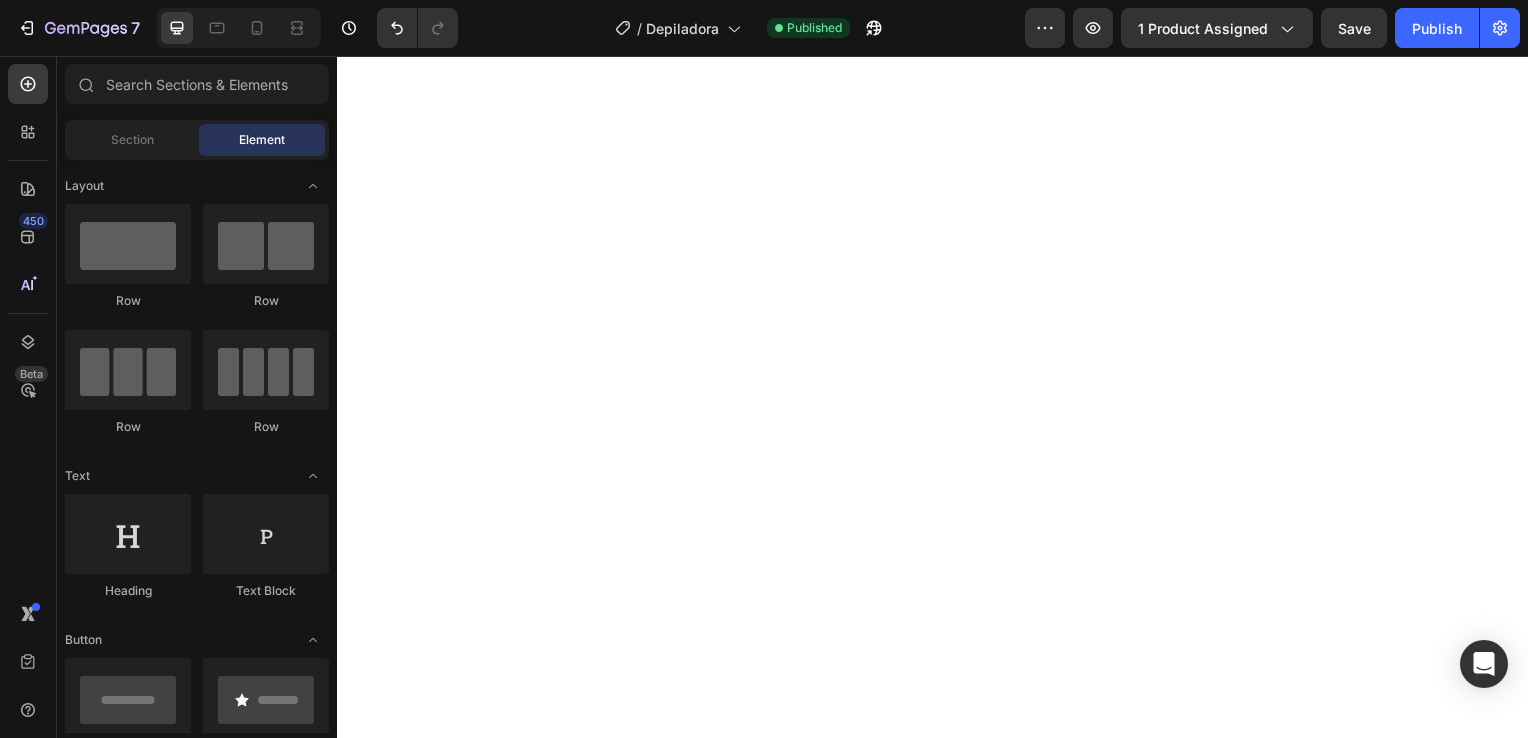 scroll, scrollTop: 0, scrollLeft: 0, axis: both 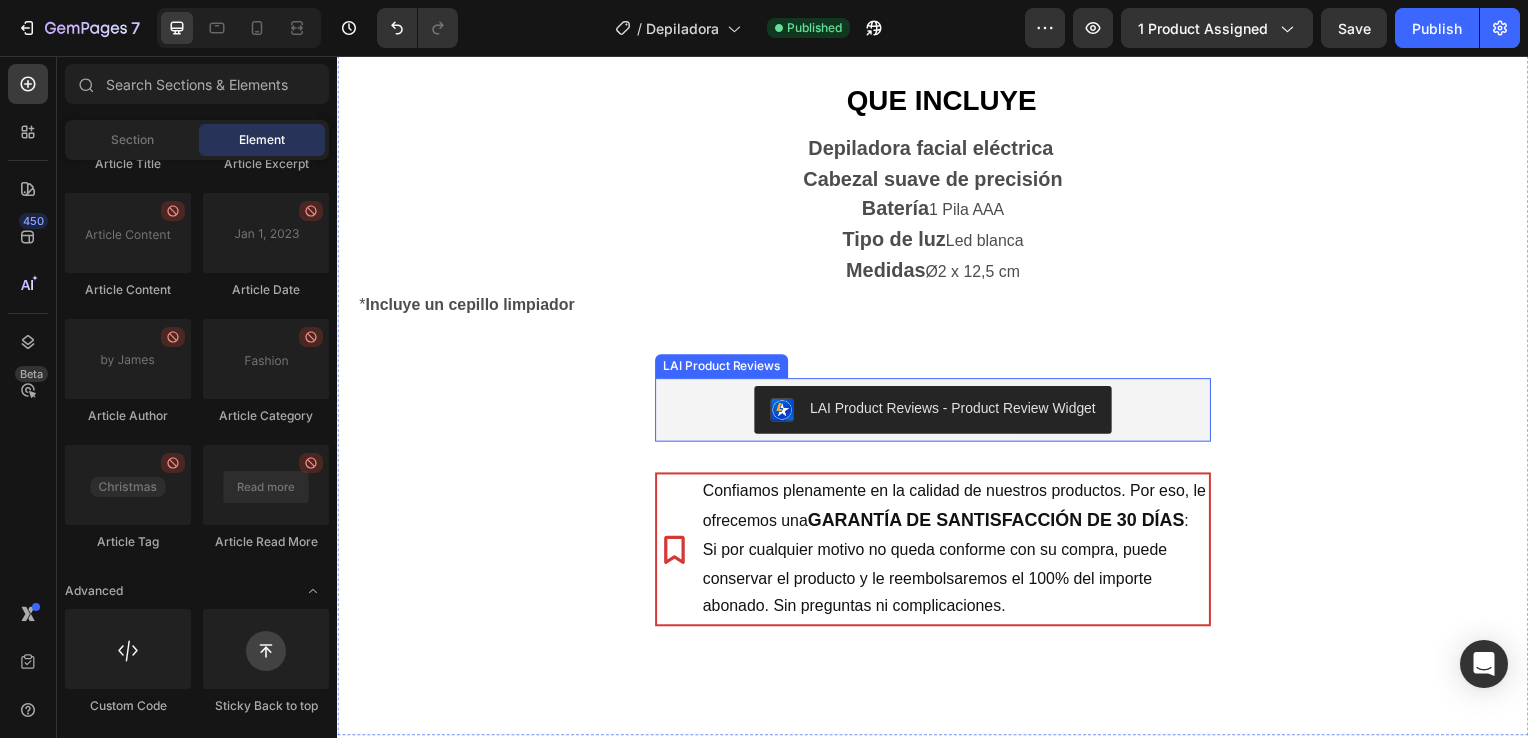 click on "LAI Product Reviews - Product Review Widget" at bounding box center [937, 413] 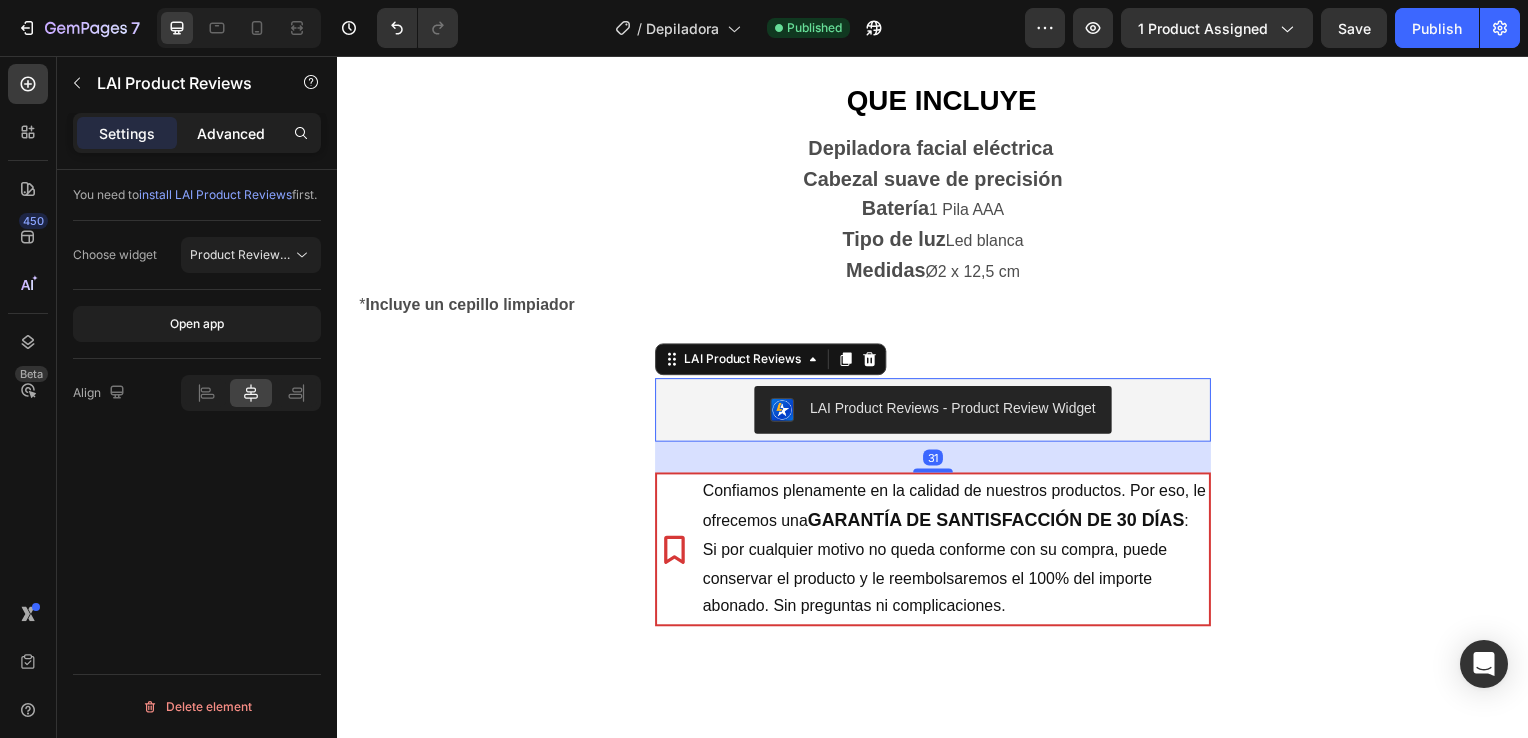 click on "Advanced" at bounding box center (231, 133) 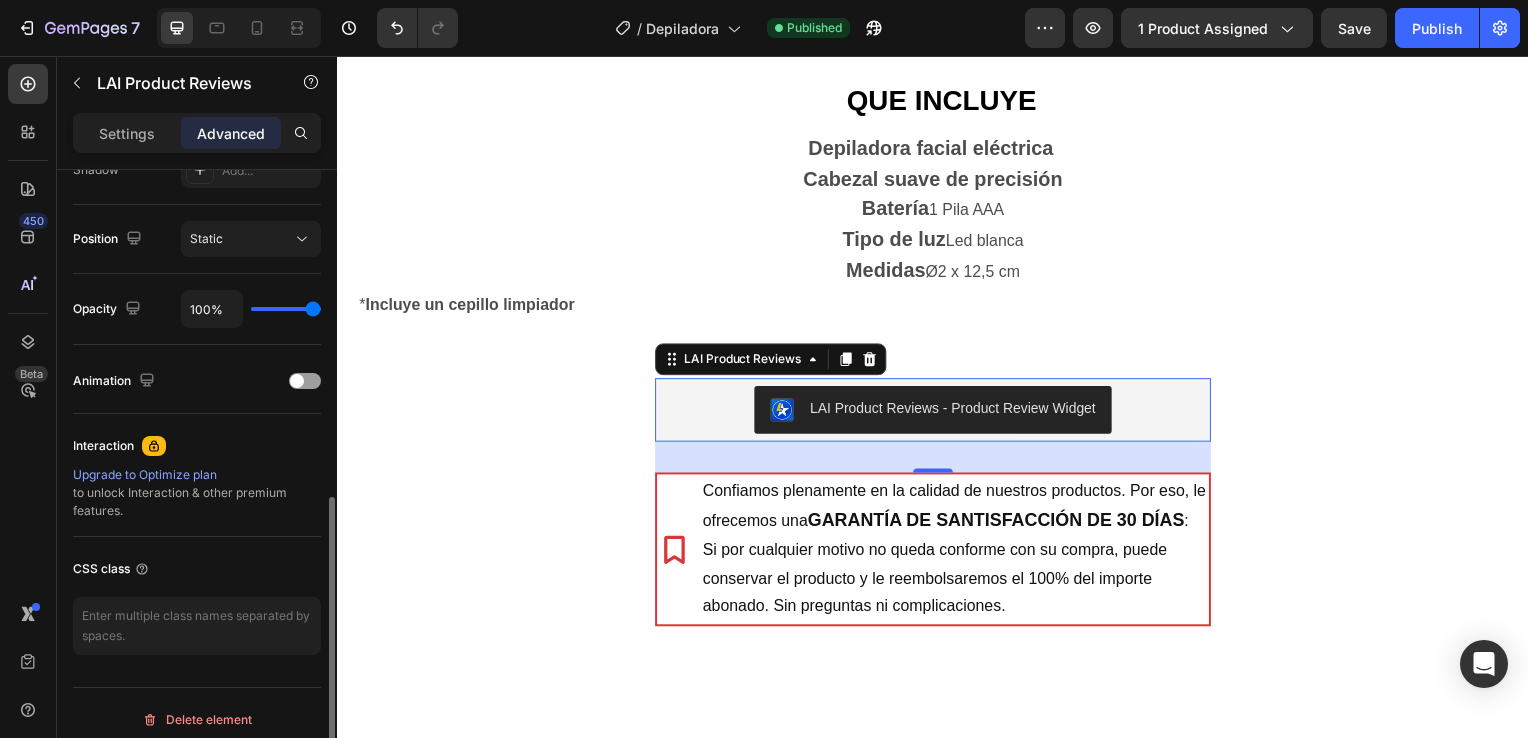 scroll, scrollTop: 706, scrollLeft: 0, axis: vertical 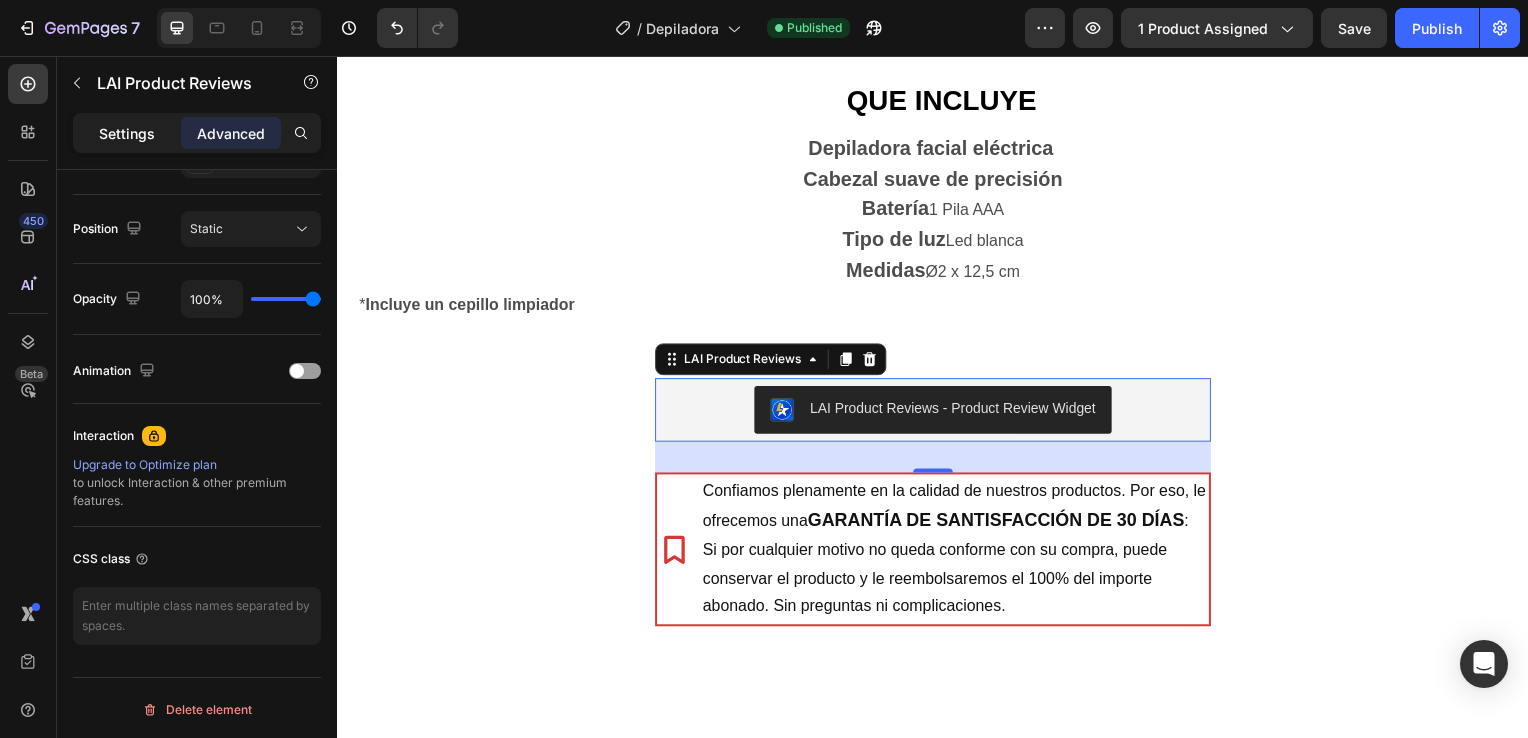 click on "Settings" 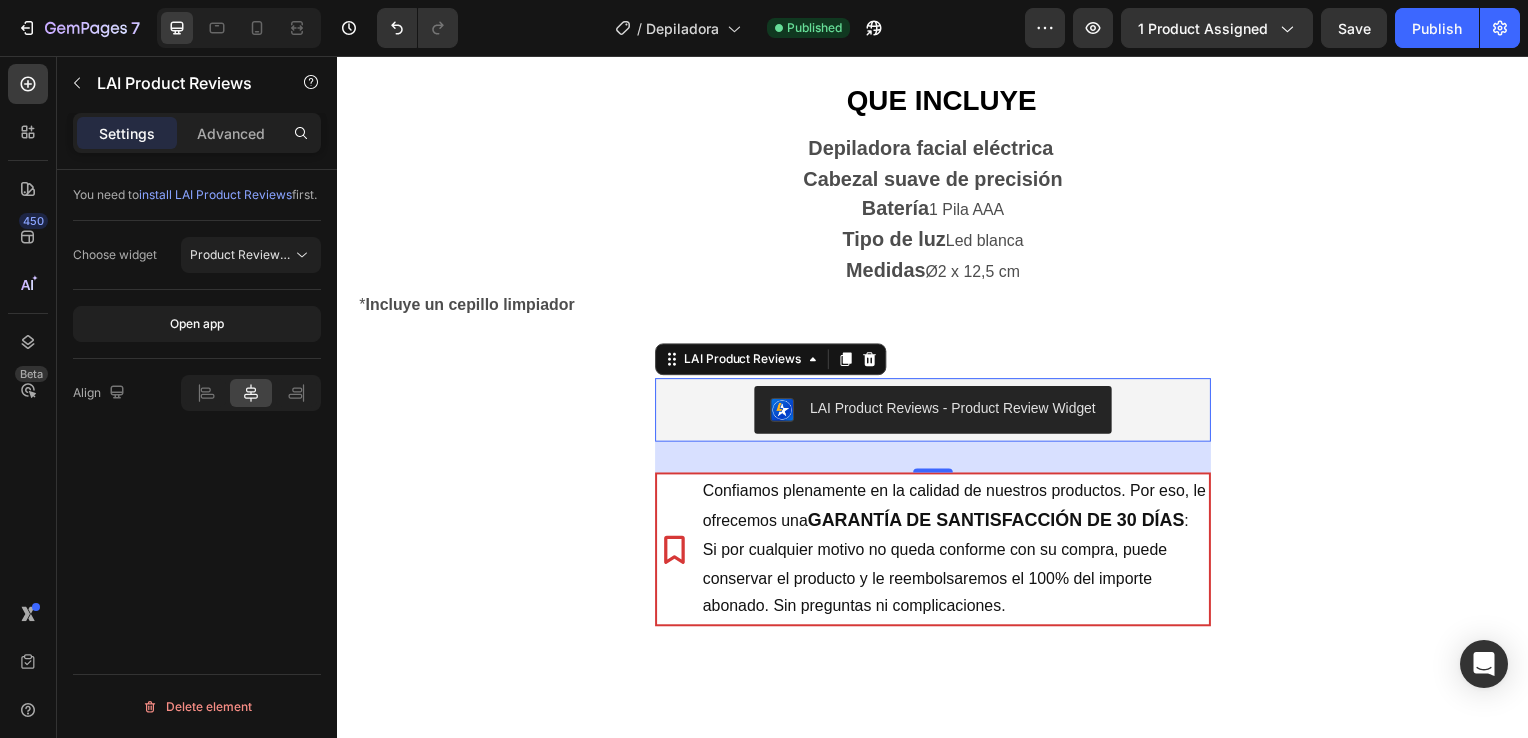 scroll, scrollTop: 0, scrollLeft: 0, axis: both 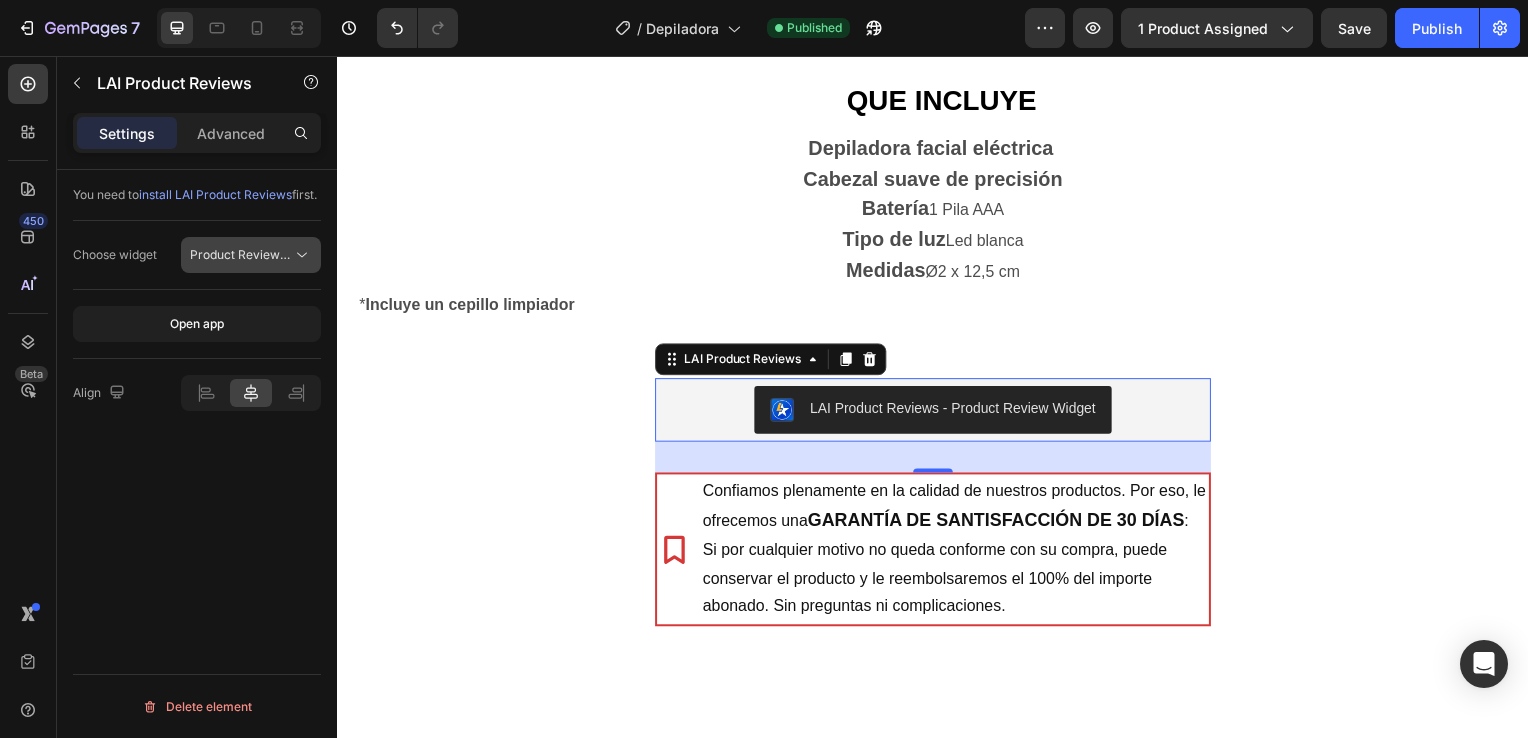 click on "Product Review Sections" at bounding box center (251, 255) 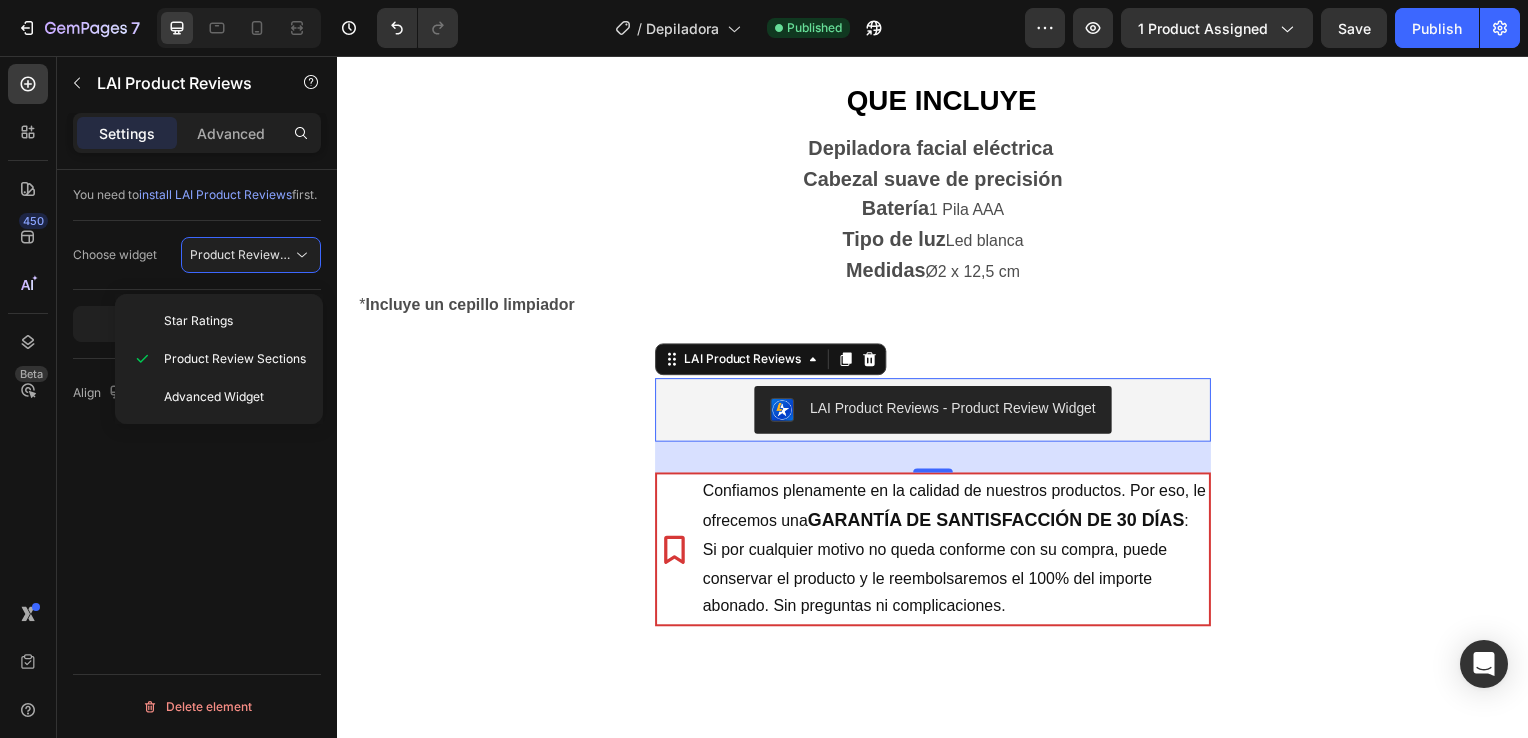 click on "You need to  install LAI Product Reviews  first.  Choose widget Product Review Sections  Open app  Align Delete element" at bounding box center [197, 482] 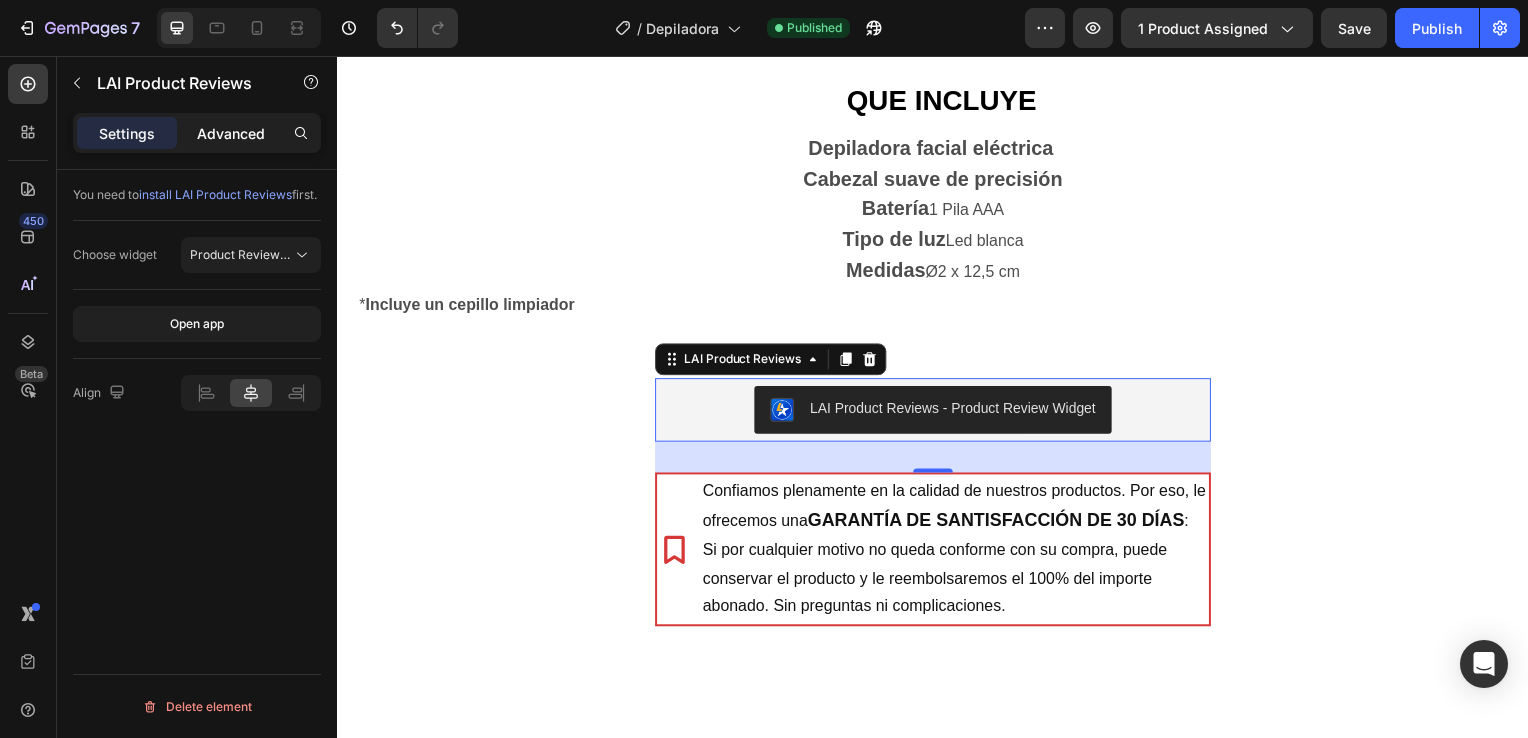 click on "Advanced" 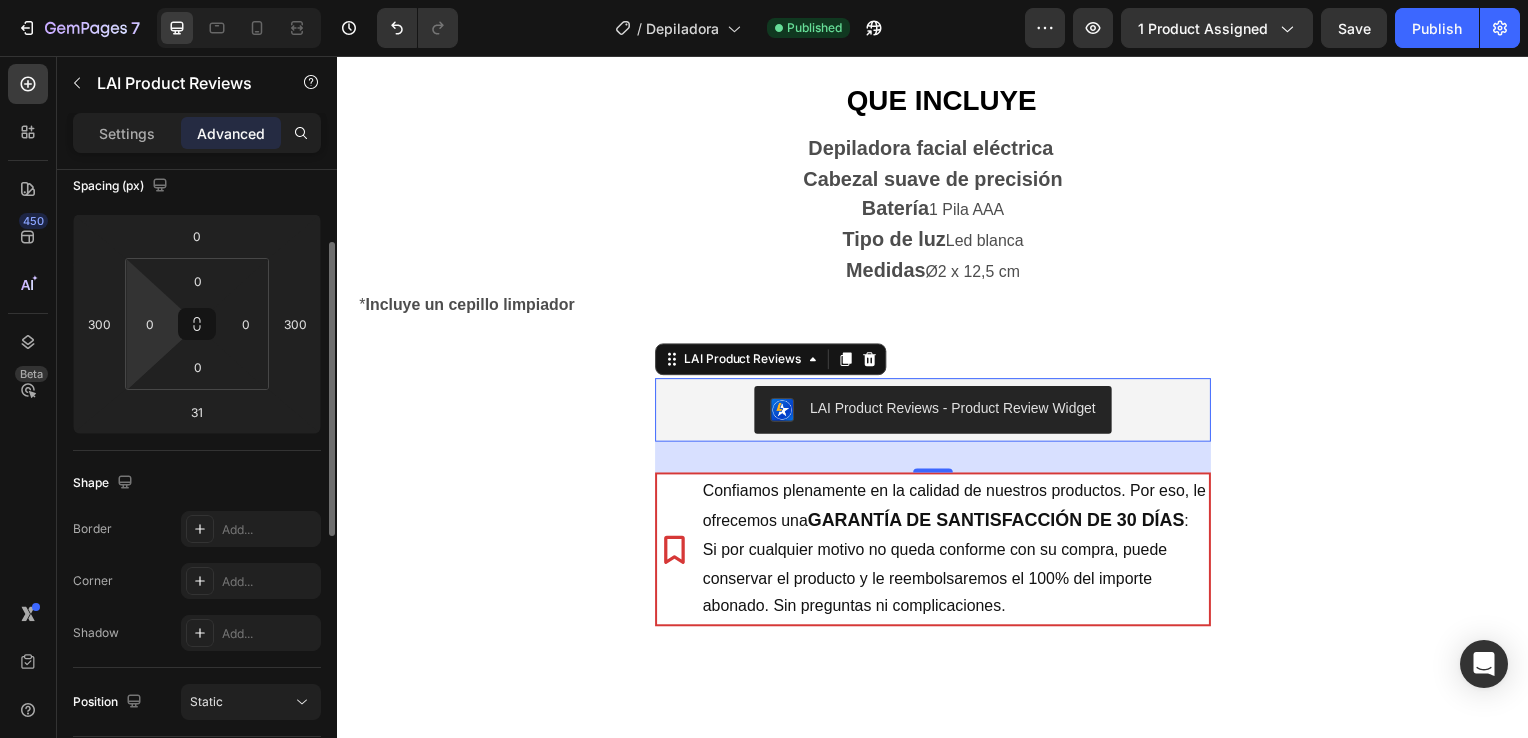 scroll, scrollTop: 244, scrollLeft: 0, axis: vertical 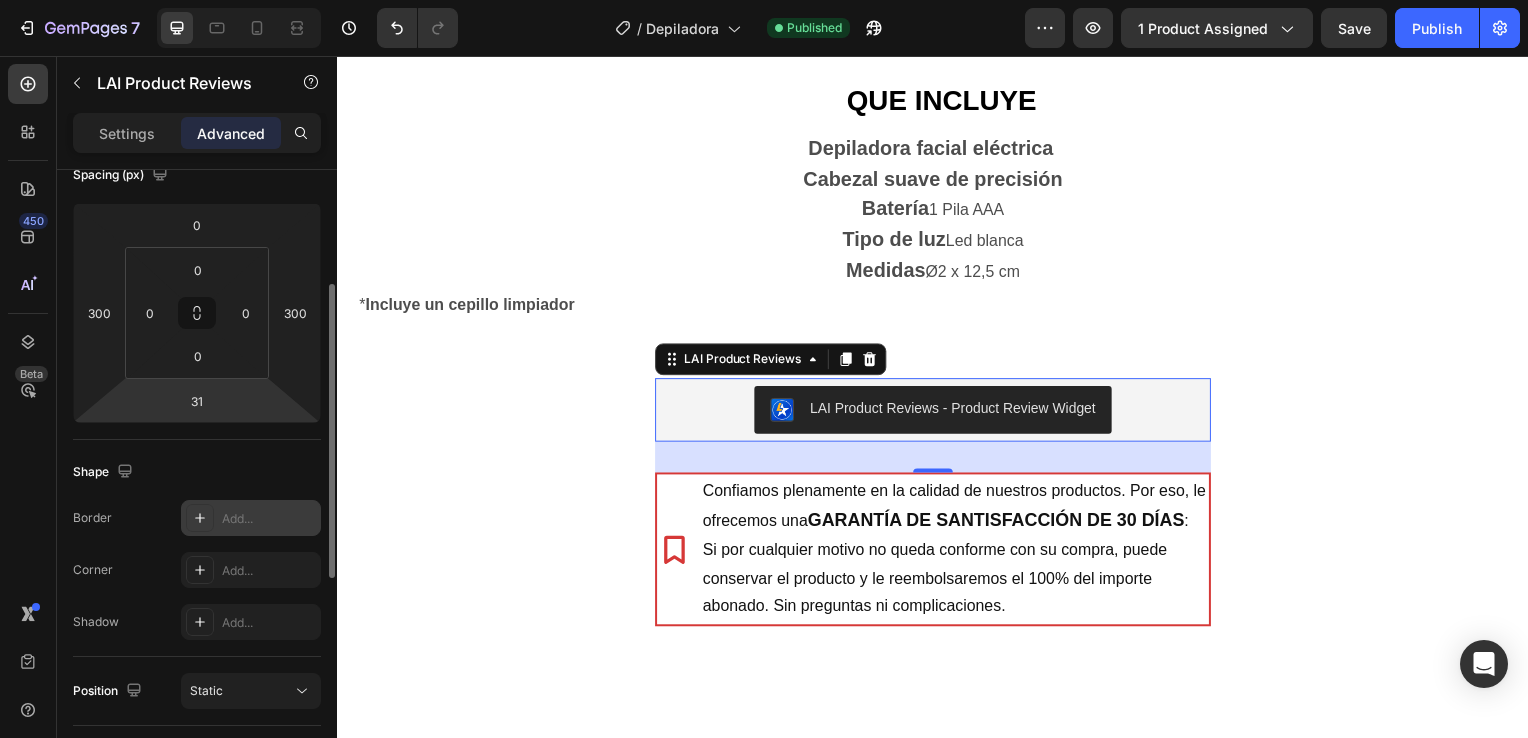 click on "Add..." at bounding box center [251, 518] 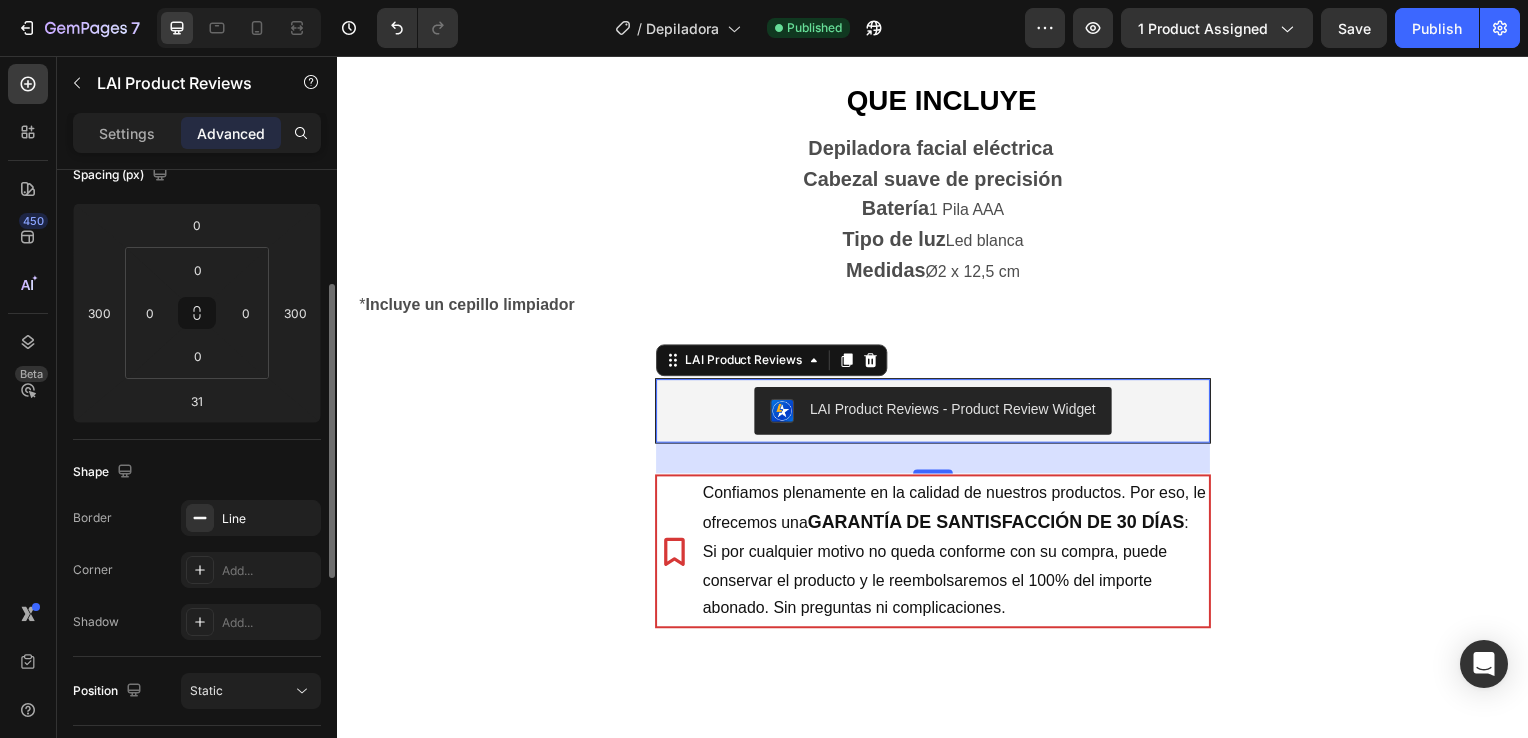 click on "Shape" at bounding box center [197, 472] 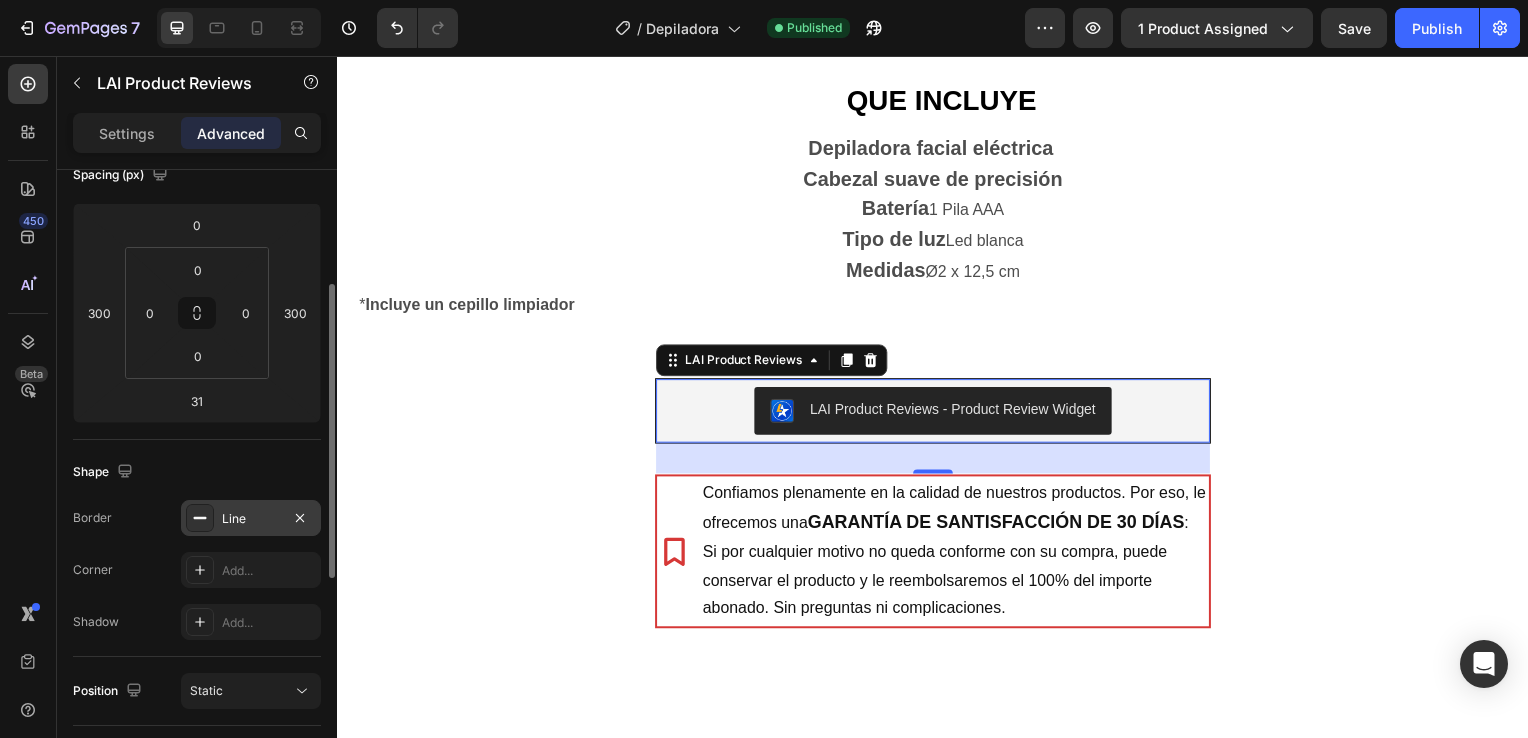 click at bounding box center (200, 518) 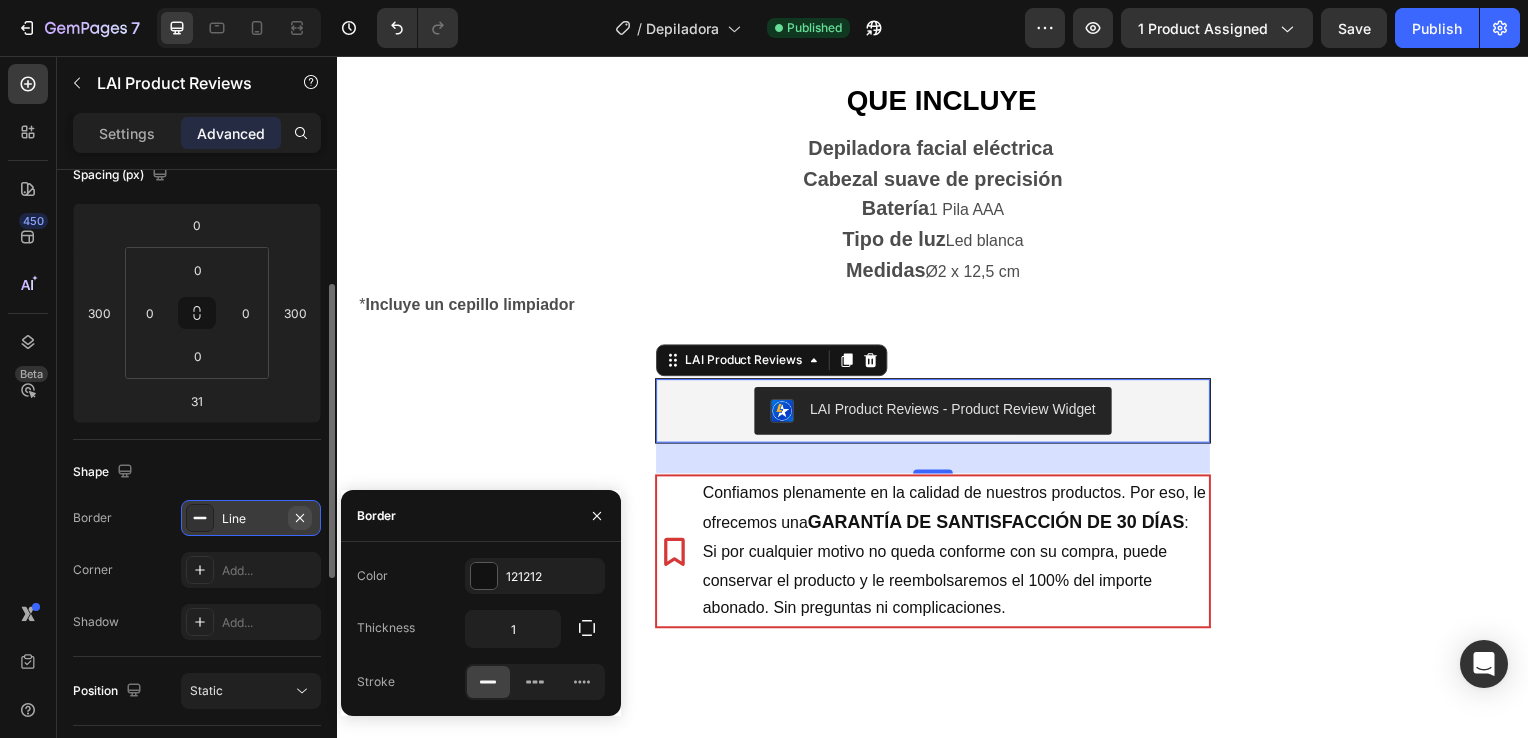 click 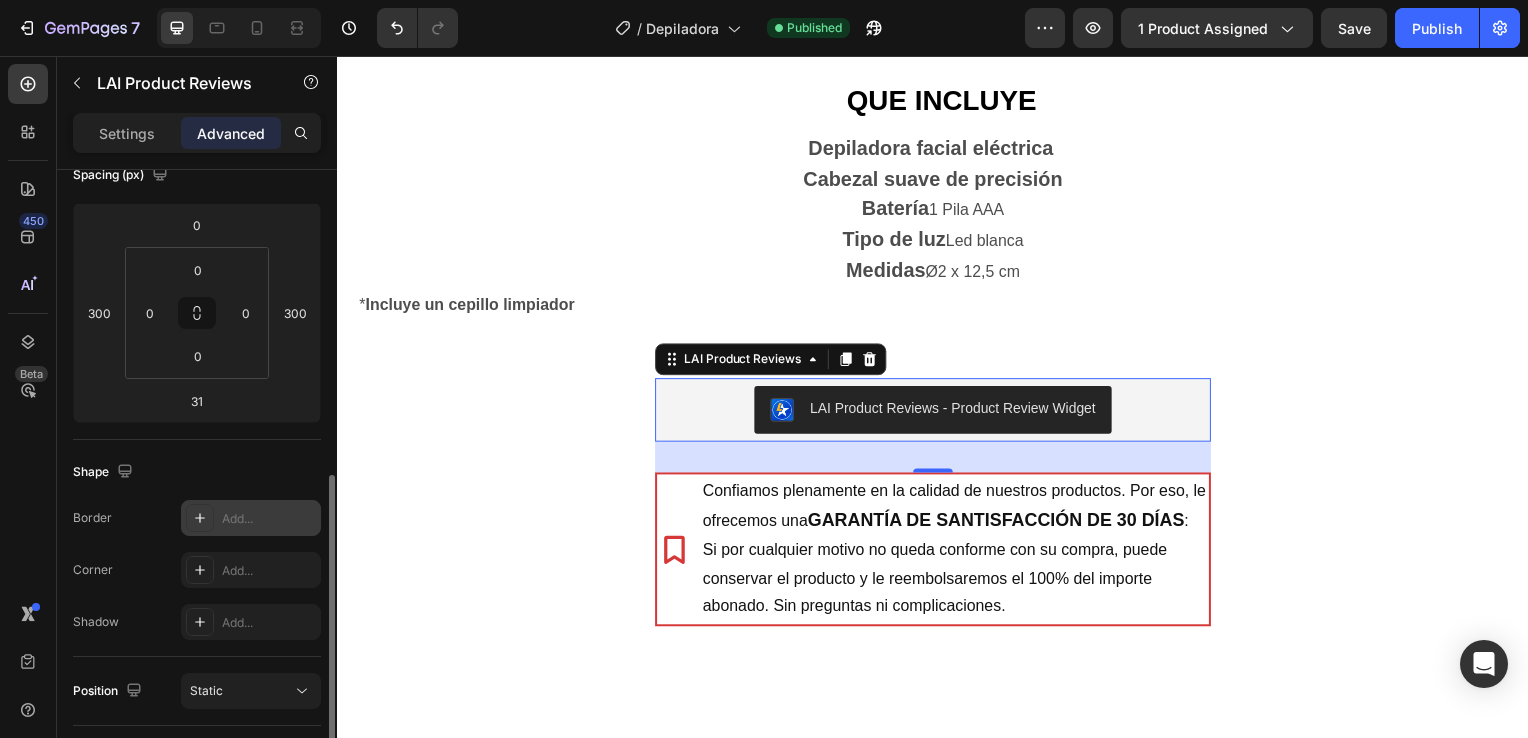 scroll, scrollTop: 401, scrollLeft: 0, axis: vertical 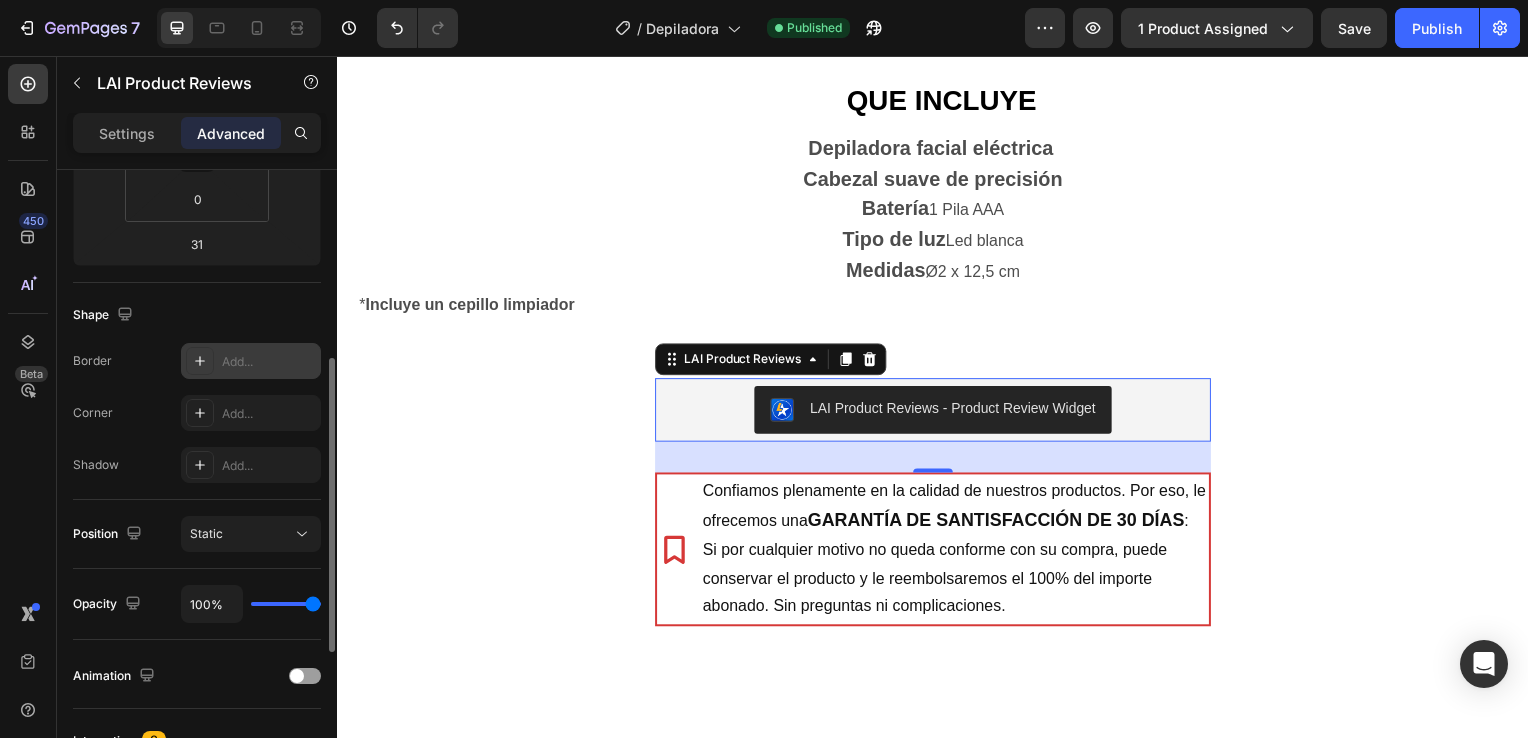 click on "Static" 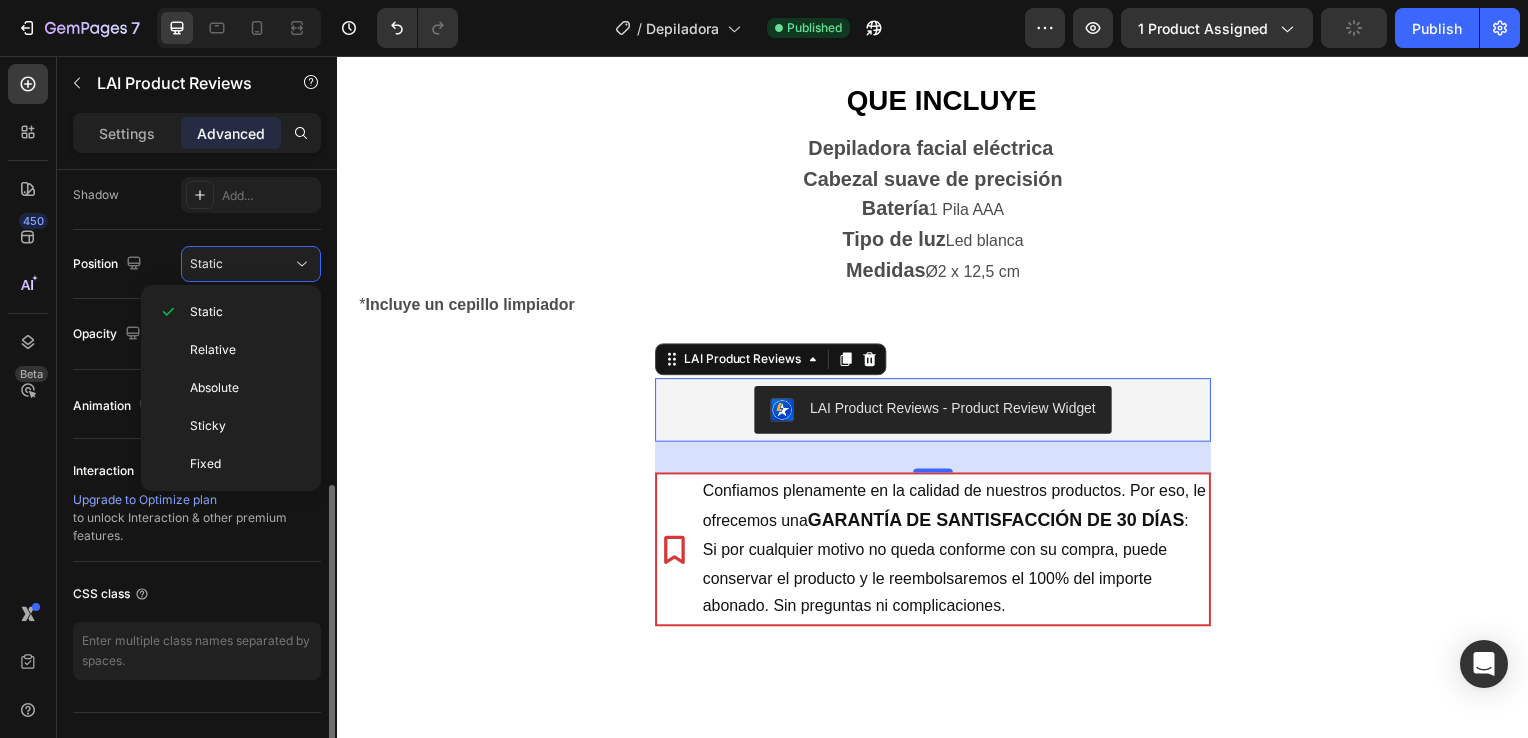 scroll, scrollTop: 706, scrollLeft: 0, axis: vertical 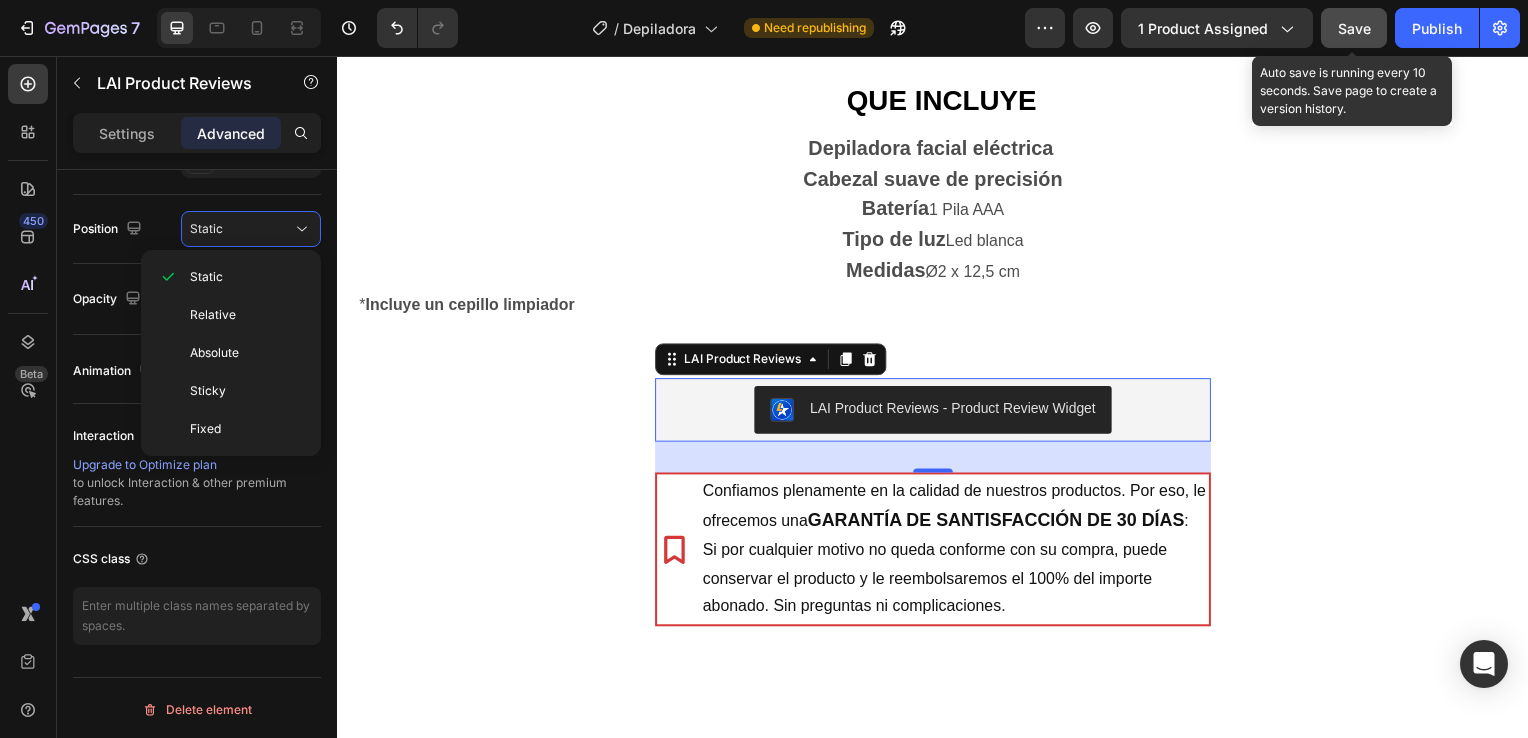 click on "Save" at bounding box center [1354, 28] 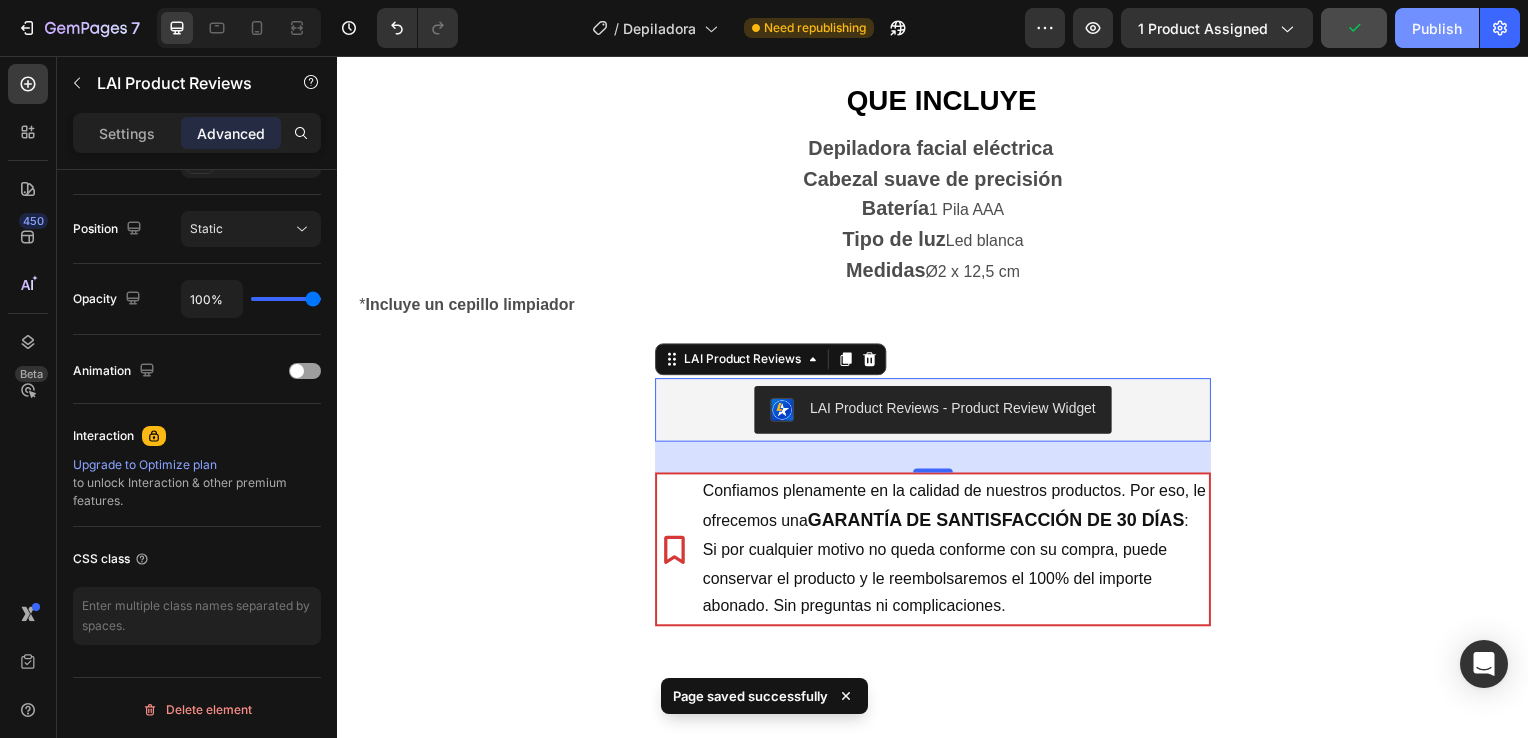 click on "Publish" at bounding box center (1437, 28) 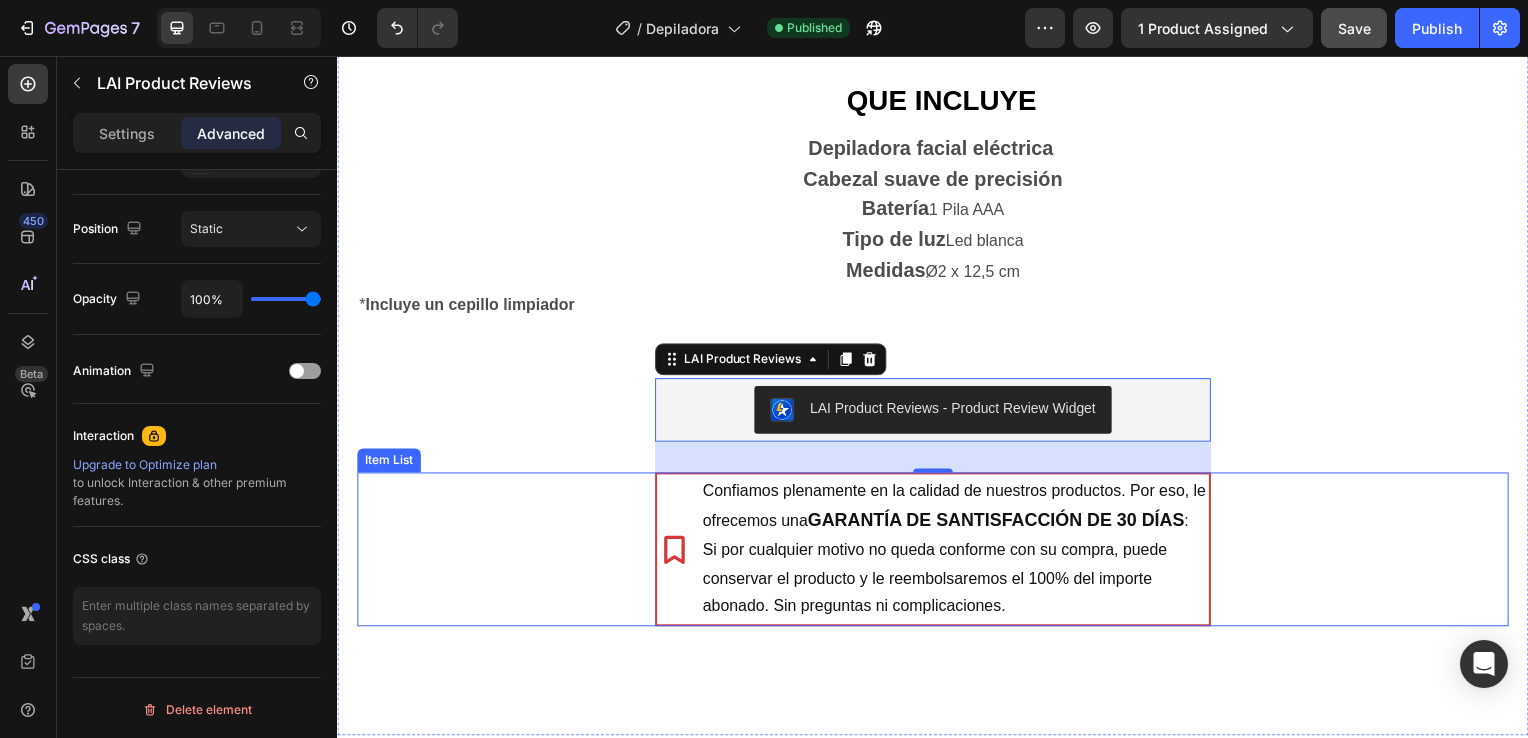 click on "Confiamos plenamente en la calidad de nuestros productos. Por eso, le ofrecemos una  GARANTÍA DE SANTISFACCIÓN DE 30 DÍAS : Si por cualquier motivo no queda conforme con su compra, puede conservar el producto y le reembolsaremos el 100% del importe abonado. Sin preguntas ni complicaciones. Item List" at bounding box center (937, 553) 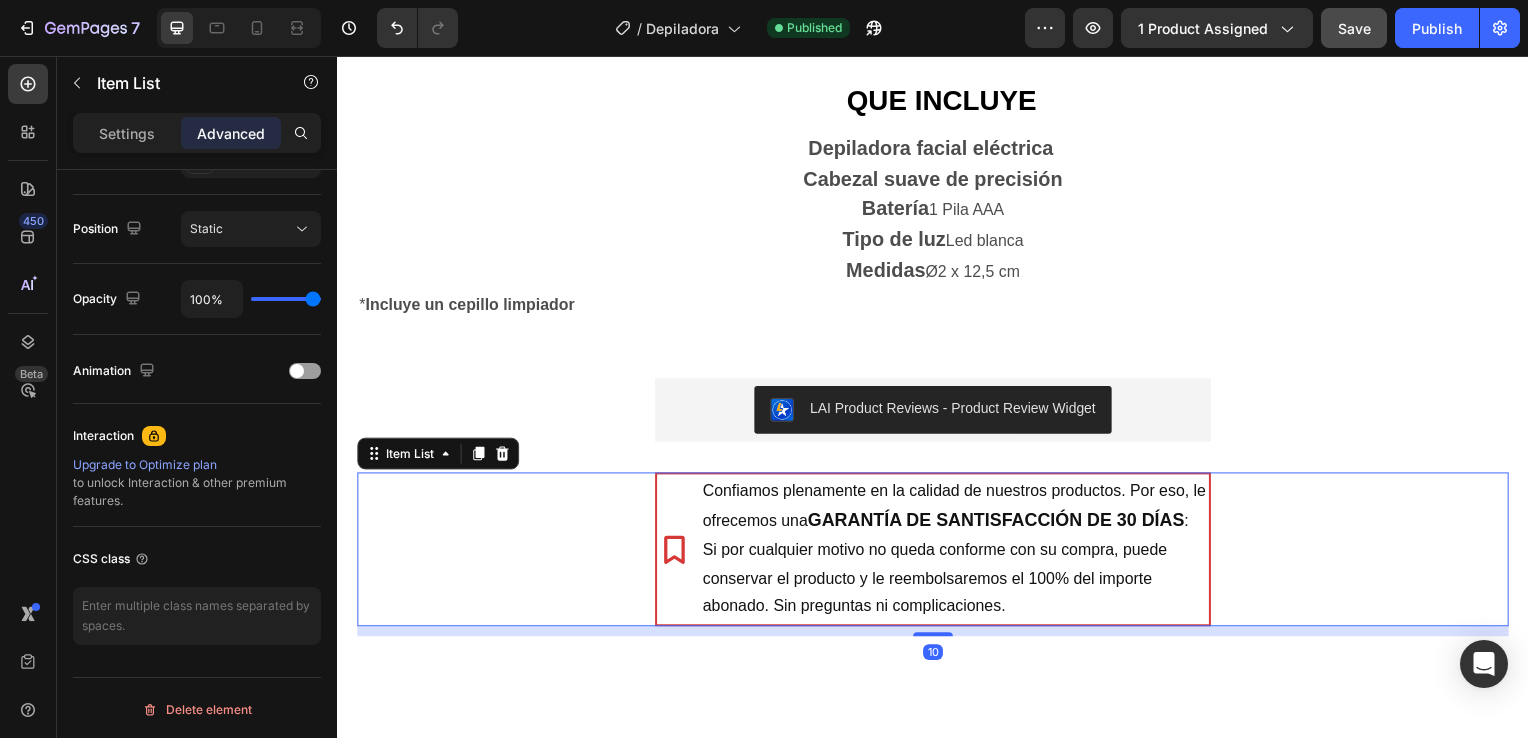 scroll, scrollTop: 0, scrollLeft: 0, axis: both 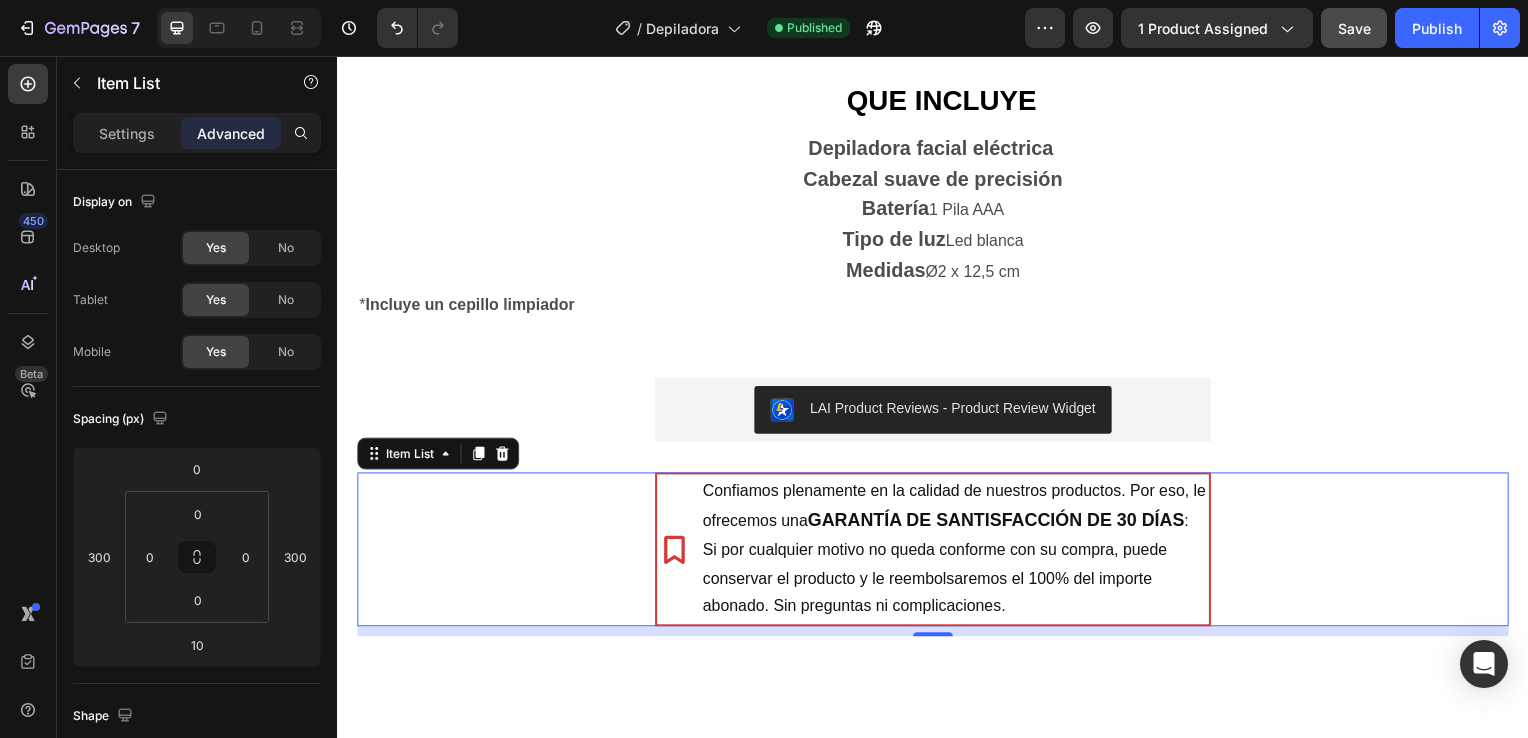 click on "Confiamos plenamente en la calidad de nuestros productos. Por eso, le ofrecemos una  GARANTÍA DE SANTISFACCIÓN DE 30 DÍAS : Si por cualquier motivo no queda conforme con su compra, puede conservar el producto y le reembolsaremos el 100% del importe abonado. Sin preguntas ni complicaciones." at bounding box center [937, 553] 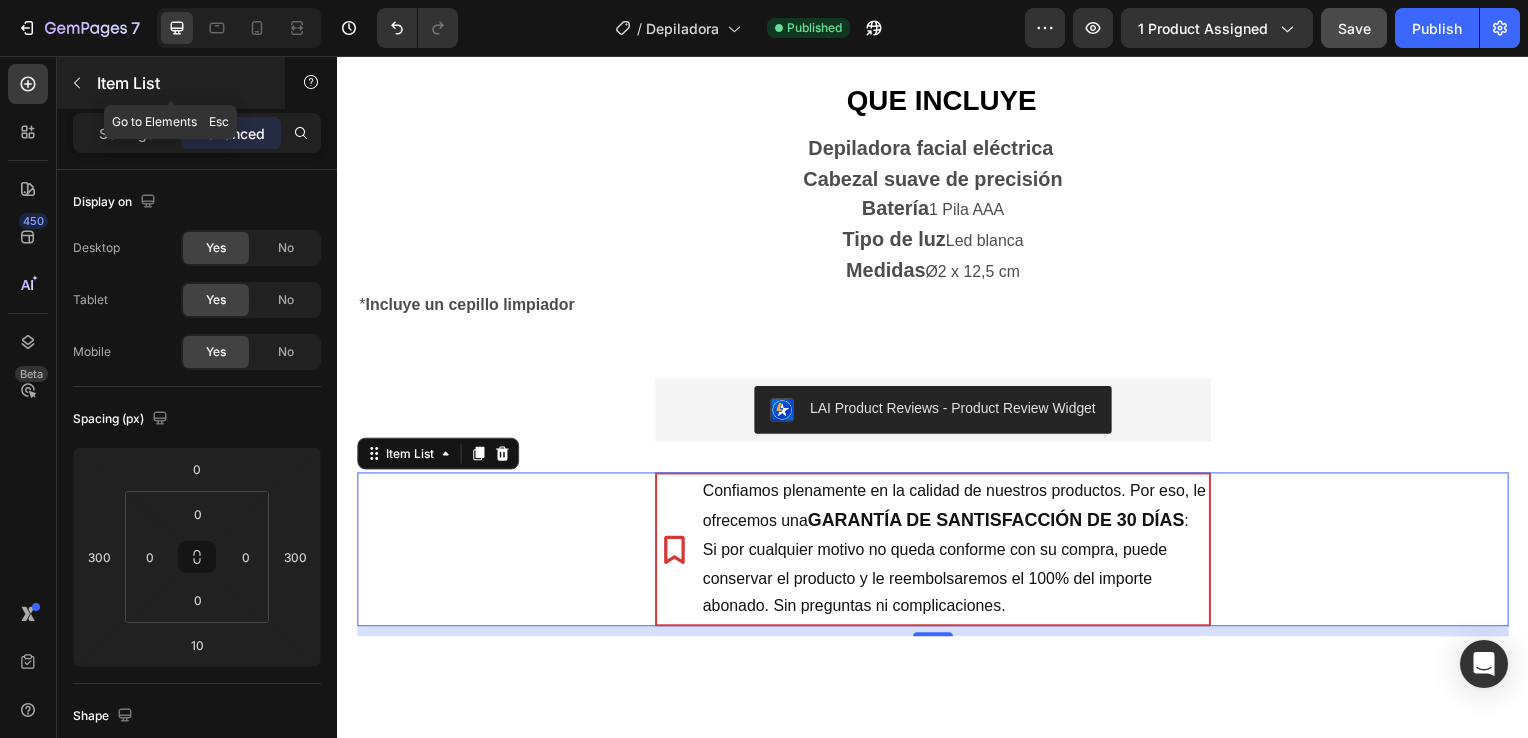 click on "Item List" at bounding box center [182, 83] 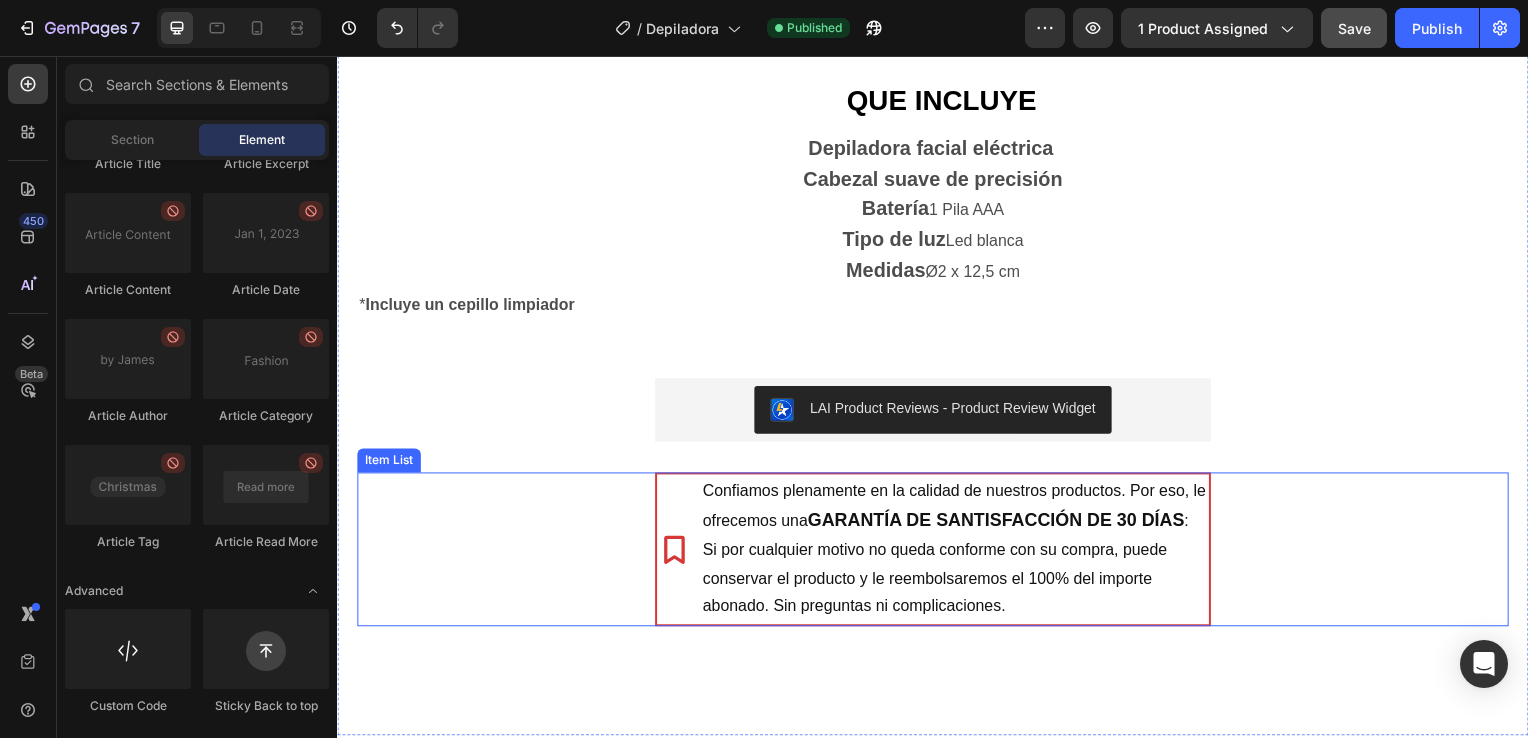 click on "Confiamos plenamente en la calidad de nuestros productos. Por eso, le ofrecemos una  GARANTÍA DE SANTISFACCIÓN DE 30 DÍAS : Si por cualquier motivo no queda conforme con su compra, puede conservar el producto y le reembolsaremos el 100% del importe abonado. Sin preguntas ni complicaciones." at bounding box center (937, 553) 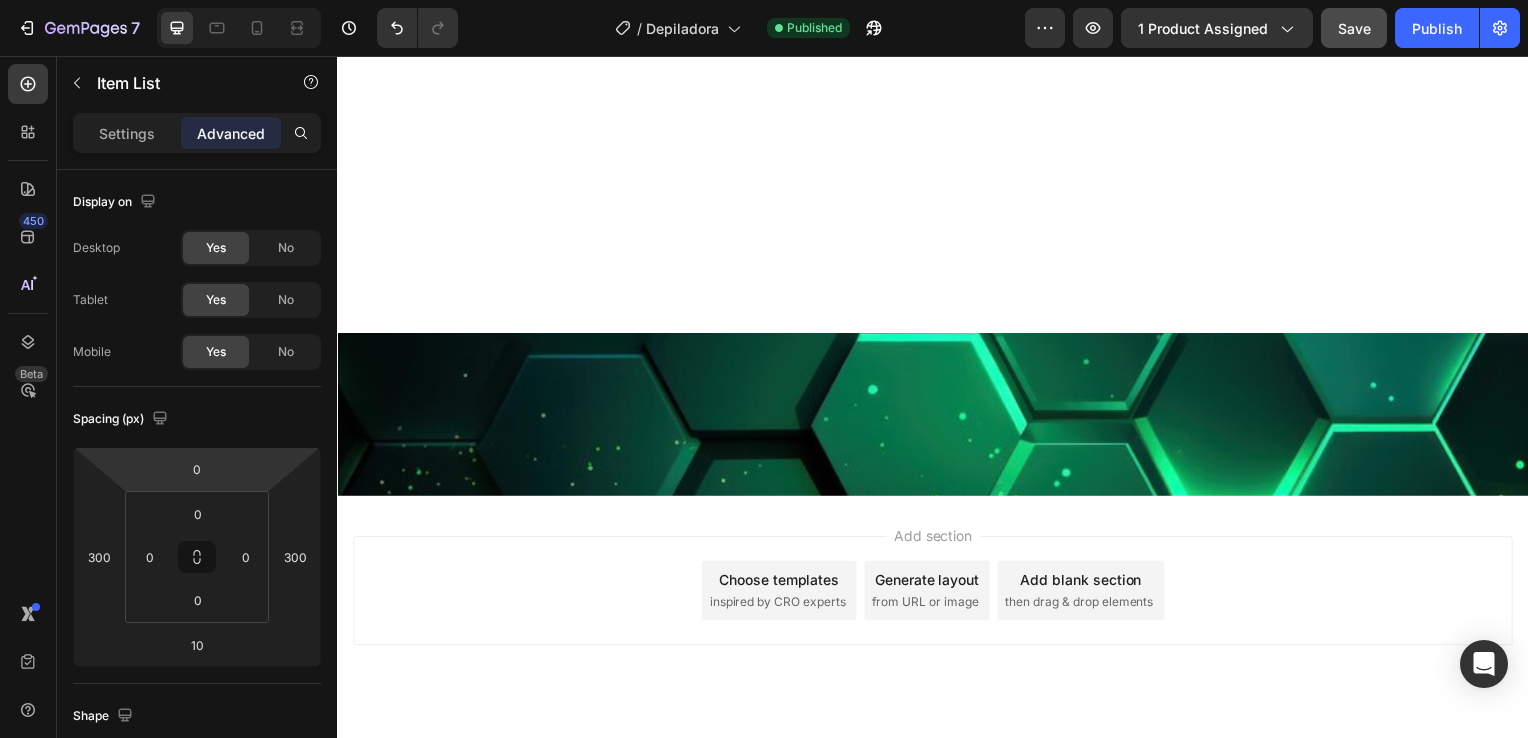 scroll, scrollTop: 2784, scrollLeft: 0, axis: vertical 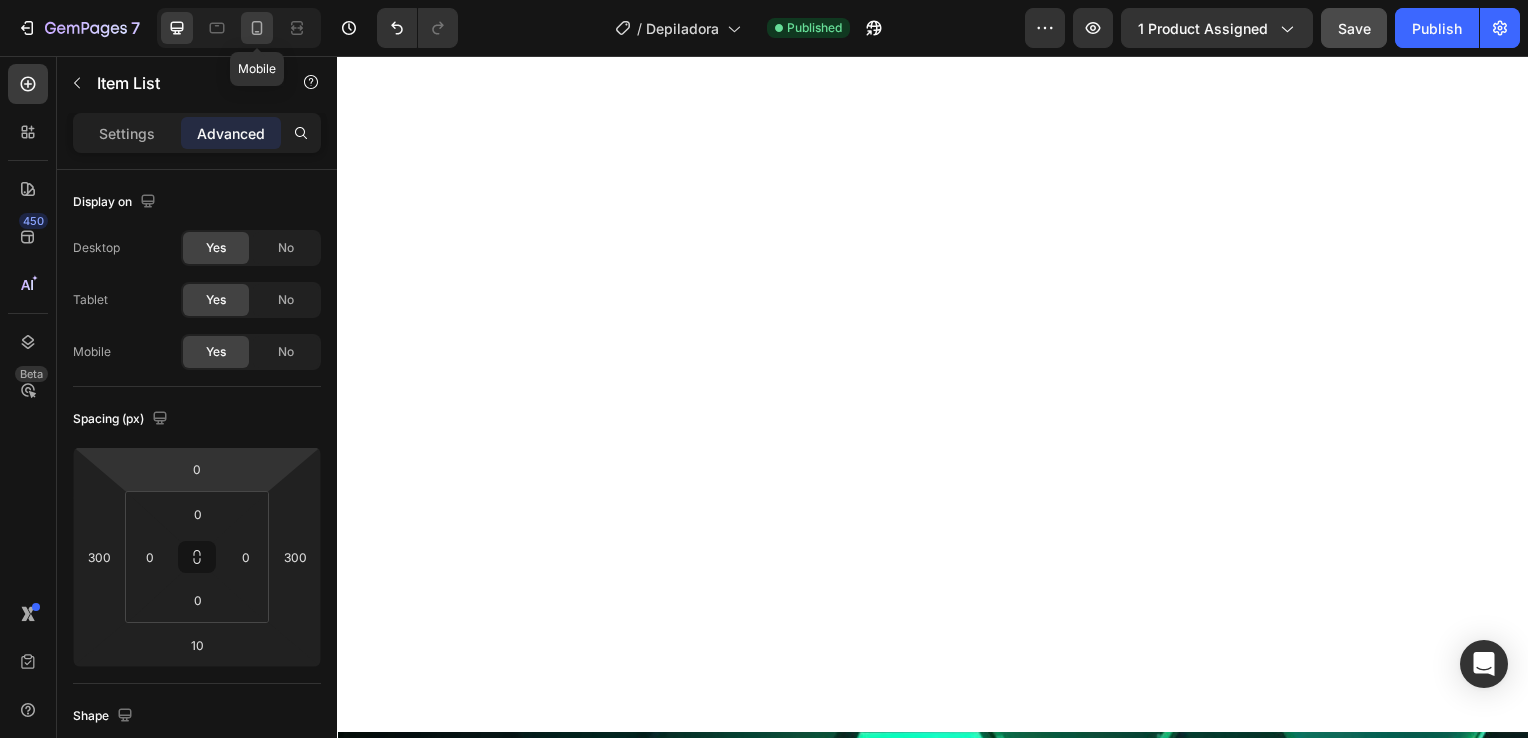 click 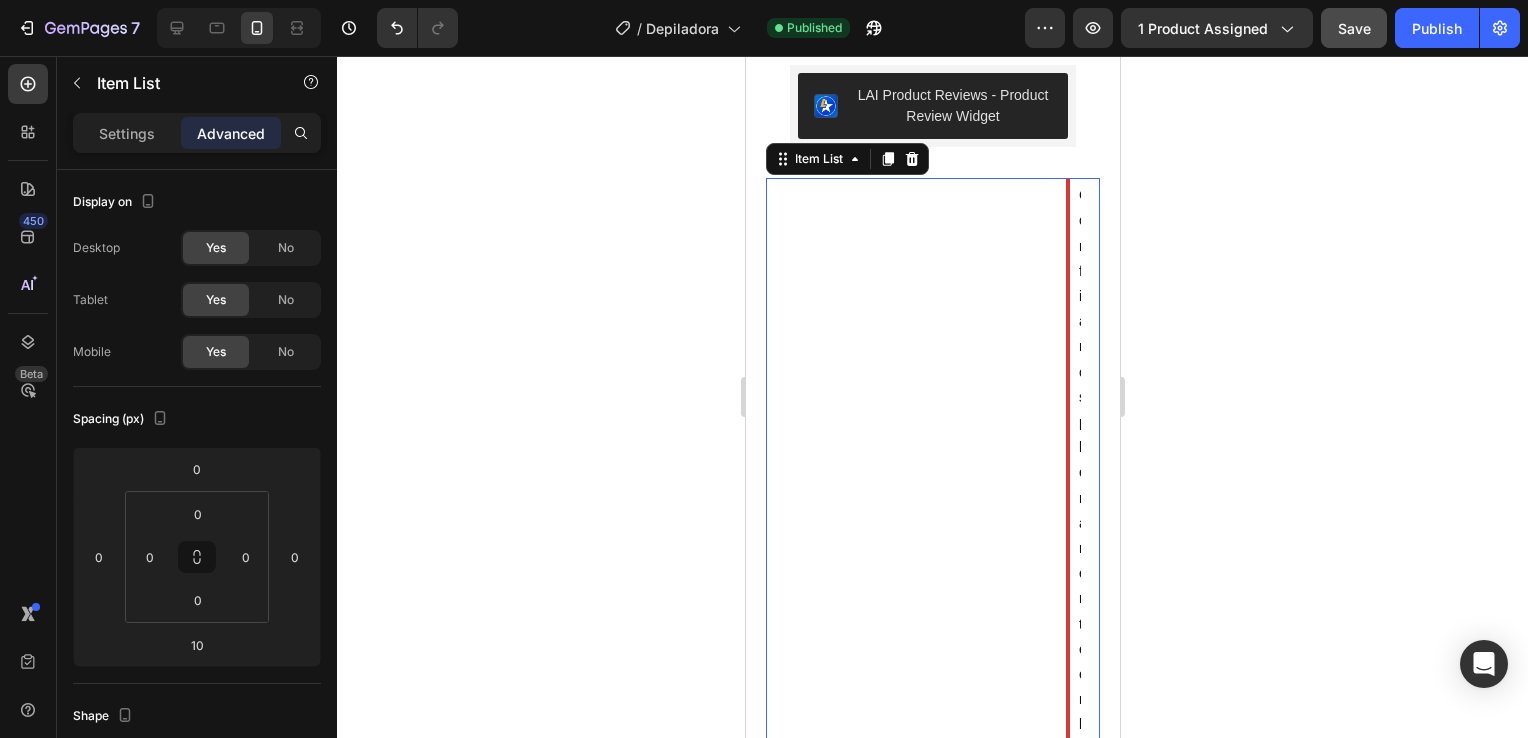scroll, scrollTop: 3256, scrollLeft: 0, axis: vertical 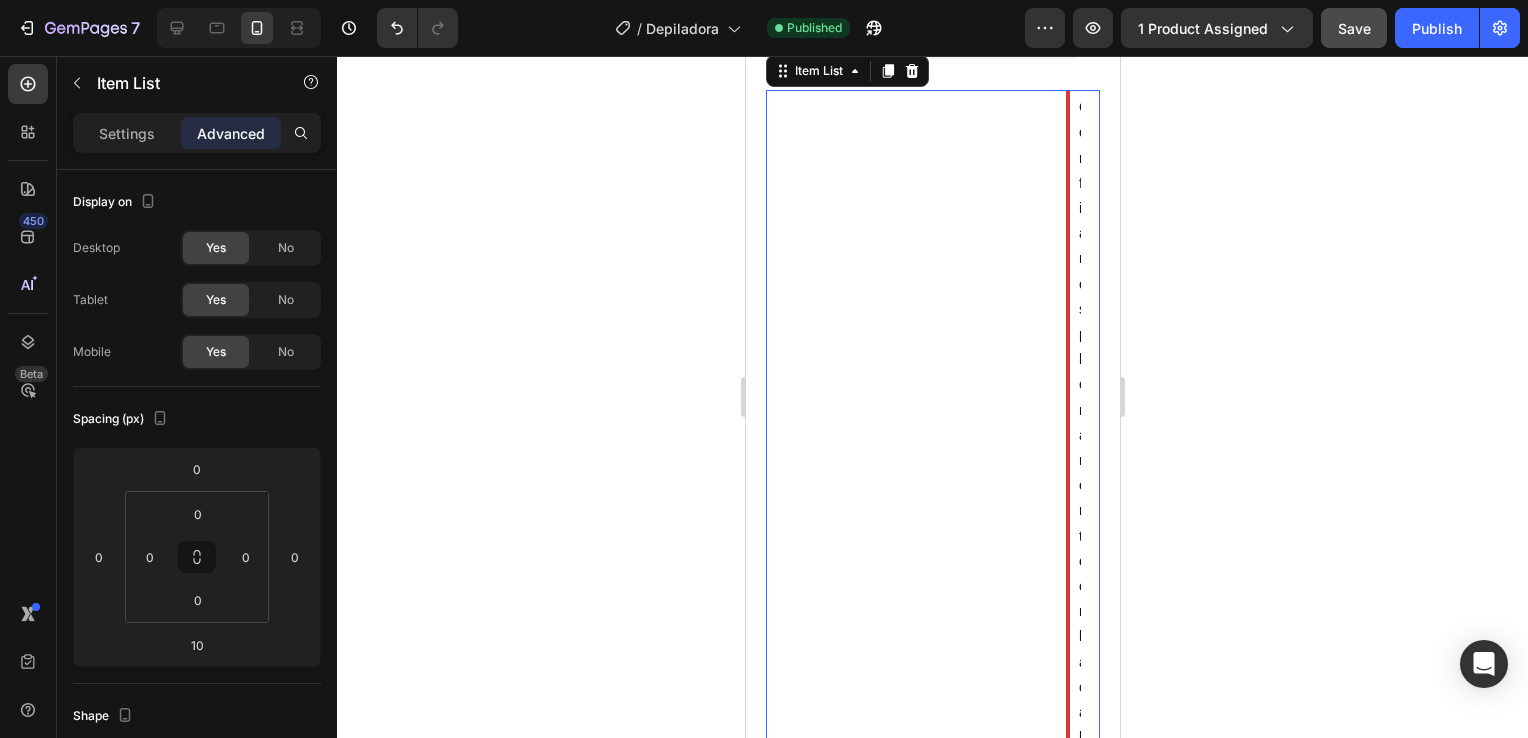 click on "Confiamos plenamente en la calidad de nuestros productos. Por eso, le ofrecemos una  GARANTÍA DE SANTISFACCIÓN DE 30 DÍAS : Si por cualquier motivo no queda conforme con su compra, puede conservar el producto y le reembolsaremos el 100% del importe abonado. Sin preguntas ni complicaciones. Item List   10" at bounding box center [932, 3185] 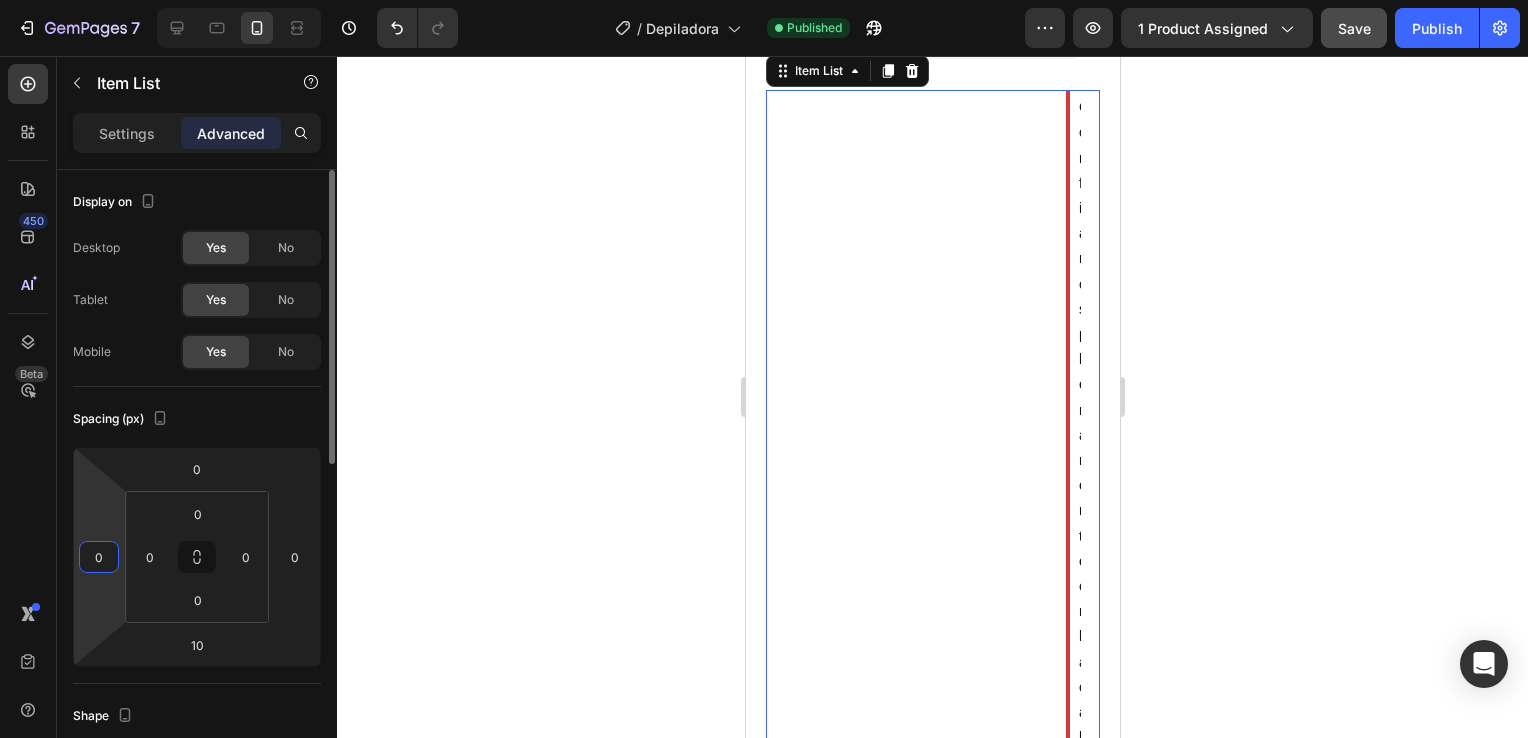 click on "0" at bounding box center [99, 557] 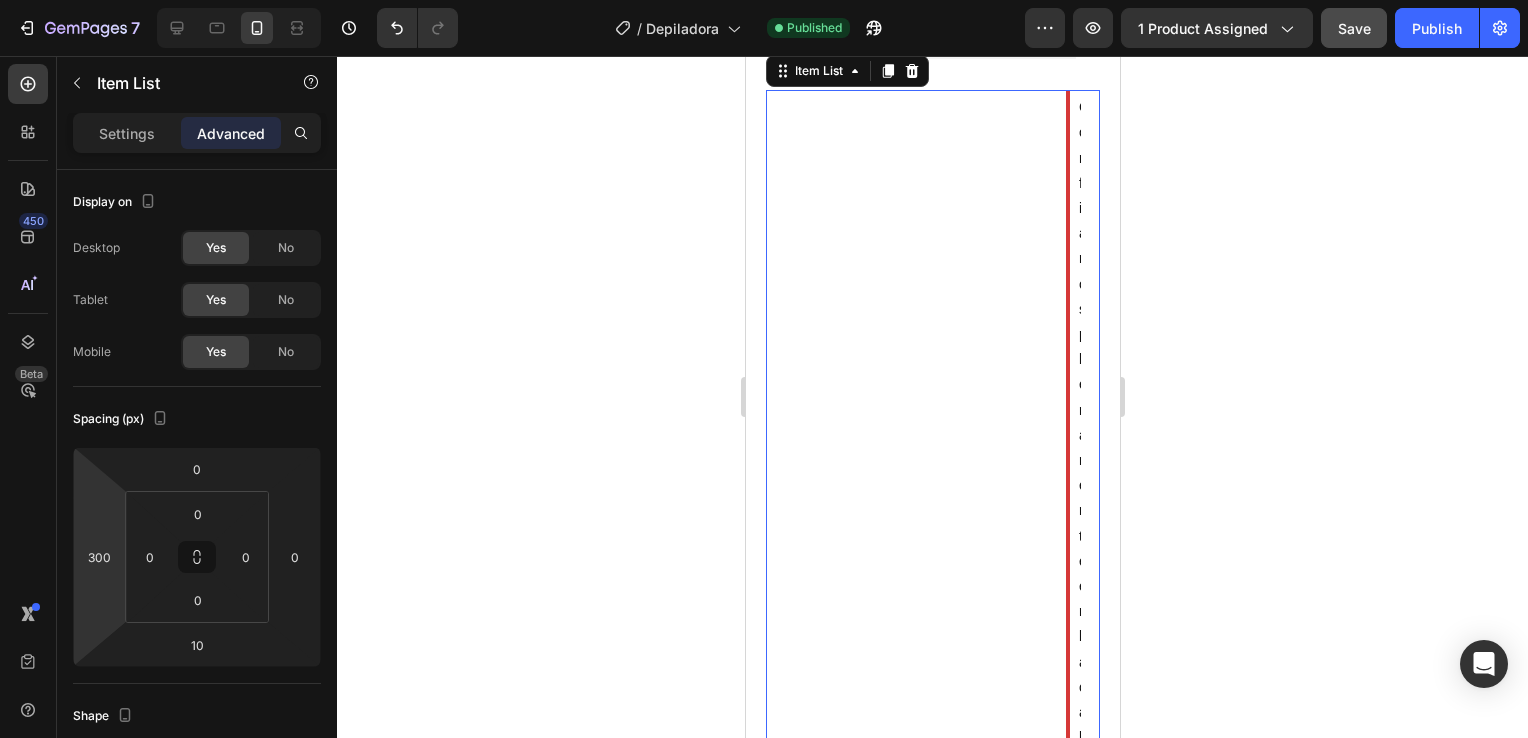 drag, startPoint x: 120, startPoint y: 555, endPoint x: 88, endPoint y: 555, distance: 32 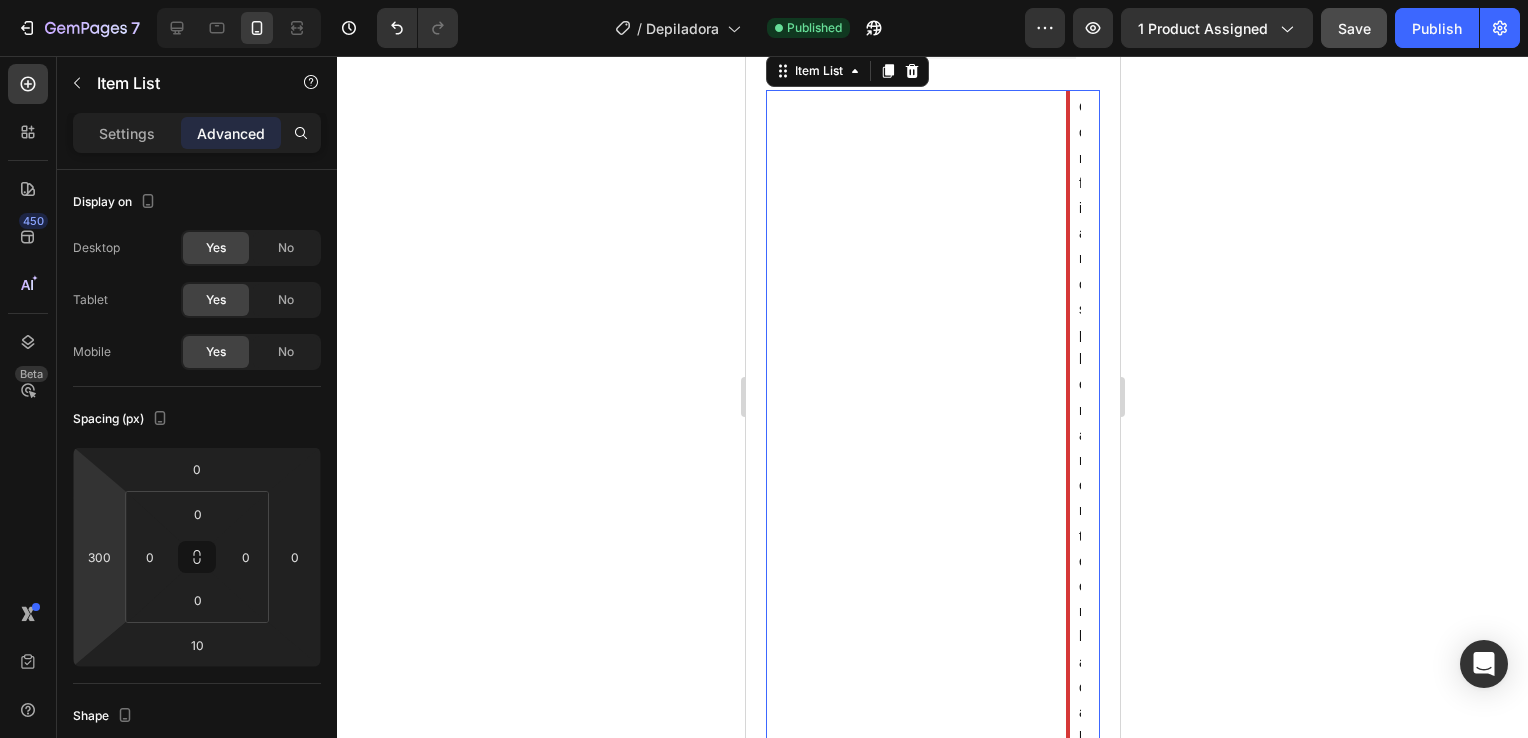 click on "7  Version history  /  Depiladora Published Preview 1 product assigned  Save   Publish  450 Beta Sections(18) Elements(84) Section Element Hero Section Product Detail Brands Trusted Badges Guarantee Product Breakdown How to use Testimonials Compare Bundle FAQs Social Proof Brand Story Product List Collection Blog List Contact Sticky Add to Cart Custom Footer Browse Library 450 Layout
Row
Row
Row
Row Text
Heading
Text Block Button
Button
Button Media
Image
Image
Video" at bounding box center [764, 0] 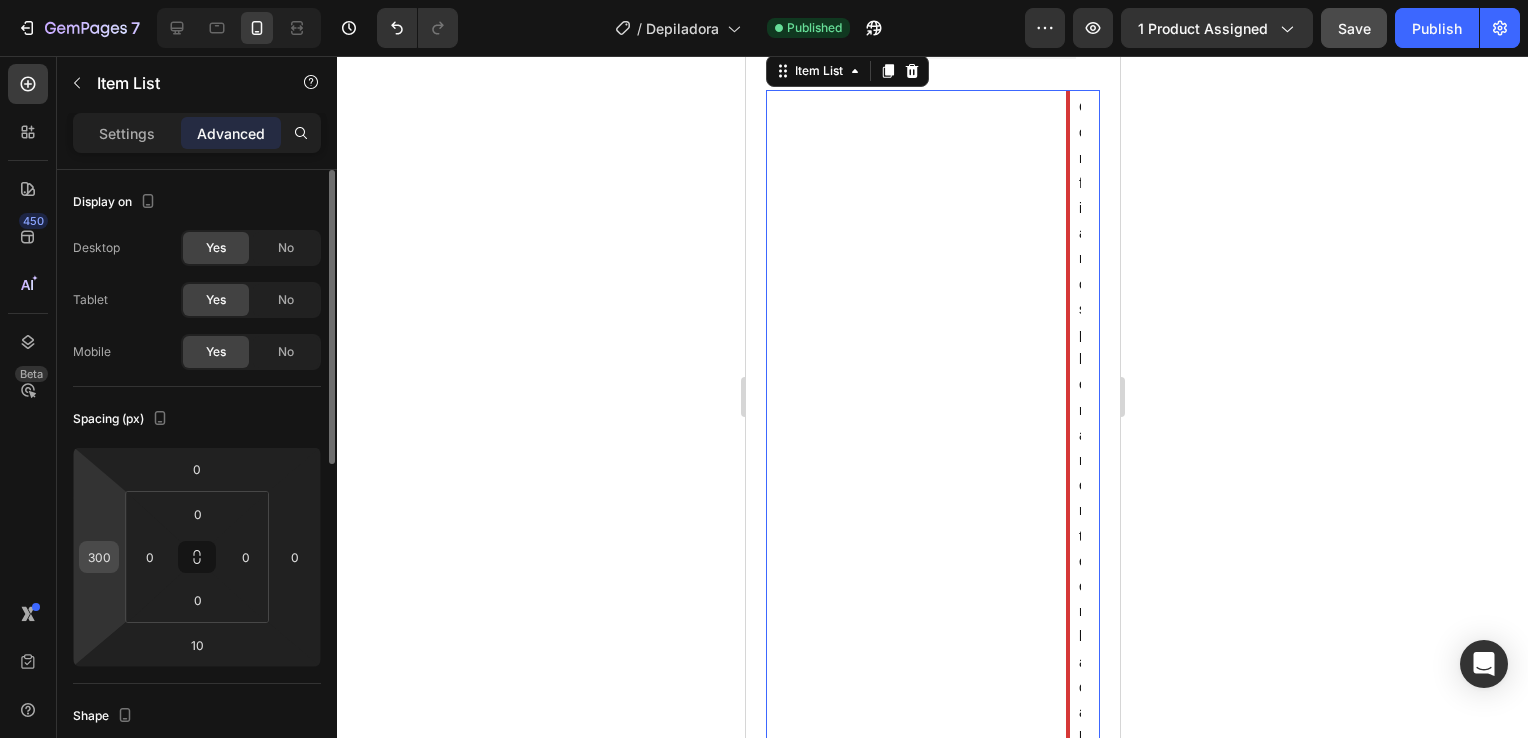 click on "300" at bounding box center [99, 557] 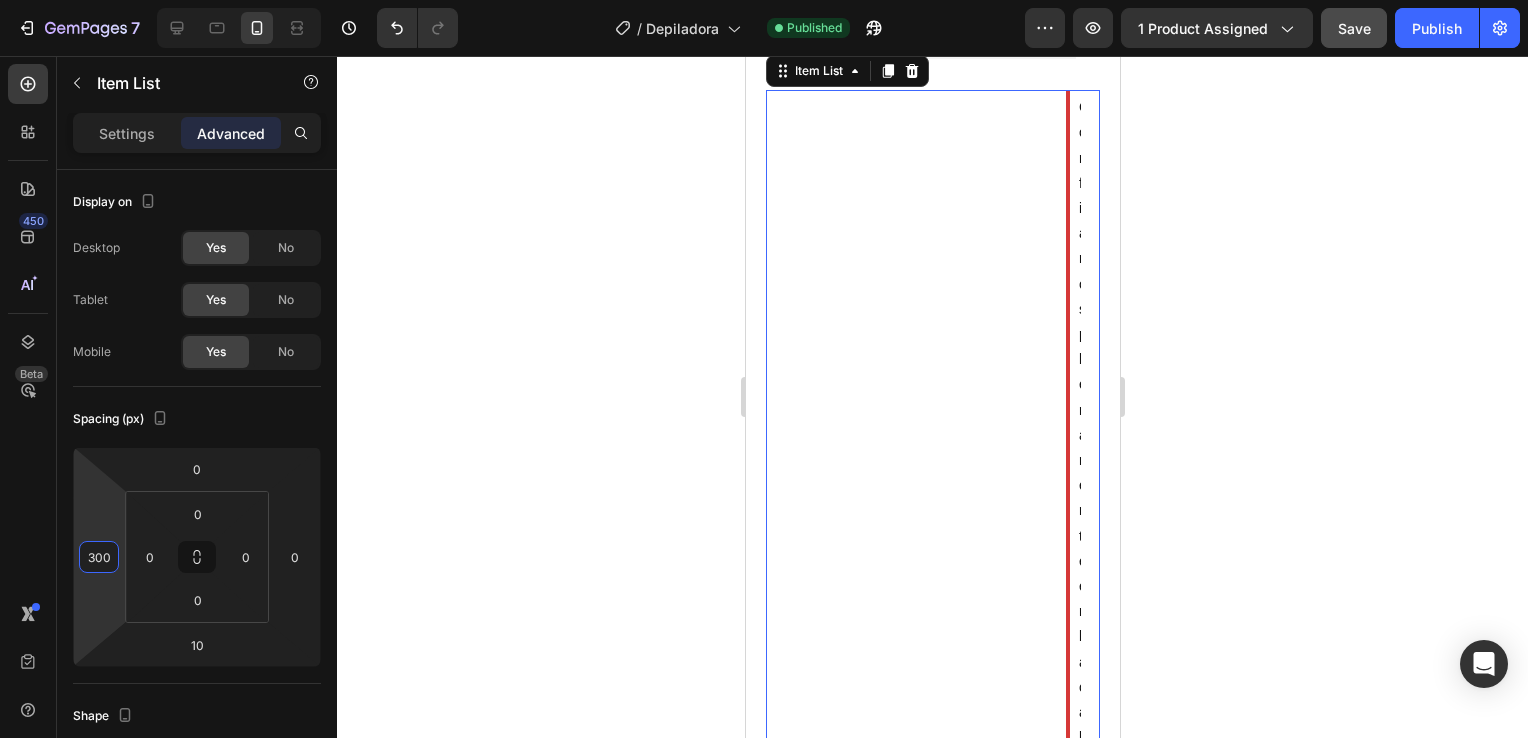 drag, startPoint x: 107, startPoint y: 557, endPoint x: 50, endPoint y: 555, distance: 57.035076 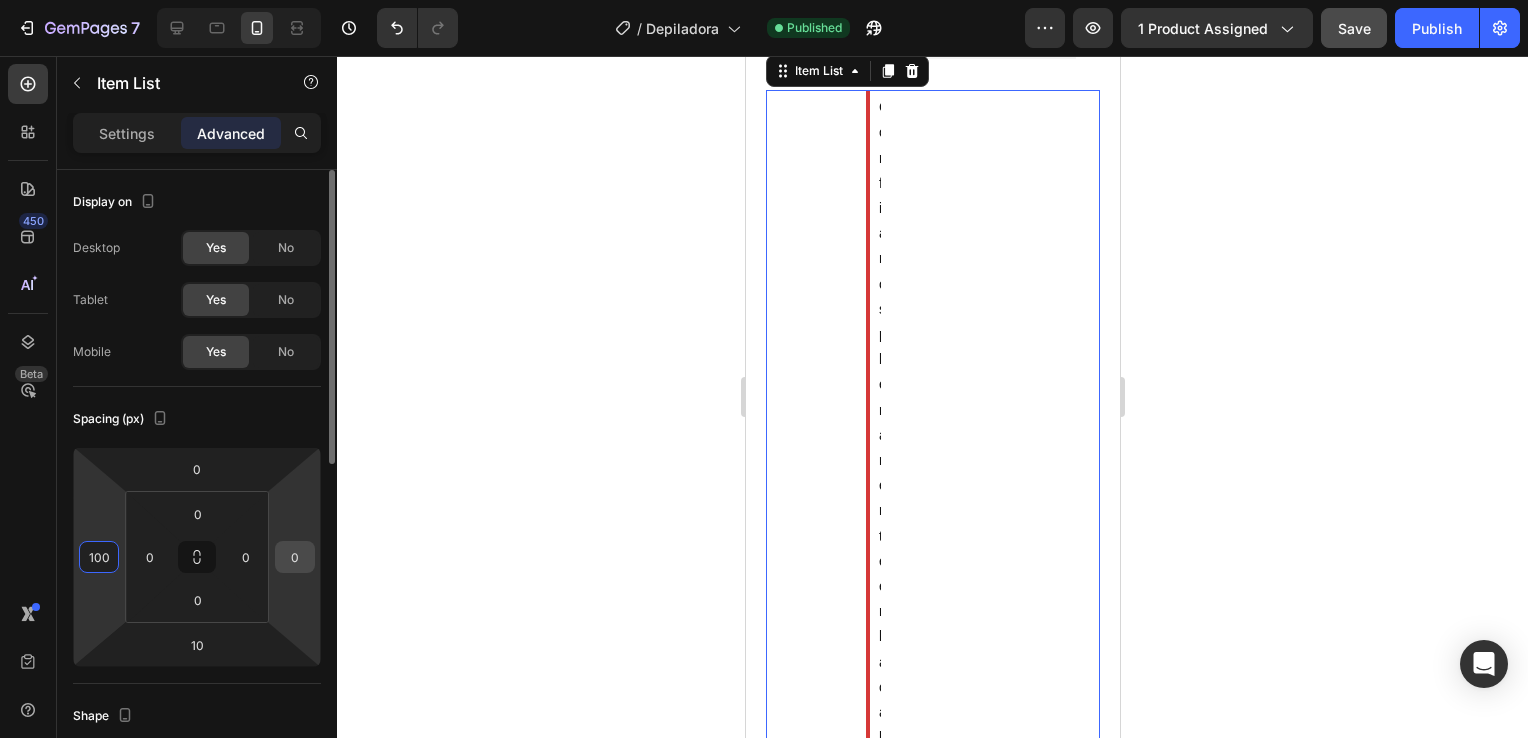 type on "100" 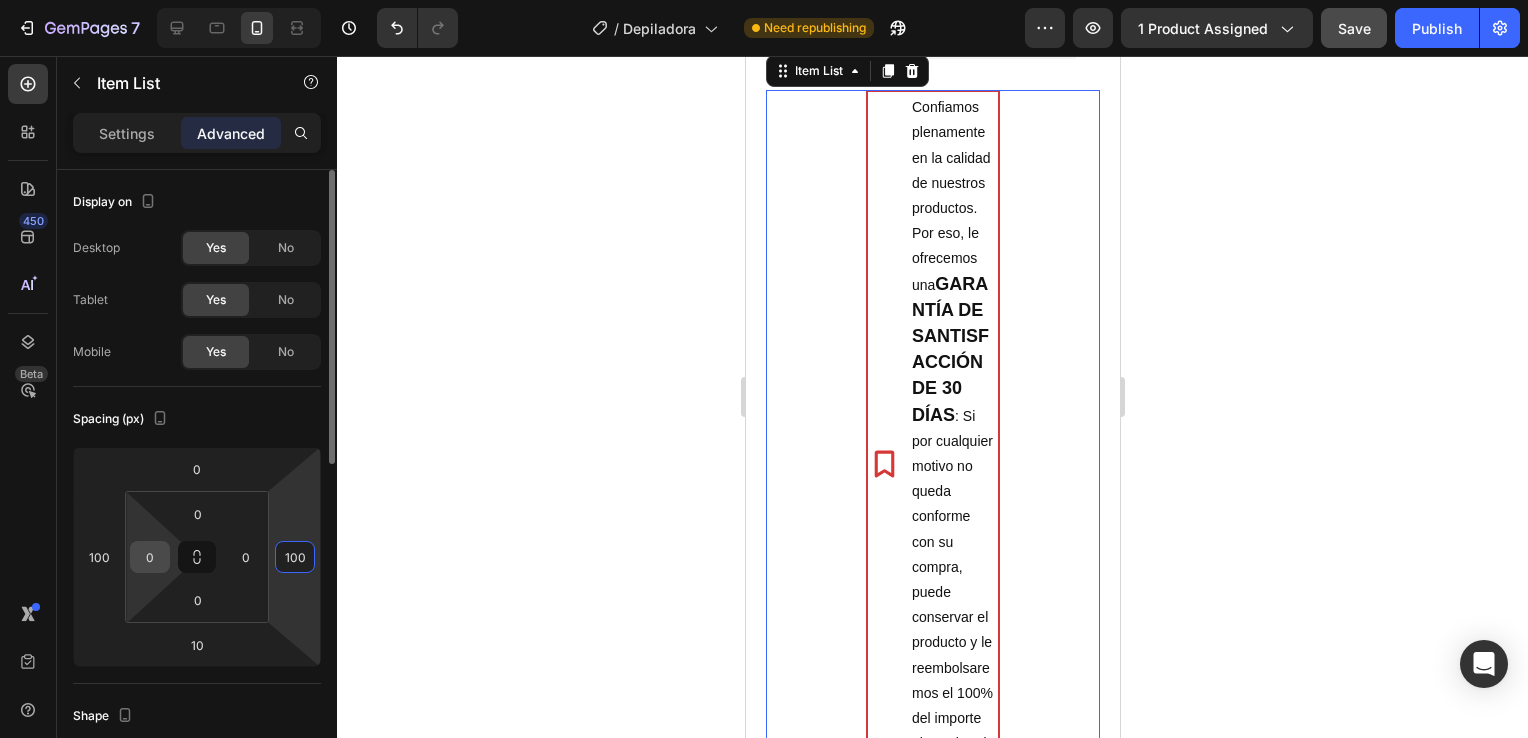 type on "100" 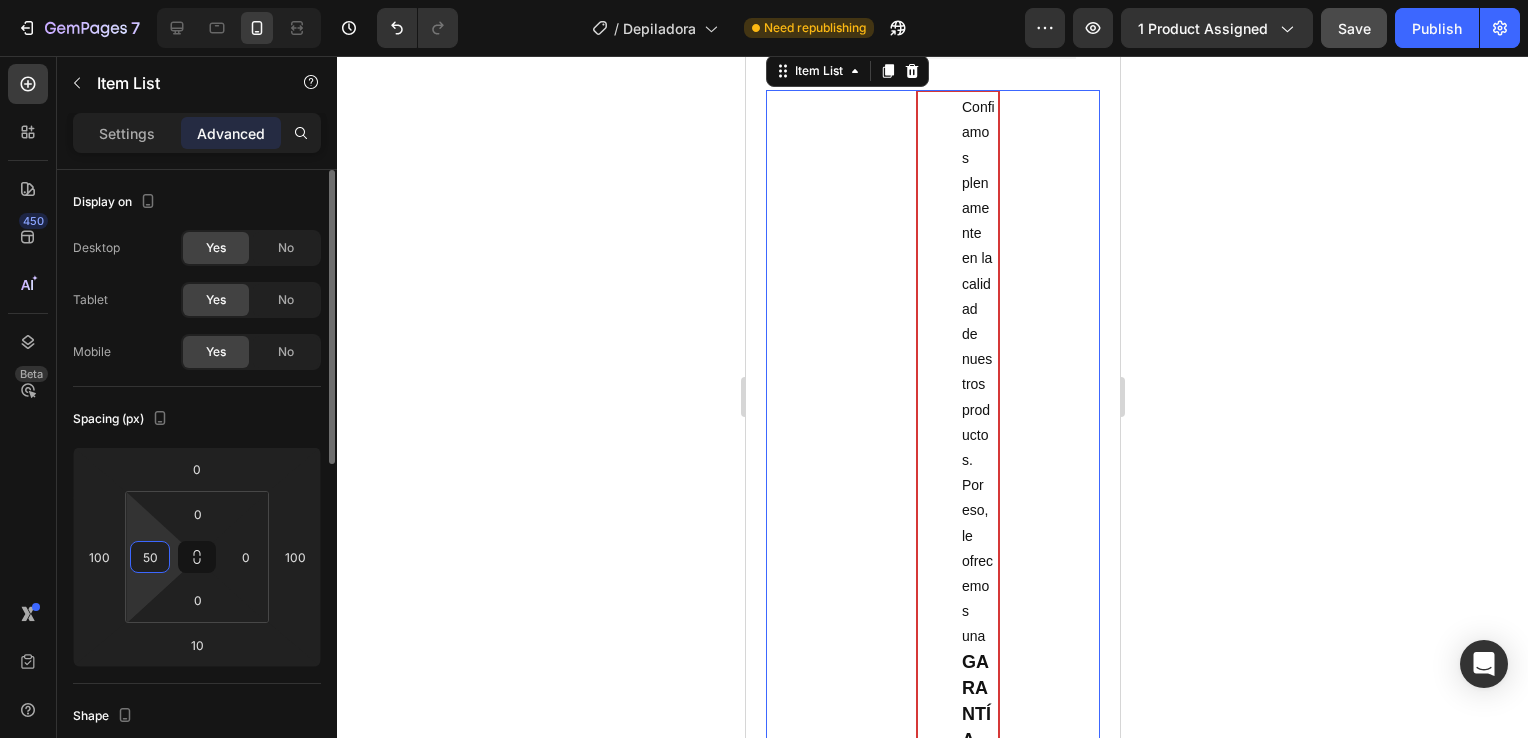 type on "5" 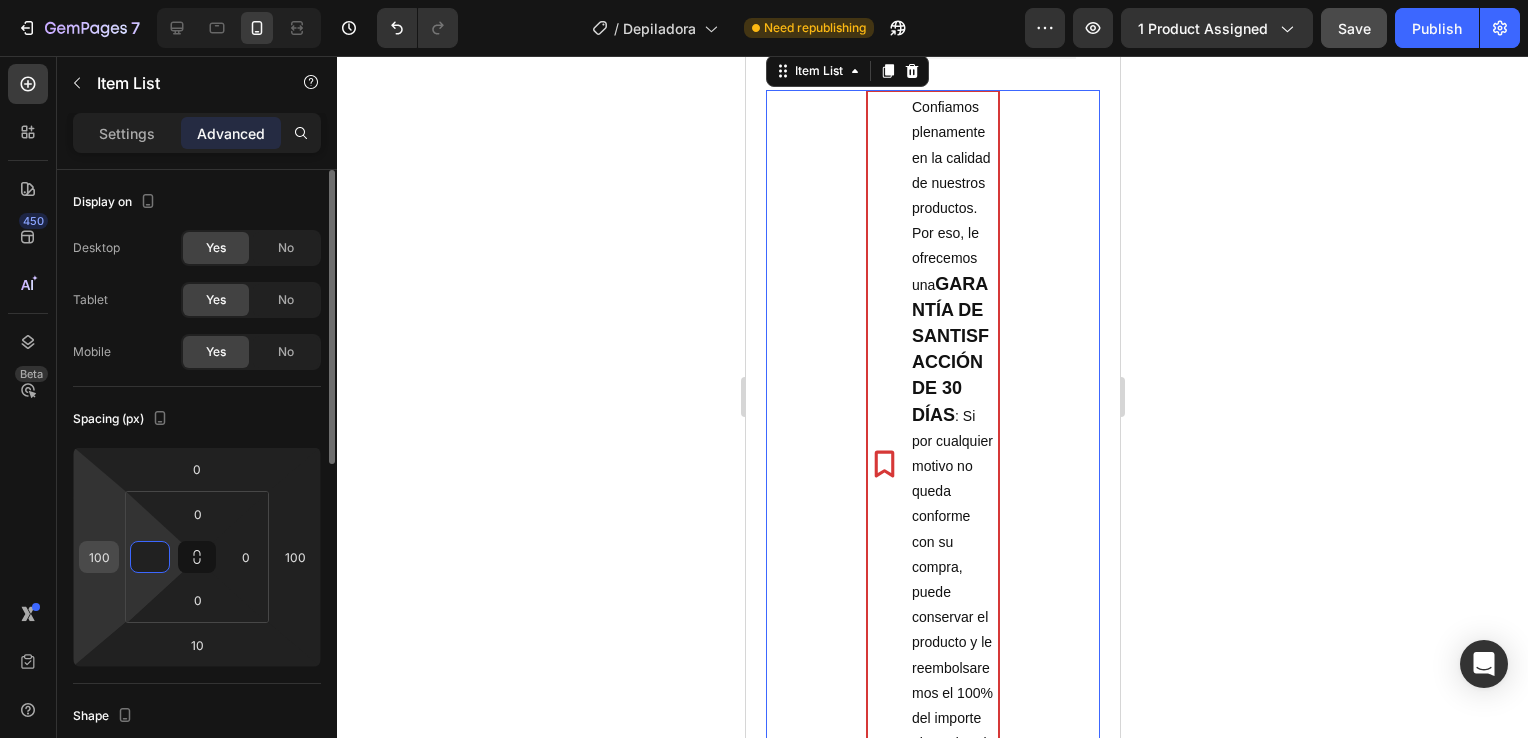 type on "0" 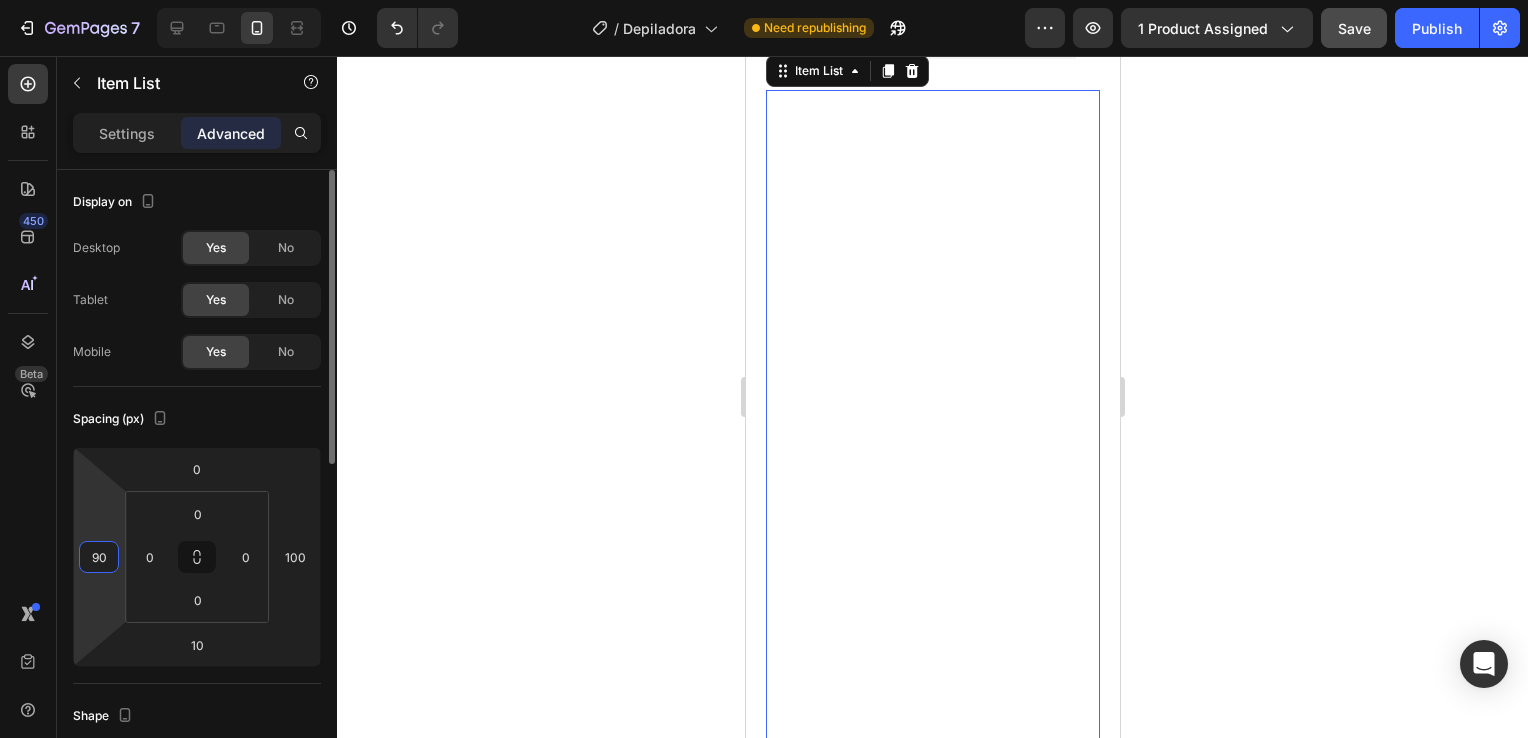 type on "9" 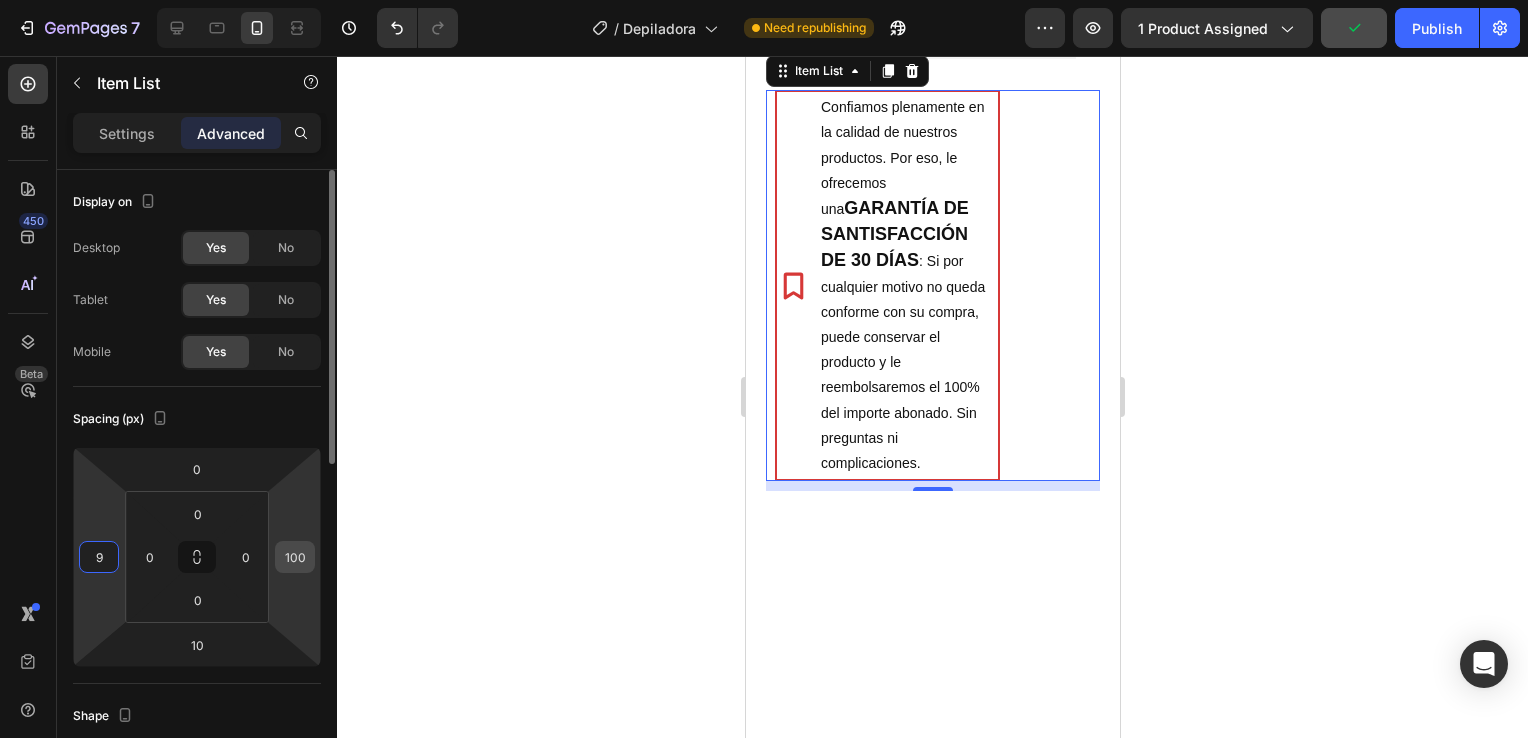 type on "9" 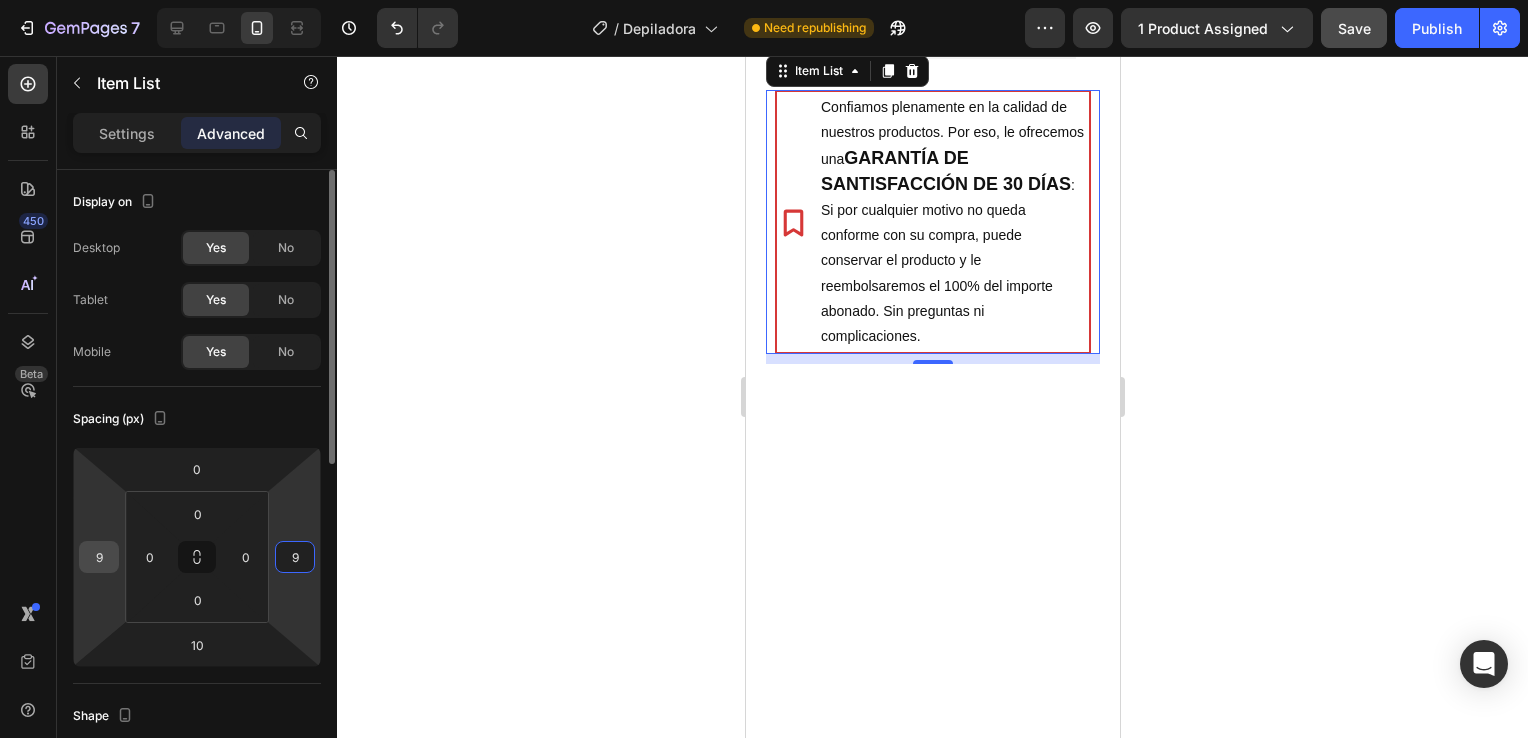 type on "9" 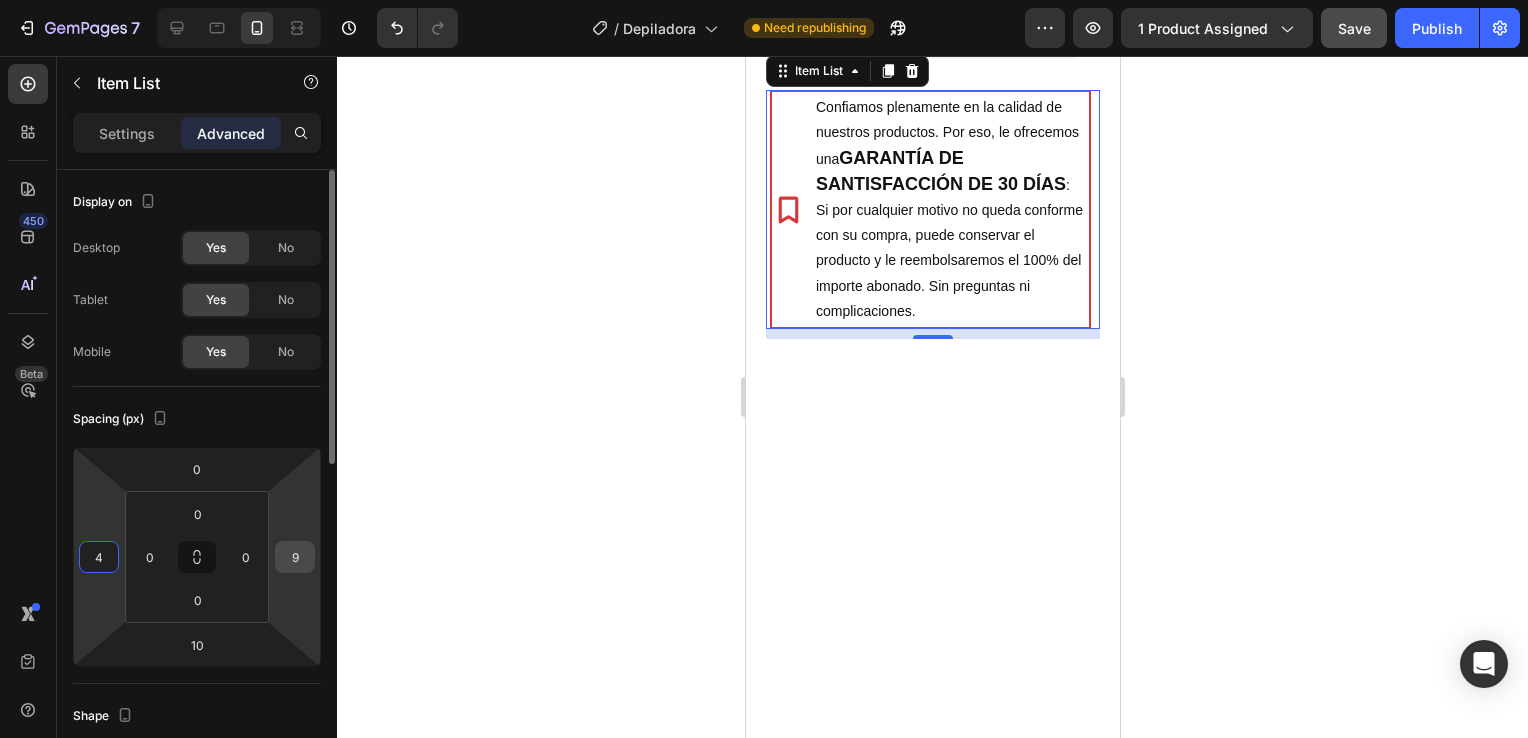 type on "4" 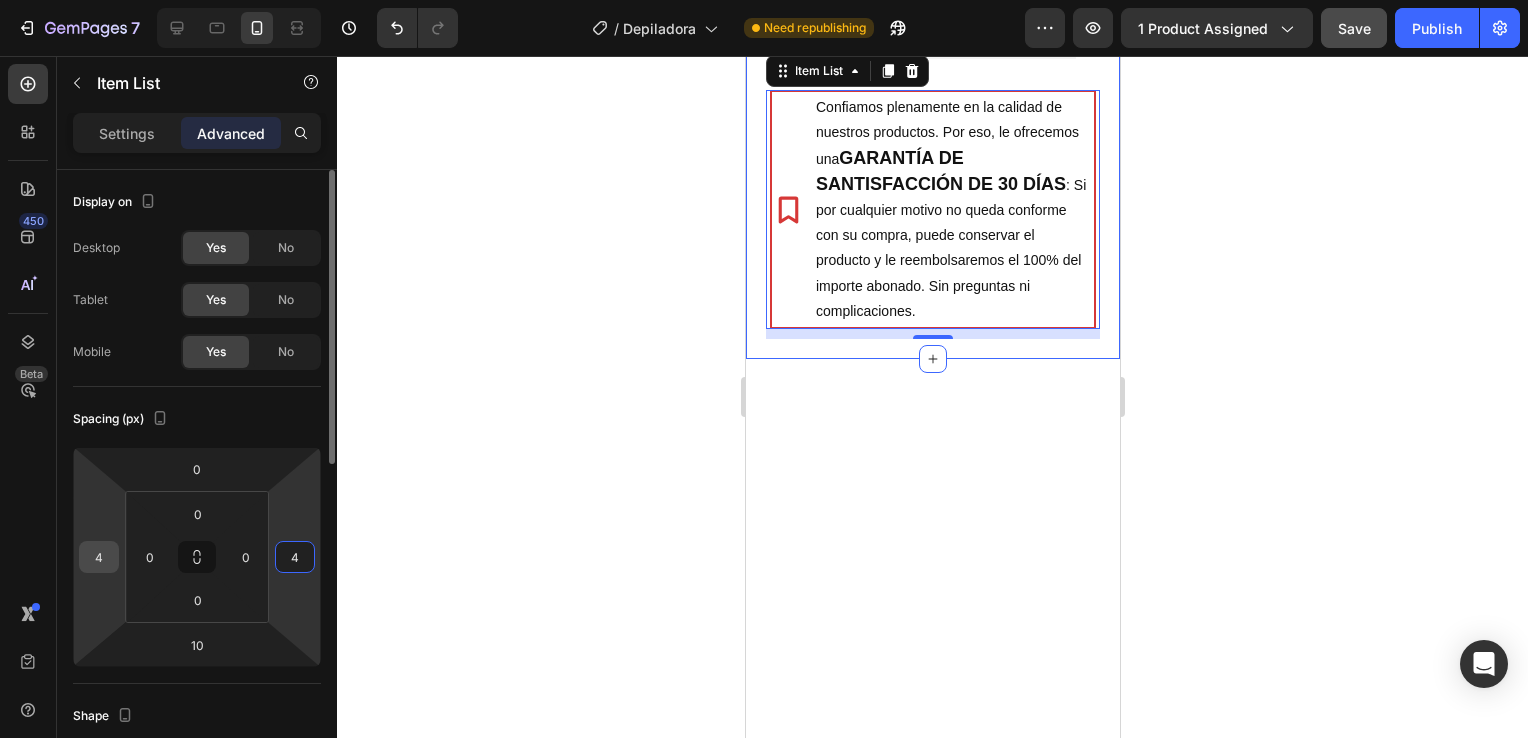 type on "4" 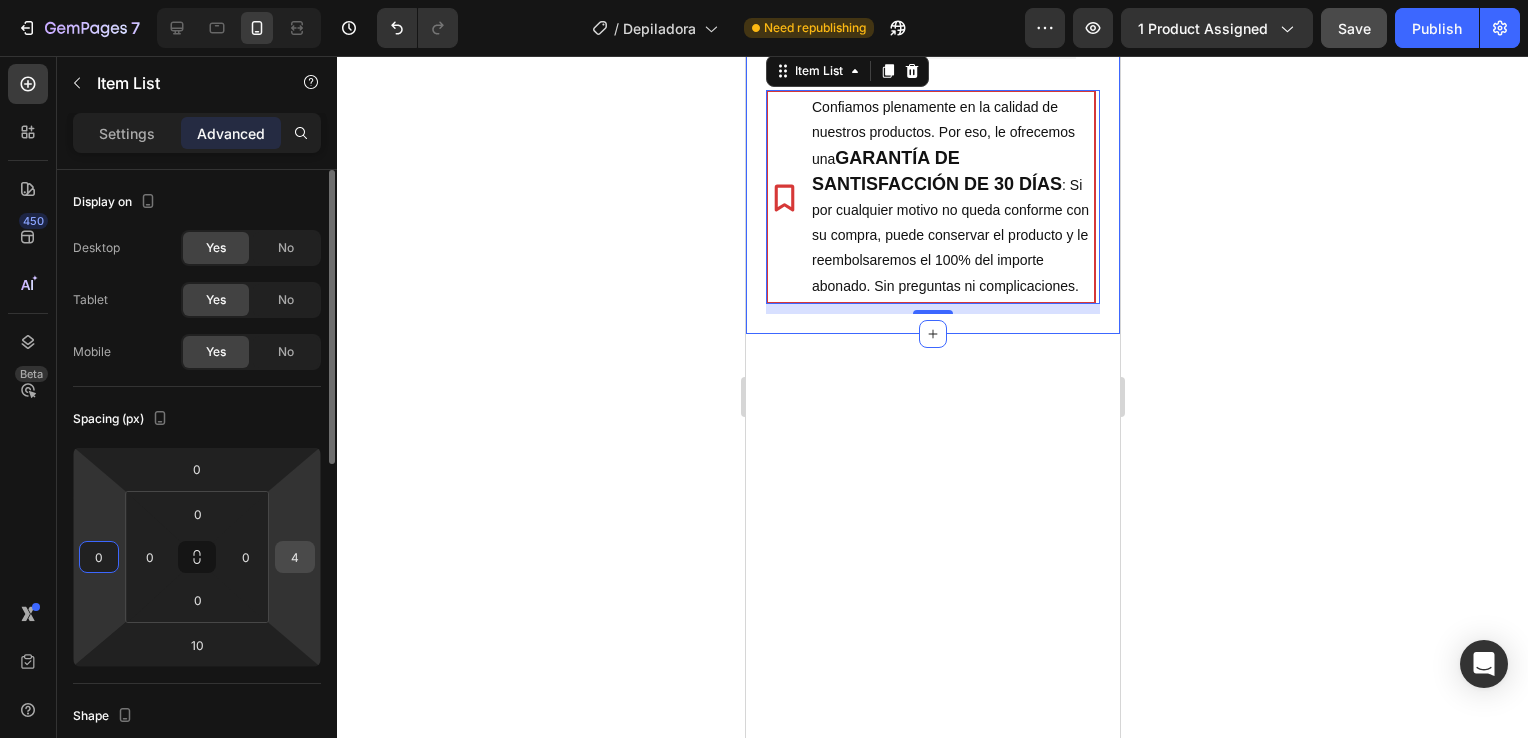 type on "0" 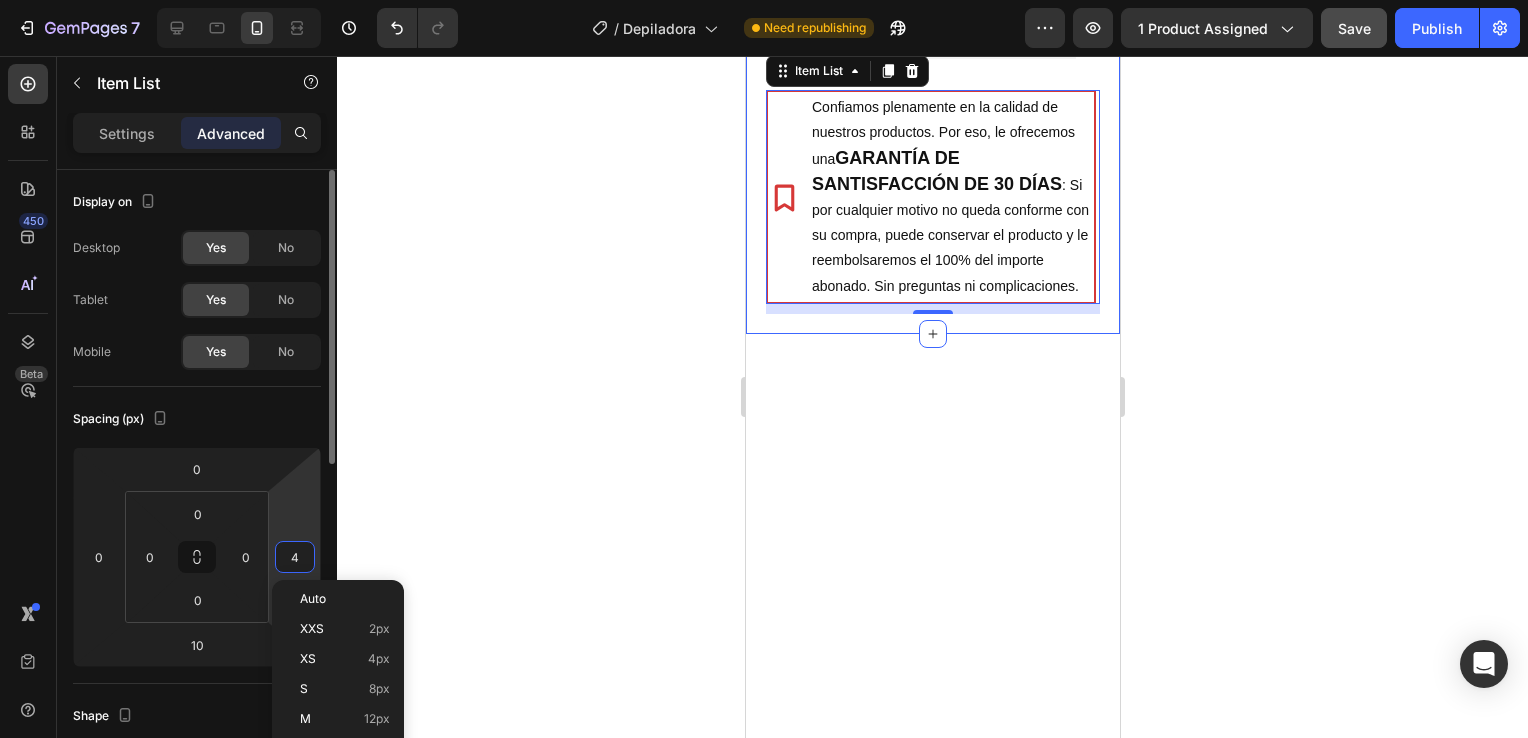 type on "0" 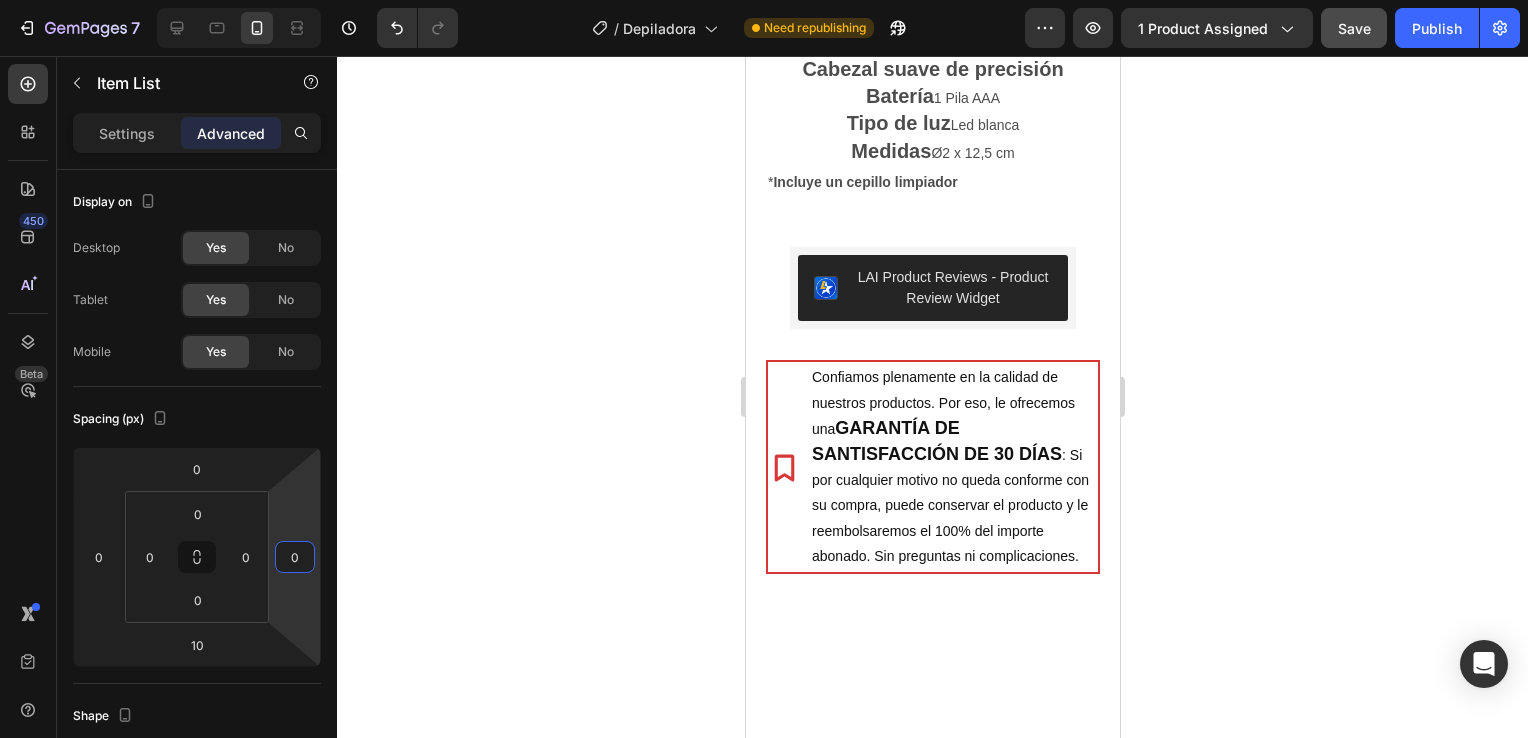 scroll, scrollTop: 2347, scrollLeft: 0, axis: vertical 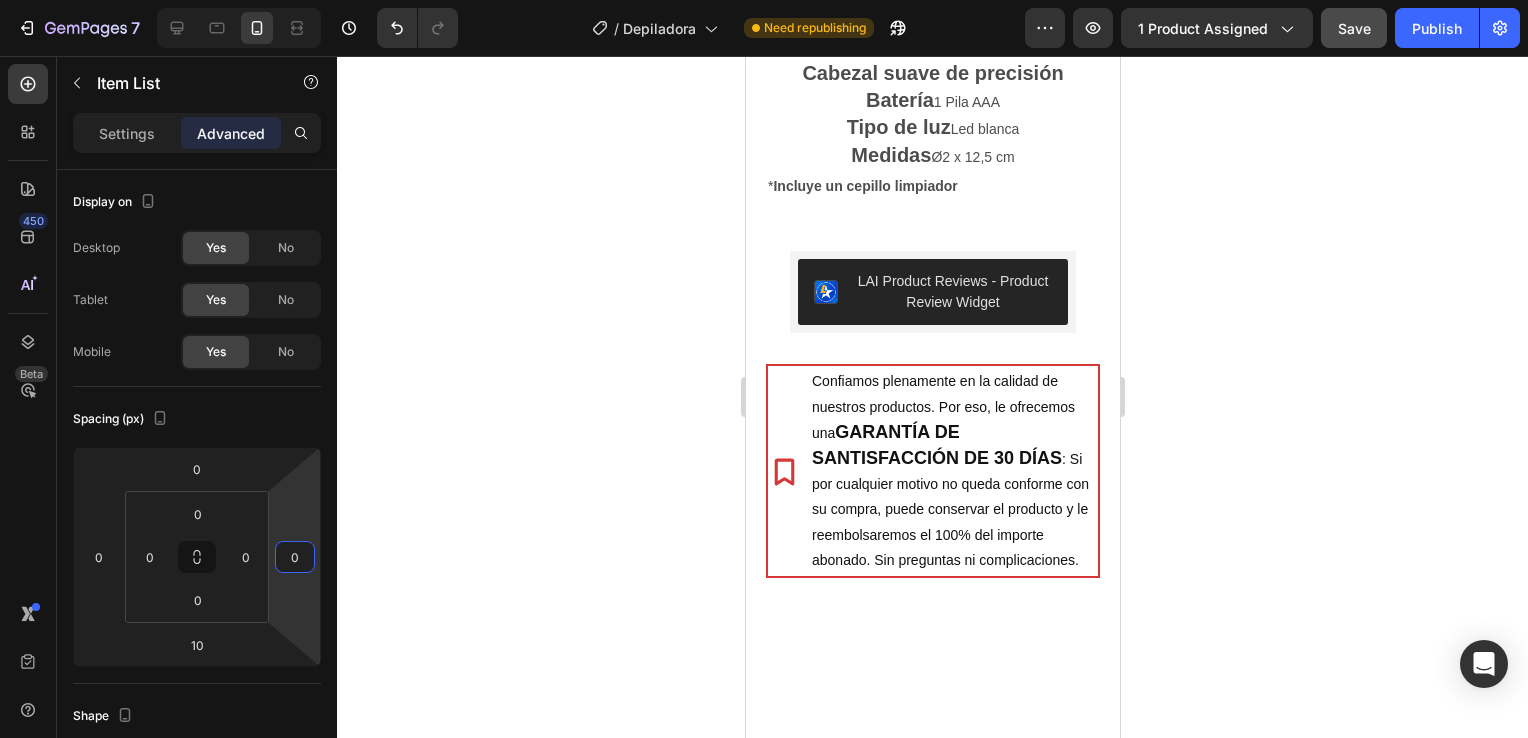 click at bounding box center (932, -192) 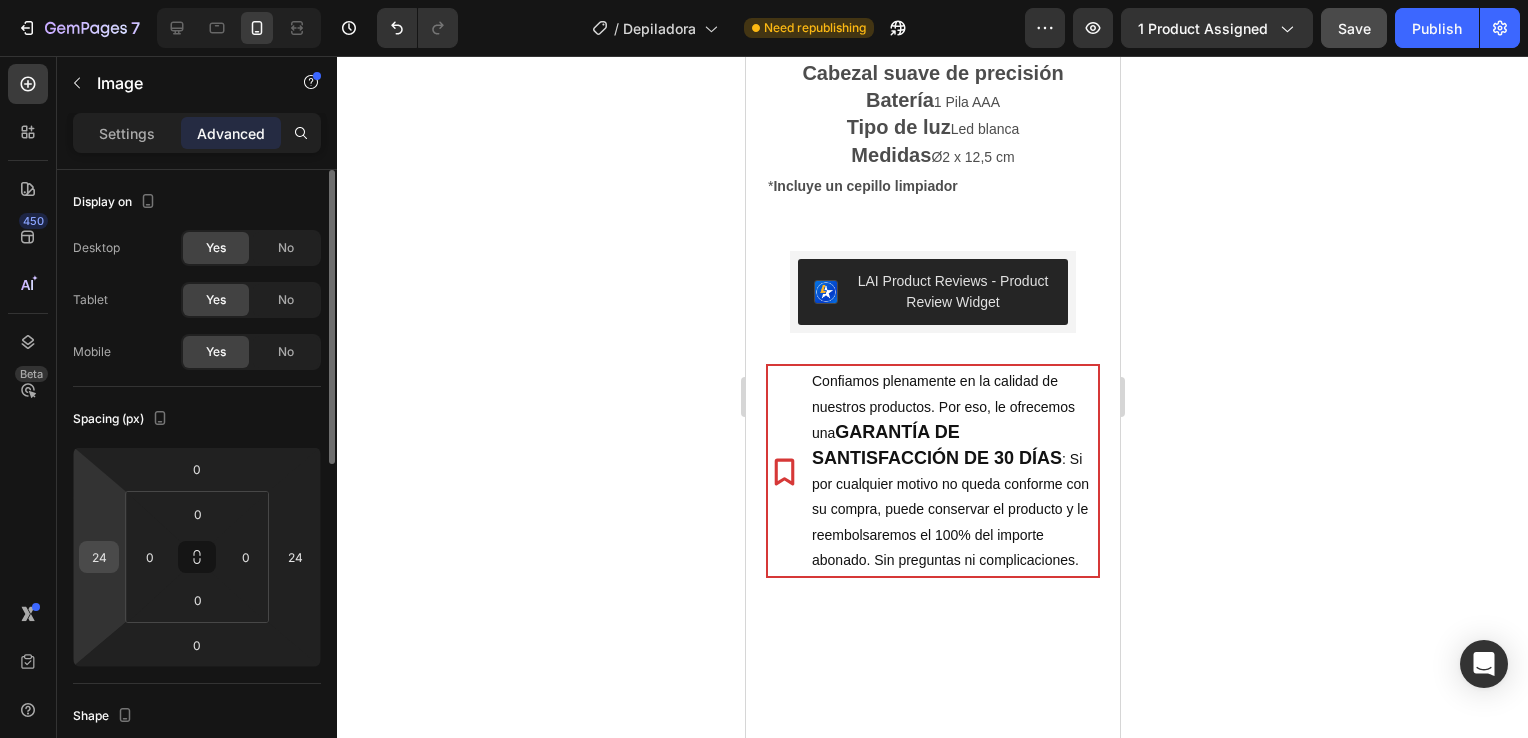 click on "24" at bounding box center [99, 557] 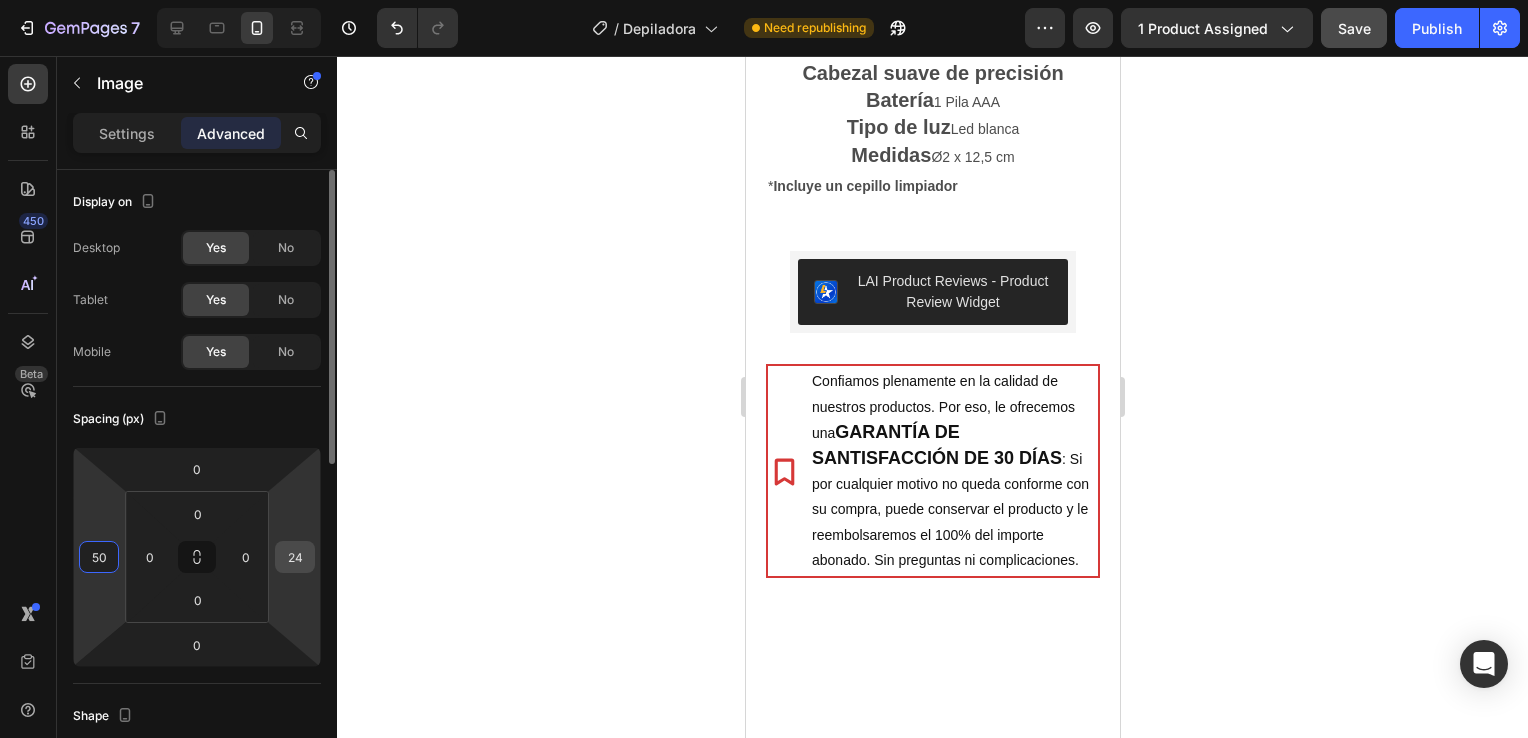 type on "50" 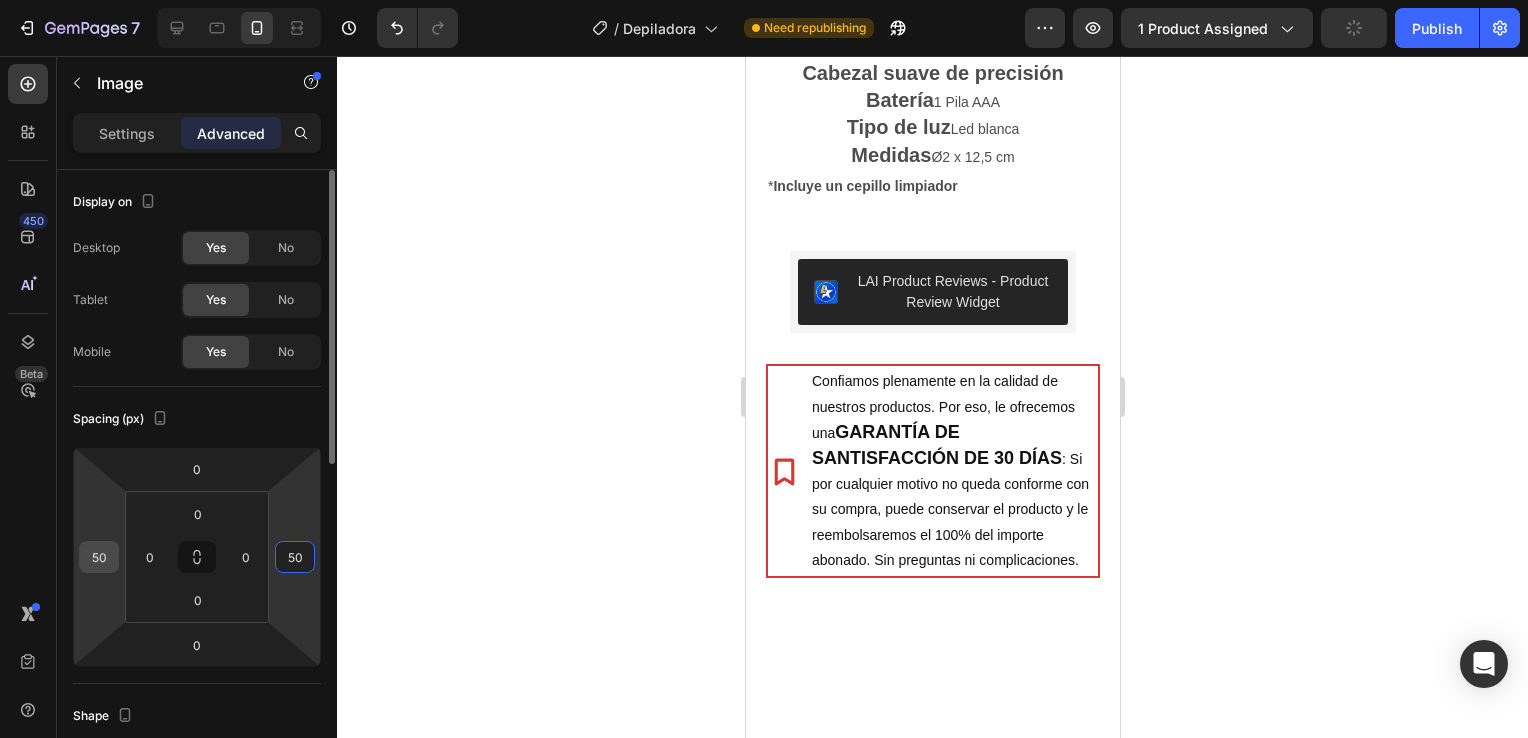 type on "50" 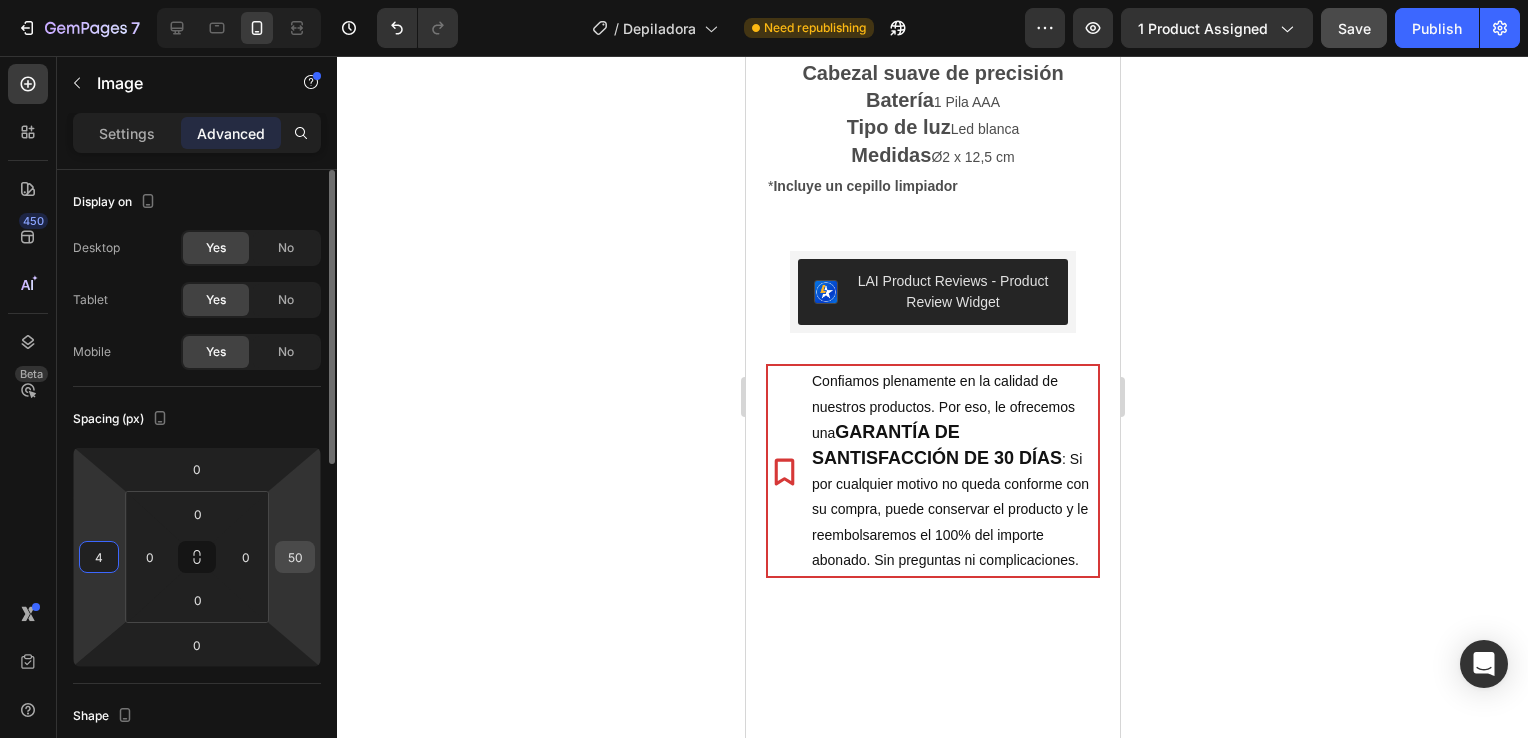 type on "4" 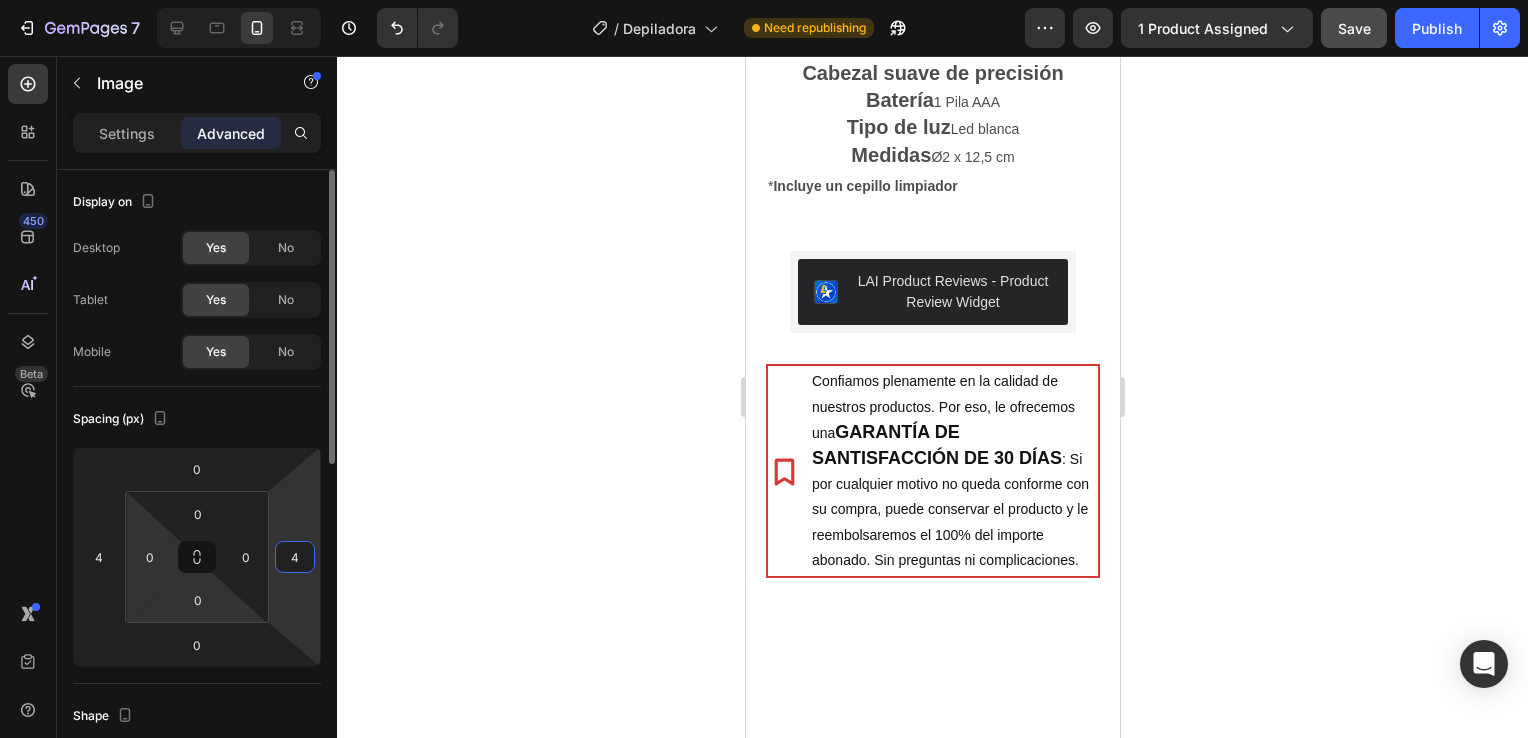 type on "4" 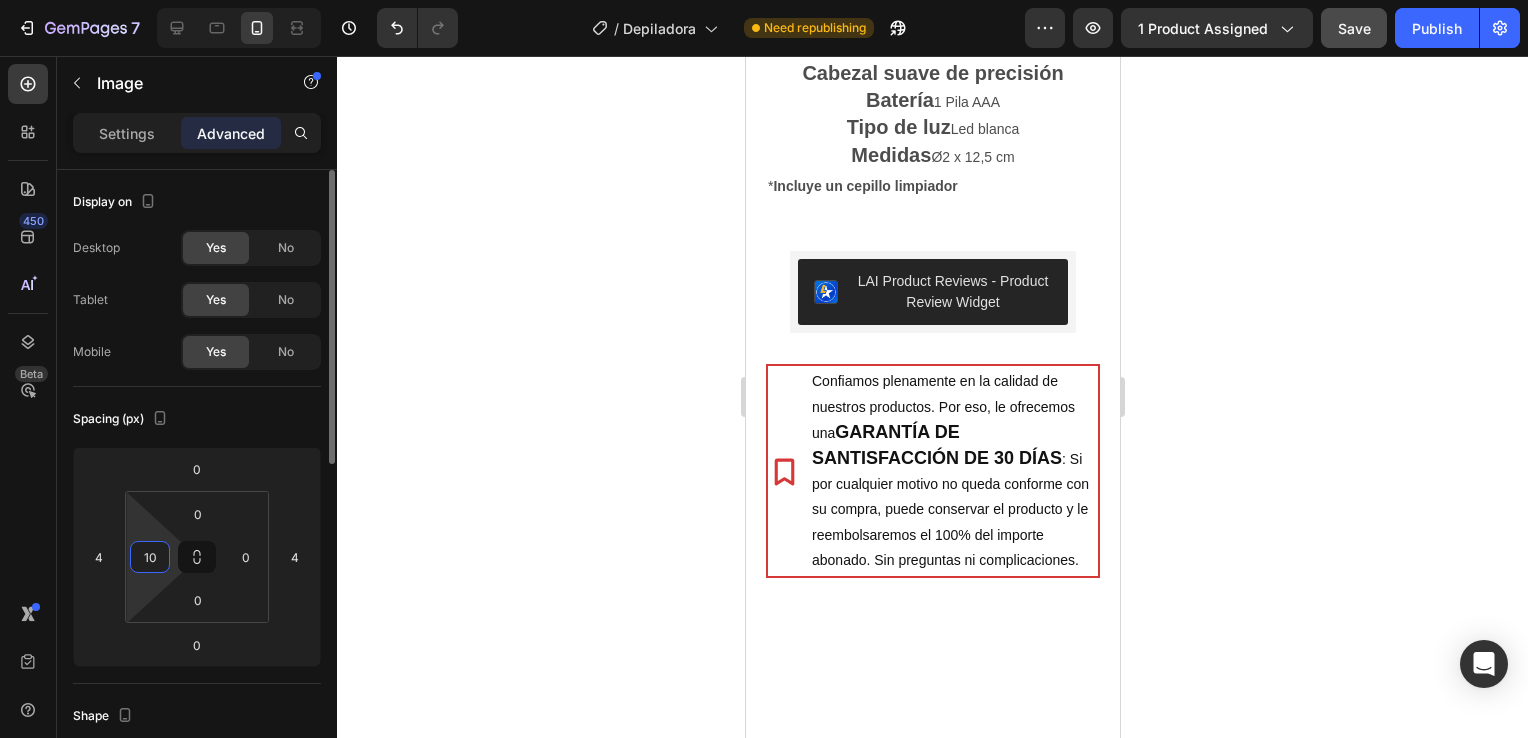 type on "1" 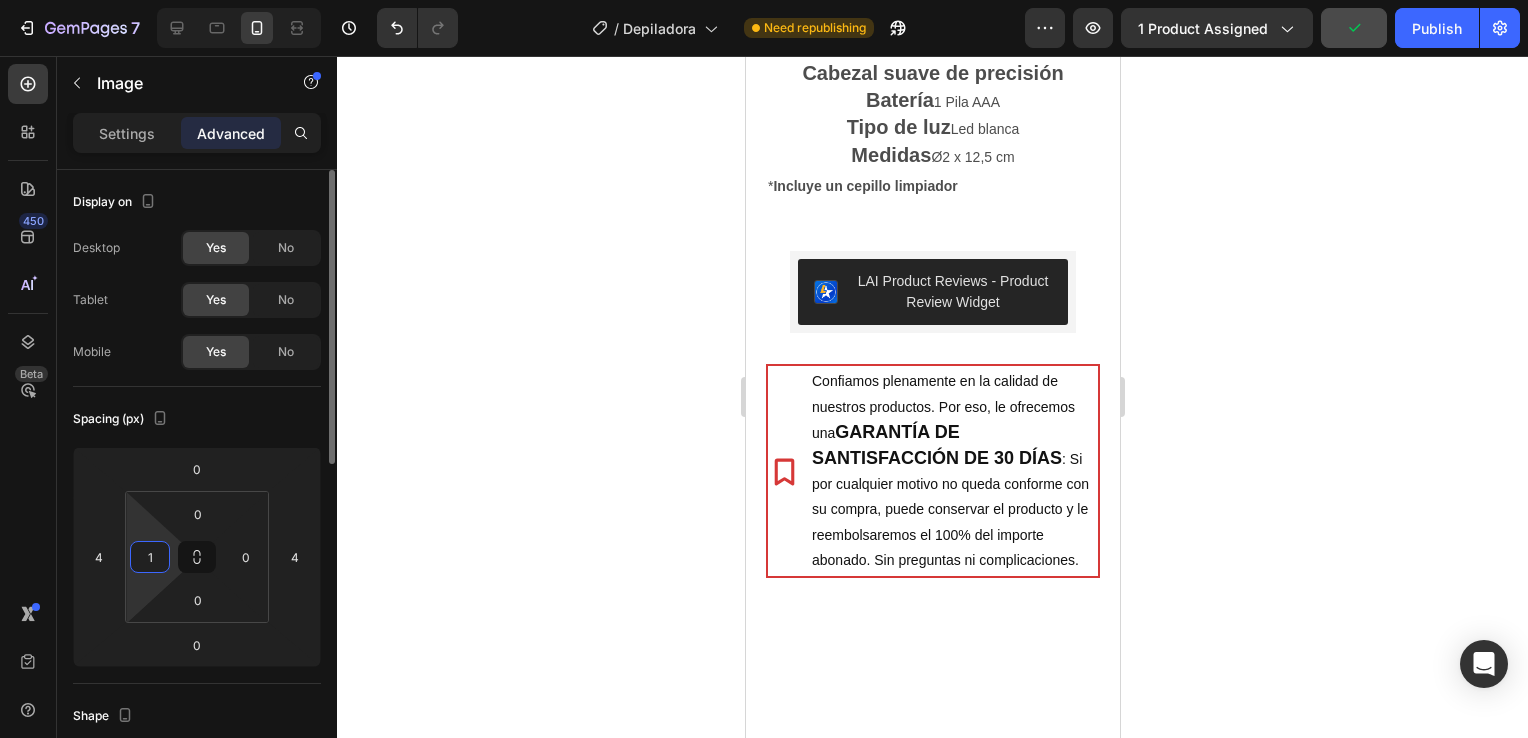 type 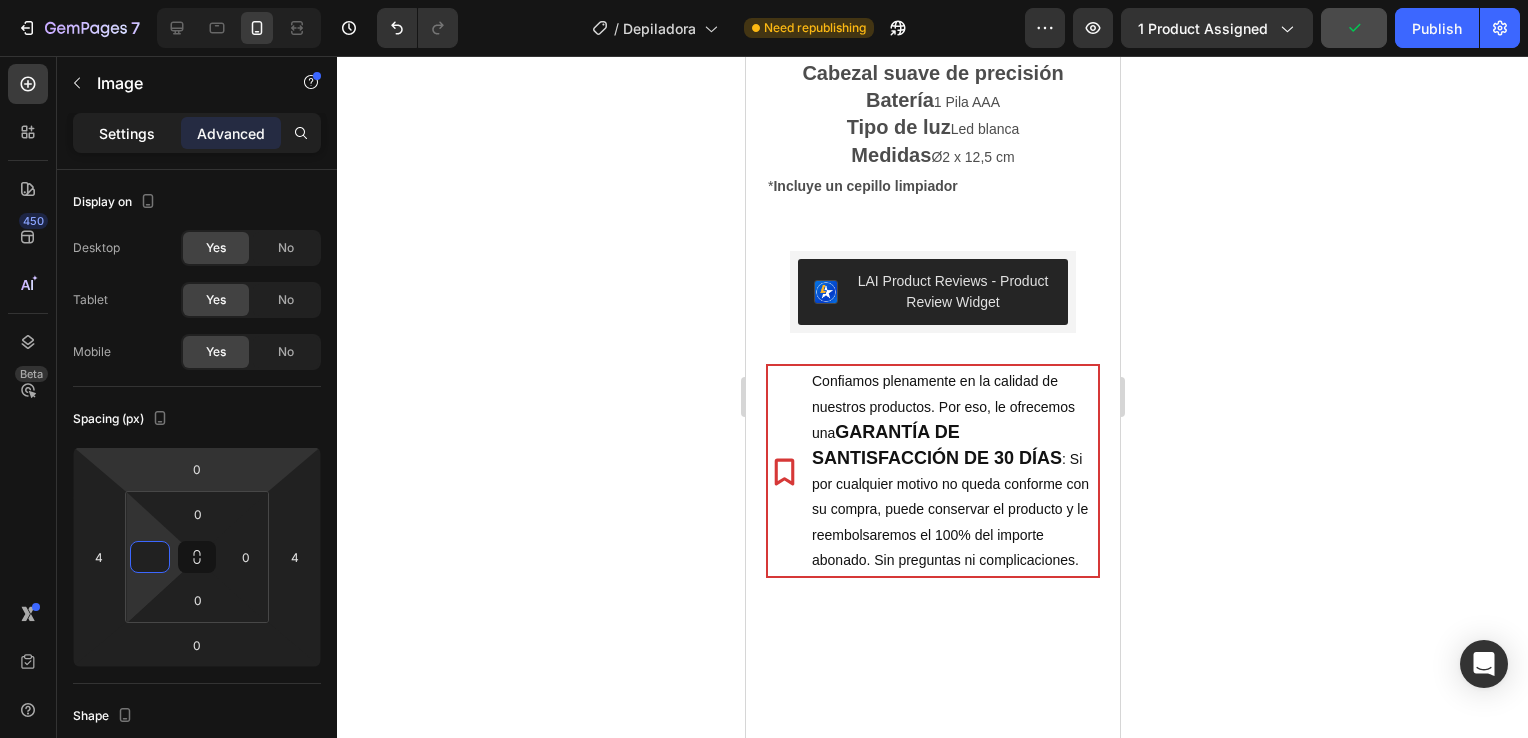 click on "Settings" 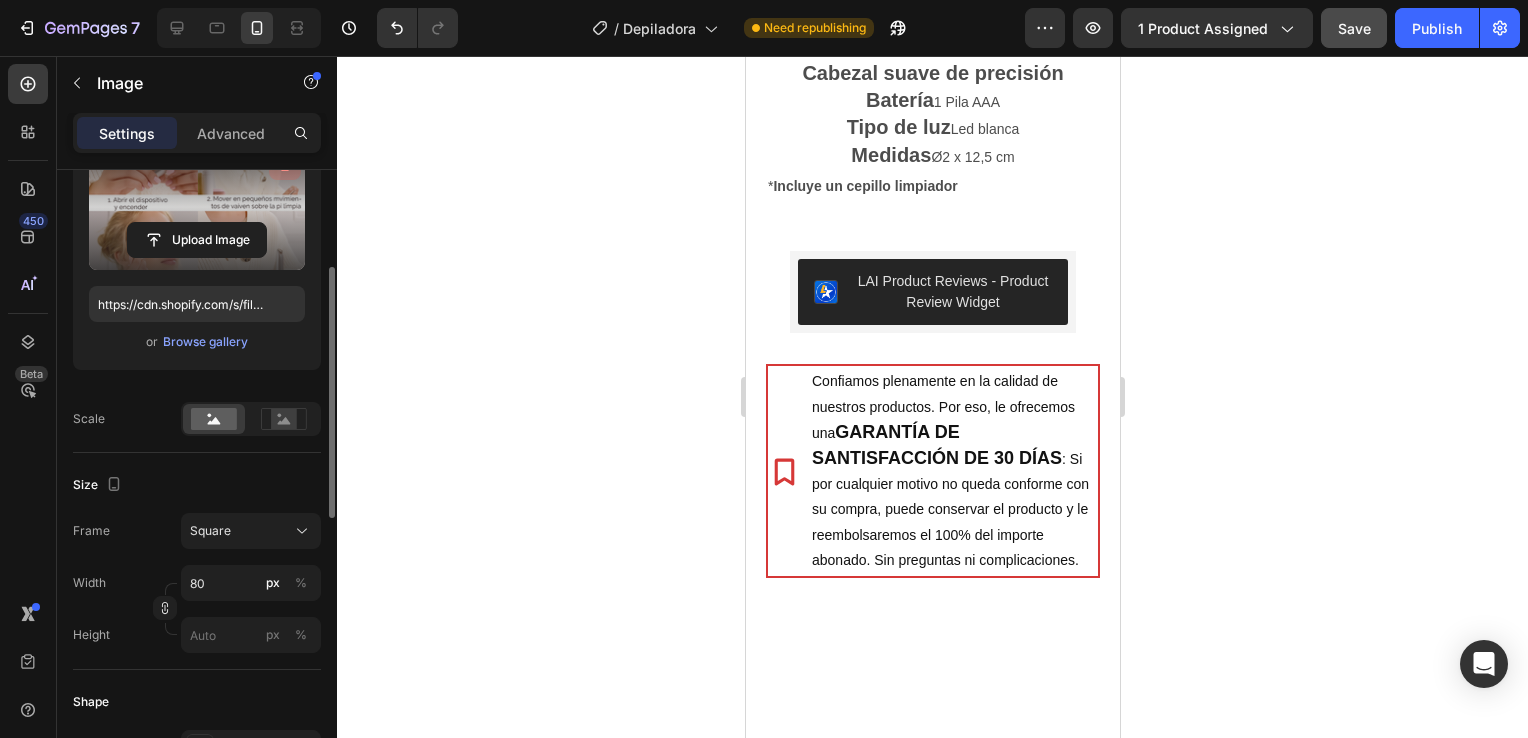 scroll, scrollTop: 232, scrollLeft: 0, axis: vertical 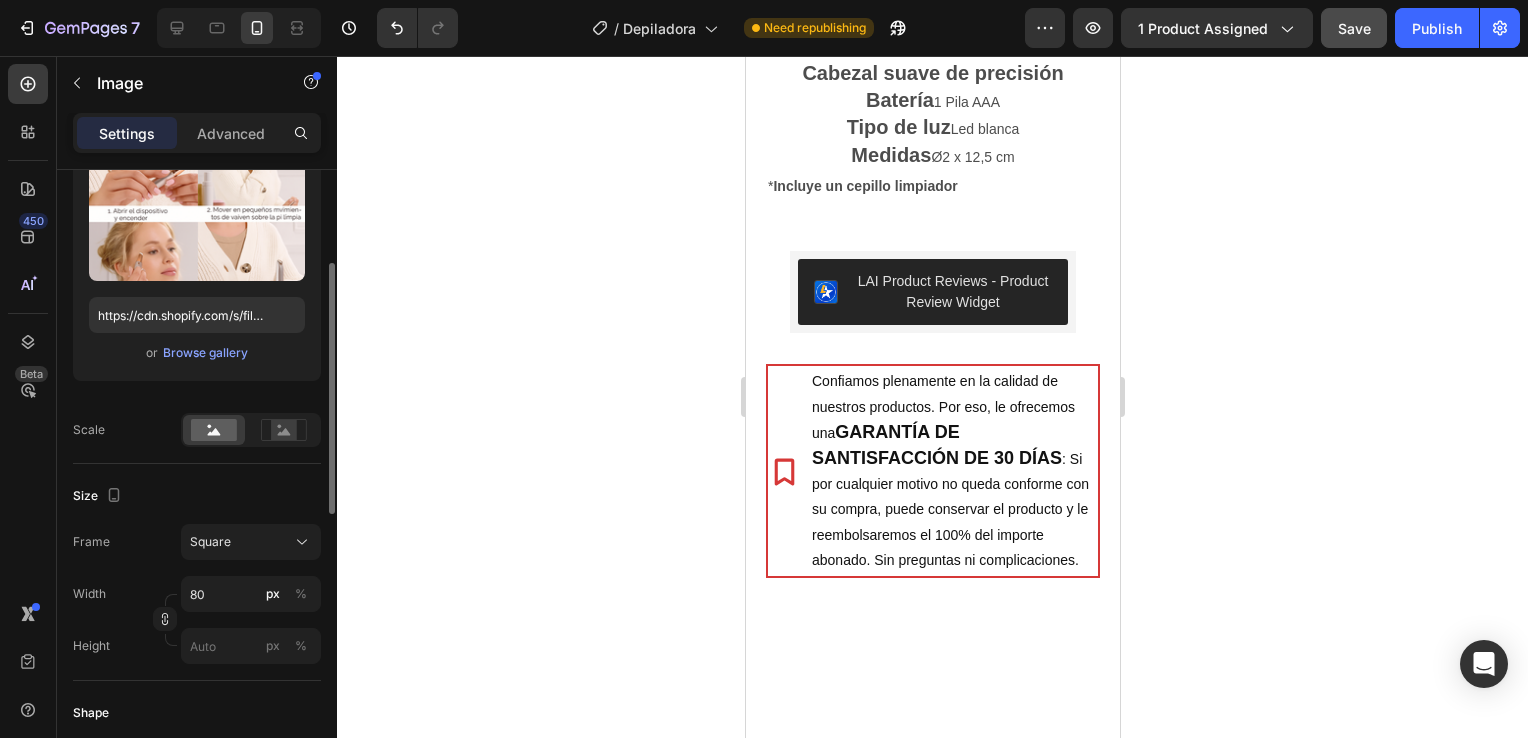 click on "Settings Advanced" at bounding box center (197, 133) 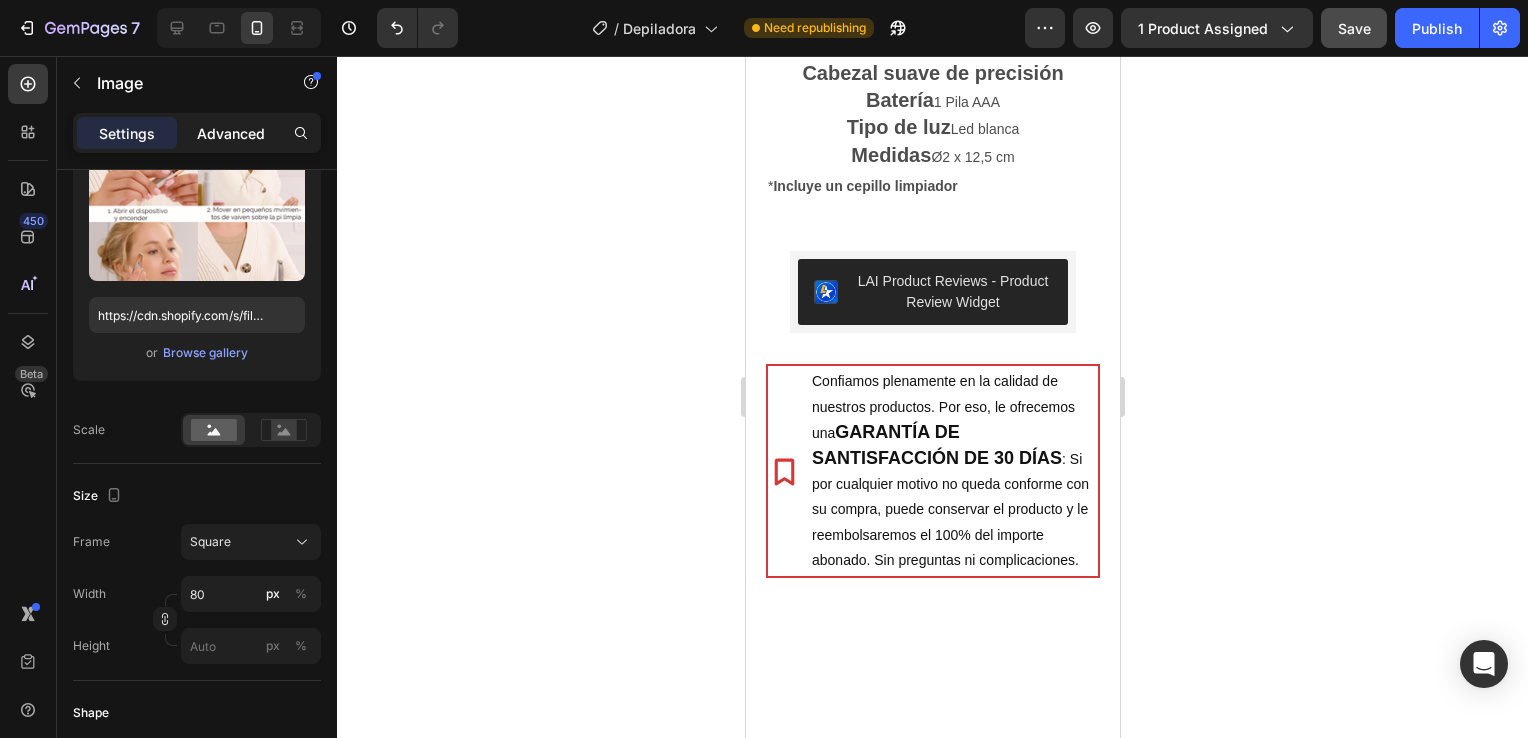 click on "Advanced" at bounding box center (231, 133) 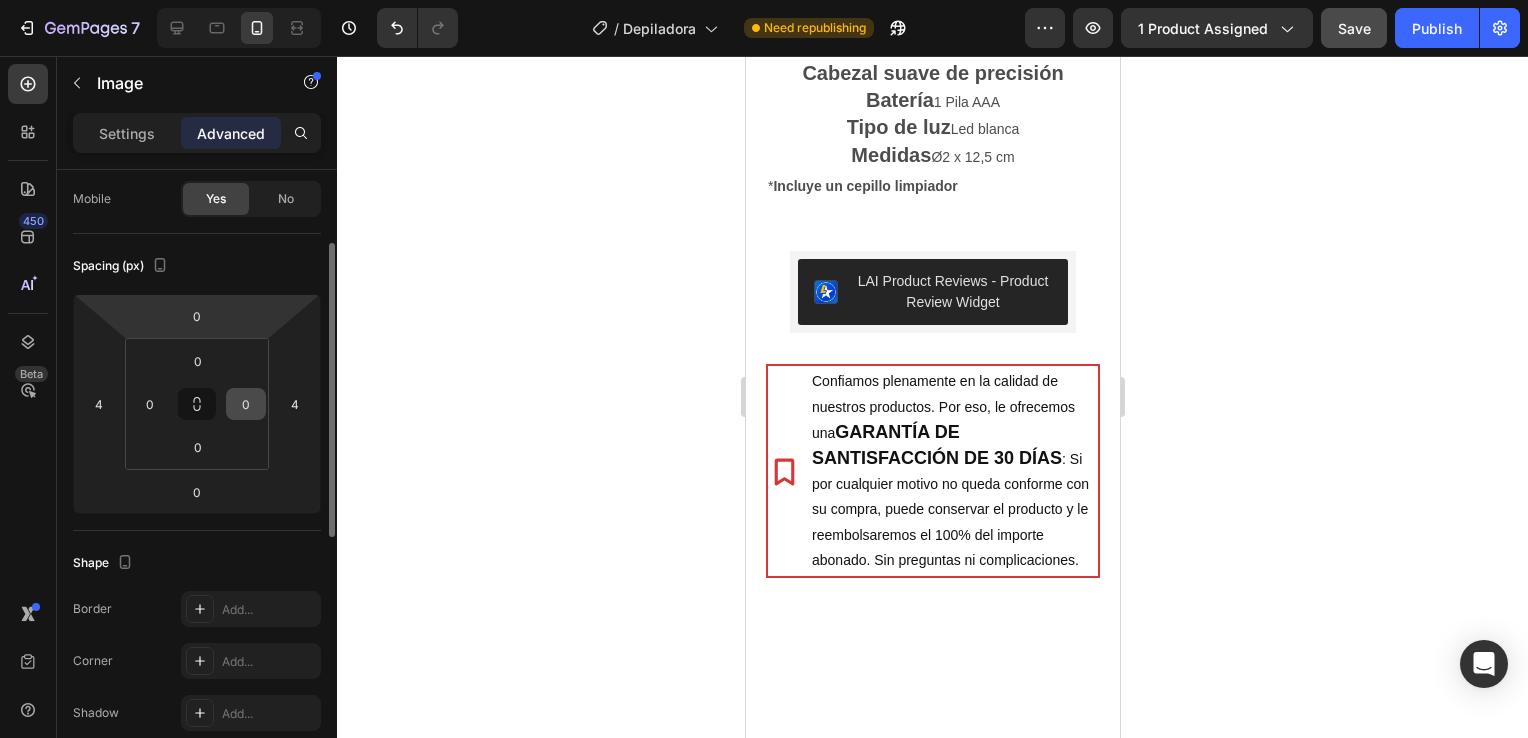scroll, scrollTop: 152, scrollLeft: 0, axis: vertical 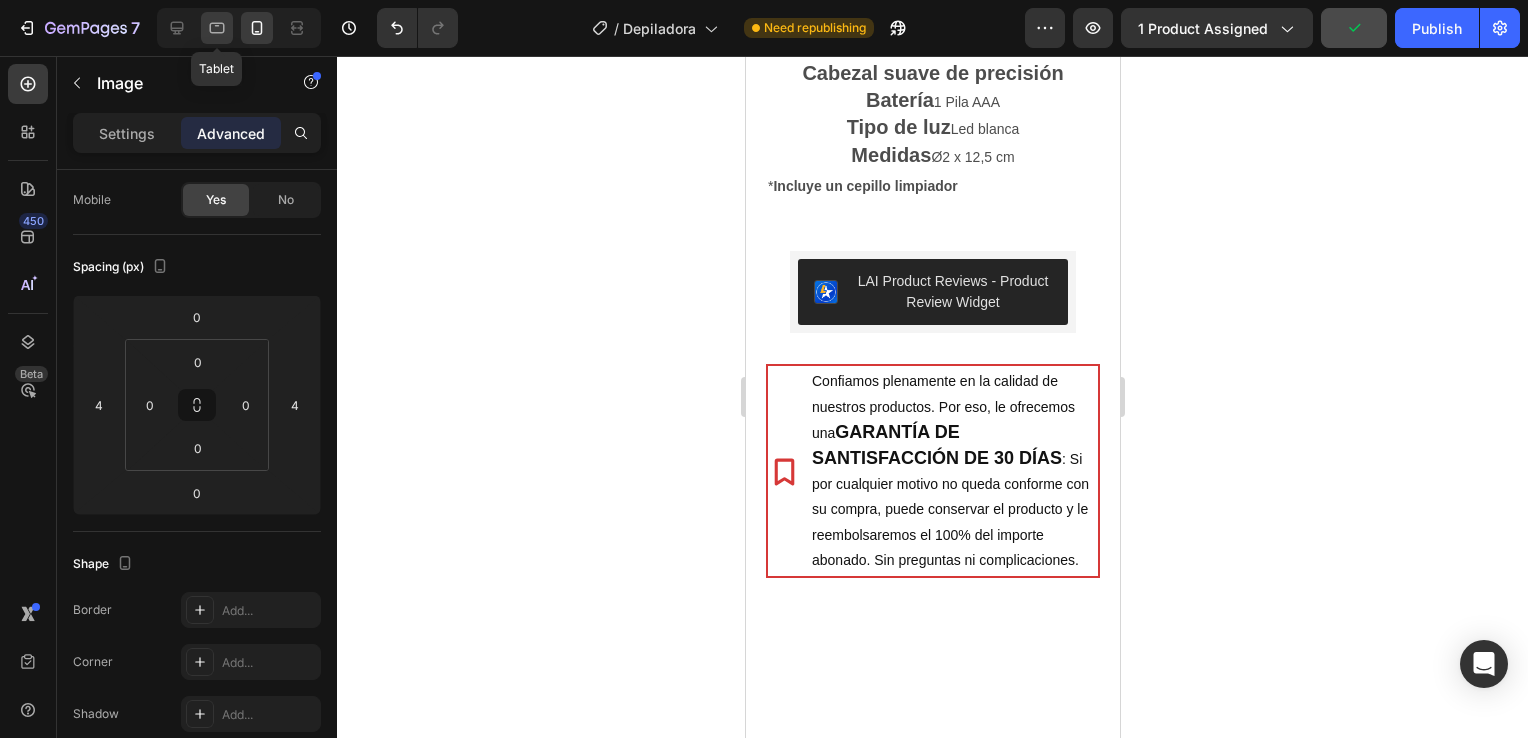 click 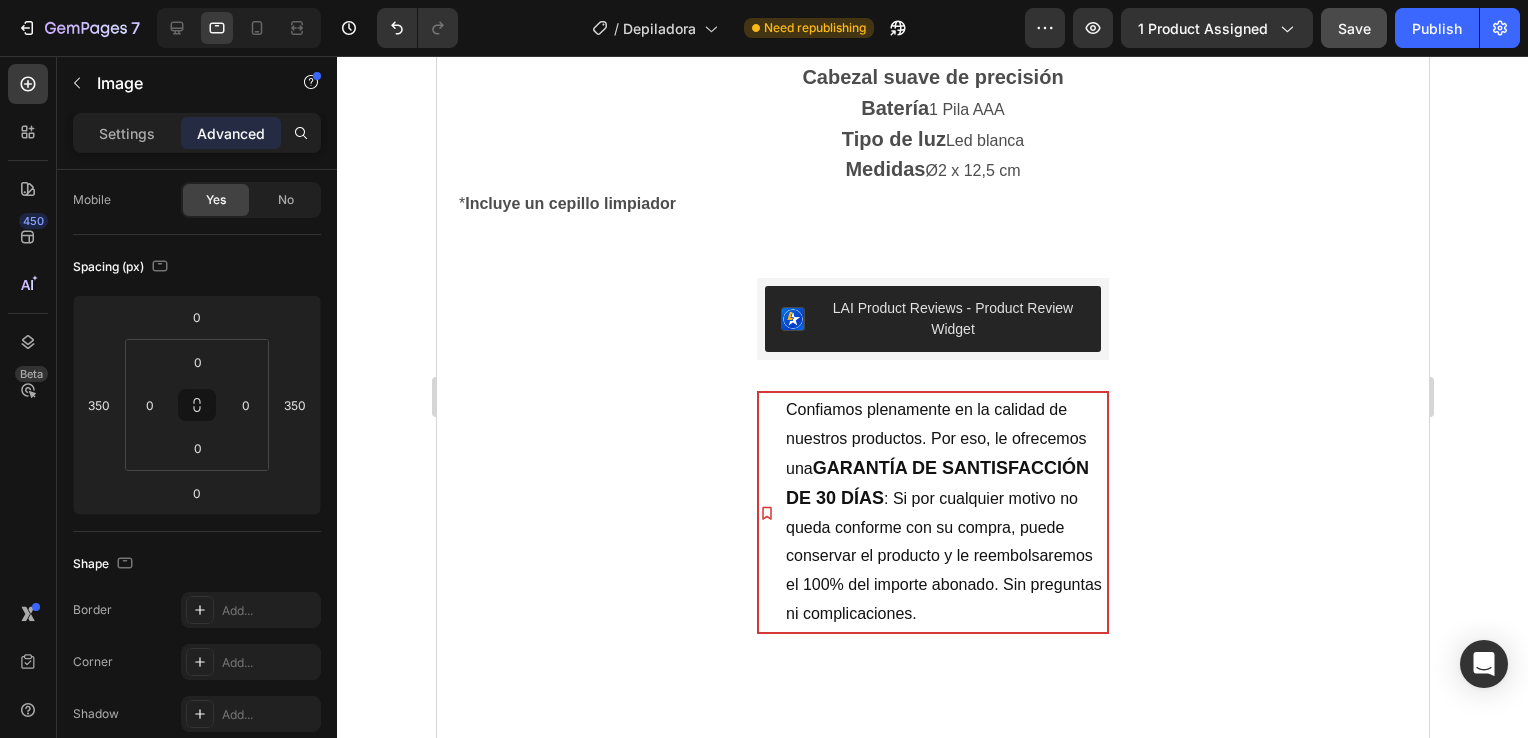 scroll, scrollTop: 2823, scrollLeft: 0, axis: vertical 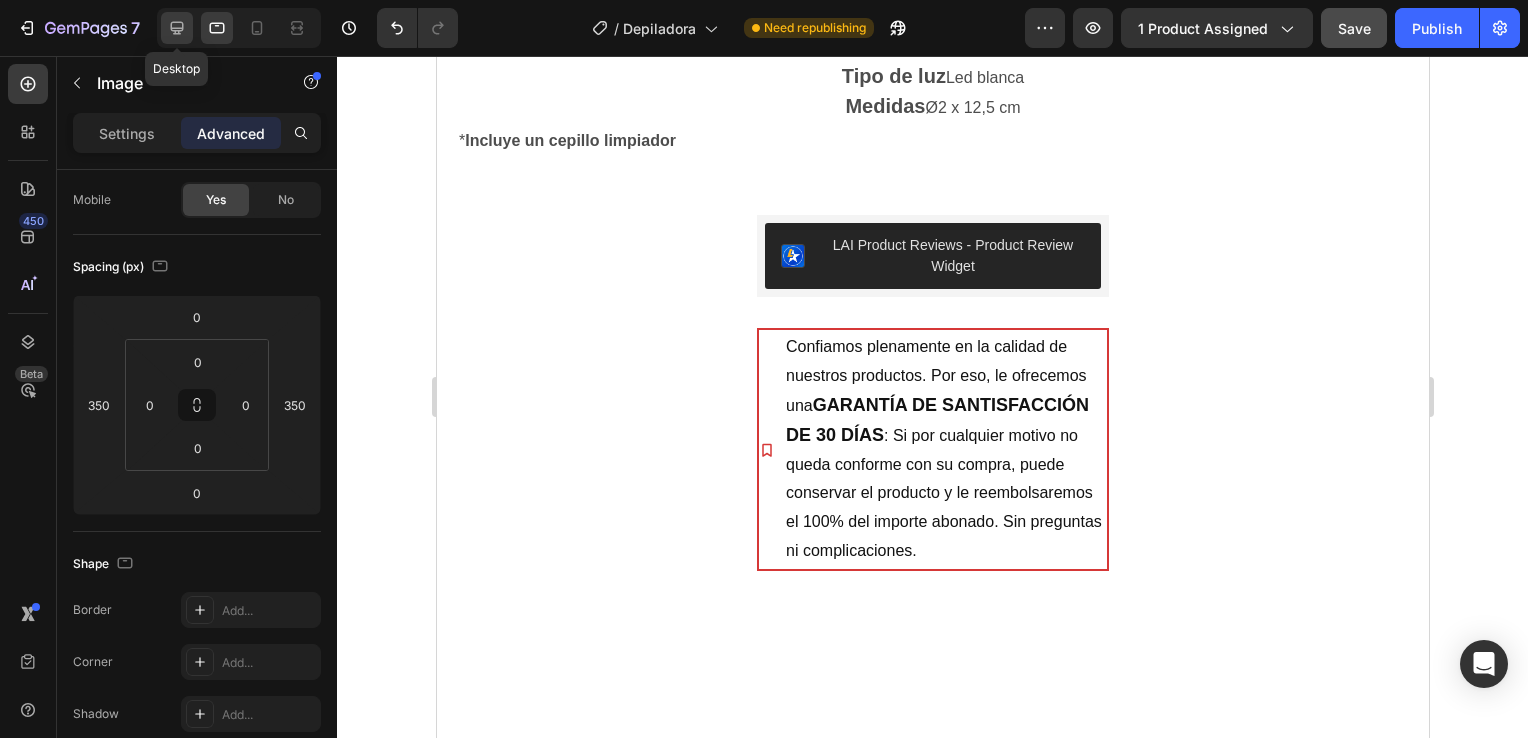 click 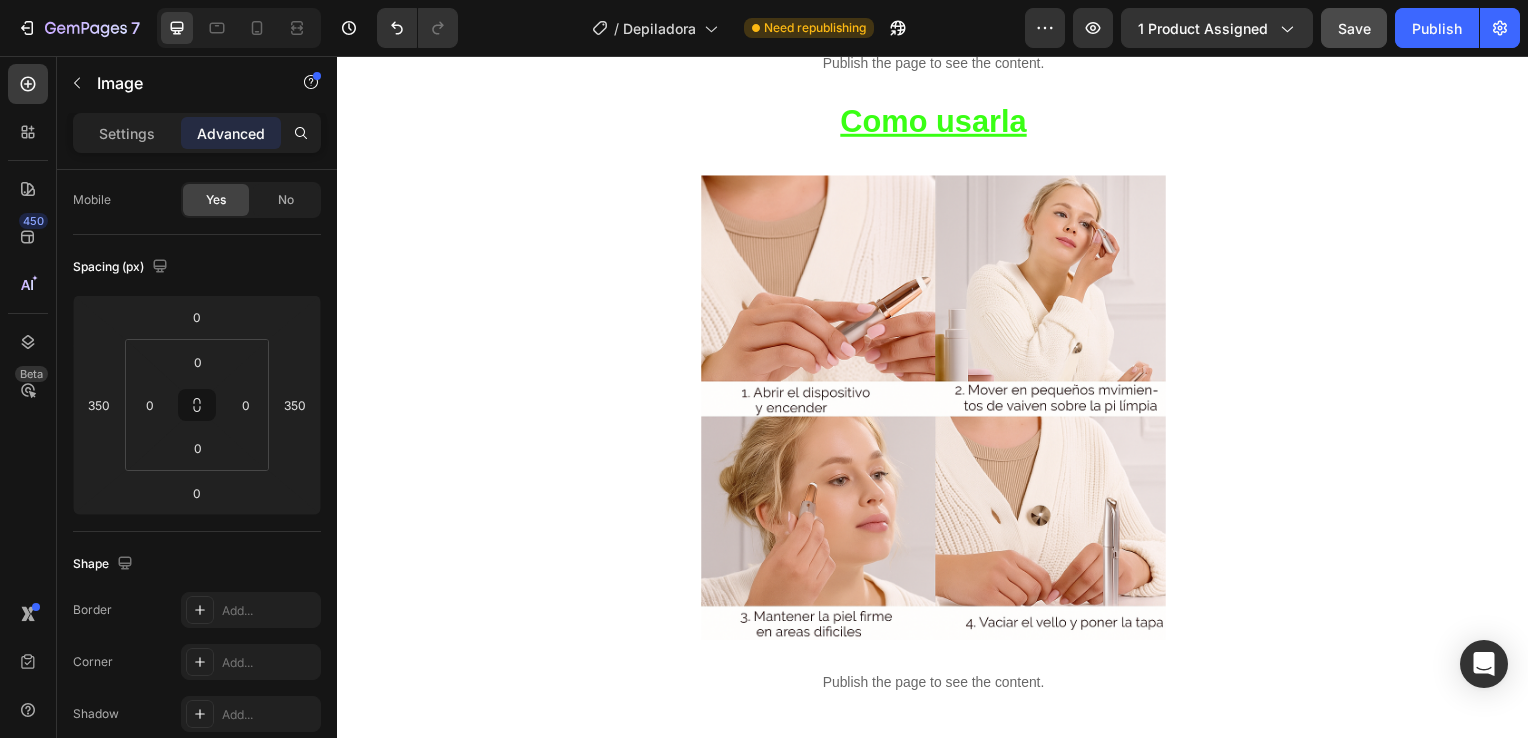 scroll, scrollTop: 2484, scrollLeft: 0, axis: vertical 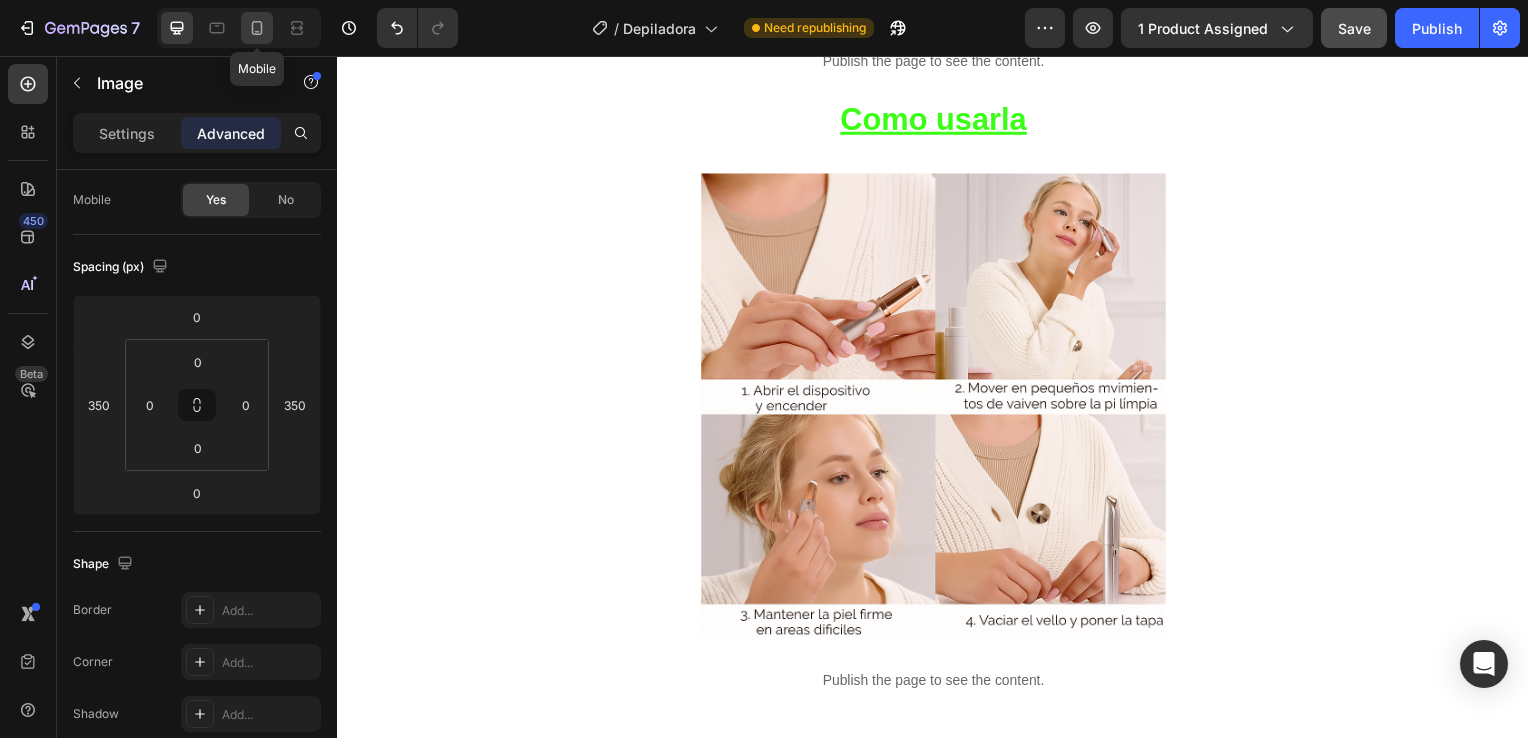 click 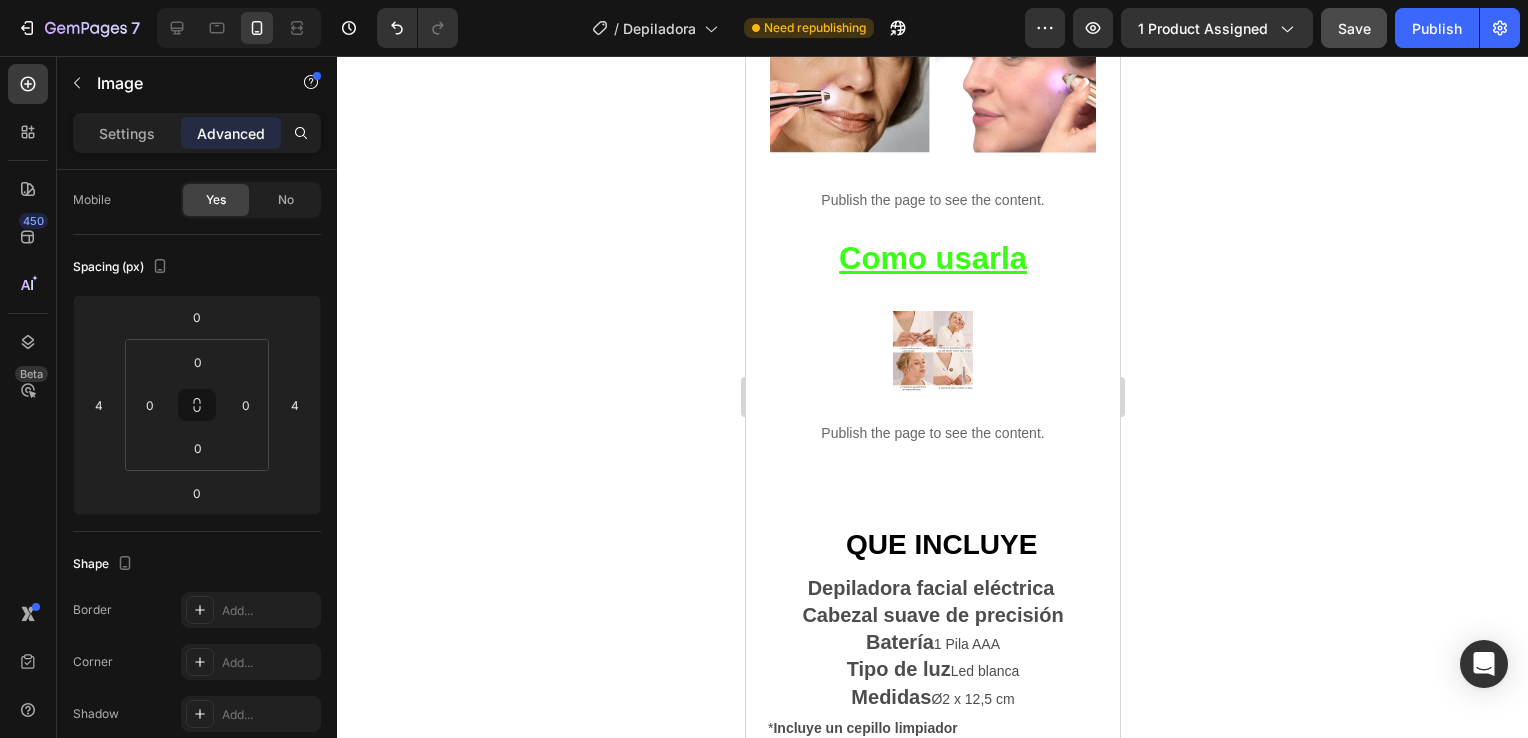 scroll, scrollTop: 2632, scrollLeft: 0, axis: vertical 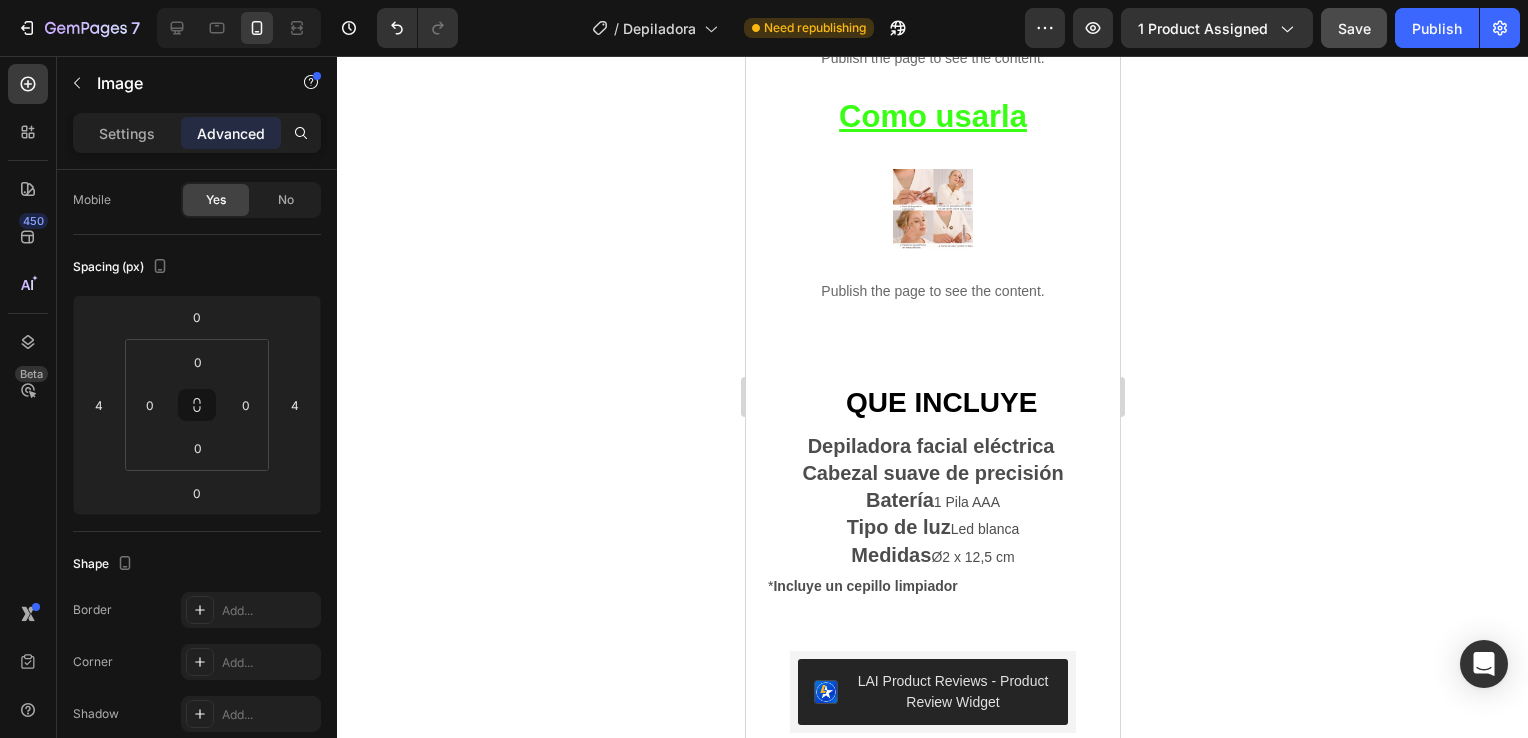 click at bounding box center [932, 209] 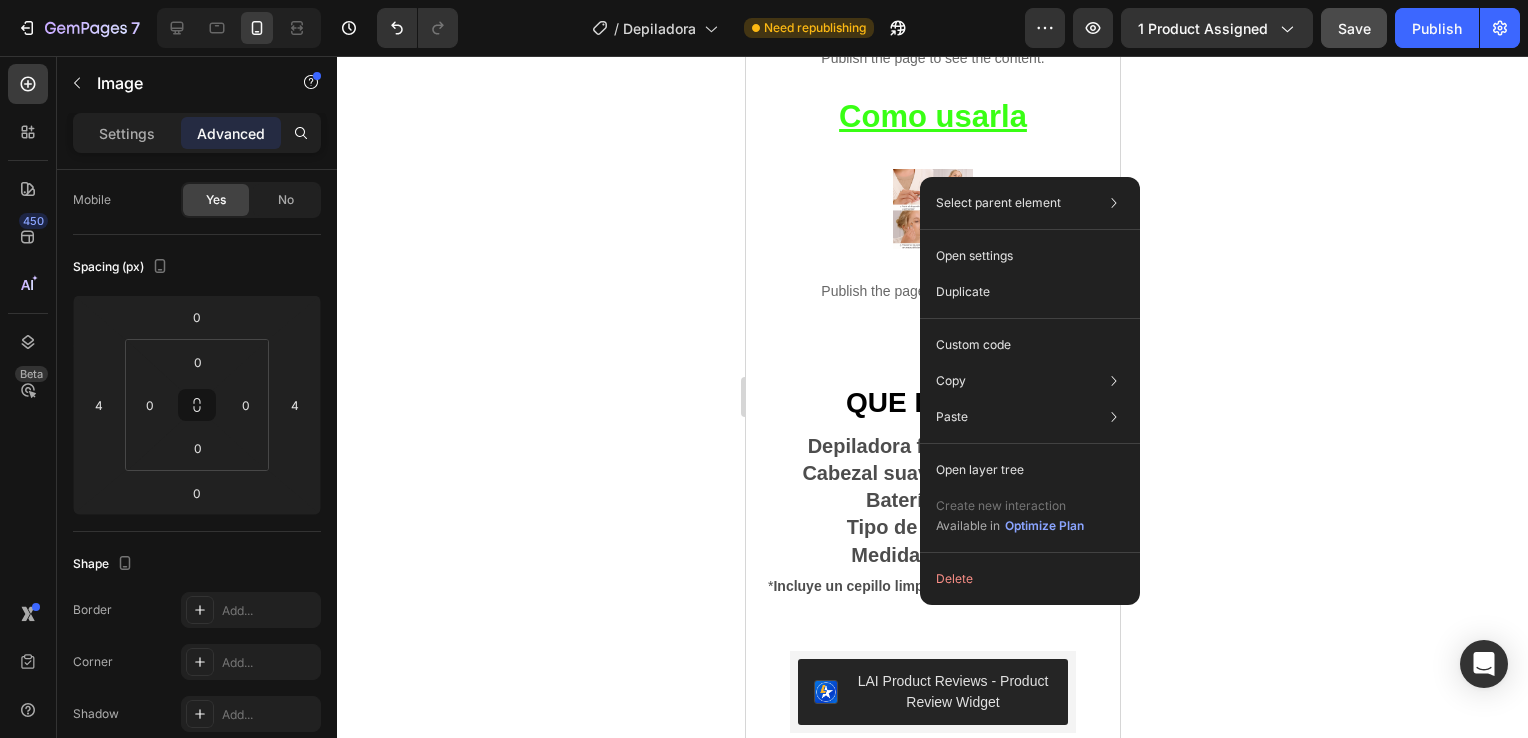 click at bounding box center (932, 209) 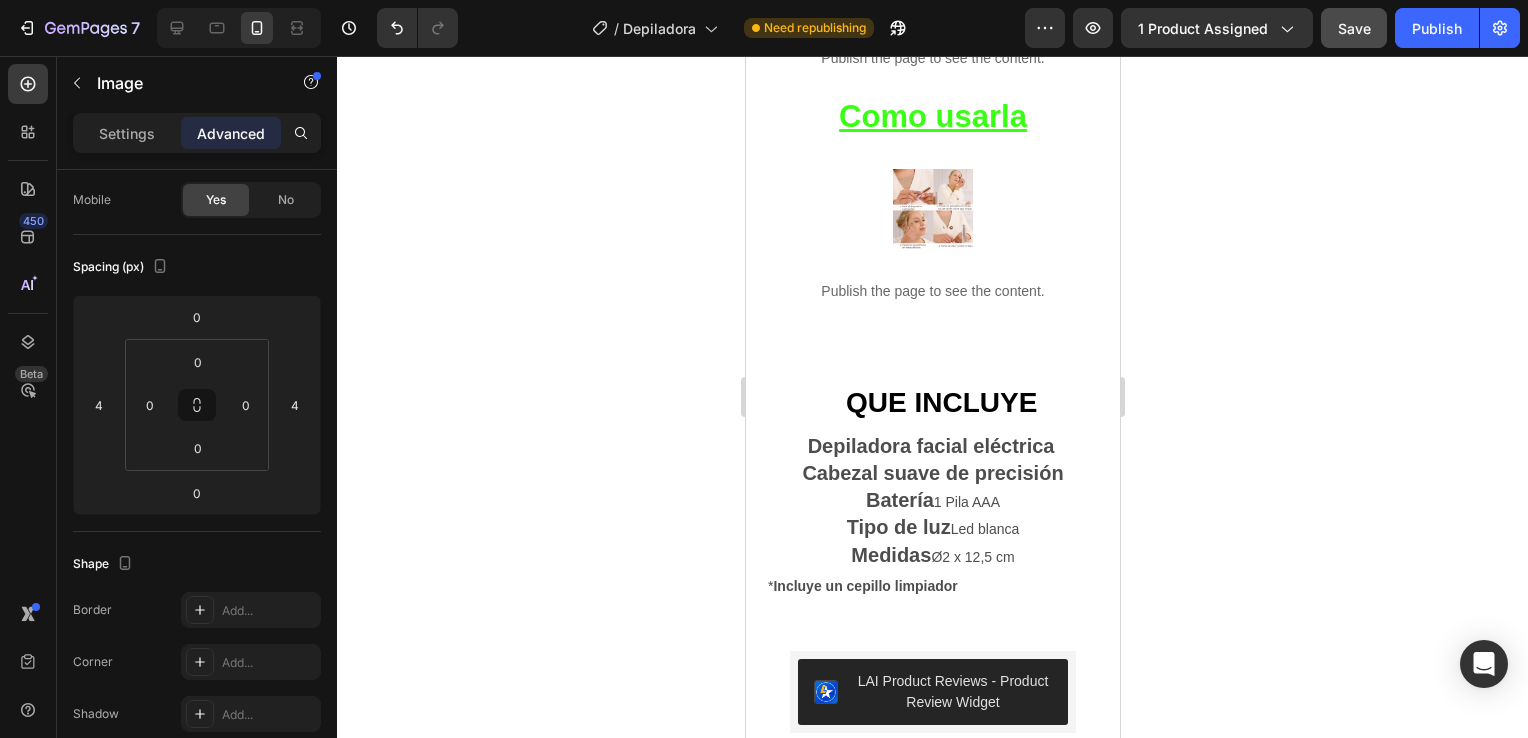 click at bounding box center (932, 209) 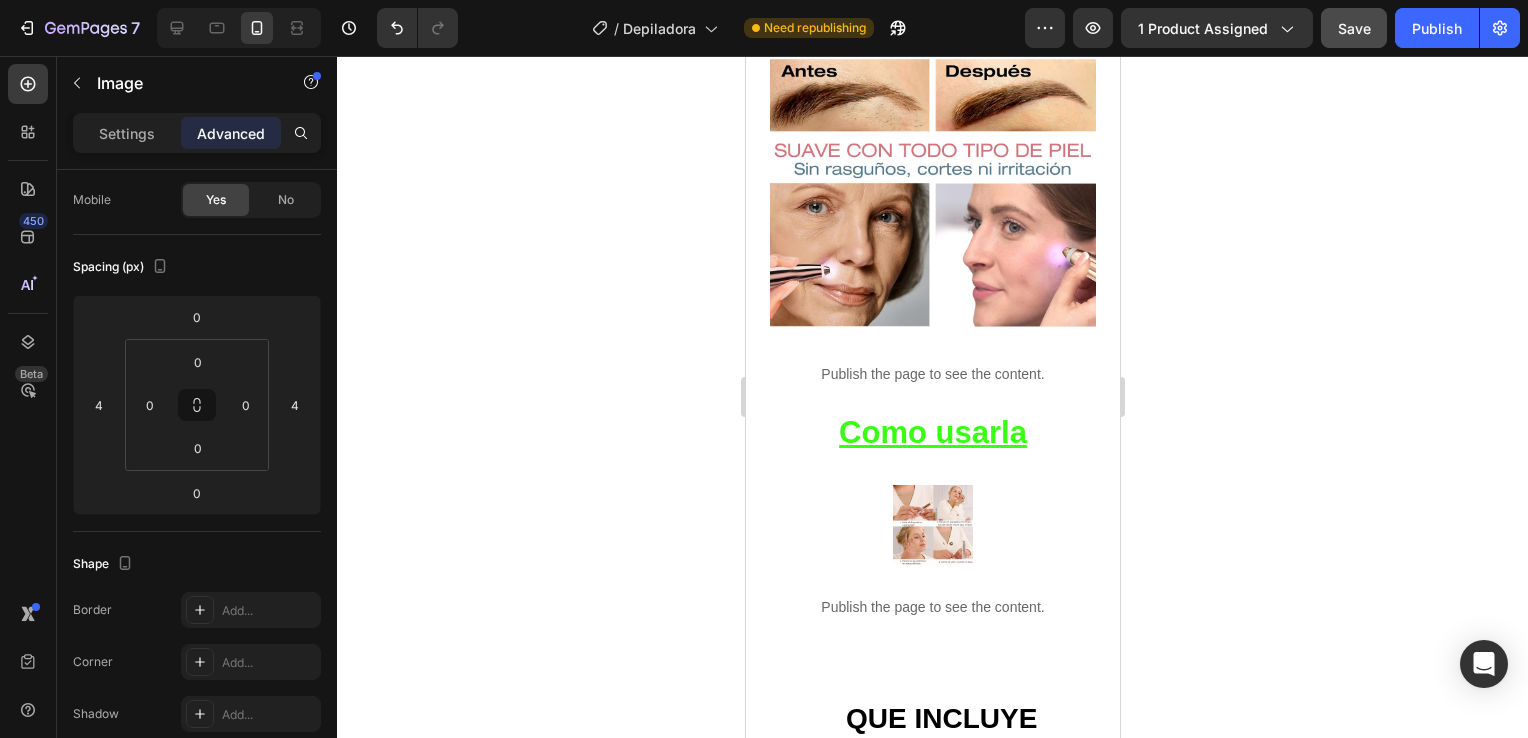 scroll, scrollTop: 2315, scrollLeft: 0, axis: vertical 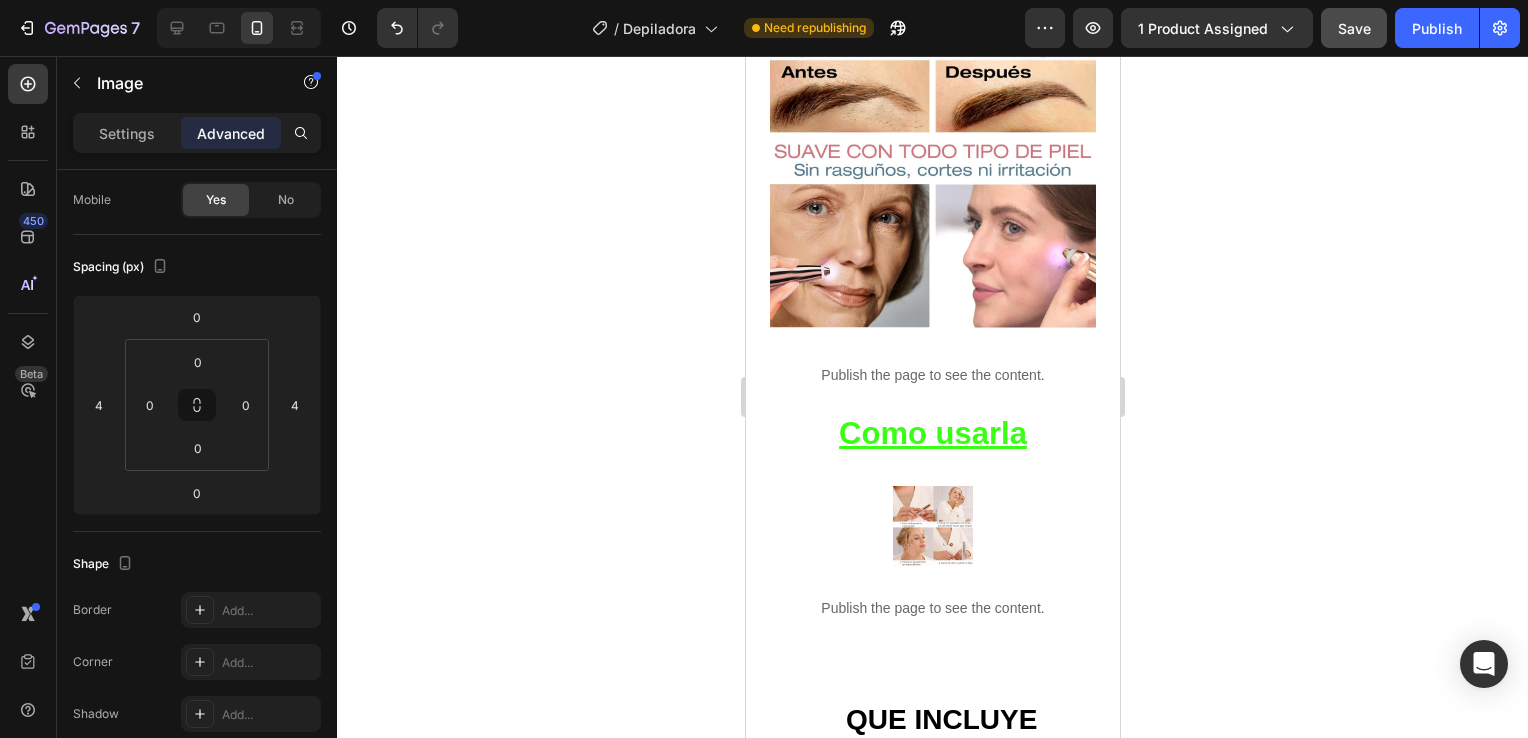 click at bounding box center (932, 526) 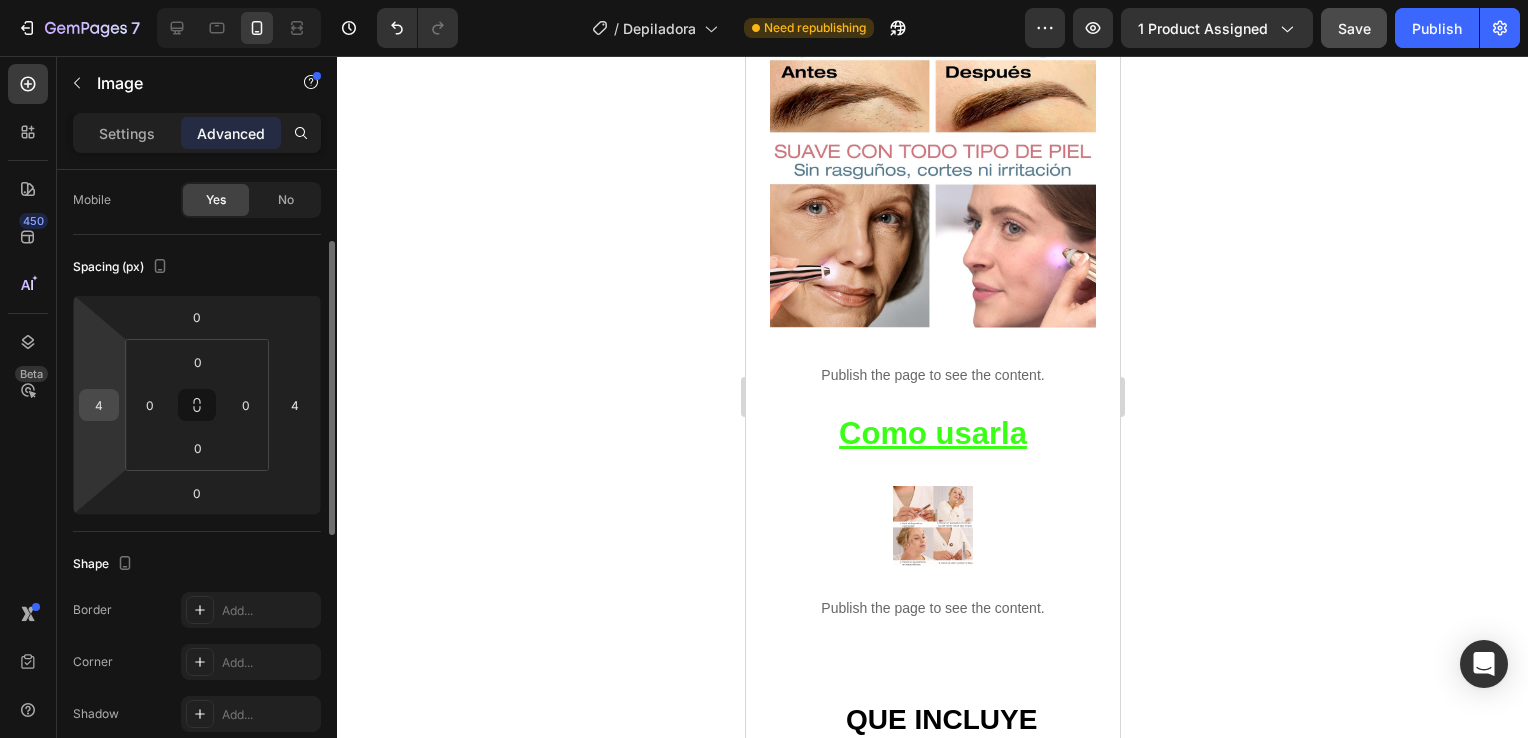 click on "4" at bounding box center (99, 405) 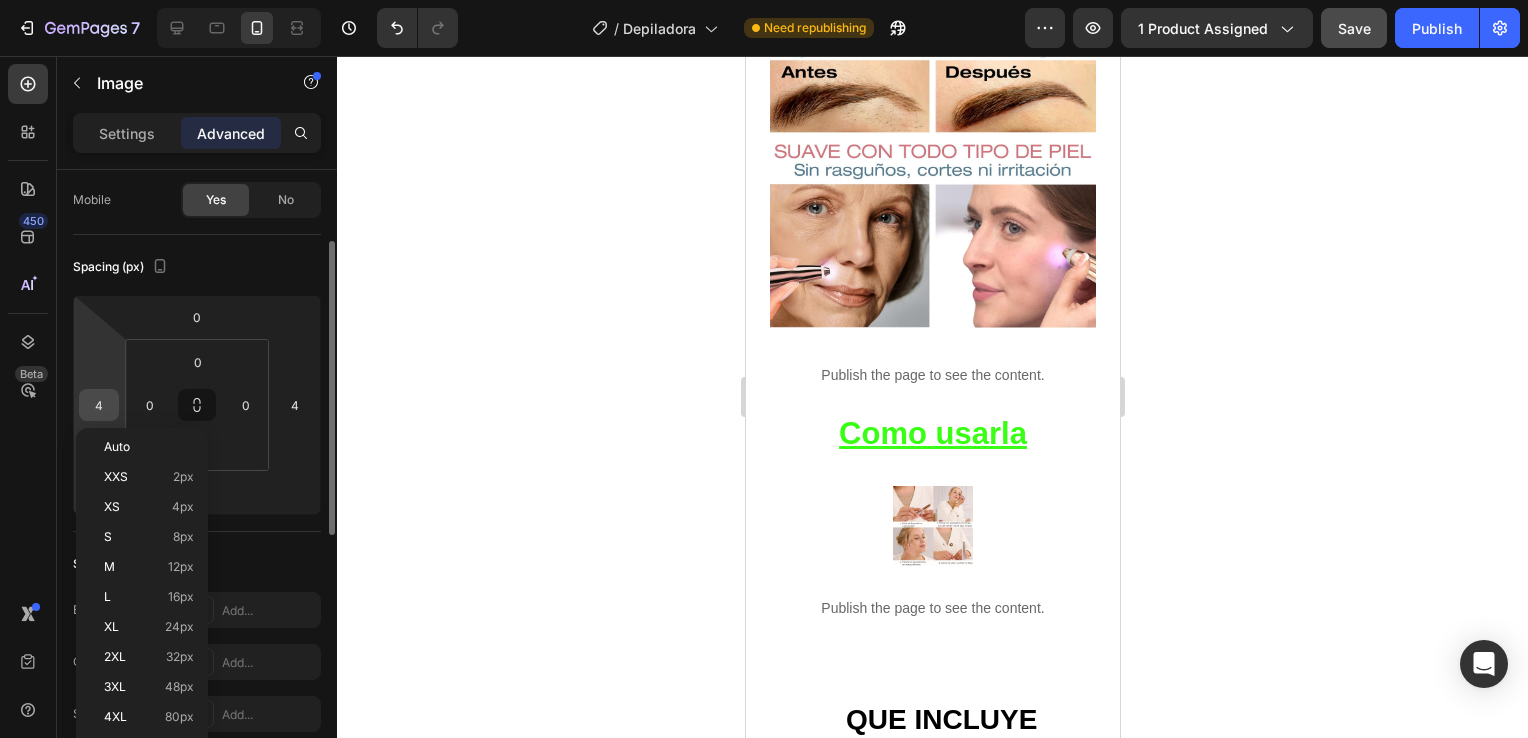 click on "4" at bounding box center (99, 405) 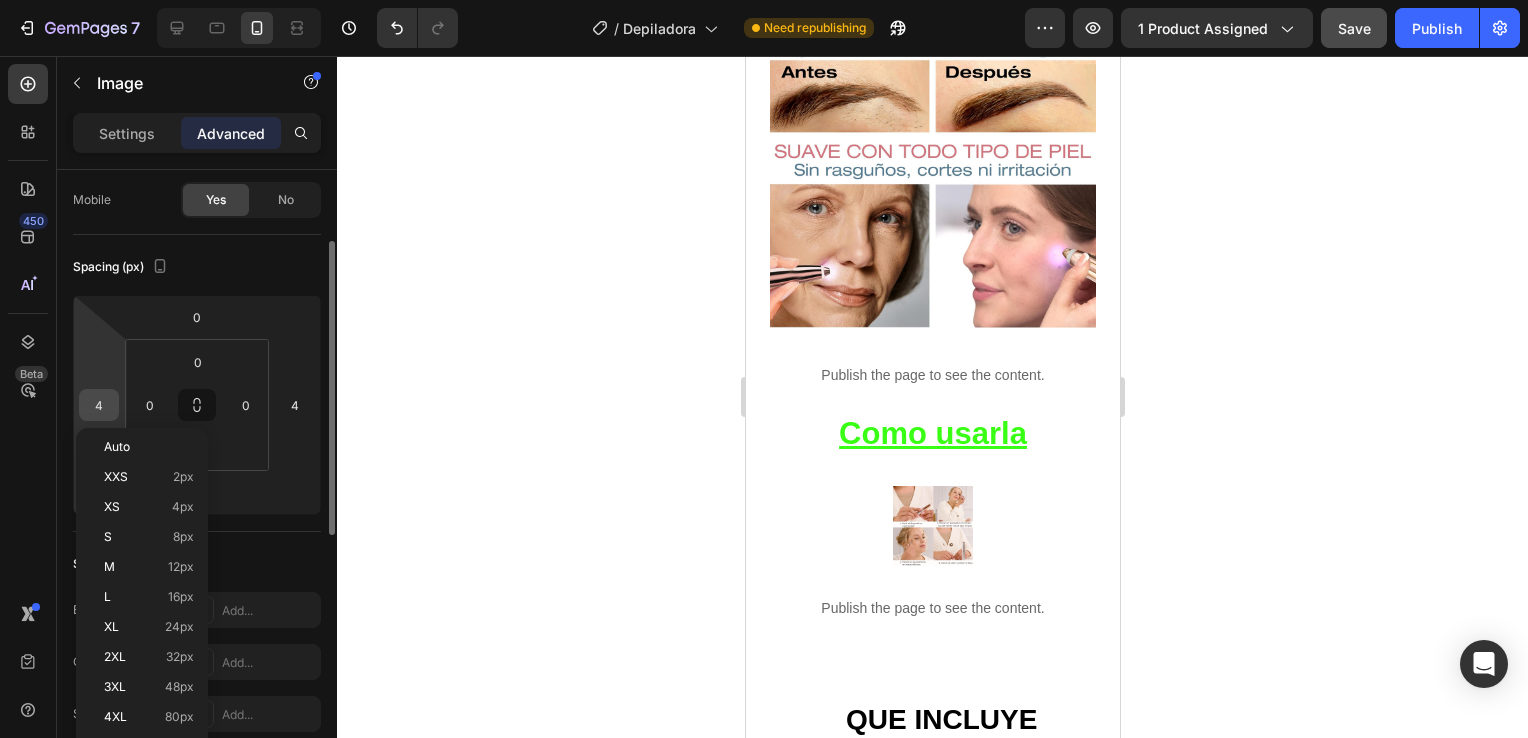 click on "4" at bounding box center (99, 405) 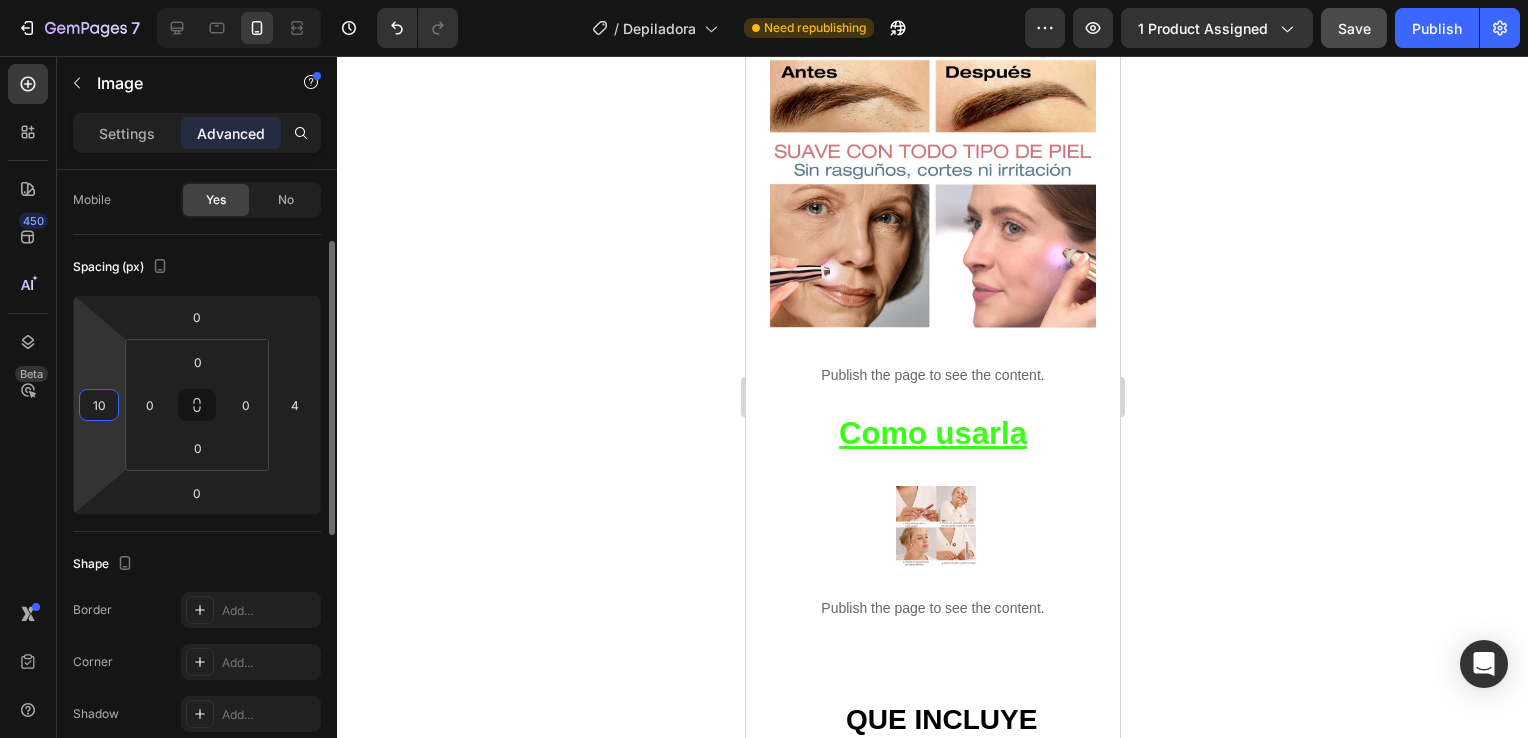 type on "1" 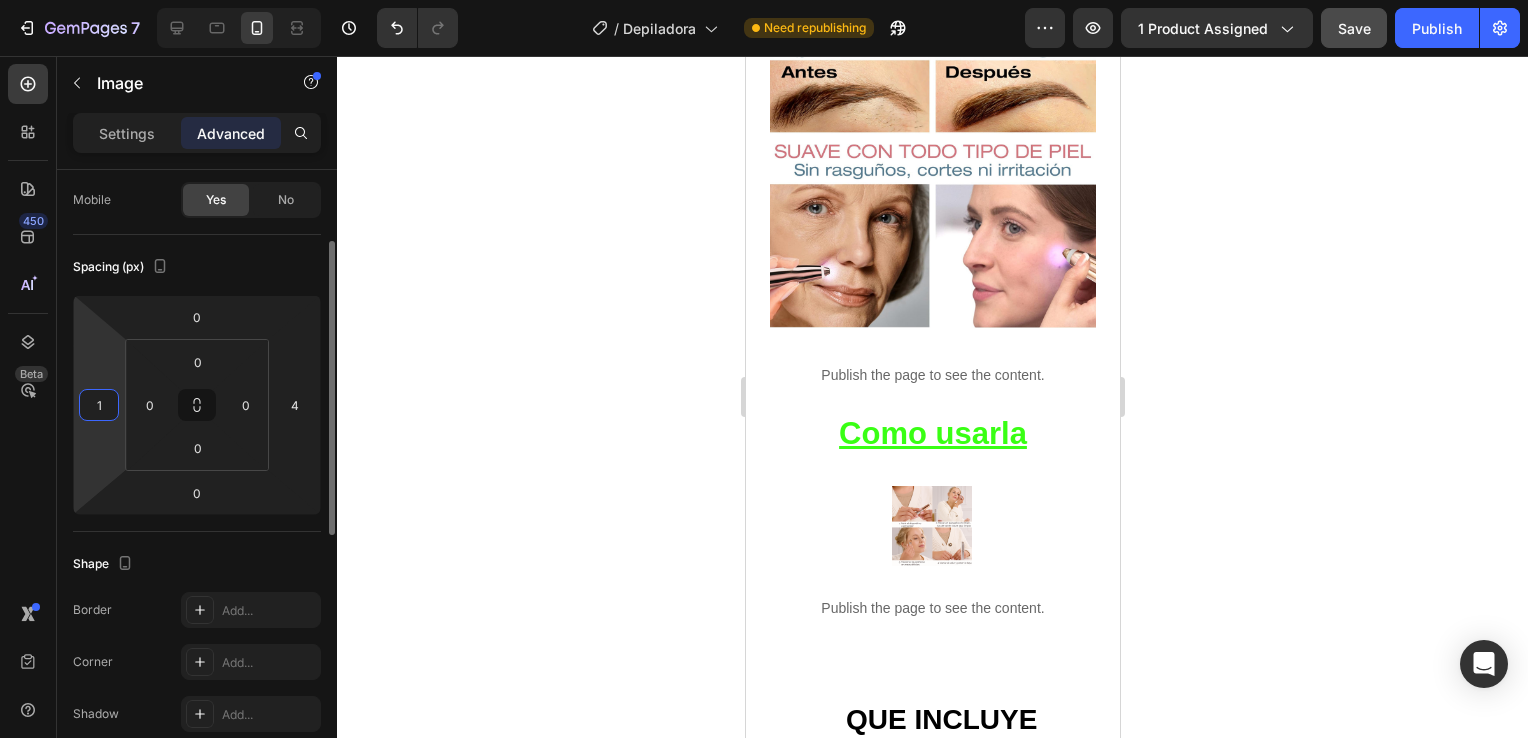 type 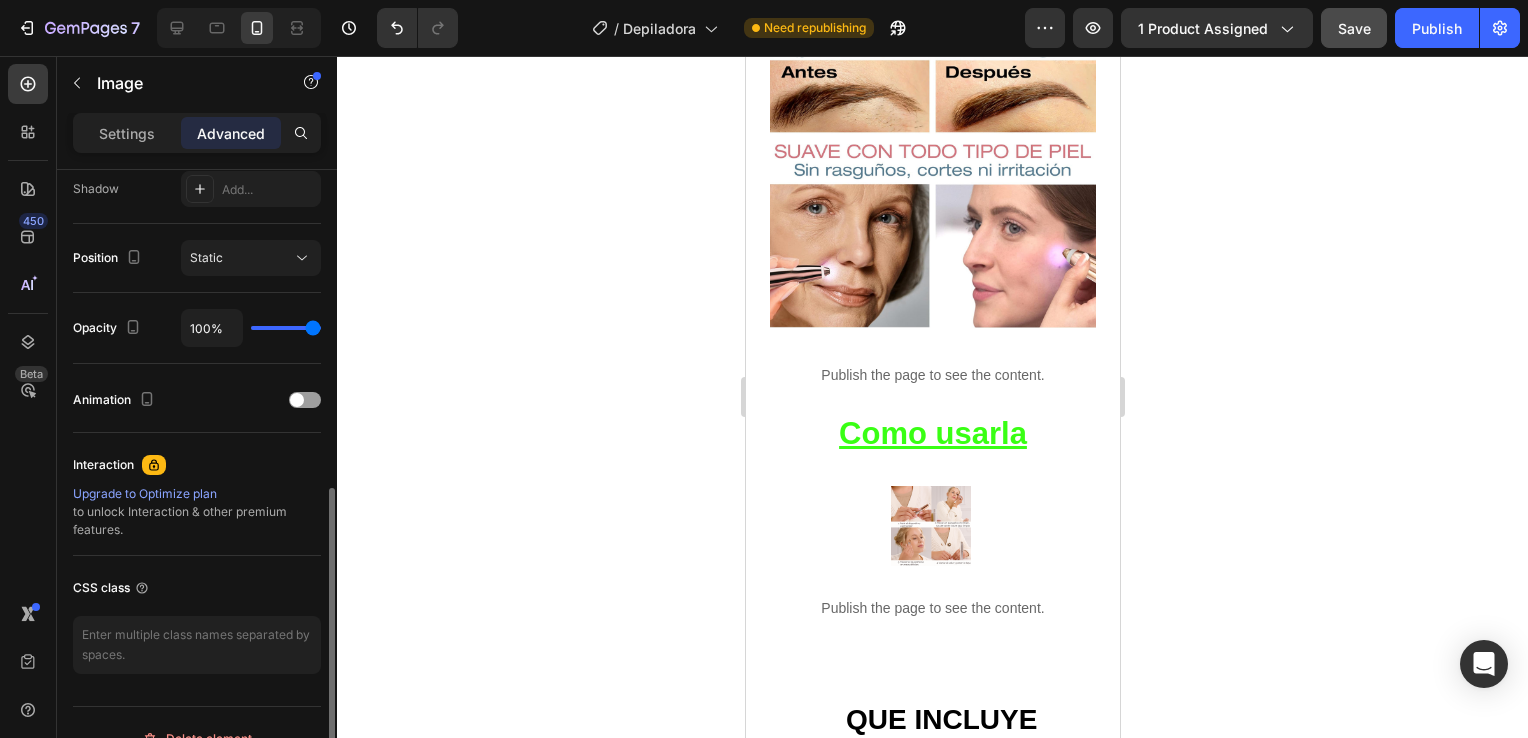 scroll, scrollTop: 706, scrollLeft: 0, axis: vertical 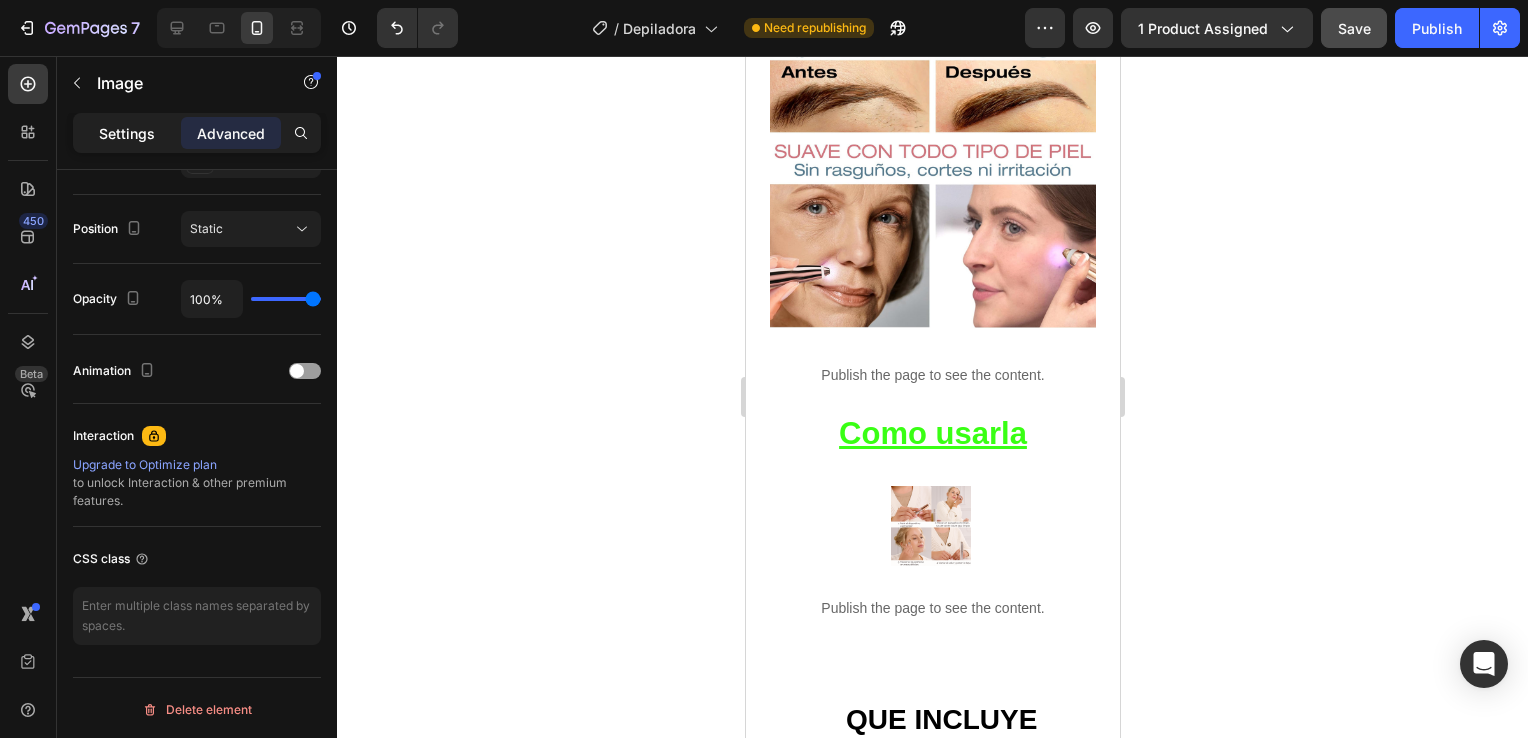 click on "Settings" at bounding box center [127, 133] 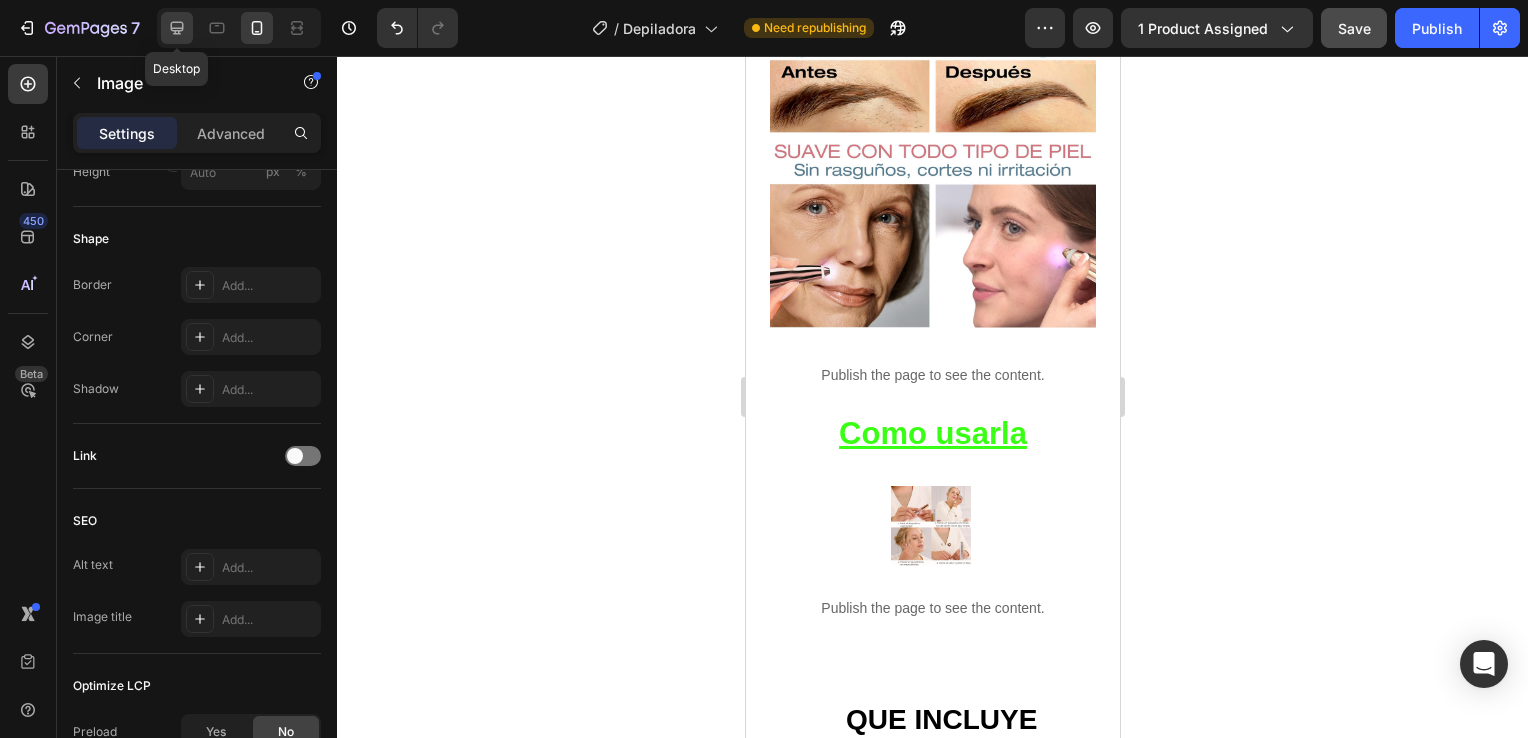 click 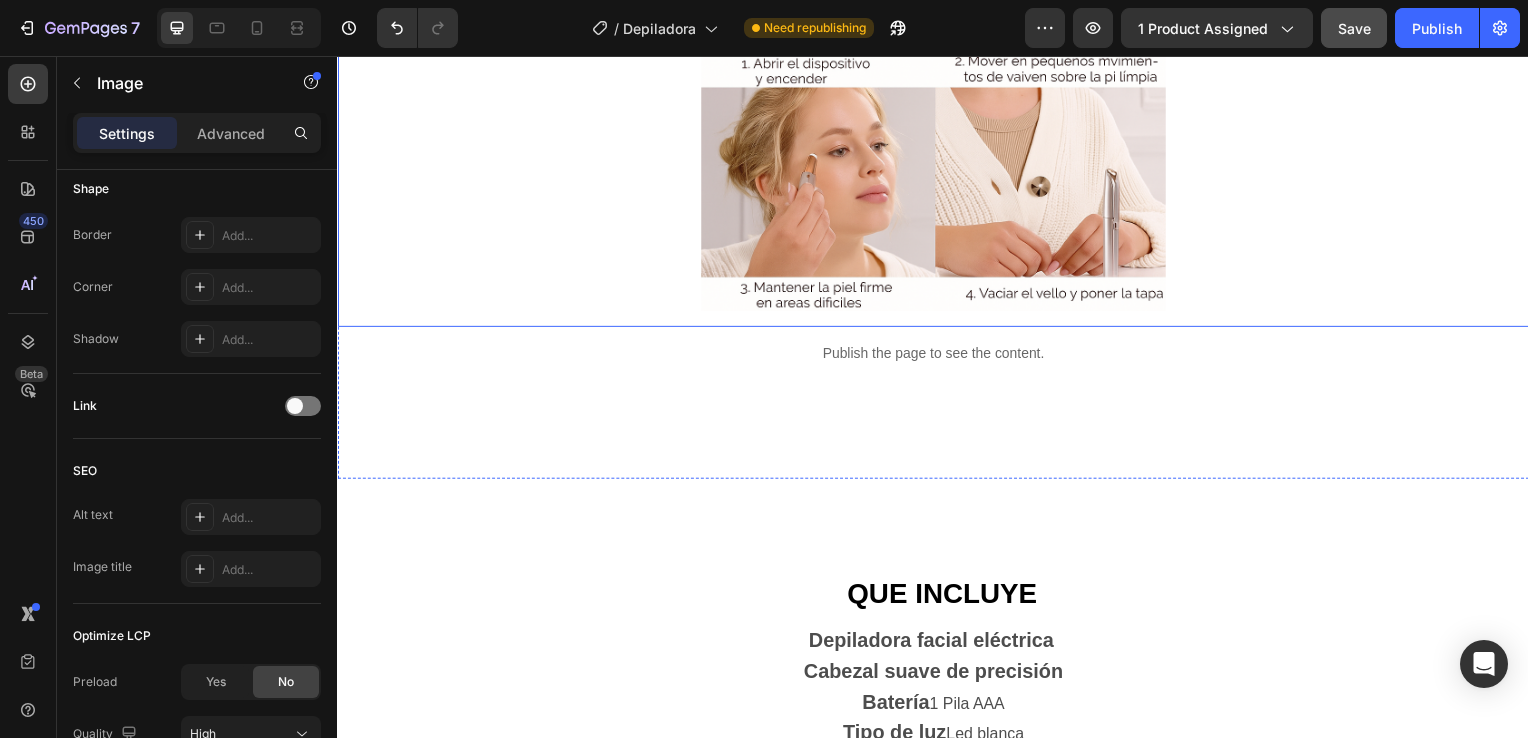 scroll, scrollTop: 2815, scrollLeft: 0, axis: vertical 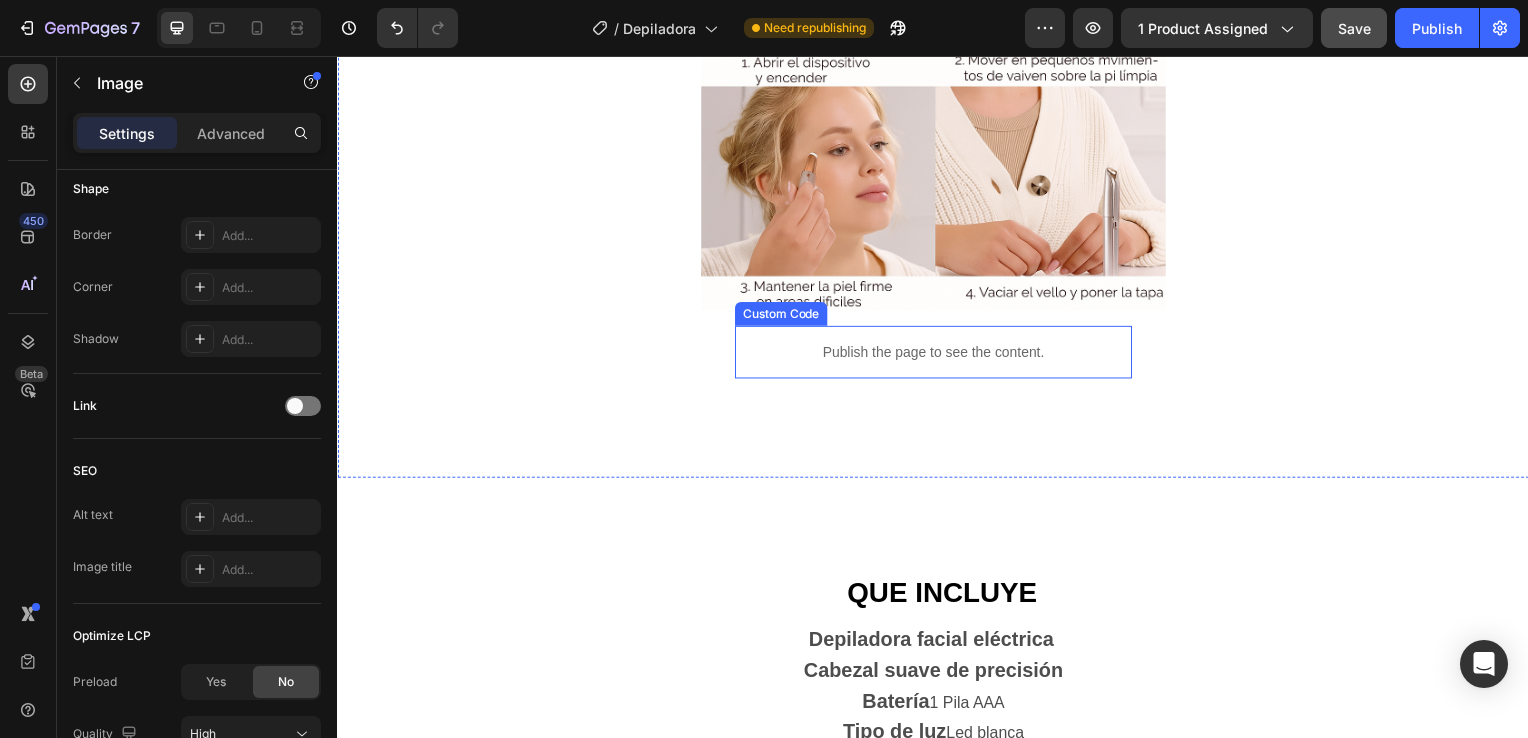 click on "Publish the page to see the content." at bounding box center [937, 354] 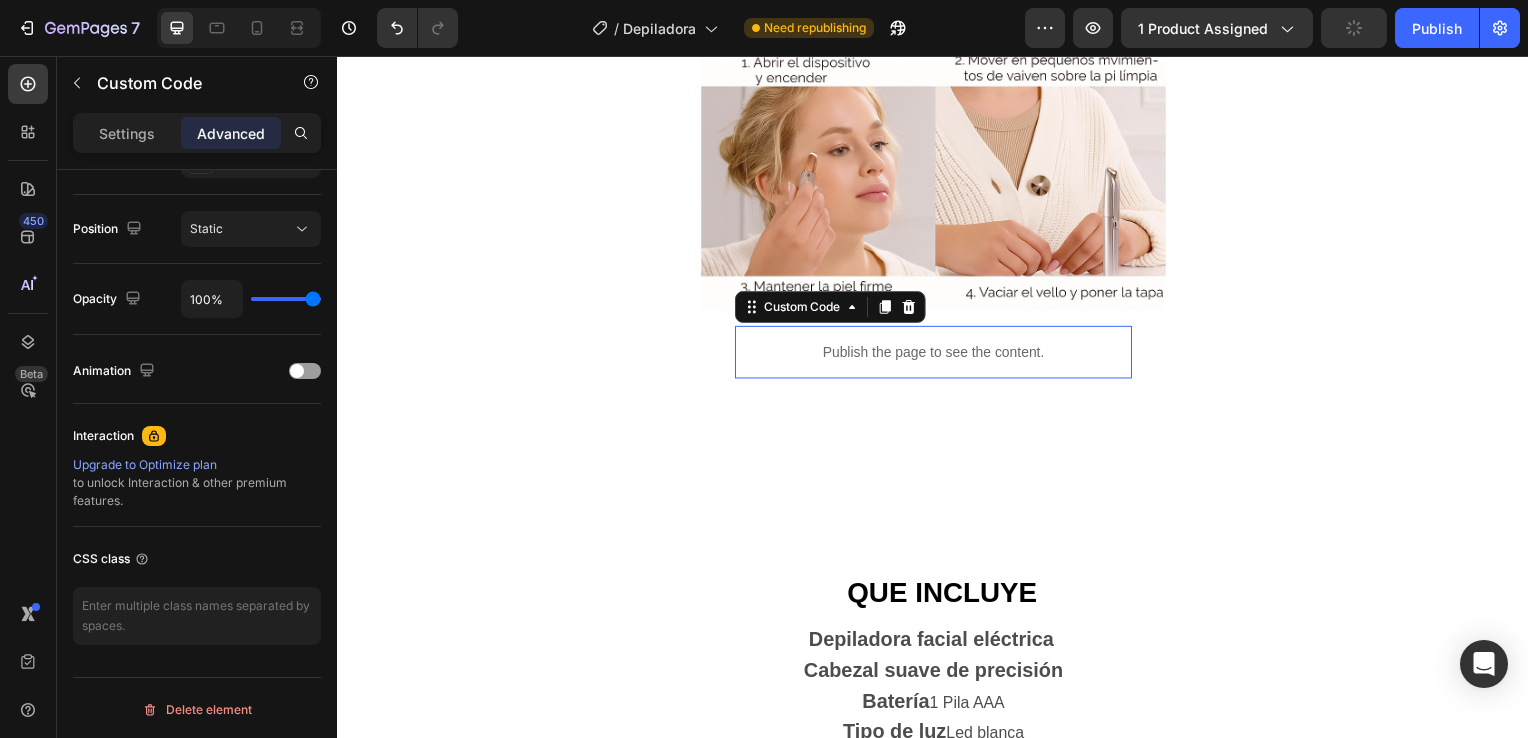 scroll, scrollTop: 0, scrollLeft: 0, axis: both 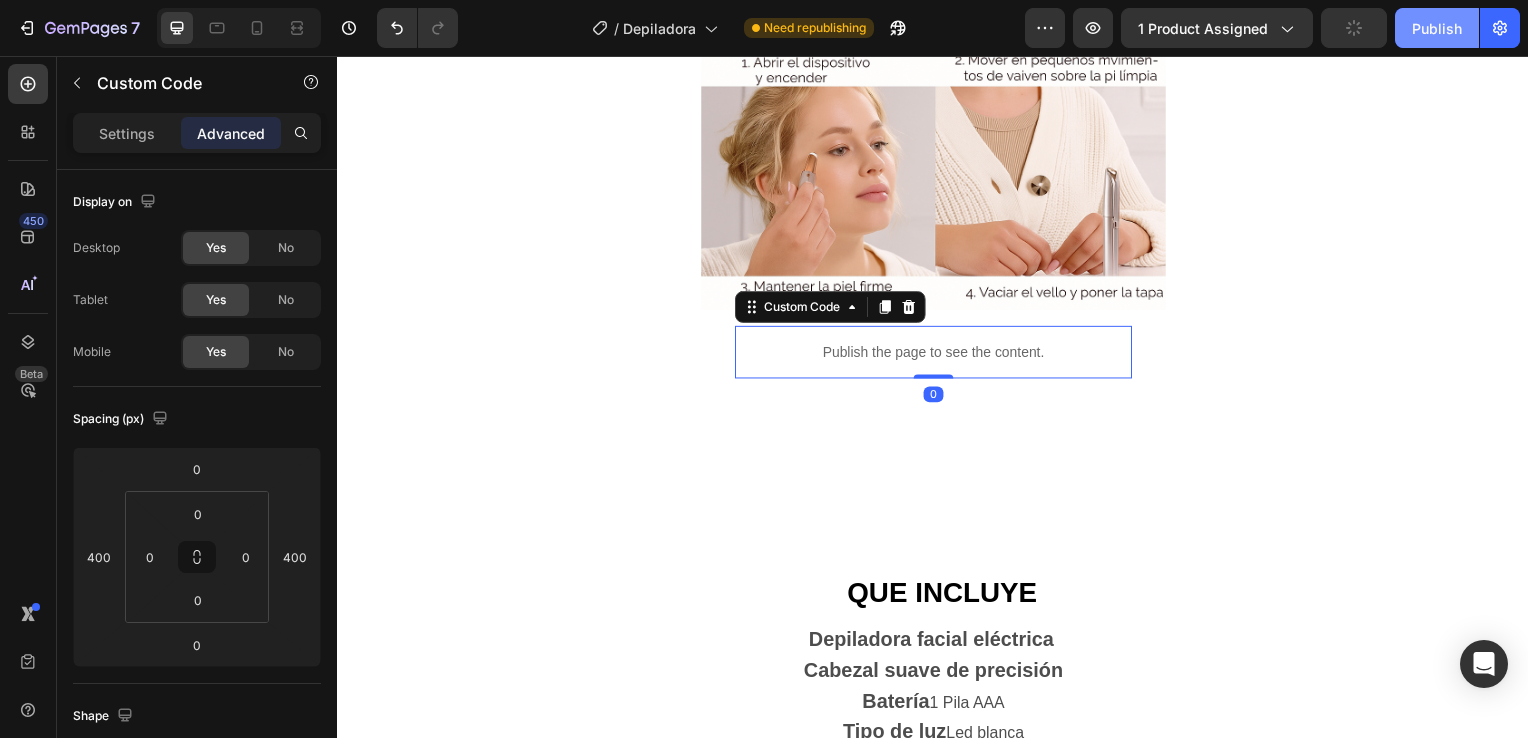 click on "Publish" at bounding box center [1437, 28] 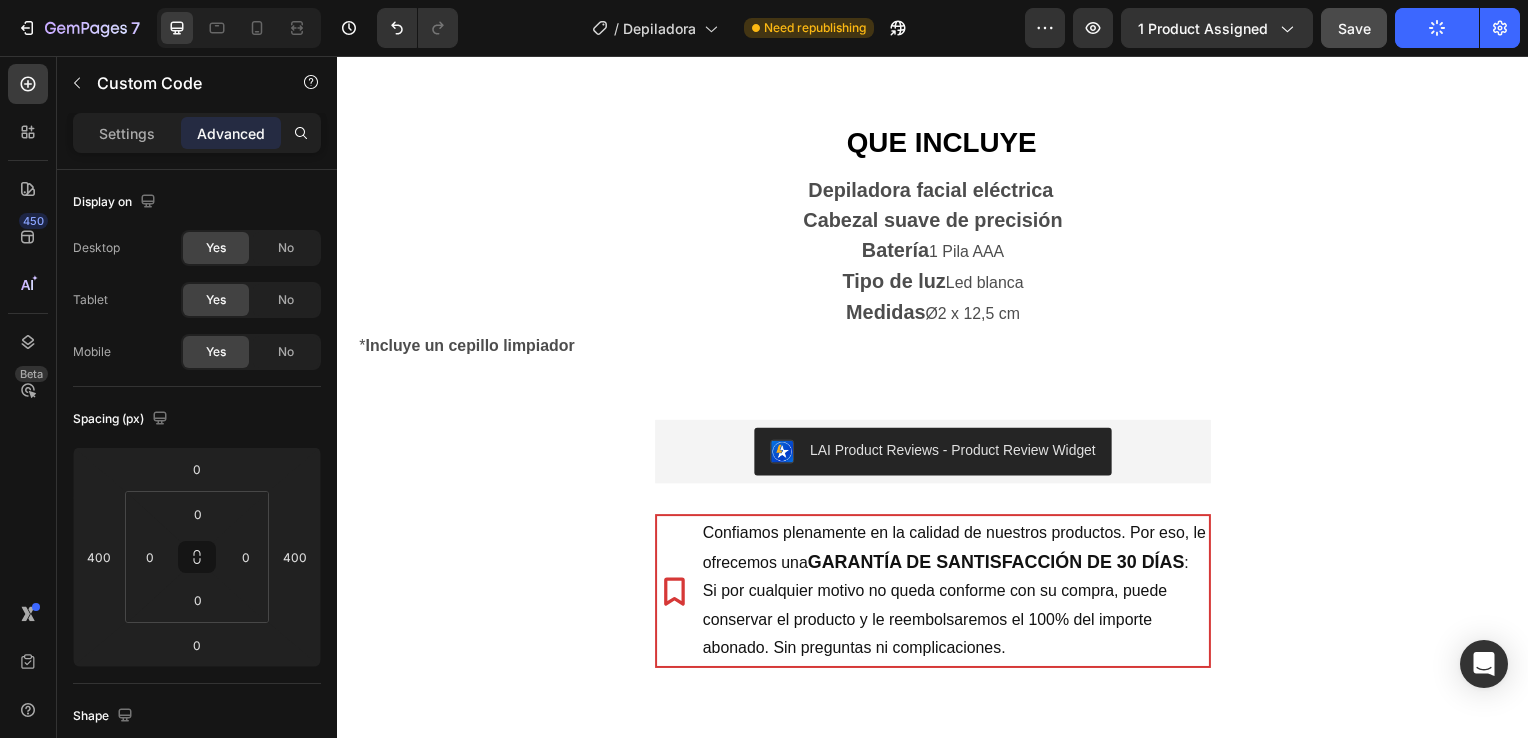 scroll, scrollTop: 3211, scrollLeft: 0, axis: vertical 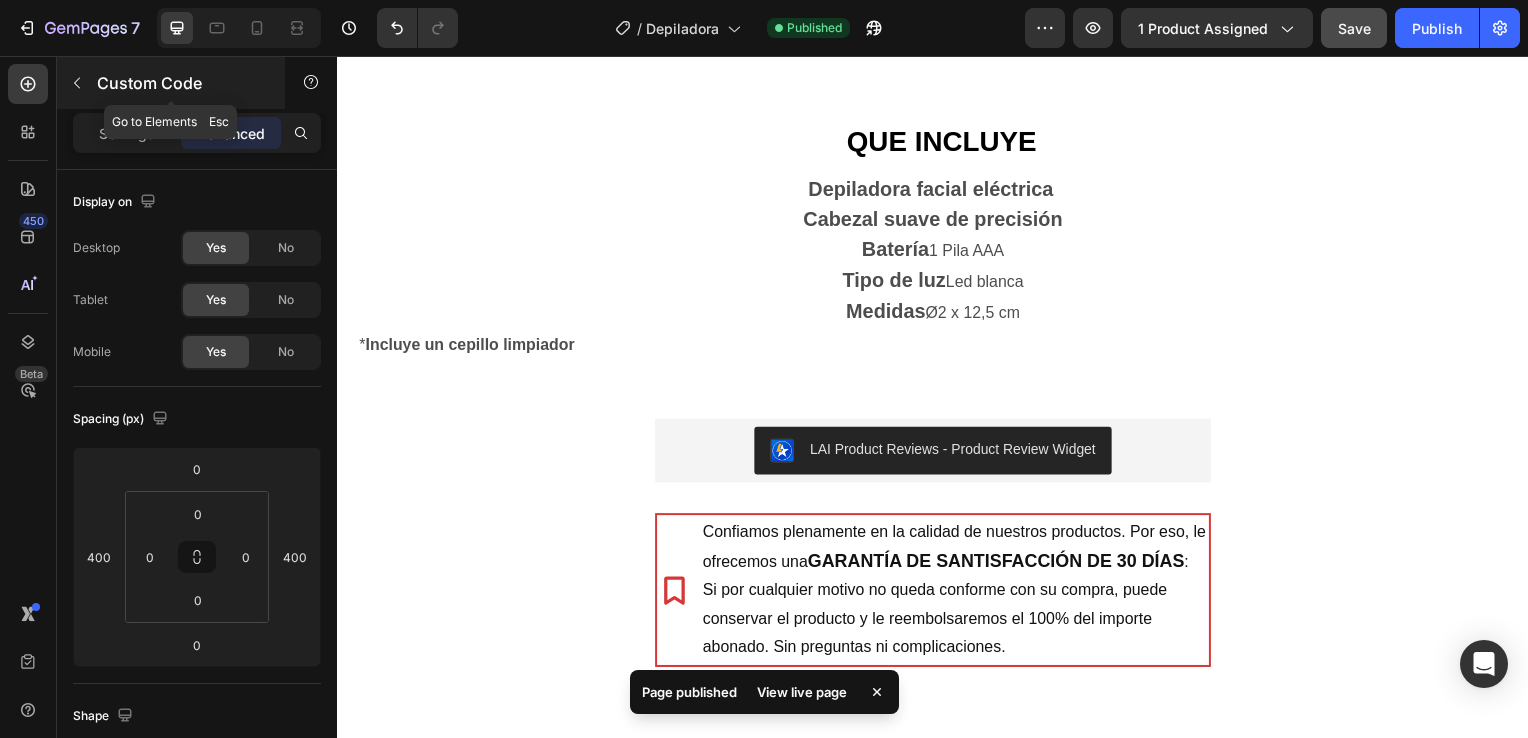 click 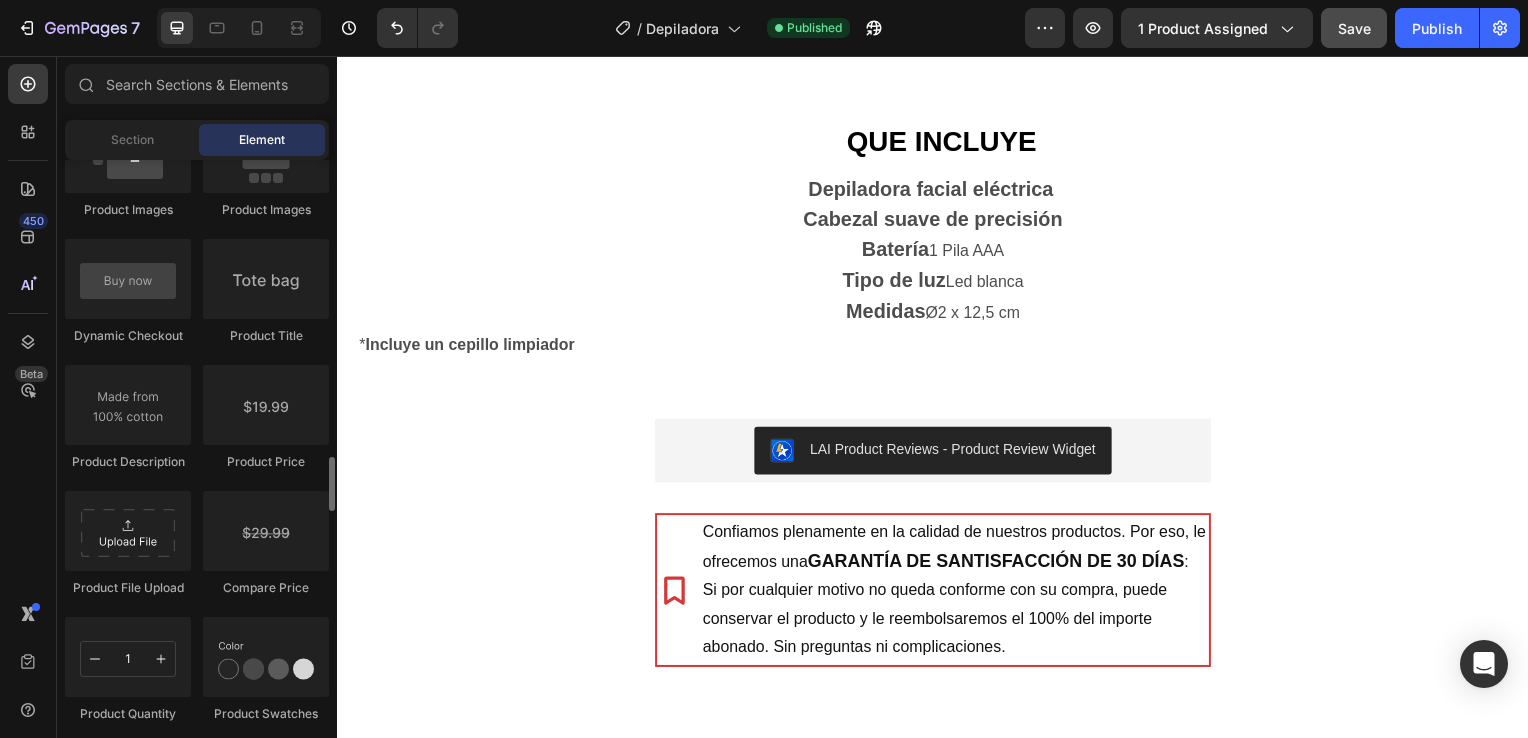 scroll, scrollTop: 3148, scrollLeft: 0, axis: vertical 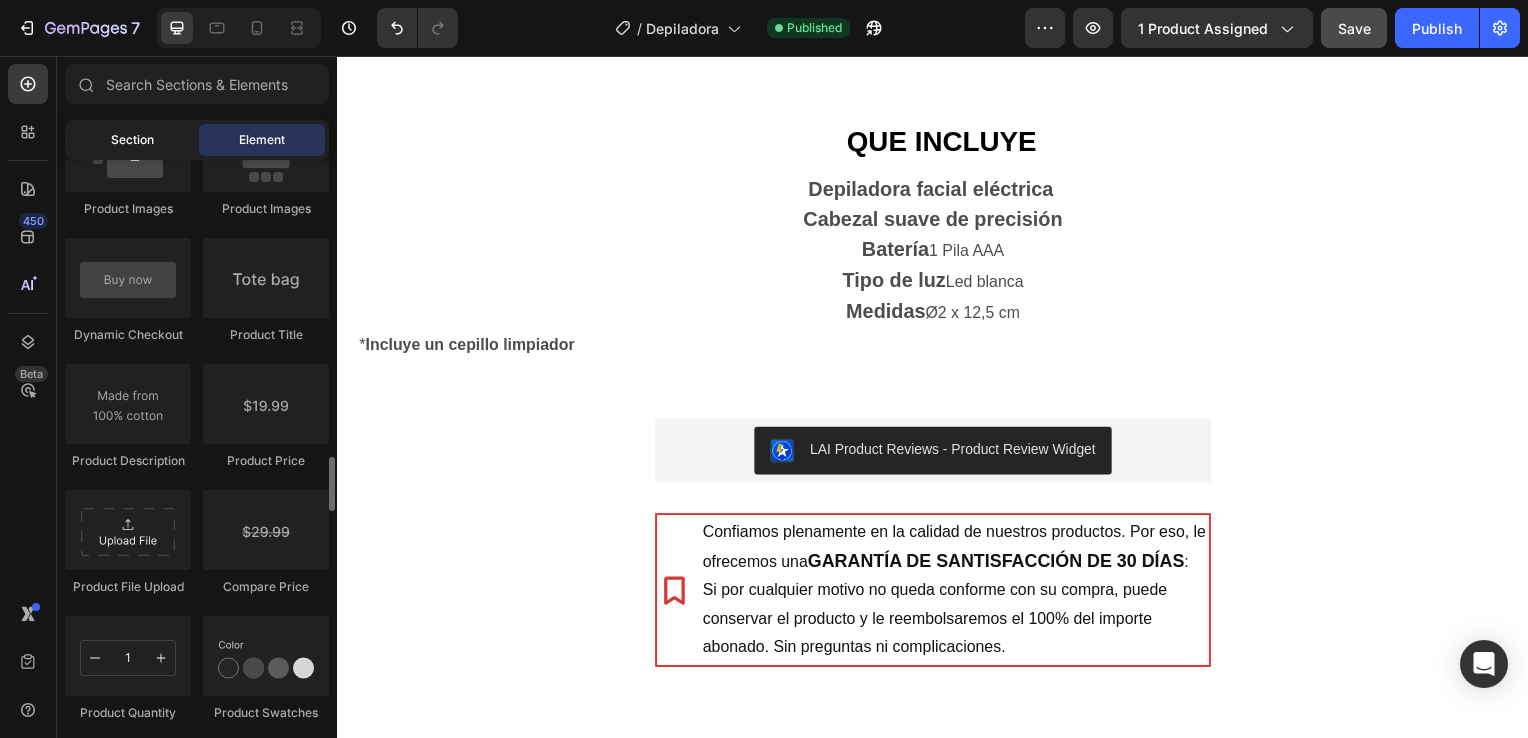 click on "Section" at bounding box center (132, 140) 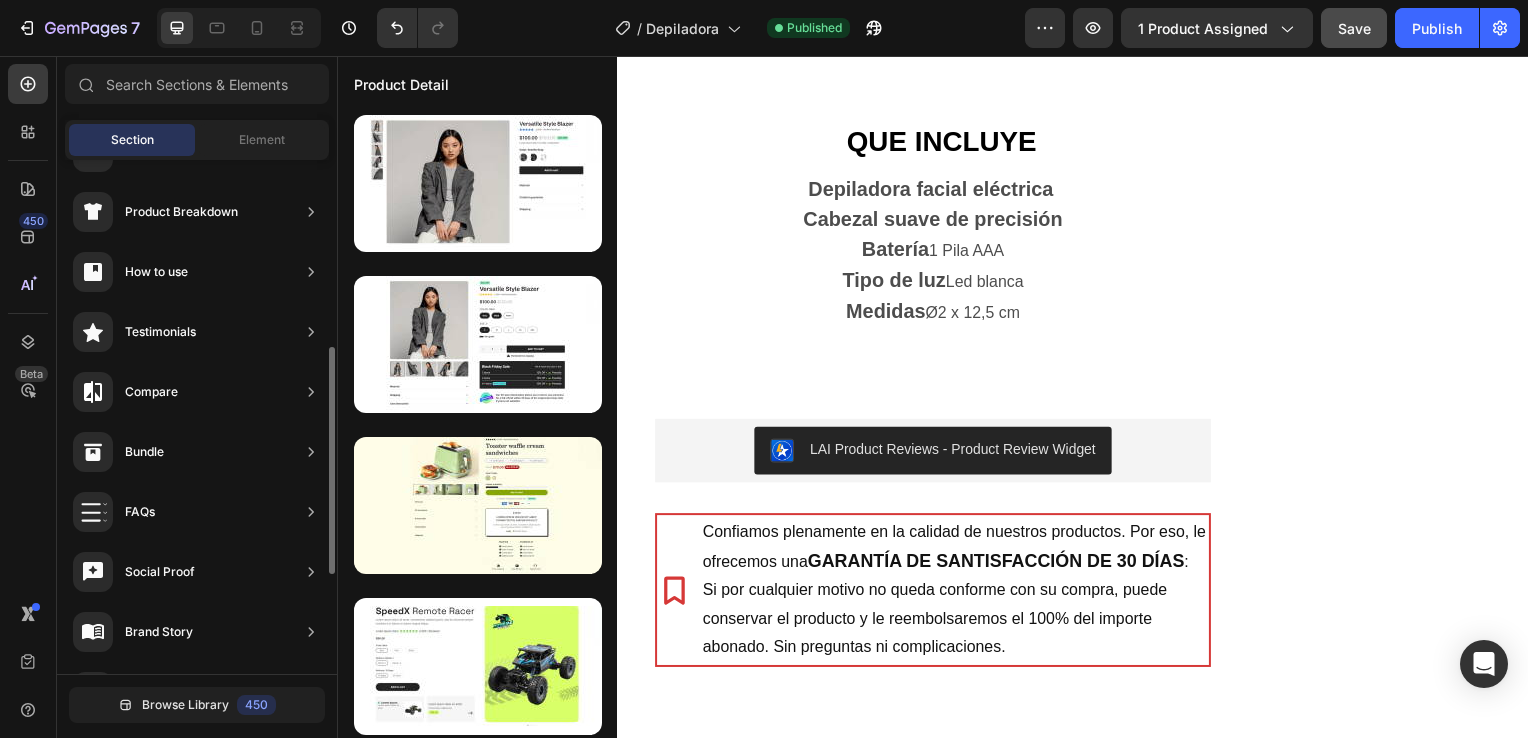 scroll, scrollTop: 332, scrollLeft: 0, axis: vertical 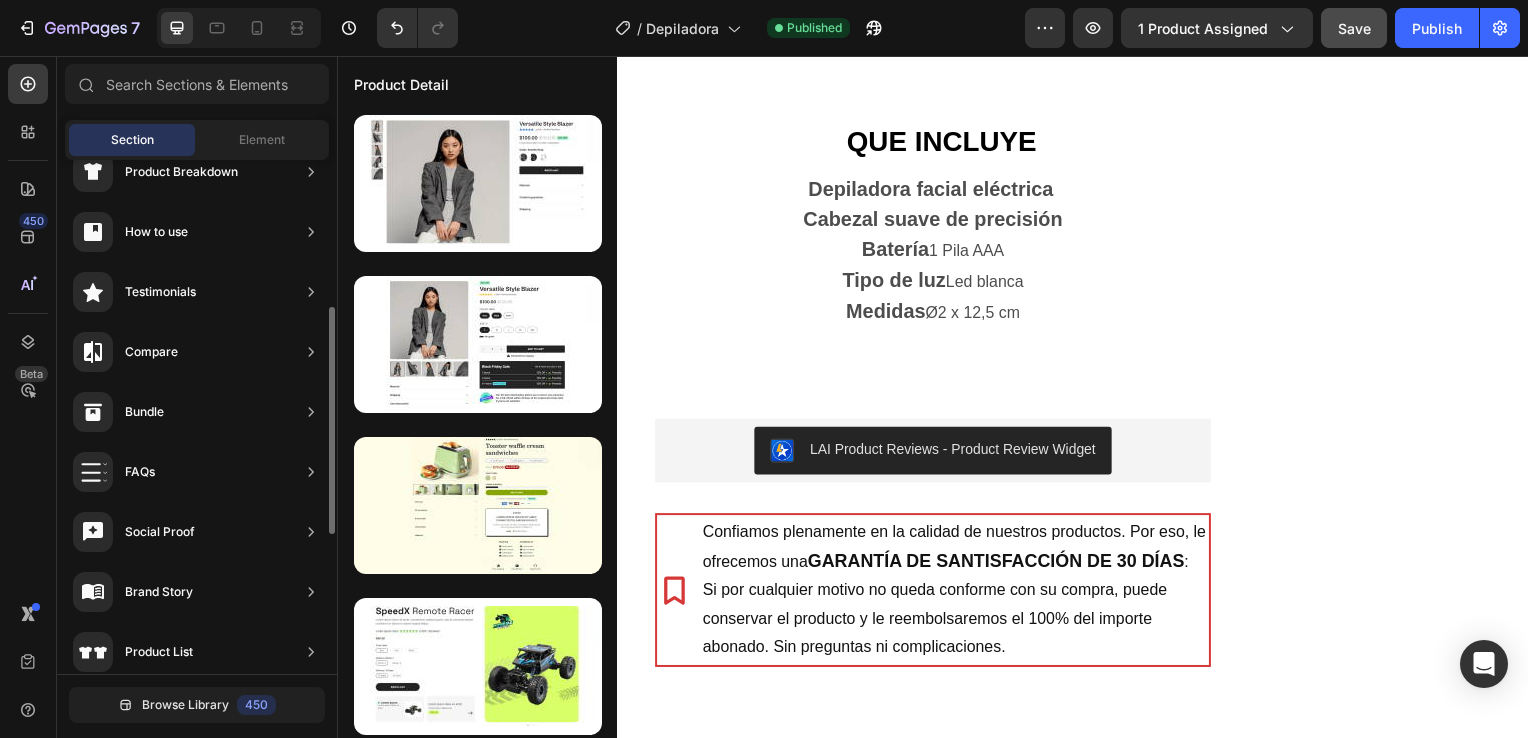 click on "Testimonials" at bounding box center [160, 292] 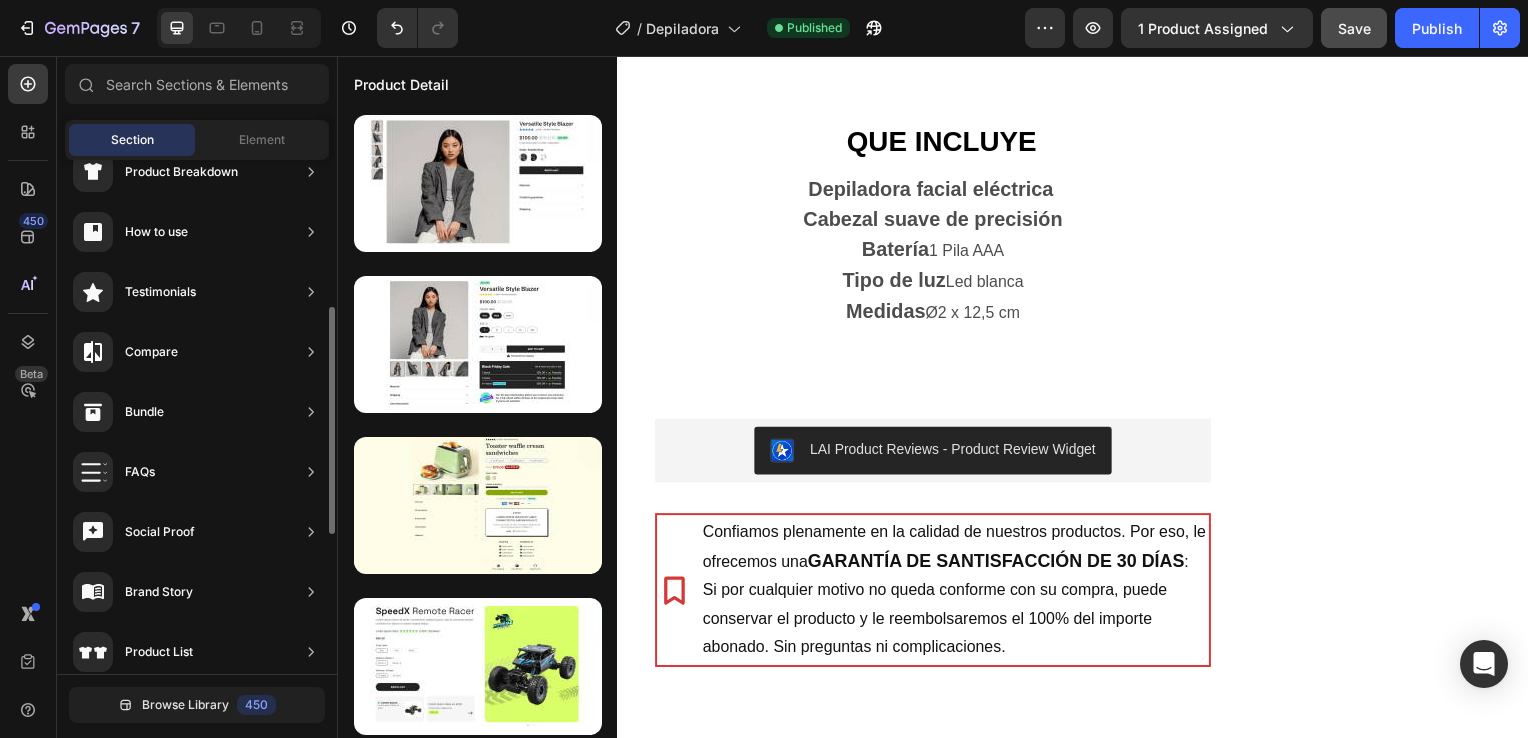 click on "Testimonials" at bounding box center (160, 292) 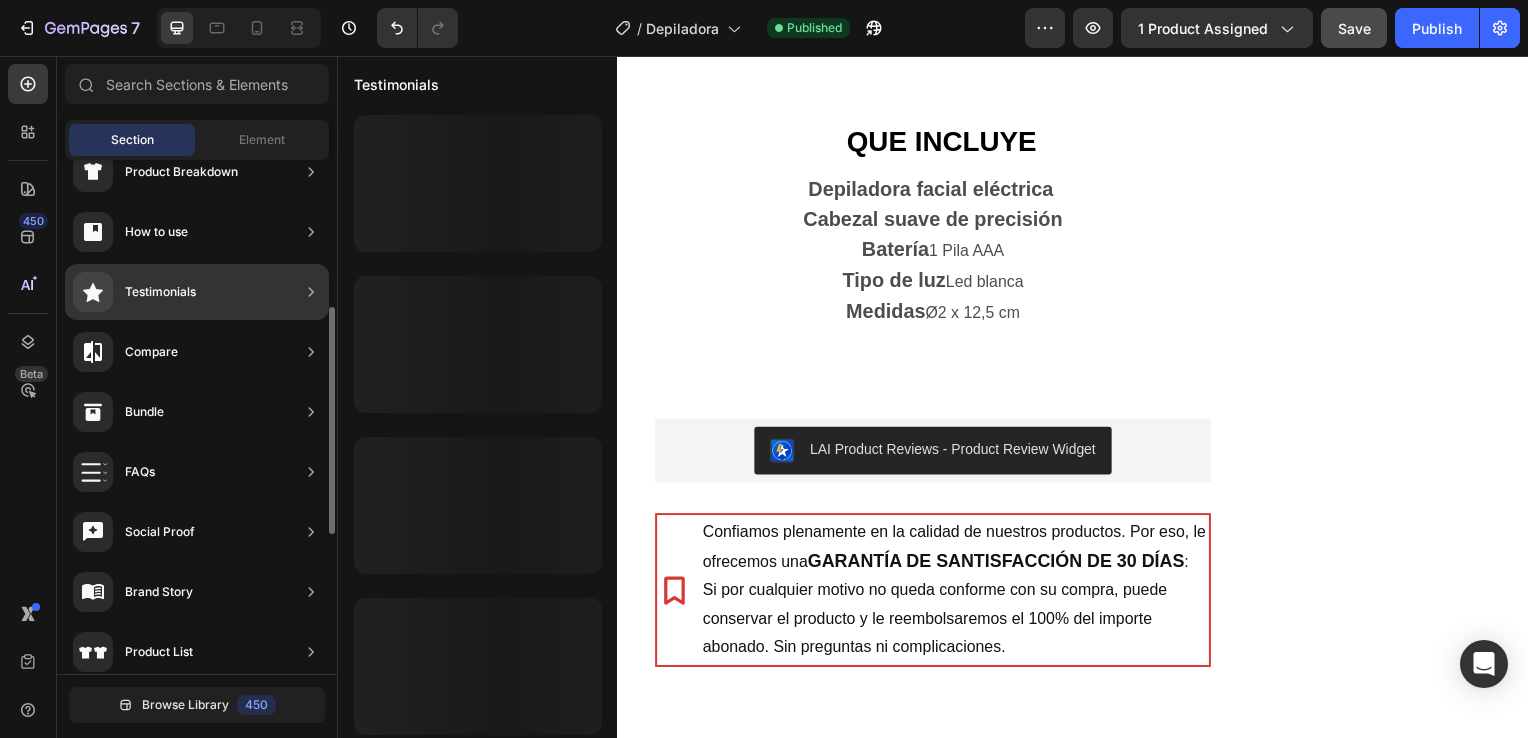 click on "Testimonials" at bounding box center [160, 292] 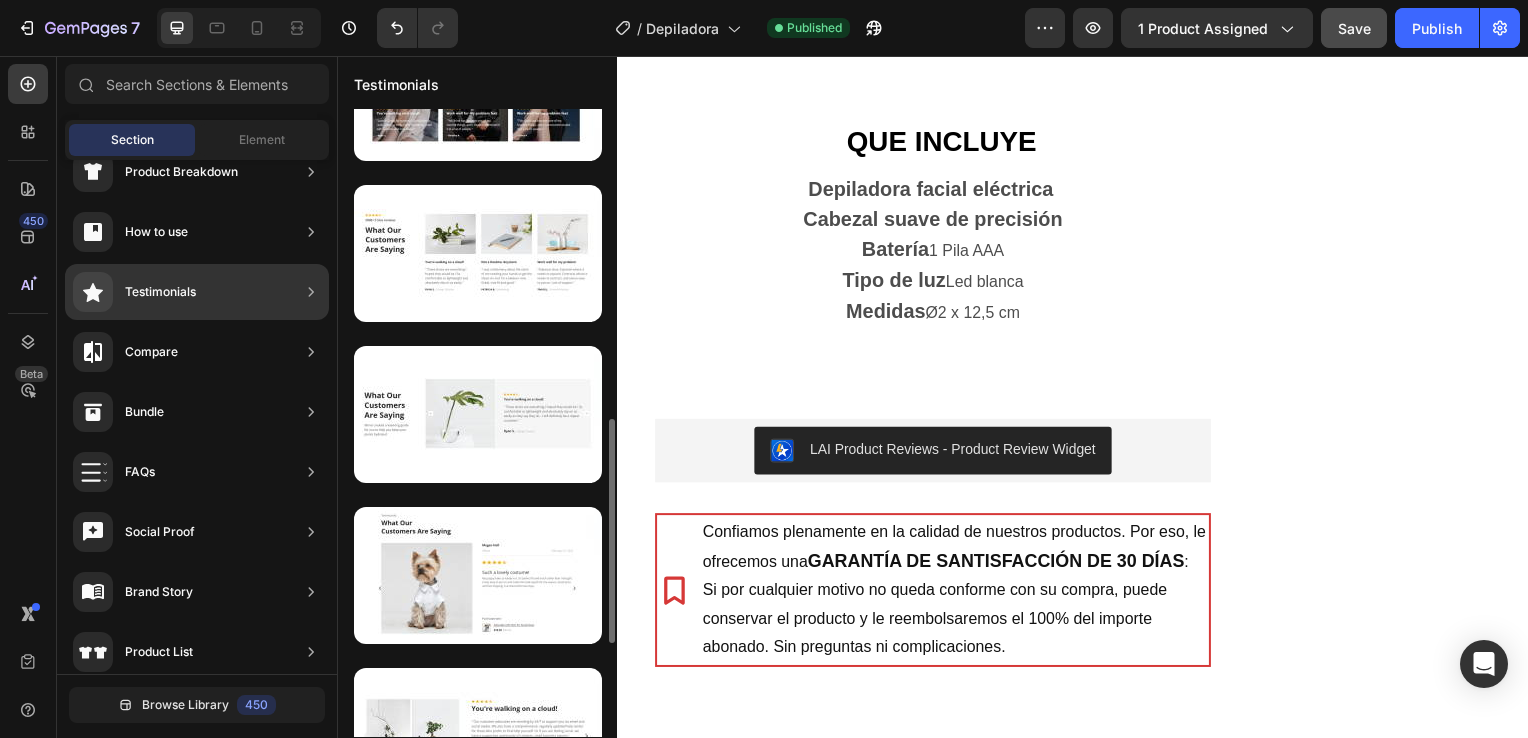 scroll, scrollTop: 880, scrollLeft: 0, axis: vertical 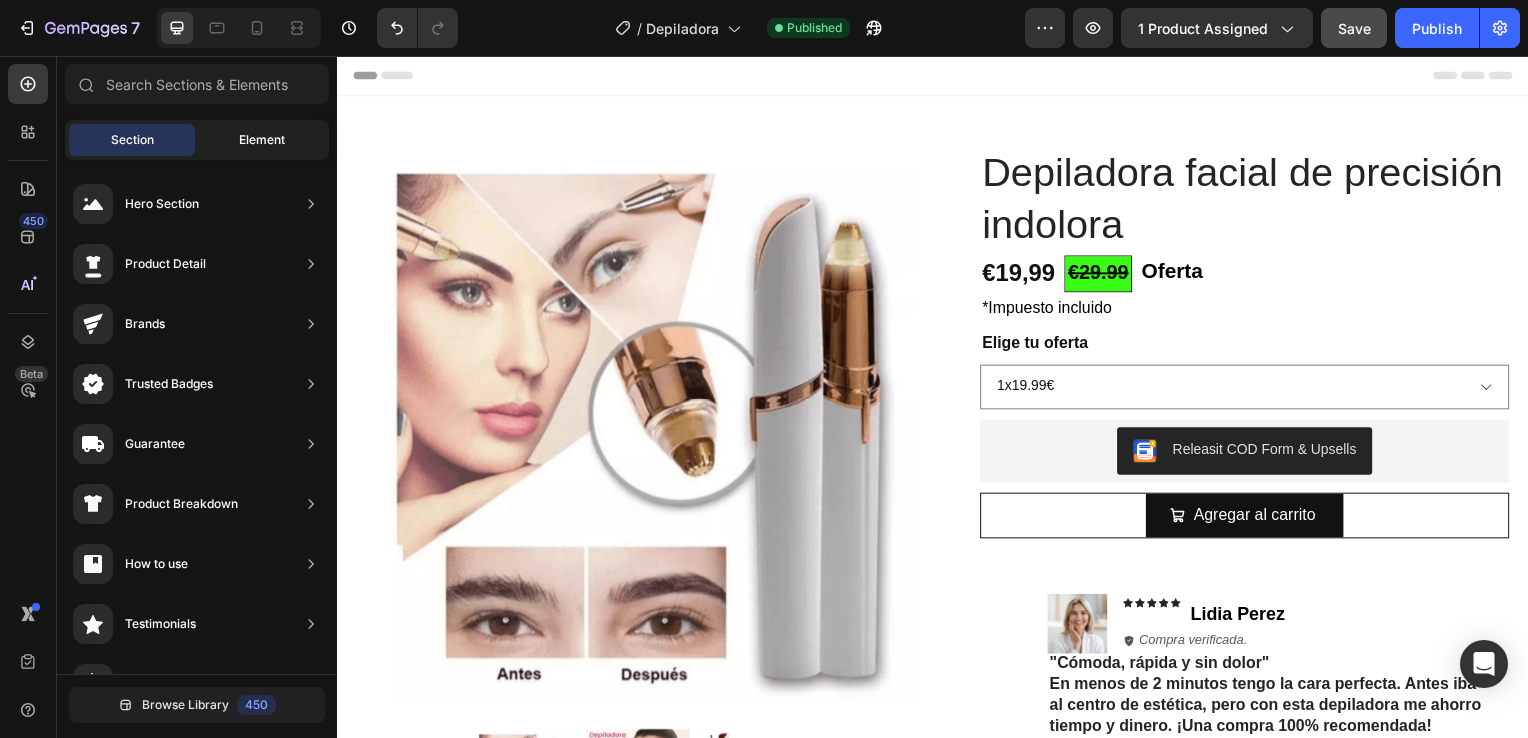 click on "Element" at bounding box center [262, 140] 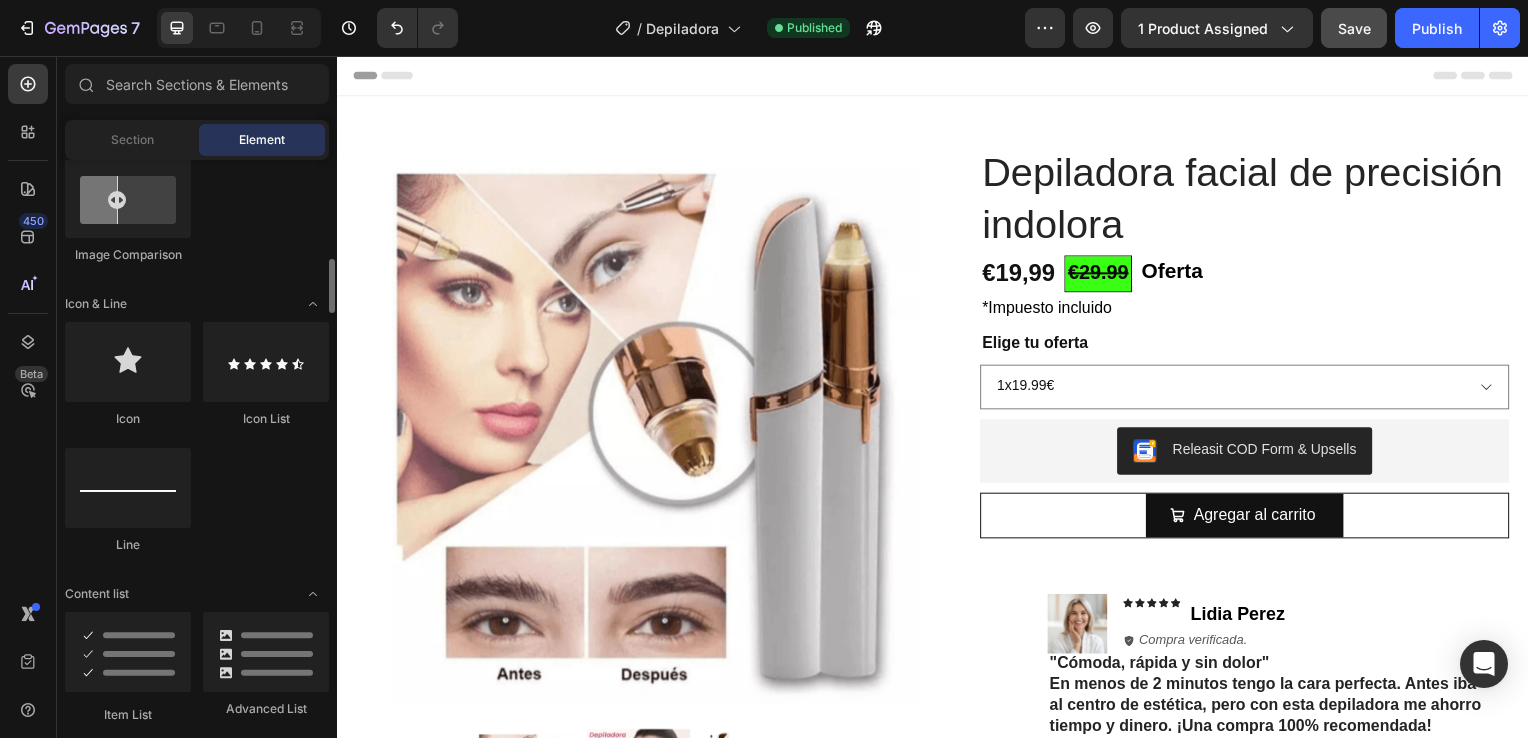 scroll, scrollTop: 1154, scrollLeft: 0, axis: vertical 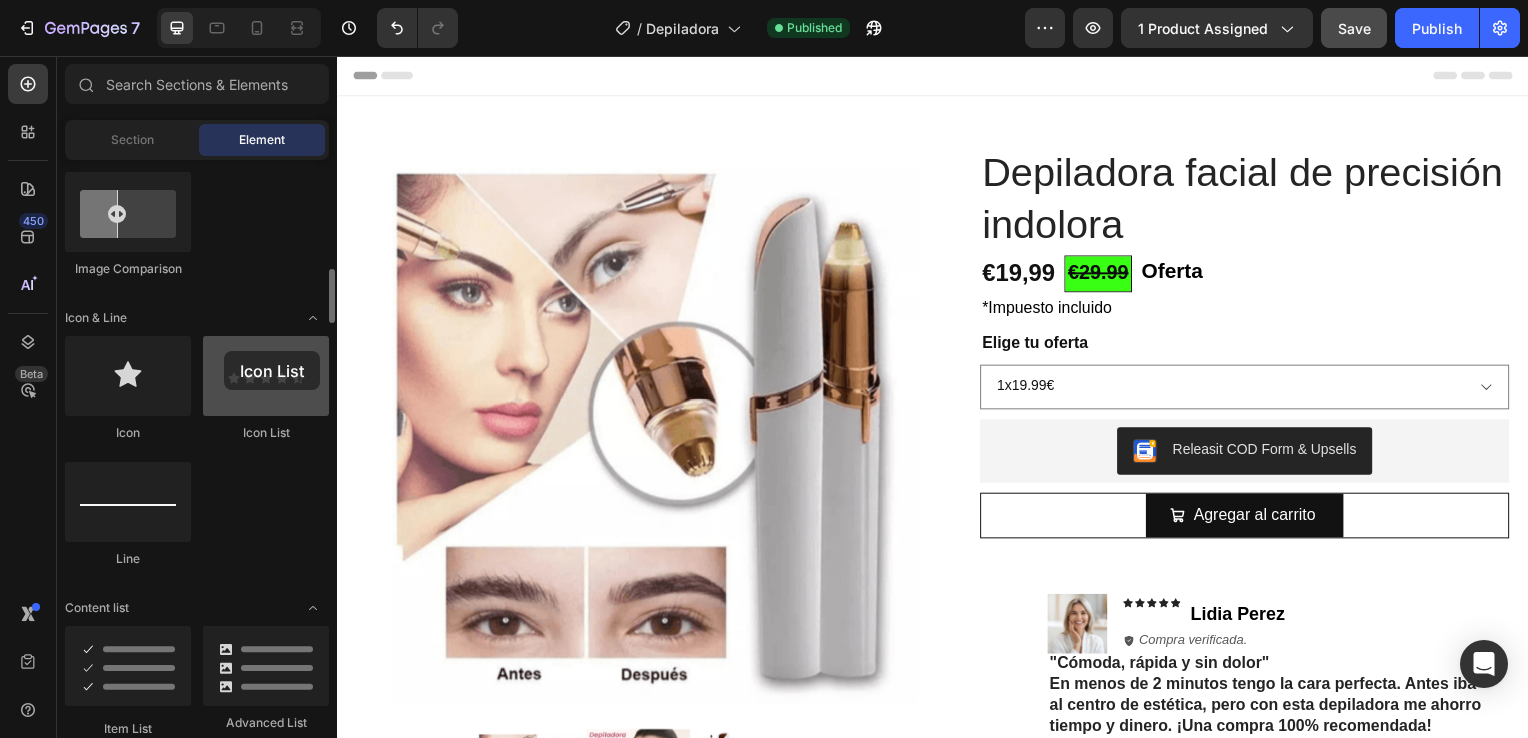 drag, startPoint x: 244, startPoint y: 384, endPoint x: 225, endPoint y: 353, distance: 36.359318 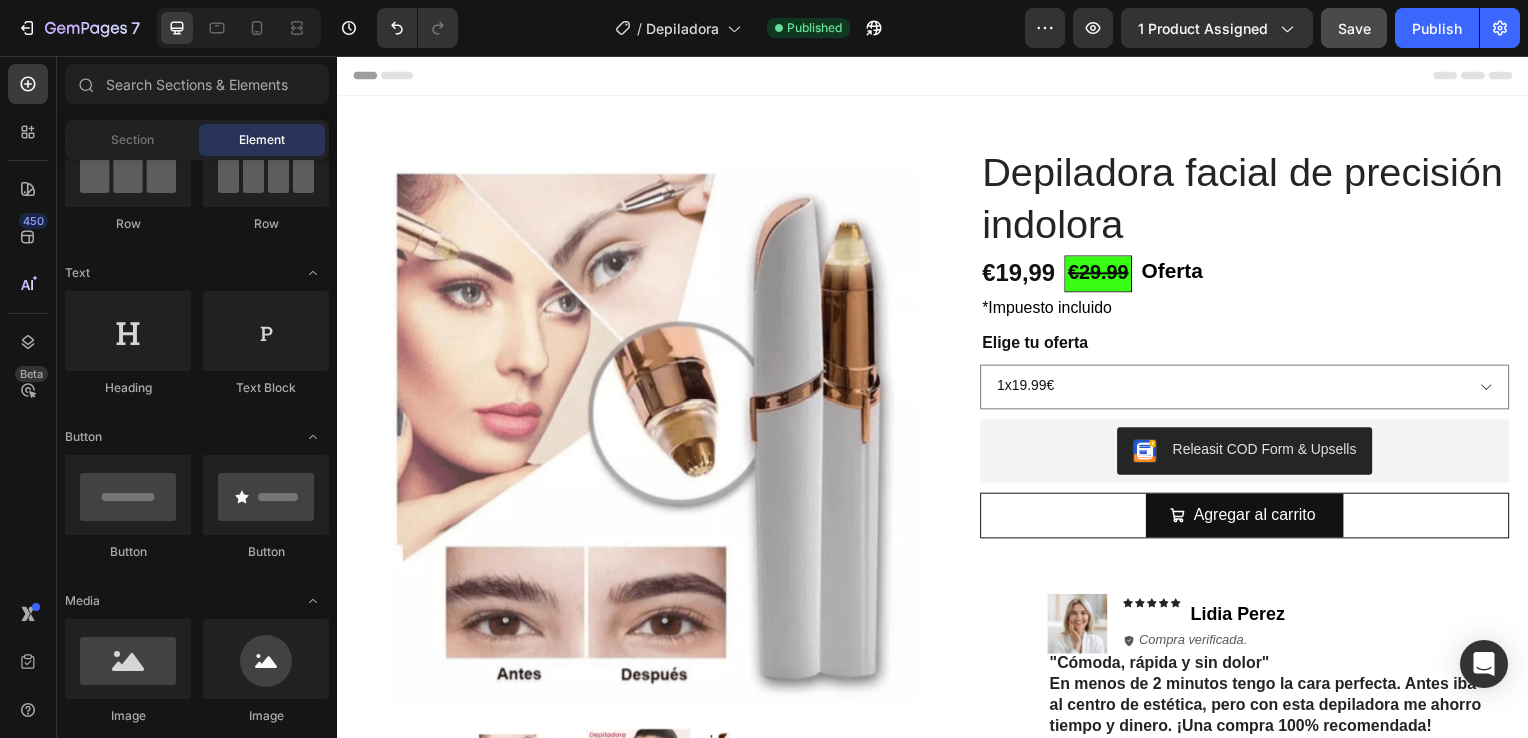 scroll, scrollTop: 0, scrollLeft: 0, axis: both 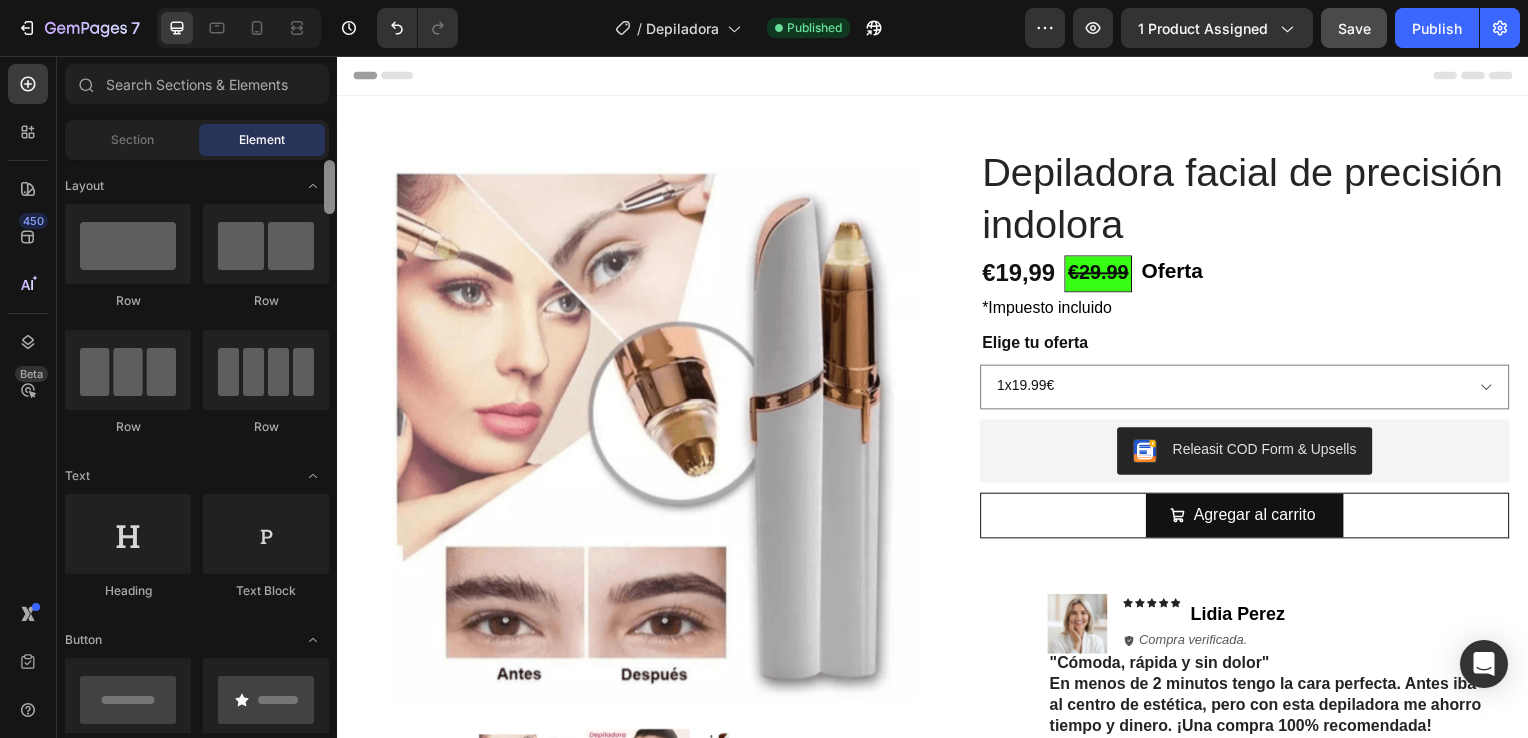 drag, startPoint x: 329, startPoint y: 306, endPoint x: 323, endPoint y: 126, distance: 180.09998 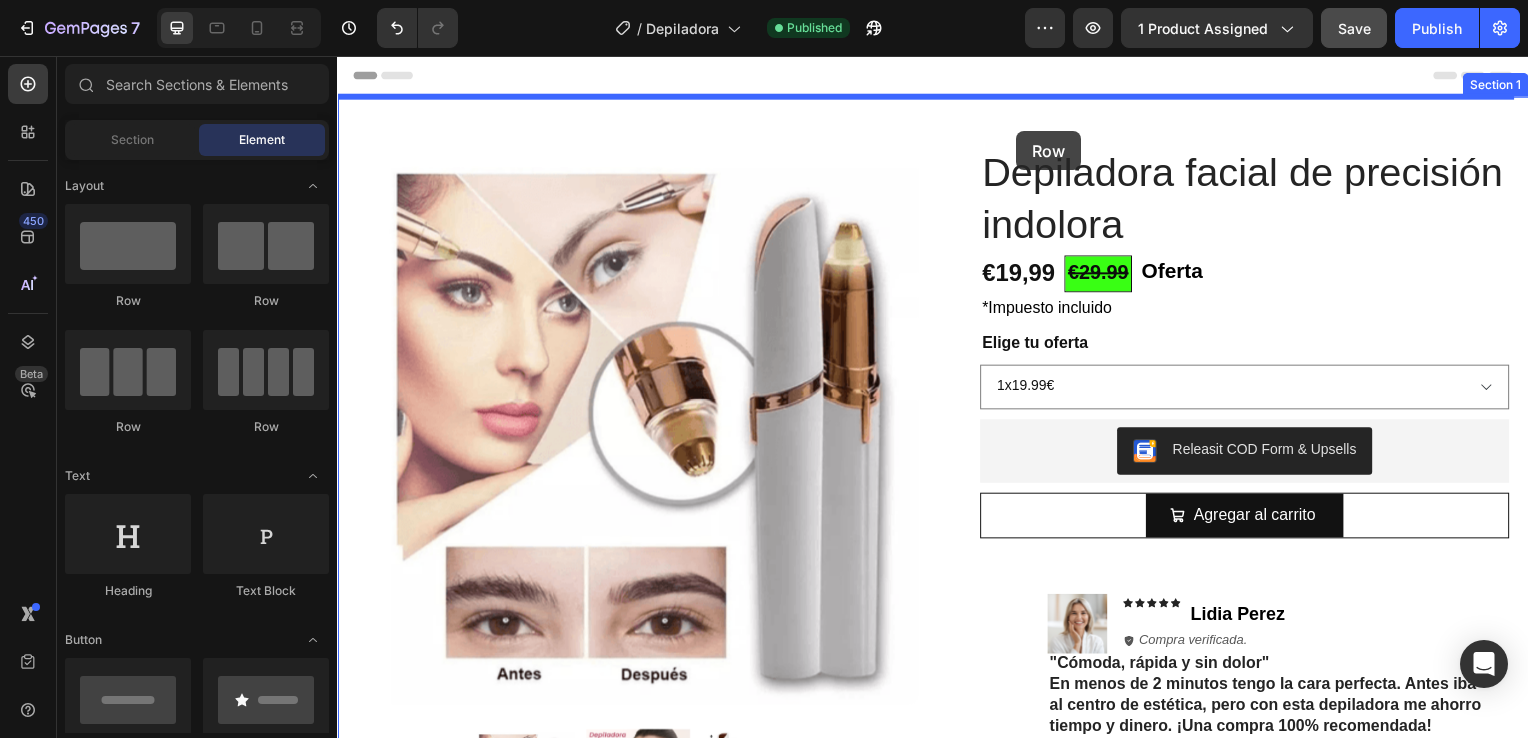 drag, startPoint x: 451, startPoint y: 301, endPoint x: 1021, endPoint y: 132, distance: 594.5259 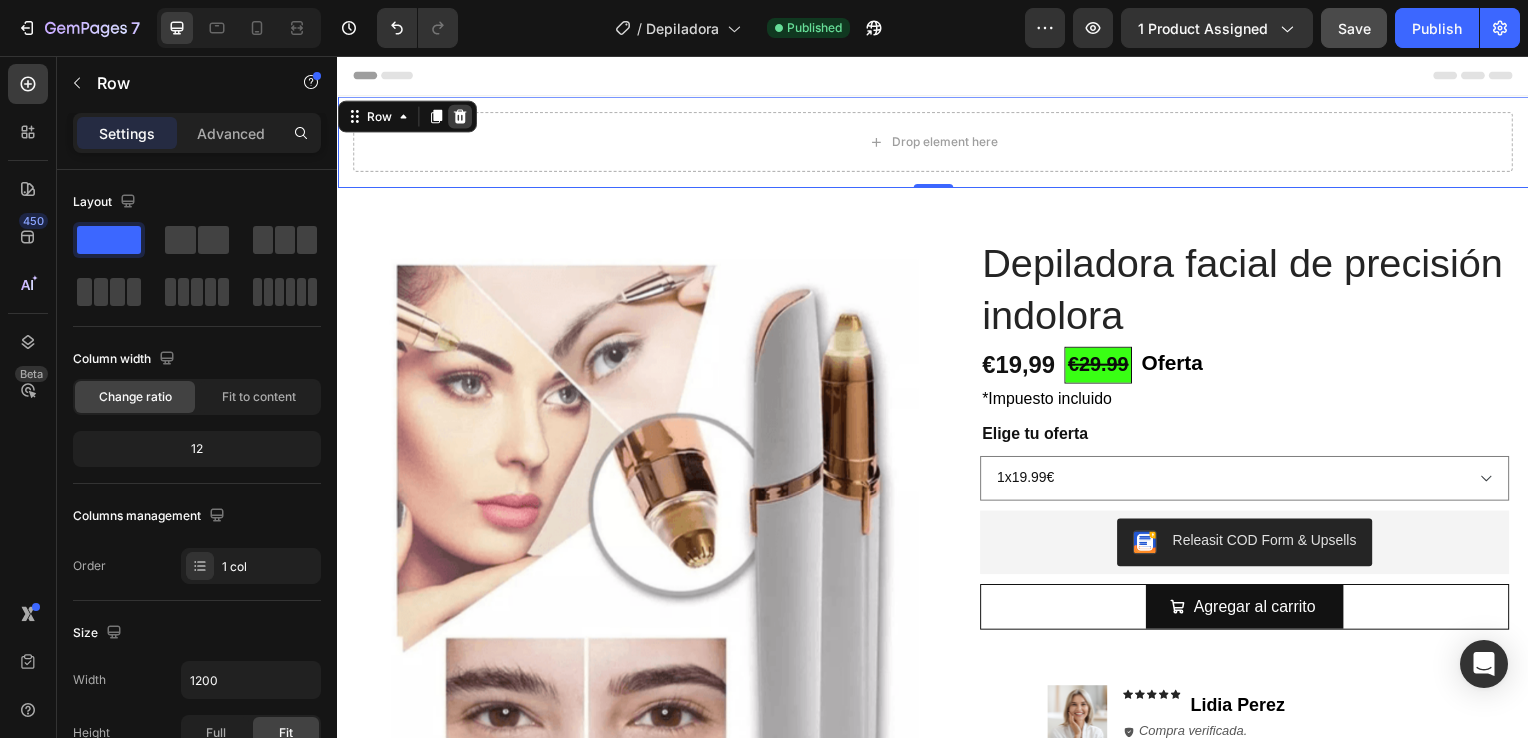 click 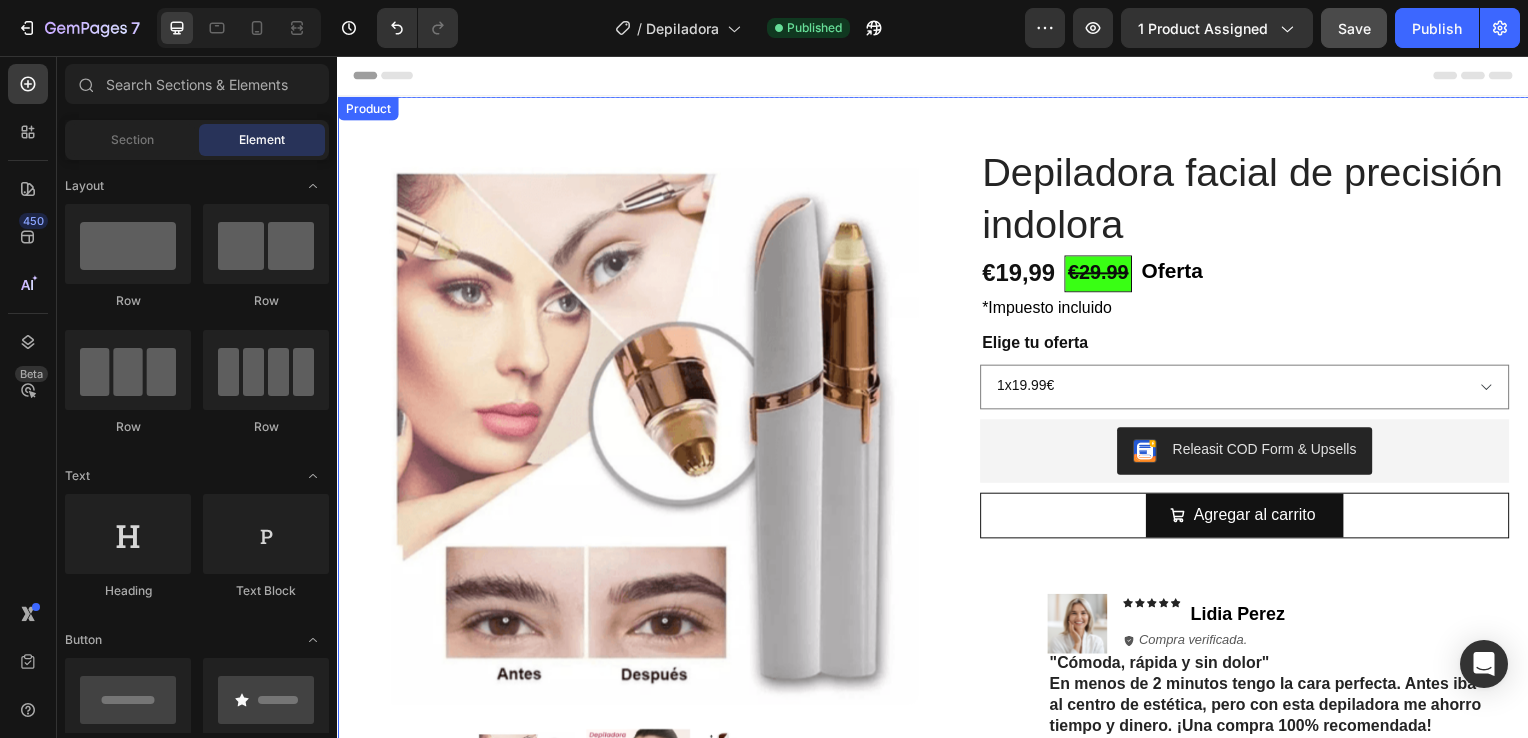 click on "Product Images Row Depiladora facial de precisión indolora Product Title €19,99 Product Price Product Price €29.99 Text Block Oferta Text Block Row Row *Impuesto incluido Text Block Row Elige tu oferta   1x19.99€ 2x29.99€ 3x32.99€ (La mas vendida) Product Variants & Swatches Releasit COD Form & Upsells Releasit COD Form & Upsells
Agregar al carrito Add to Cart Row Row Row Image Icon Icon Icon Icon Icon Icon List Lidia Perez Text Block Row Row
Icon Compra verificada. Text Block Row Row "Cómoda, rápida y sin dolor" En menos de 2 minutos tengo la cara perfecta. Antes iba al centro de estética, pero con esta depiladora me ahorro tiempo y dinero. ¡Una compra 100% recomendada!     Text Block DEPILACIÓN FACIAL RÁPIDA, SUAVE Y SIN SUFRIMIENTO Text Block Row Ligera, moderna y poderosa : esta depiladora facial es tu aliada ideal para una piel suave y radiante. Elimina el vello al instante  sin dolor ,   sin enrojecimiento Perfecta para ti , estés donde estés! ," at bounding box center [937, 814] 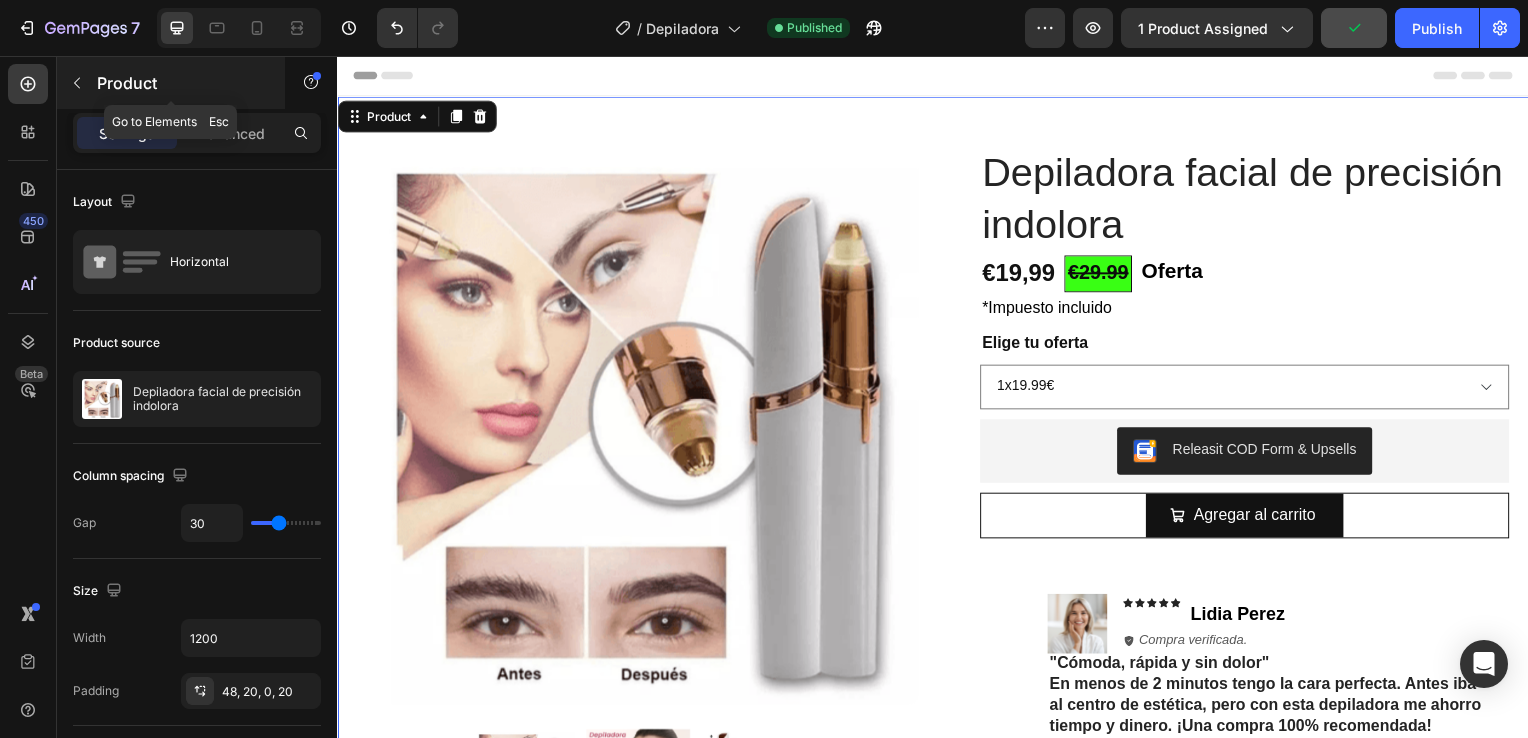 click at bounding box center [77, 83] 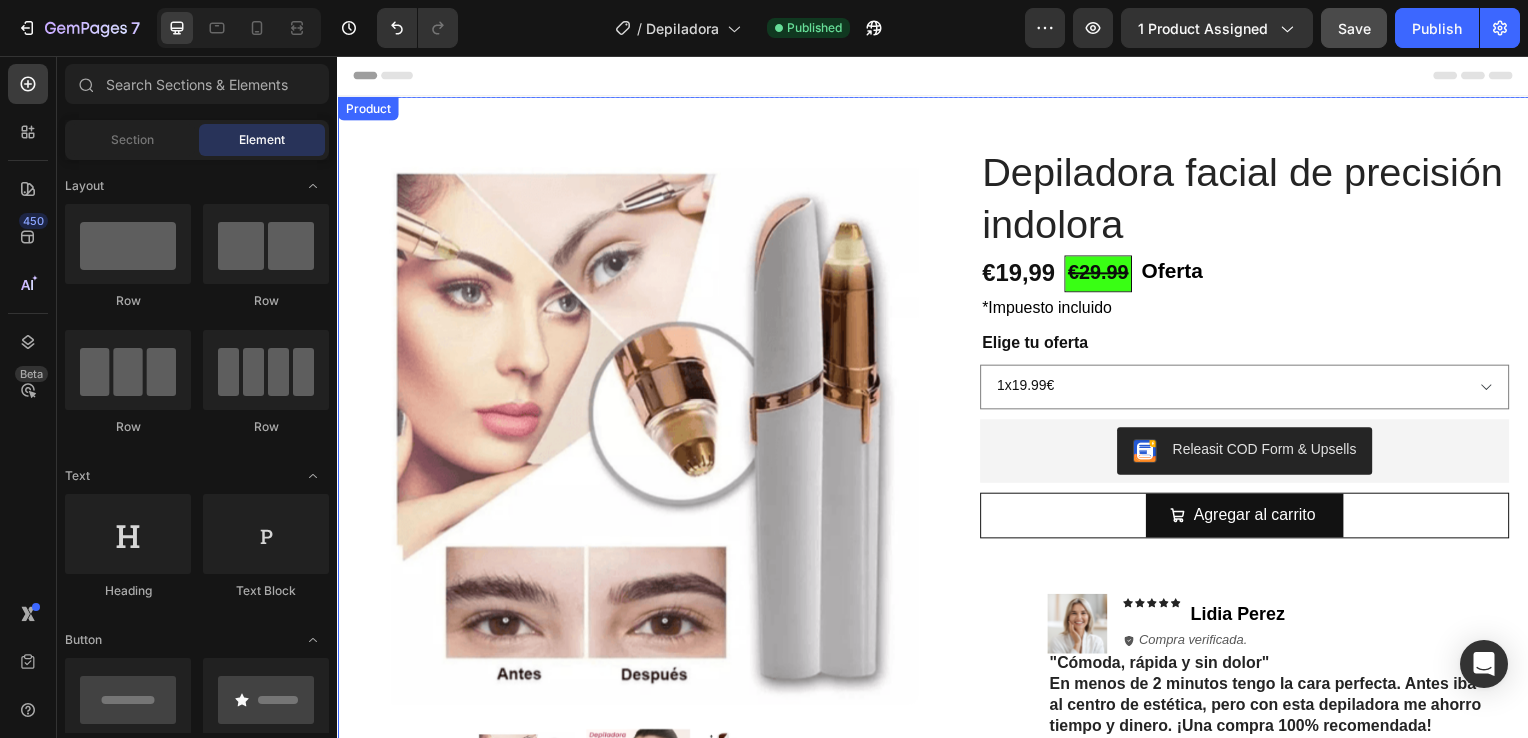 click on "Product Images Row Depiladora facial de precisión indolora Product Title €19,99 Product Price Product Price €29.99 Text Block Oferta Text Block Row Row *Impuesto incluido Text Block Row Elige tu oferta   1x19.99€ 2x29.99€ 3x32.99€ (La mas vendida) Product Variants & Swatches Releasit COD Form & Upsells Releasit COD Form & Upsells
Agregar al carrito Add to Cart Row Row Row Image Icon Icon Icon Icon Icon Icon List Lidia Perez Text Block Row Row
Icon Compra verificada. Text Block Row Row "Cómoda, rápida y sin dolor" En menos de 2 minutos tengo la cara perfecta. Antes iba al centro de estética, pero con esta depiladora me ahorro tiempo y dinero. ¡Una compra 100% recomendada!     Text Block DEPILACIÓN FACIAL RÁPIDA, SUAVE Y SIN SUFRIMIENTO Text Block Row Ligera, moderna y poderosa : esta depiladora facial es tu aliada ideal para una piel suave y radiante. Elimina el vello al instante  sin dolor ,   sin enrojecimiento Perfecta para ti , estés donde estés! ," at bounding box center (937, 814) 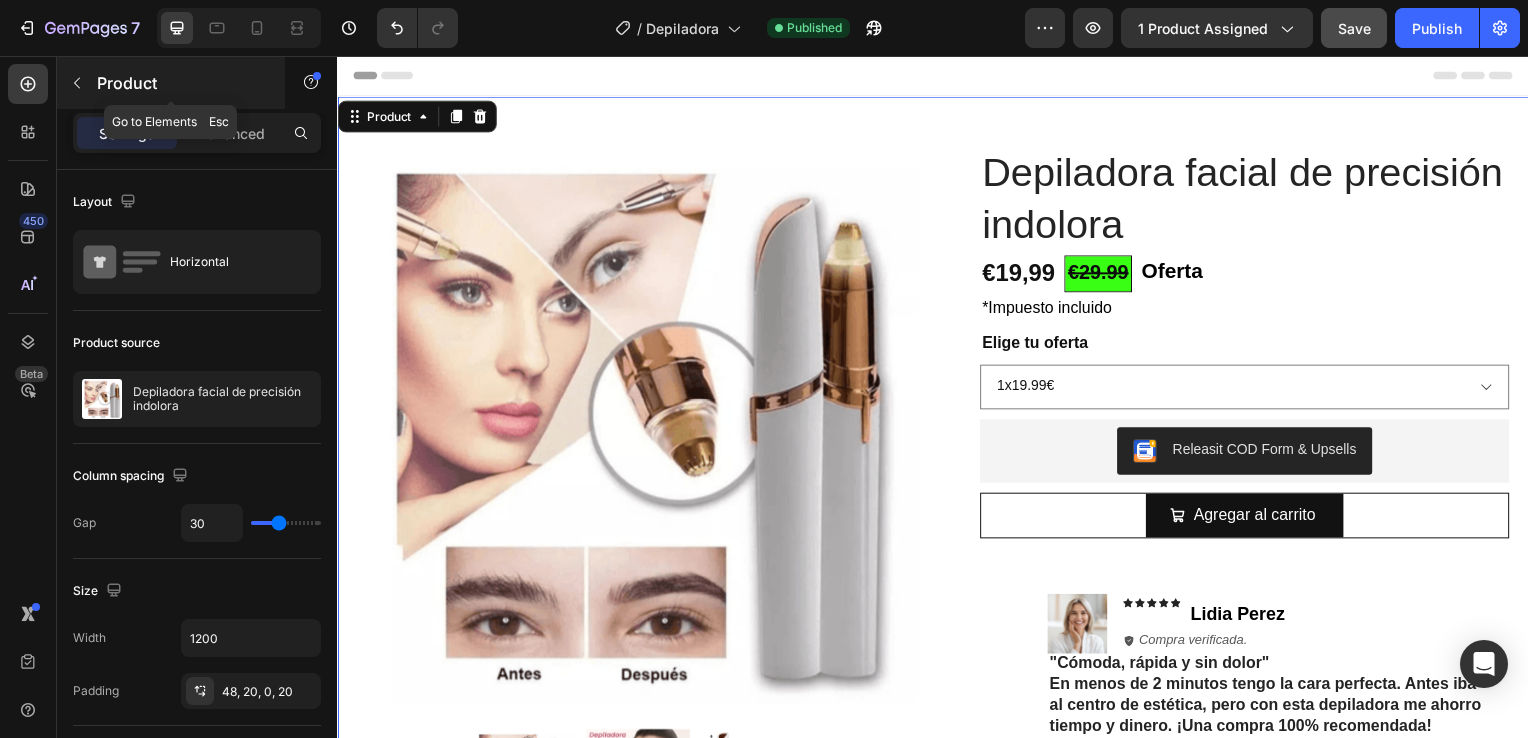 click 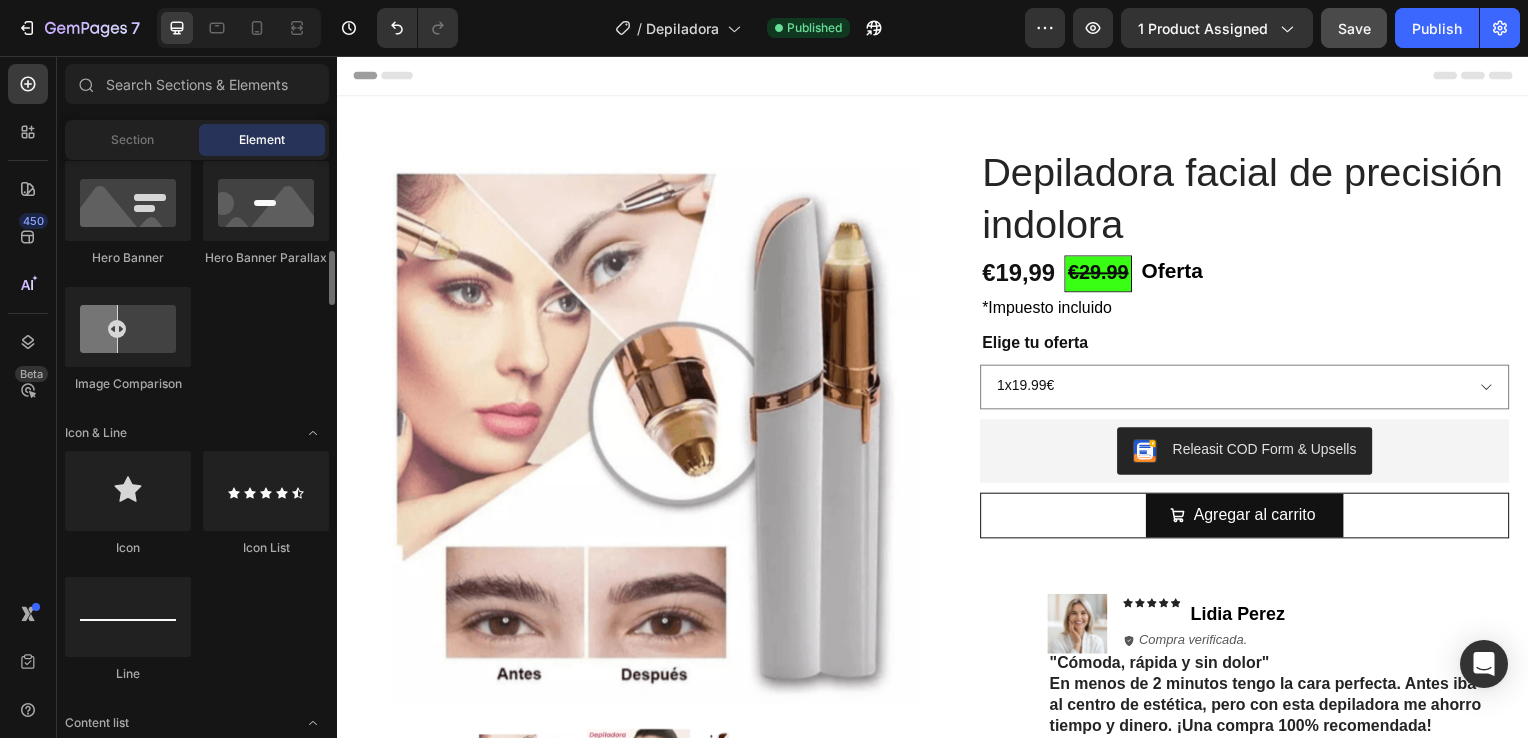 scroll, scrollTop: 1040, scrollLeft: 0, axis: vertical 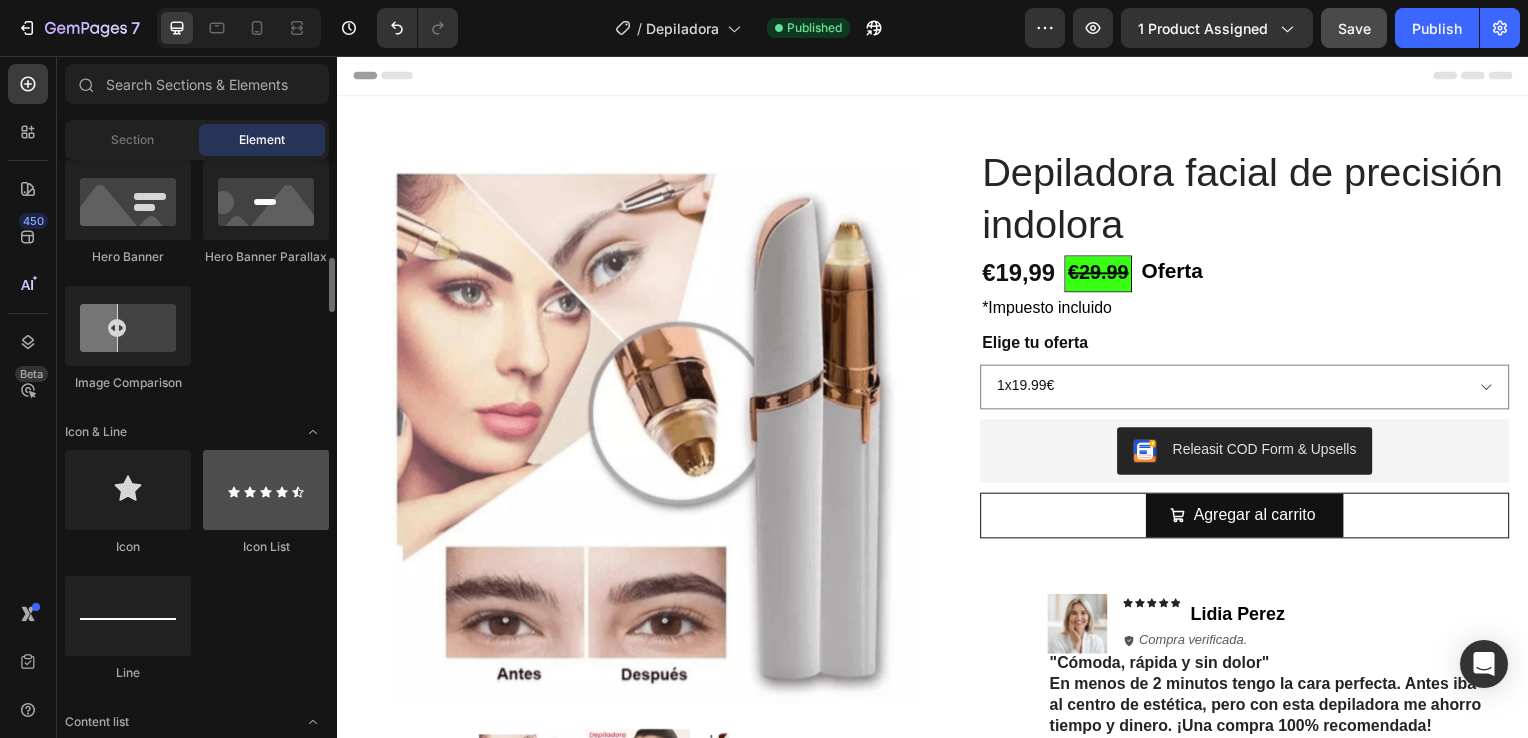 click at bounding box center (266, 490) 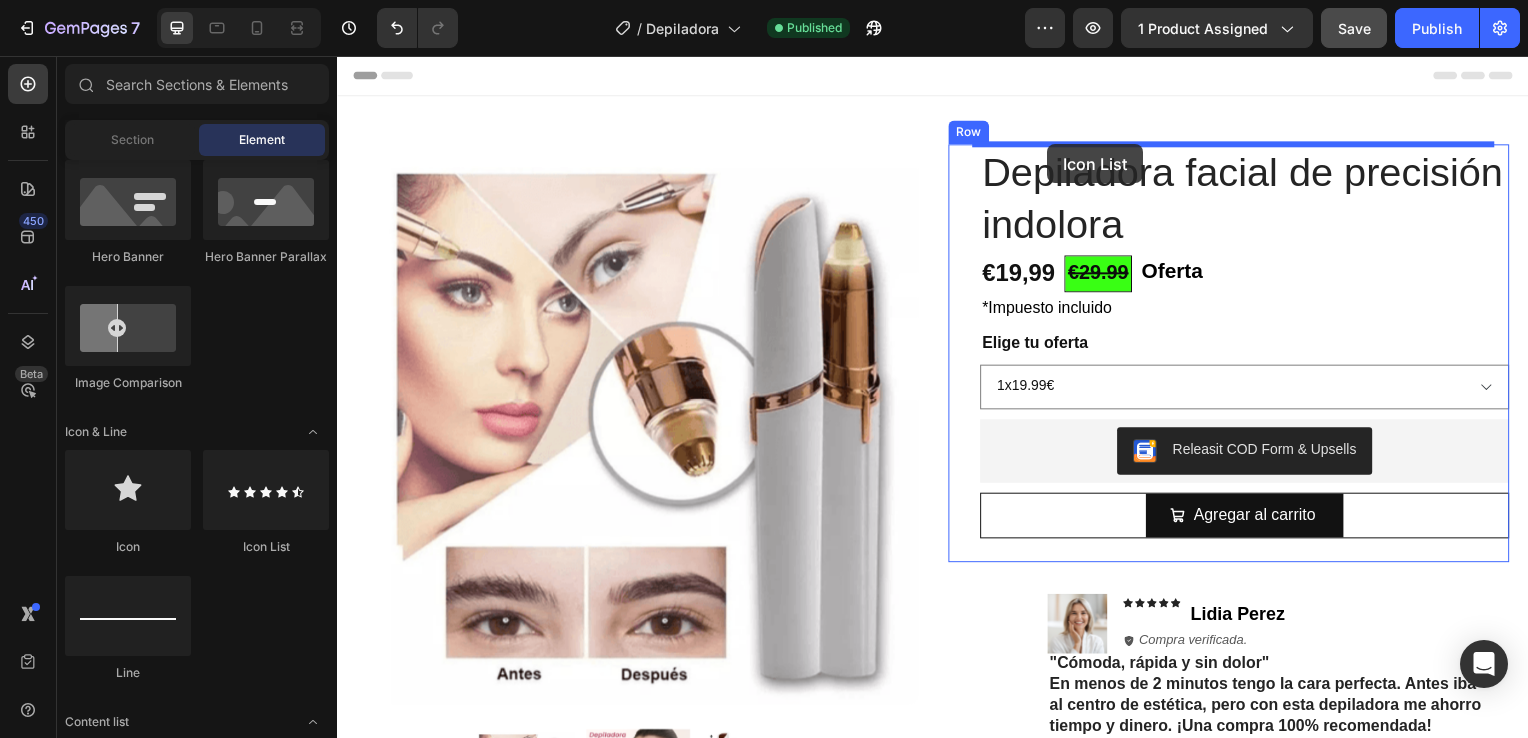 drag, startPoint x: 589, startPoint y: 557, endPoint x: 1052, endPoint y: 146, distance: 619.1042 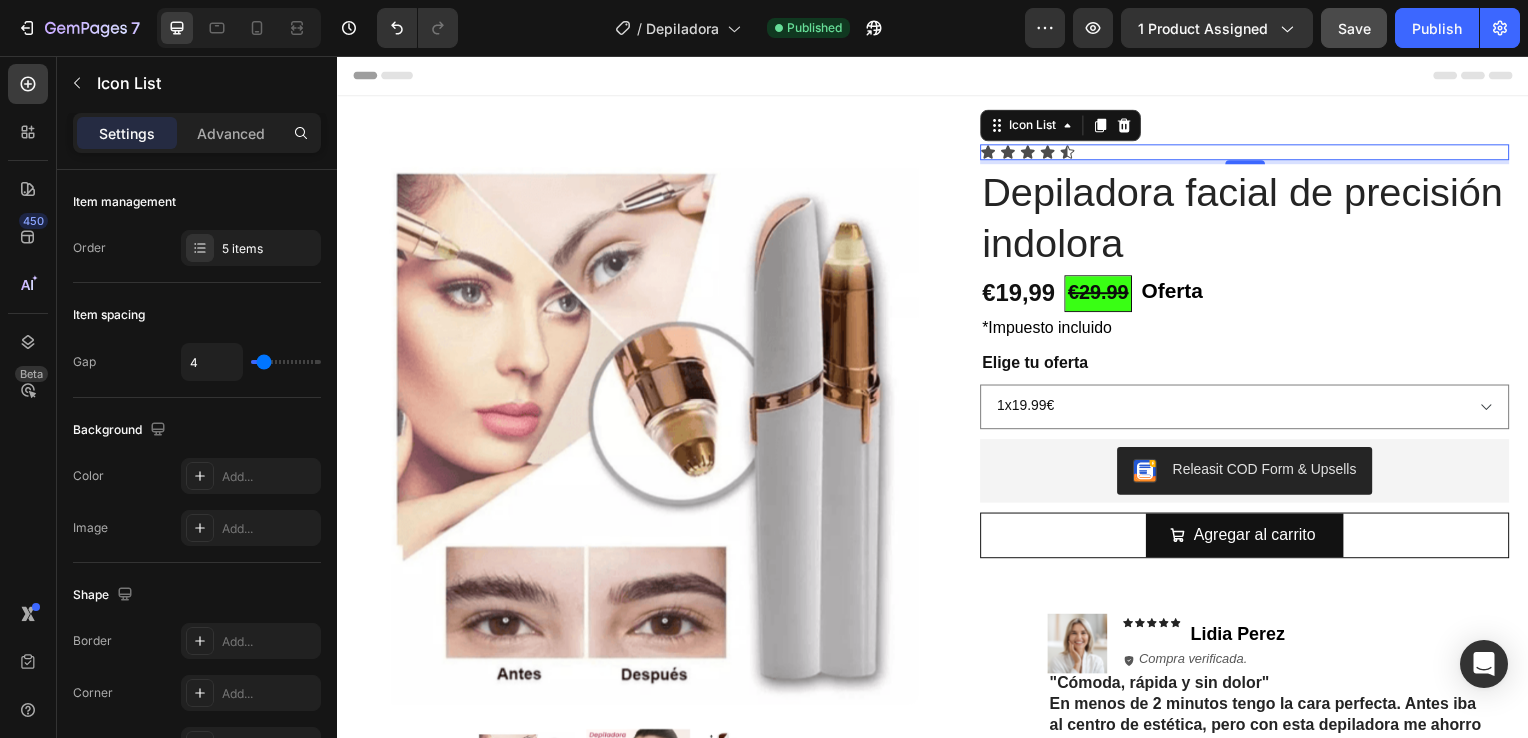 click on "Icon Icon Icon Icon Icon" at bounding box center [1250, 153] 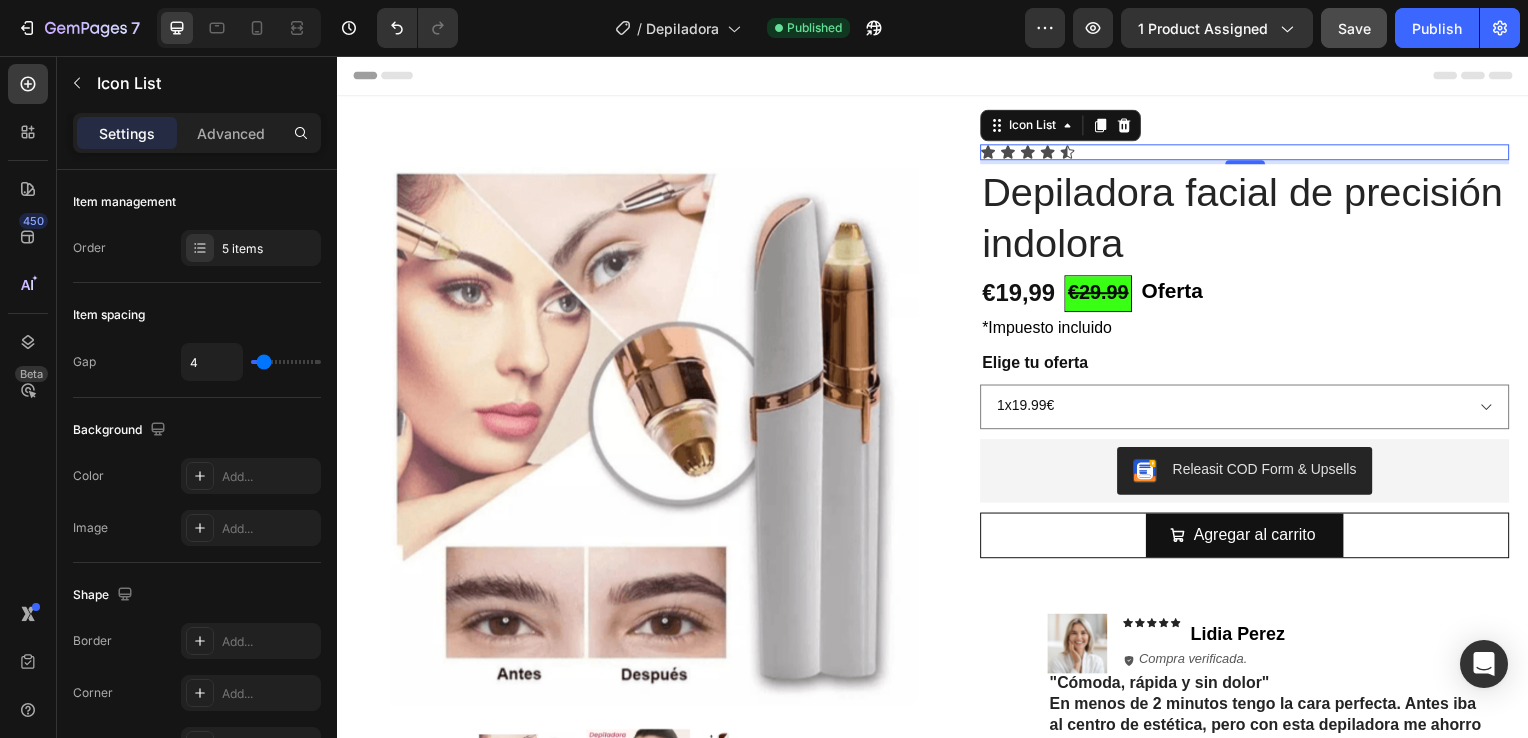 click on "Icon Icon Icon Icon Icon" at bounding box center [1250, 153] 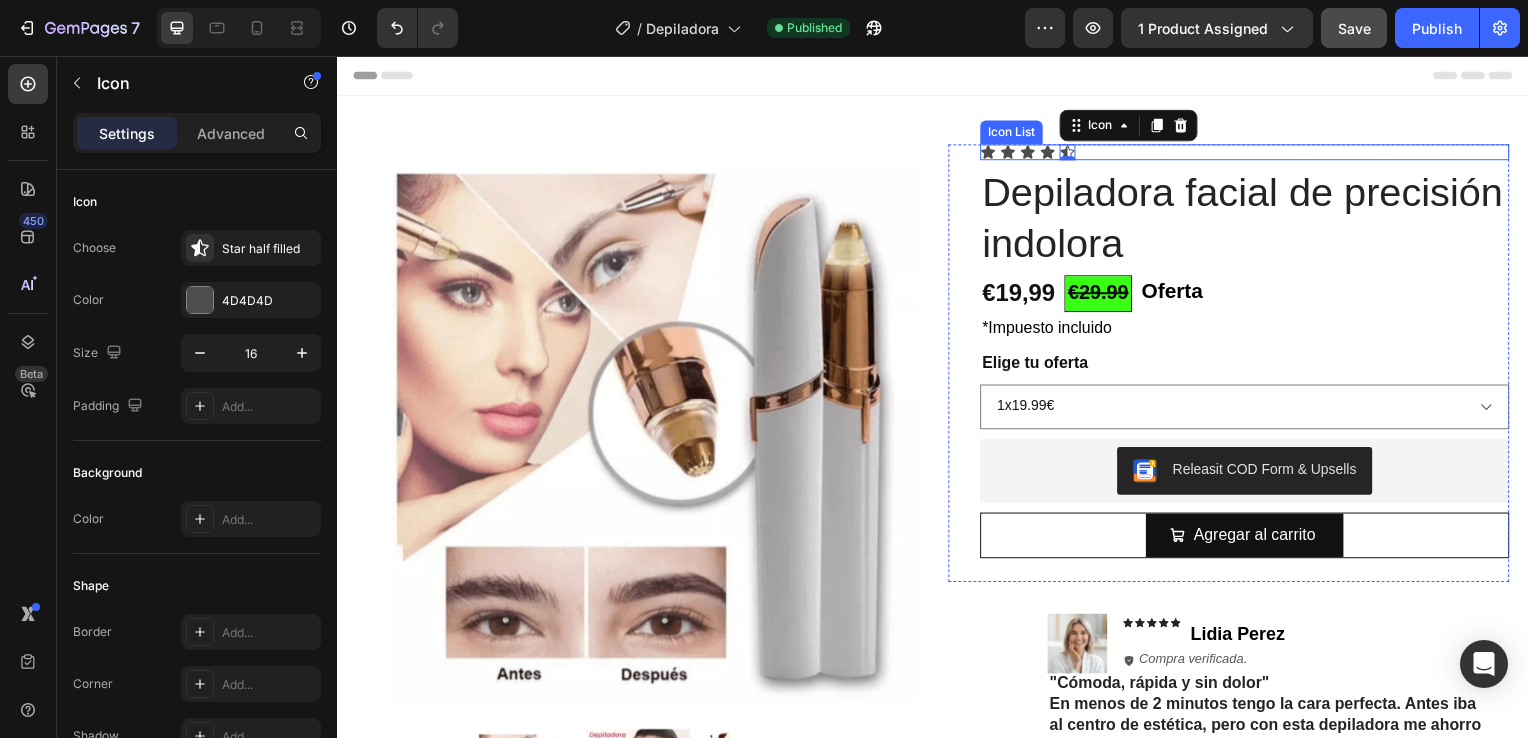 click on "Icon Icon Icon Icon Icon   0" at bounding box center (1250, 153) 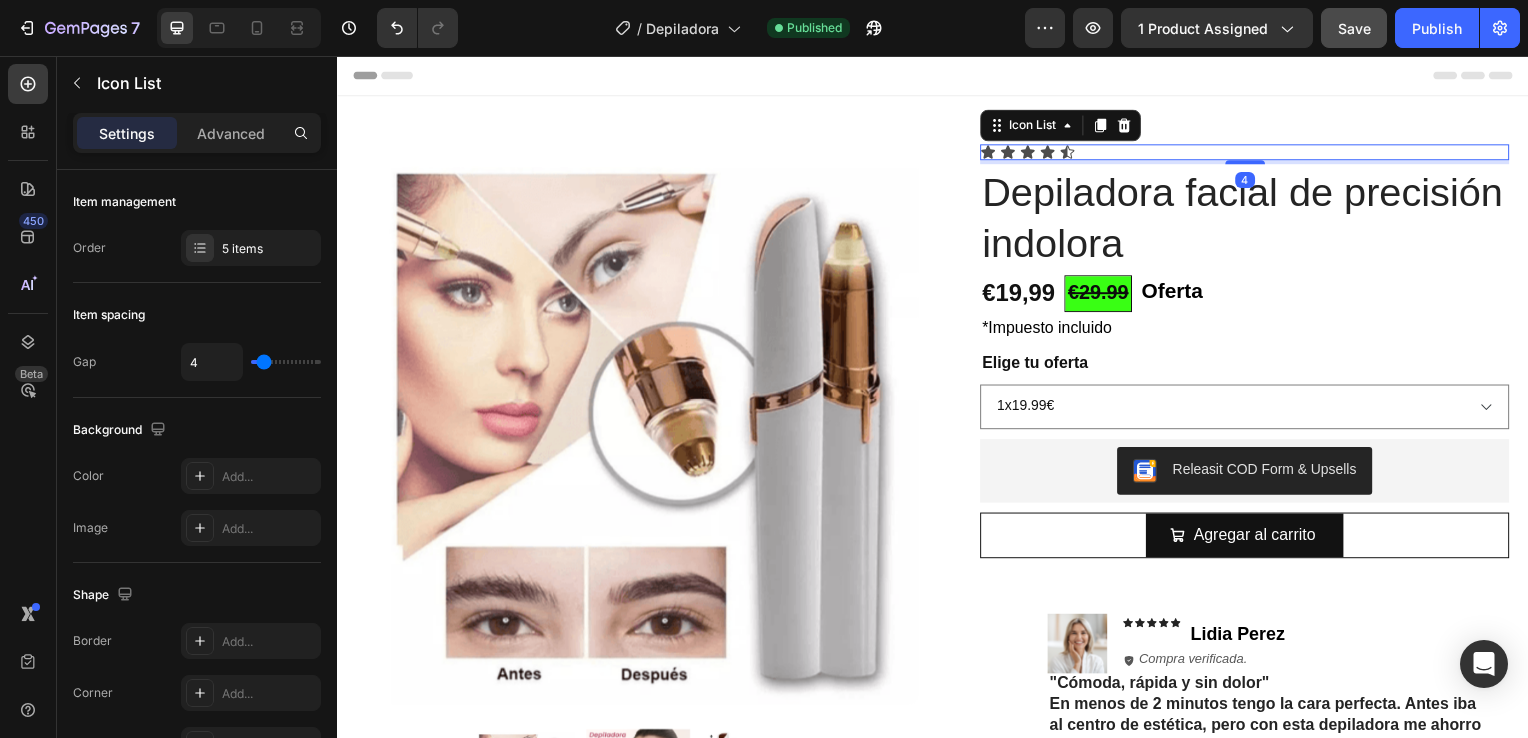 click on "Icon Icon Icon Icon Icon" at bounding box center (1250, 153) 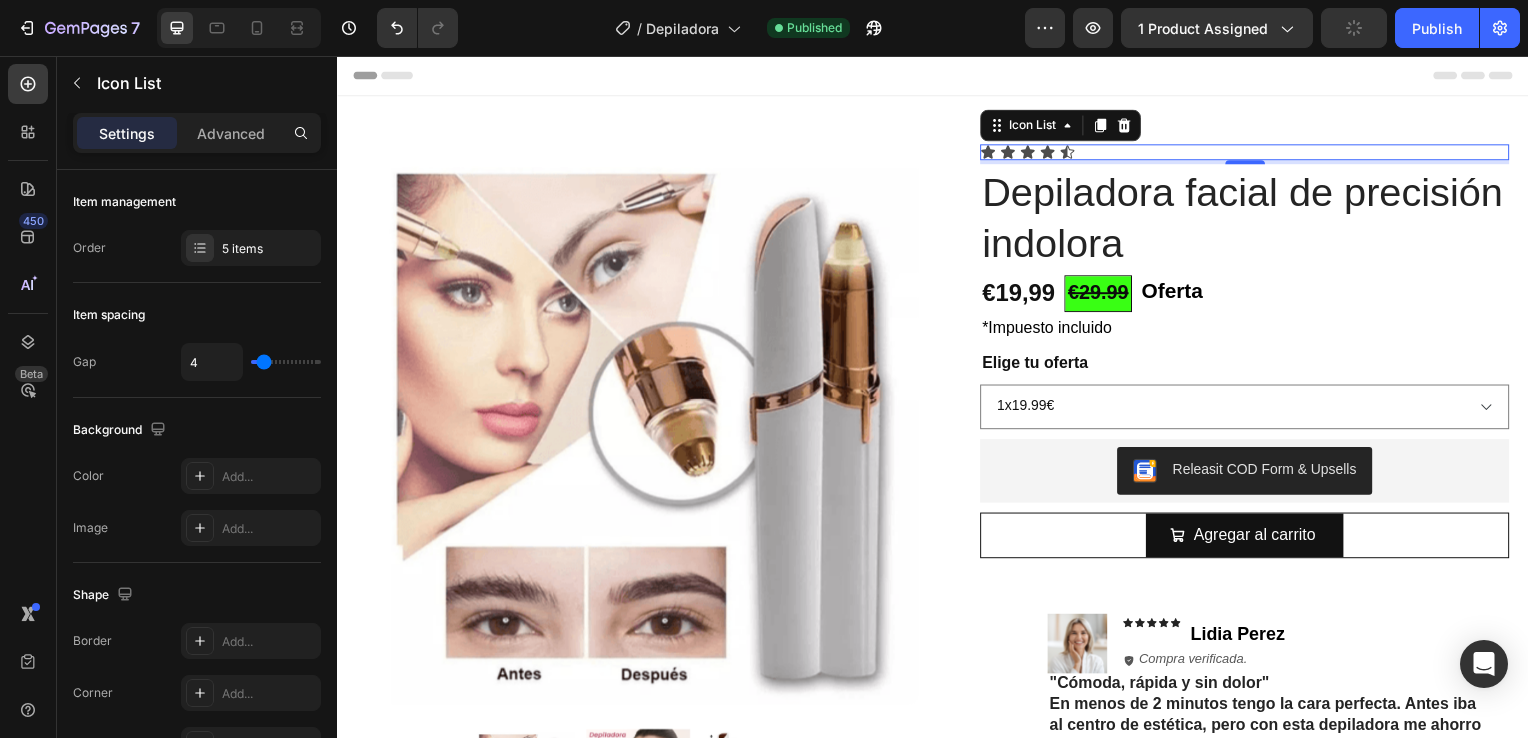 click on "Icon Icon Icon Icon Icon" at bounding box center (1250, 153) 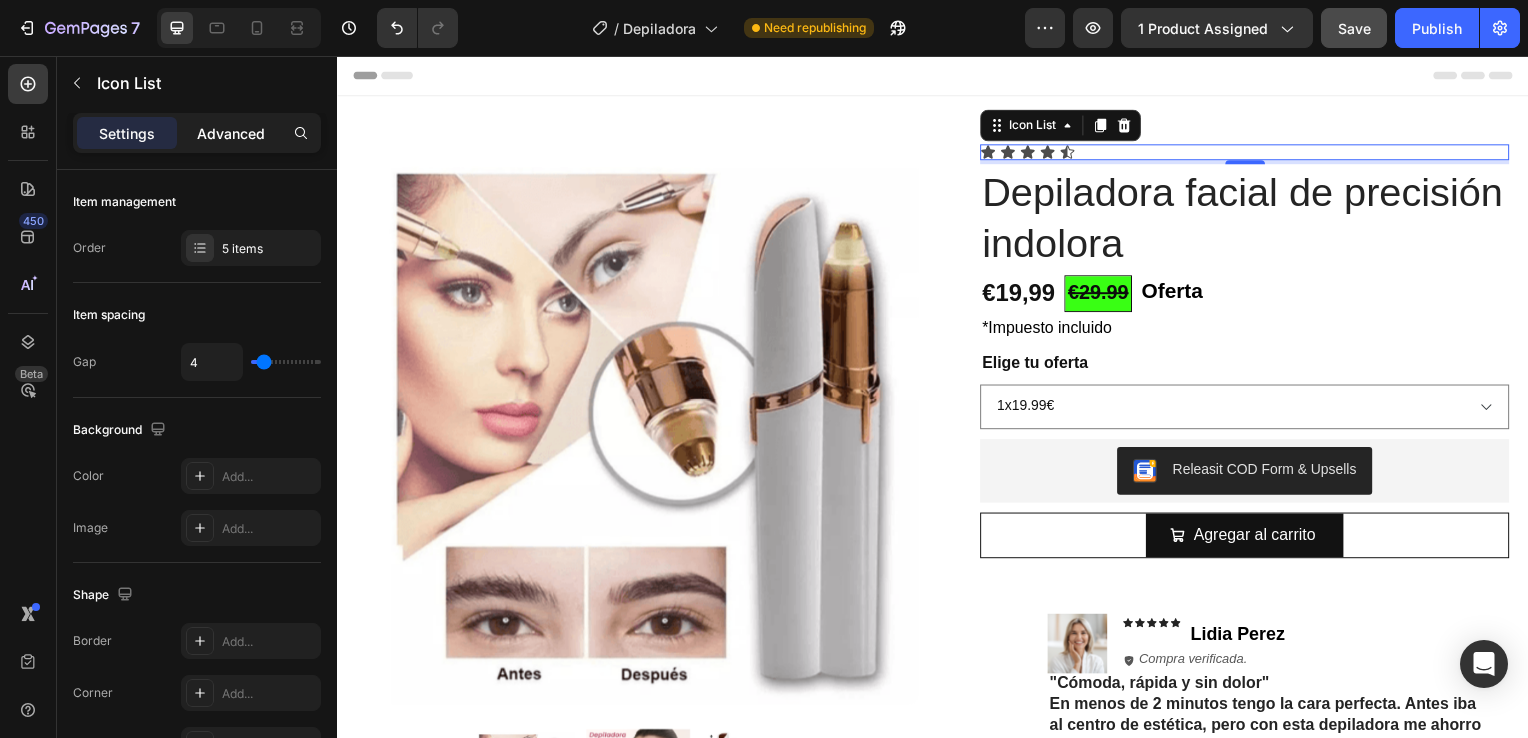 click on "Advanced" 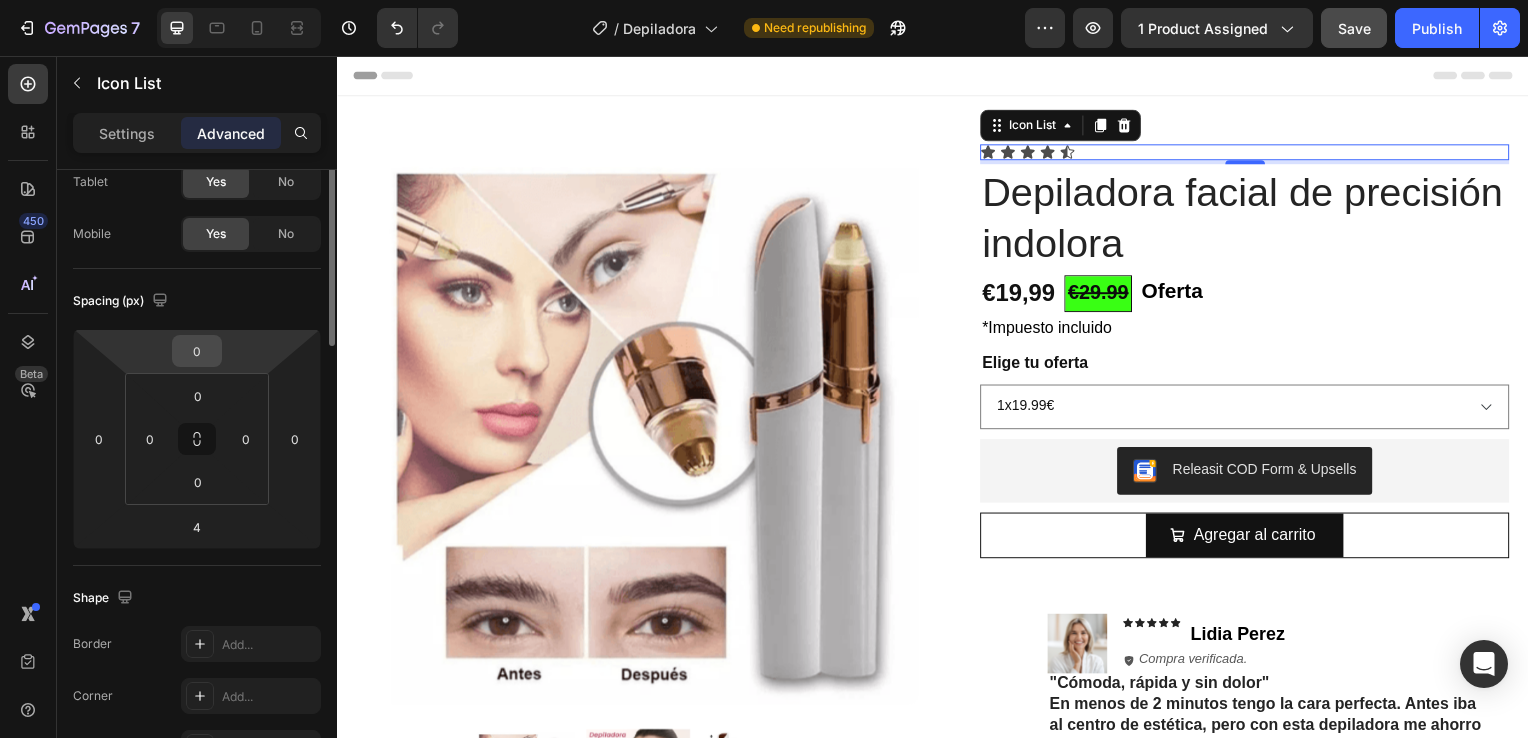 scroll, scrollTop: 0, scrollLeft: 0, axis: both 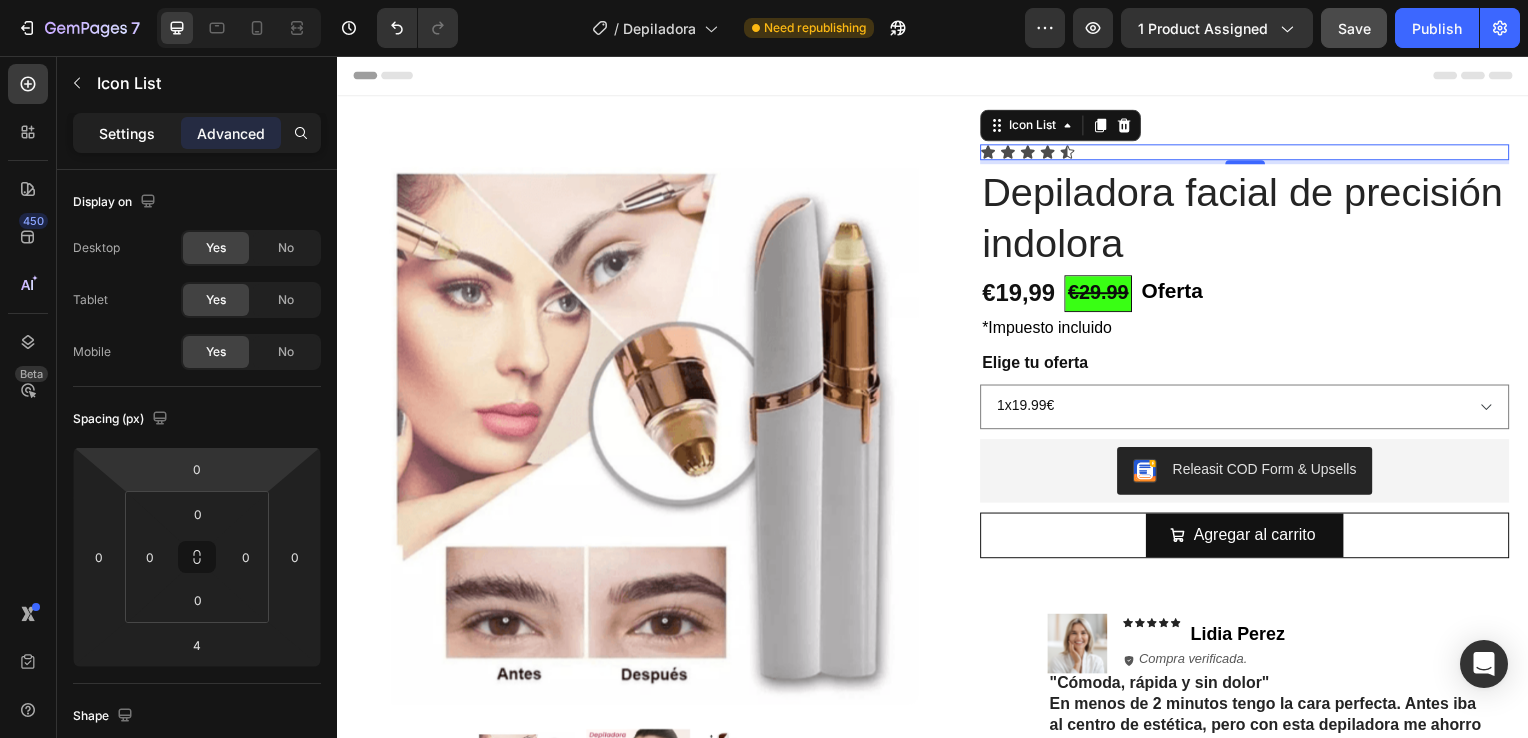 click on "Settings" at bounding box center (127, 133) 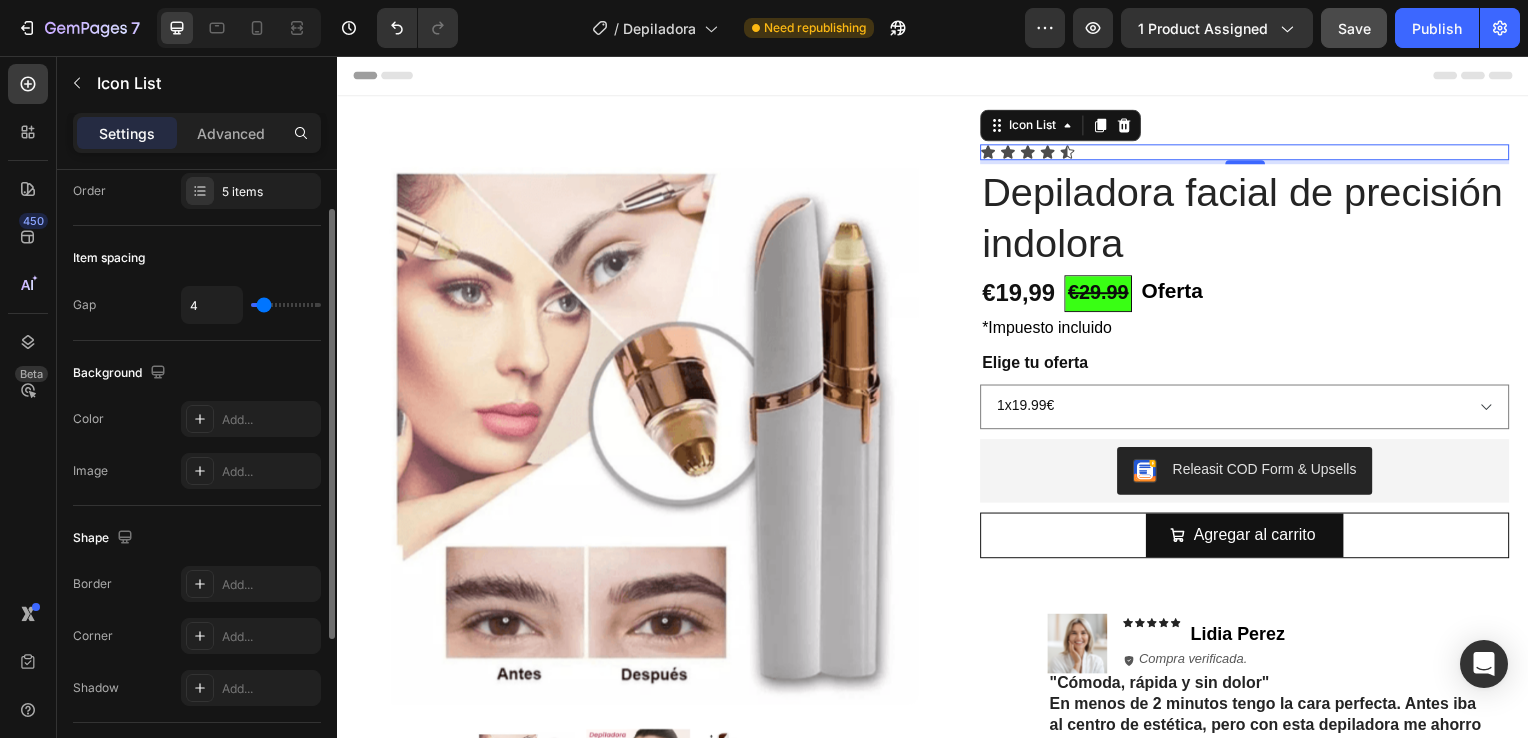 scroll, scrollTop: 0, scrollLeft: 0, axis: both 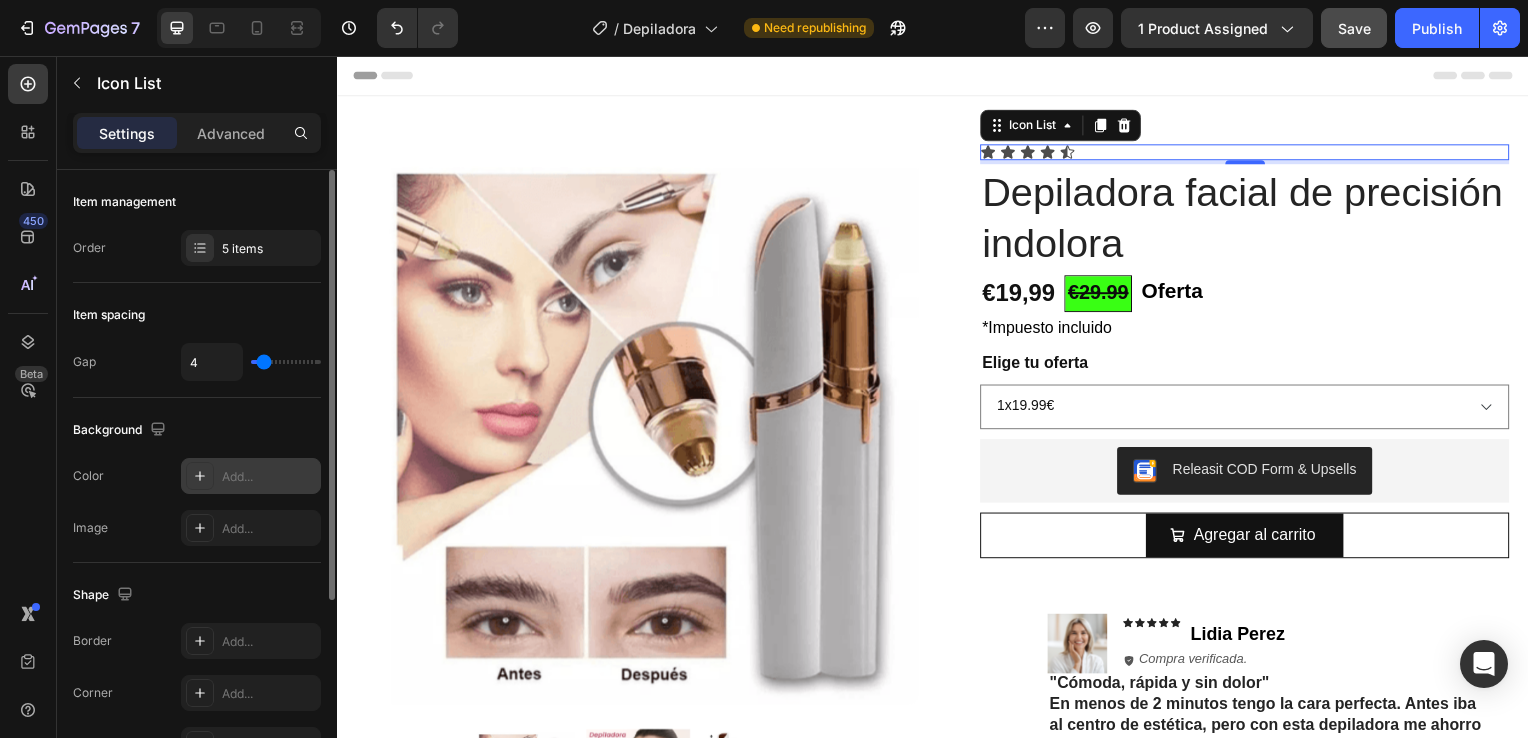 click on "Add..." at bounding box center (269, 477) 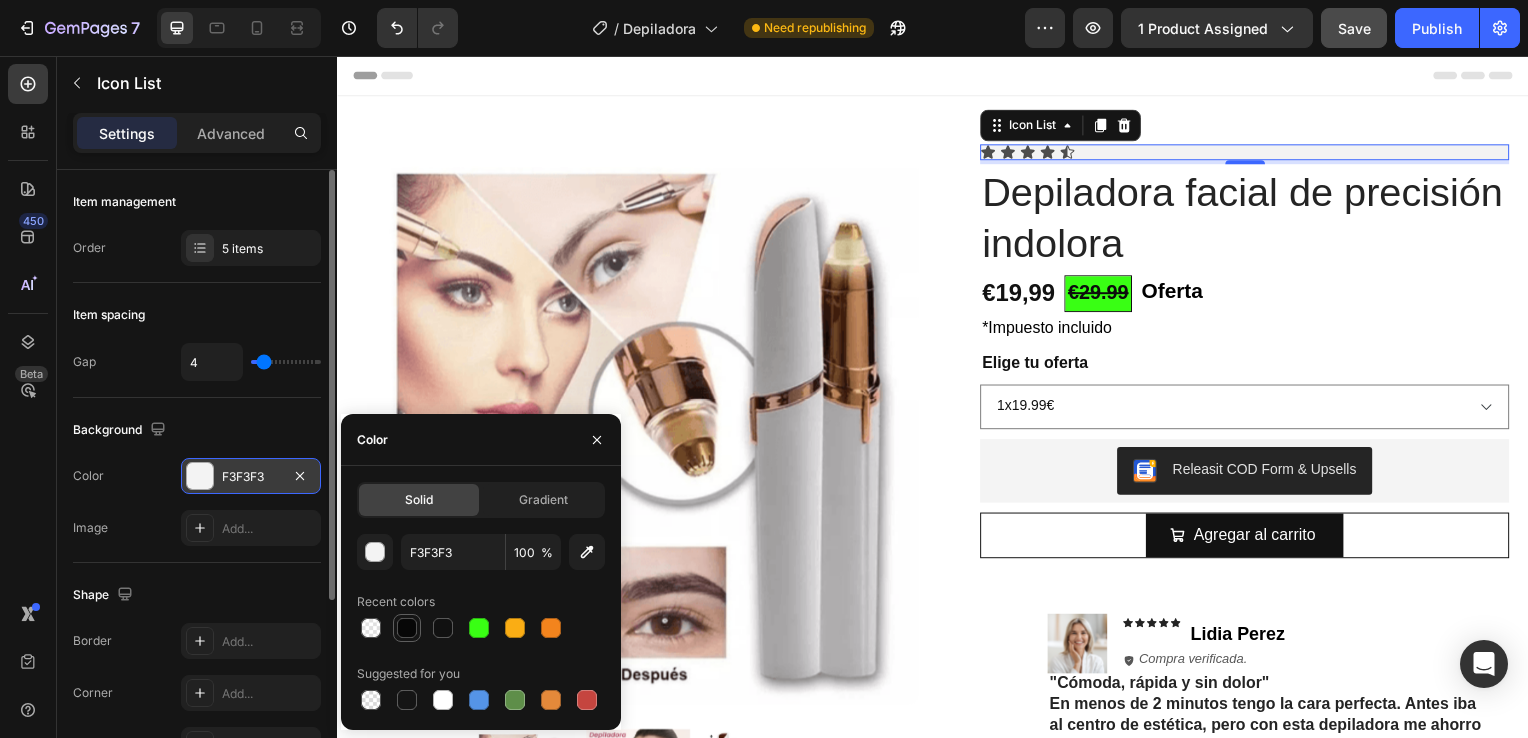 click at bounding box center [407, 628] 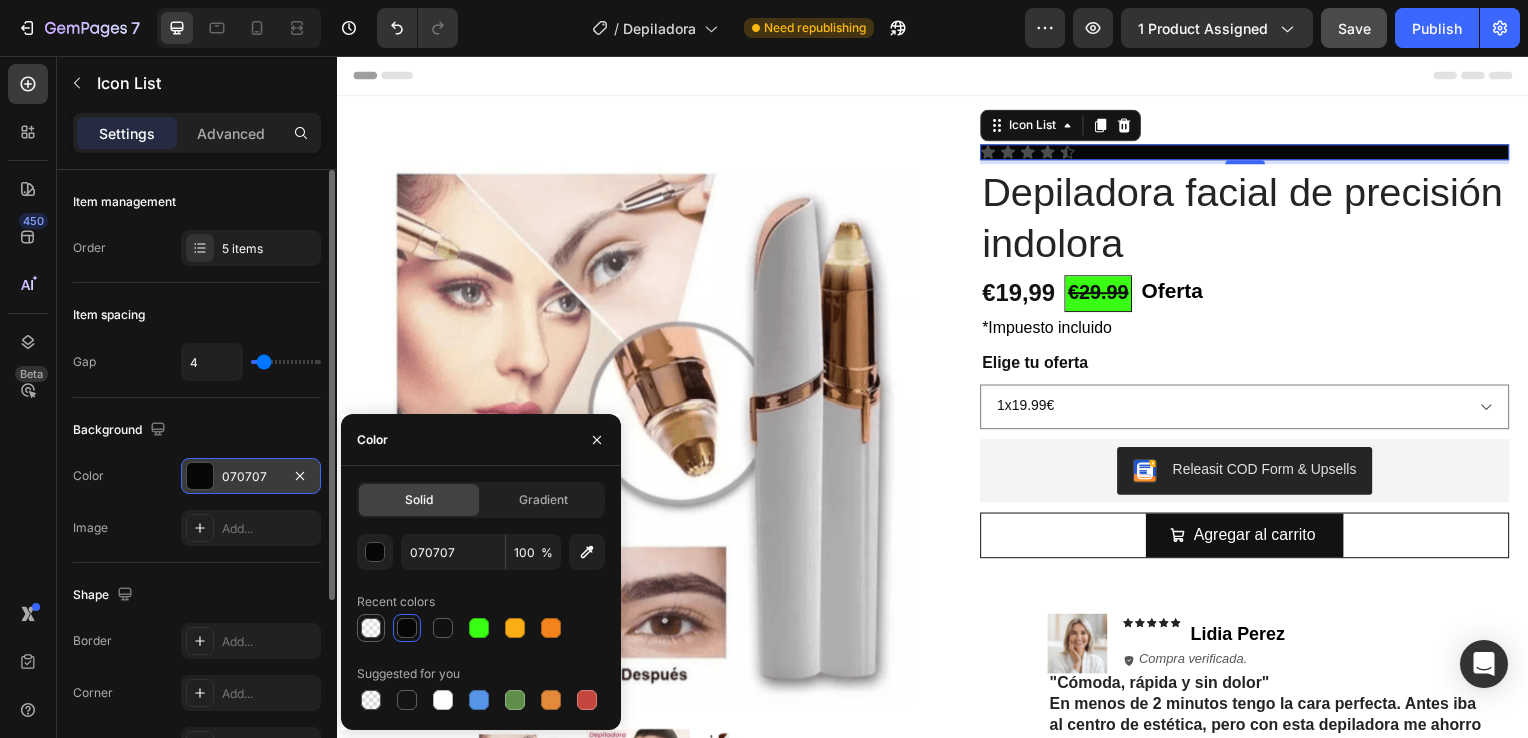 click at bounding box center [371, 628] 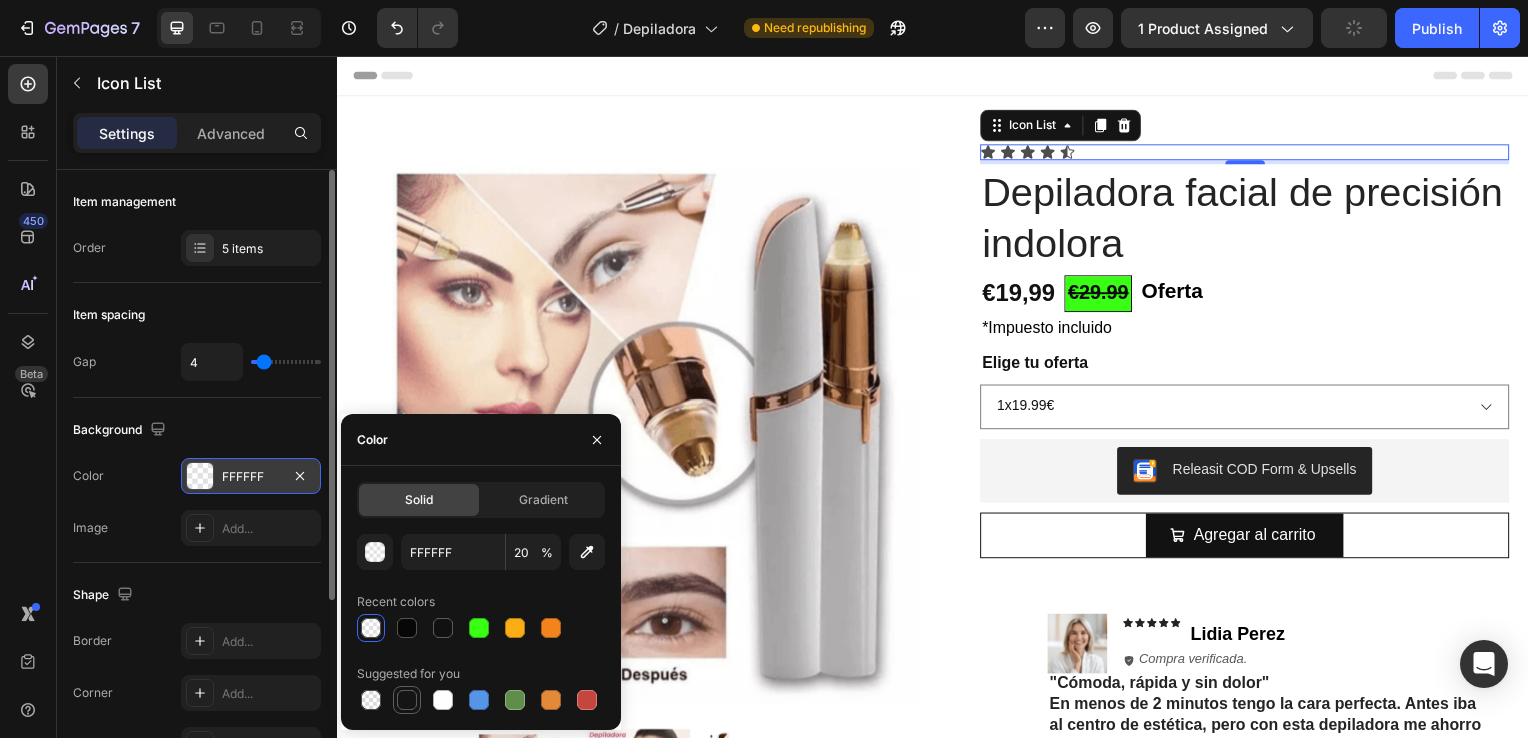 click at bounding box center (407, 700) 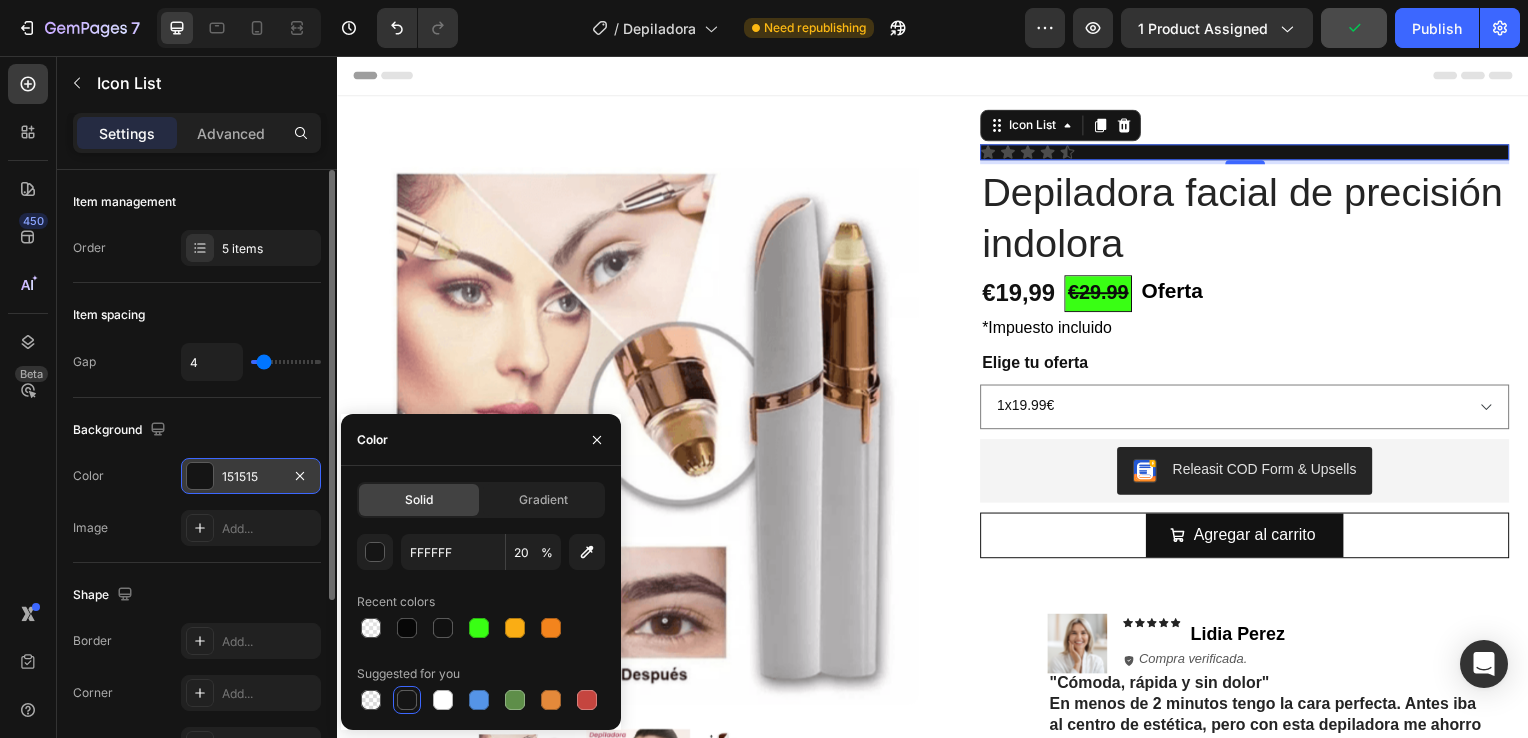 type on "151515" 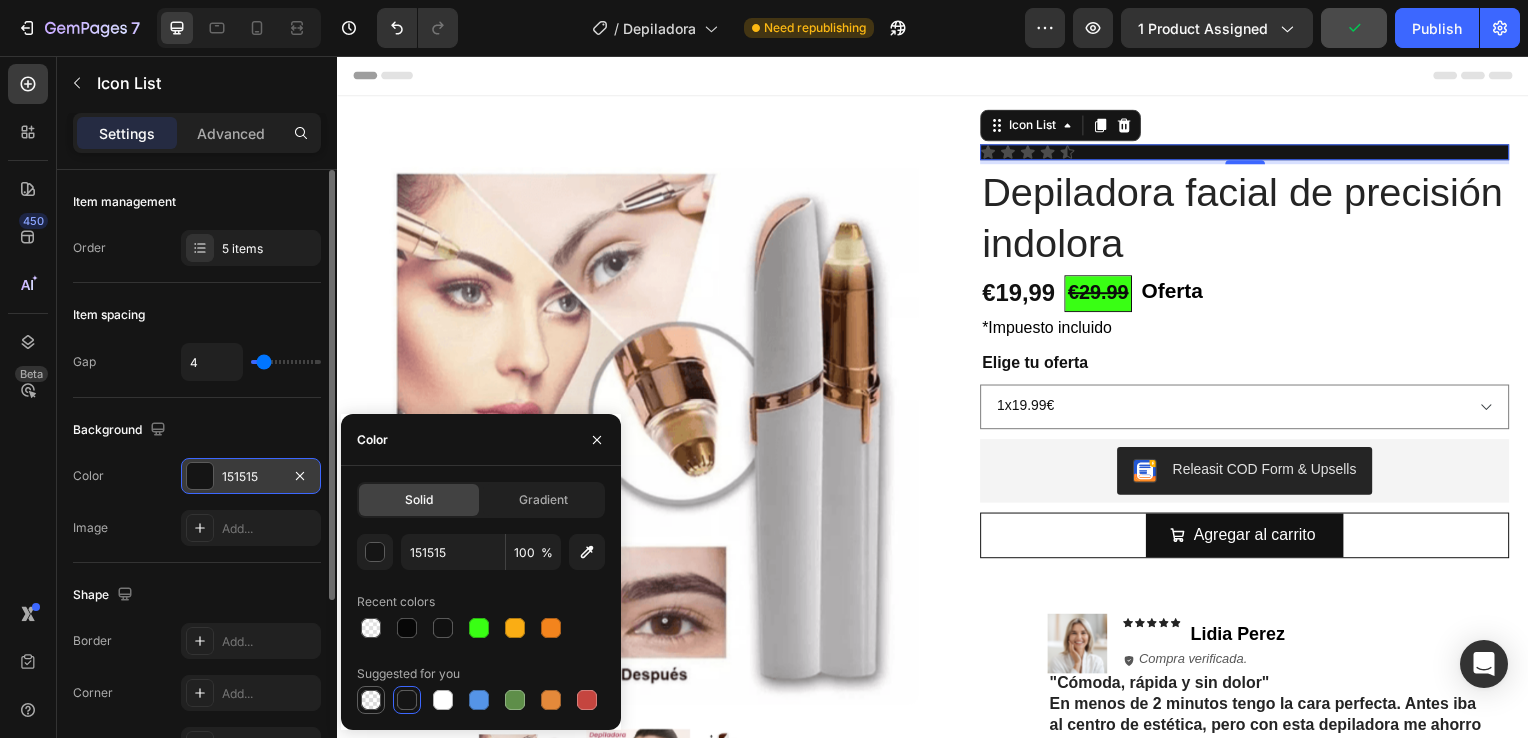 click at bounding box center [371, 700] 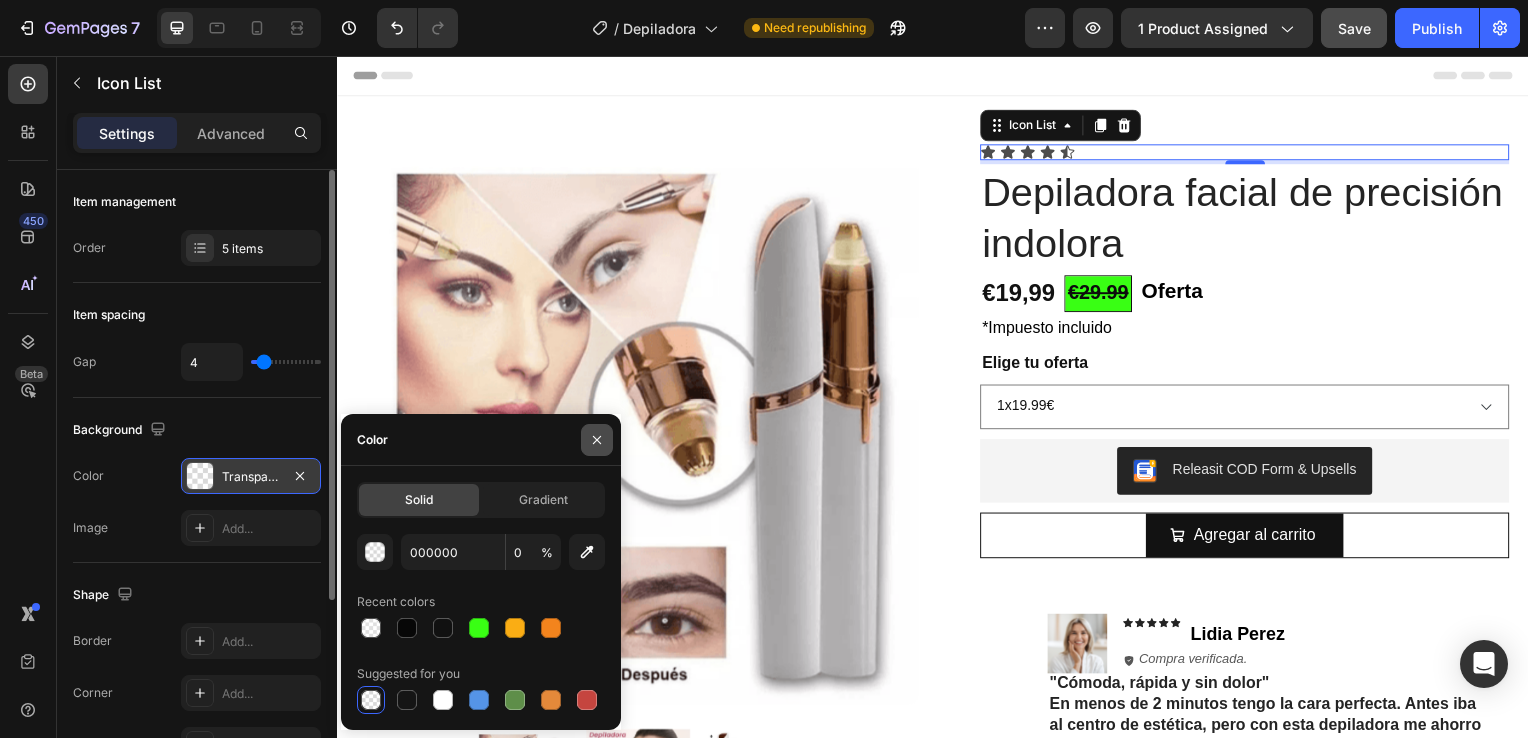 click 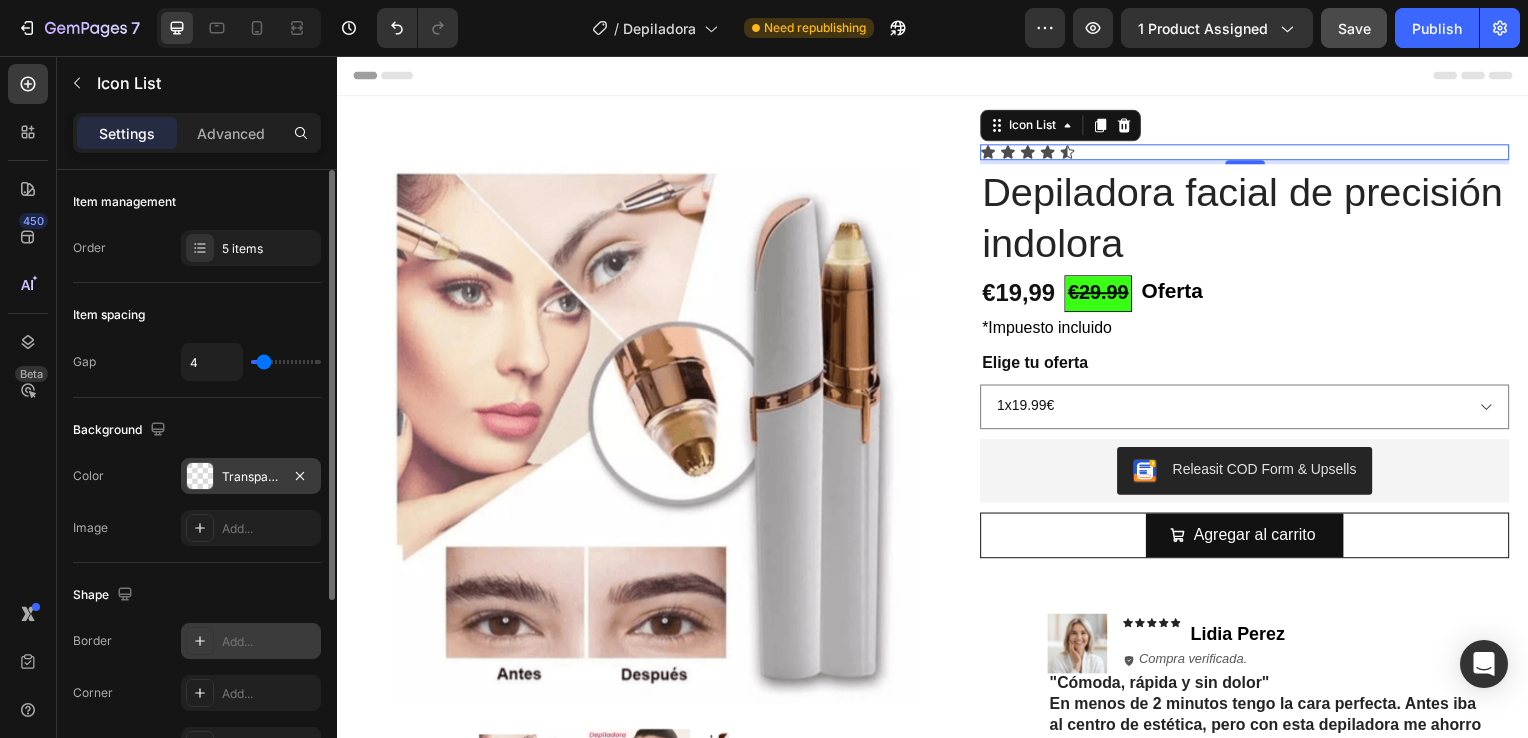 click on "Add..." at bounding box center (251, 641) 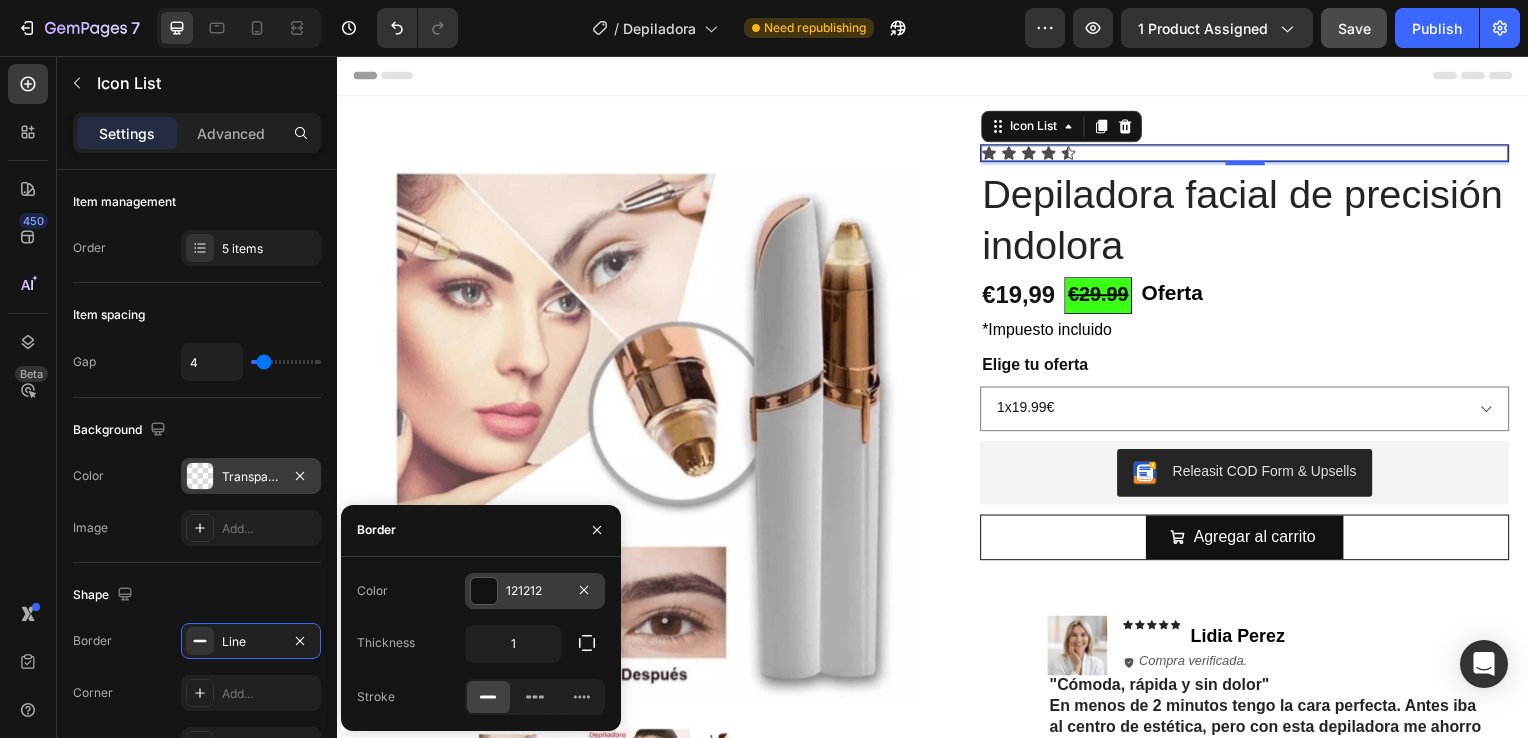 click at bounding box center [484, 591] 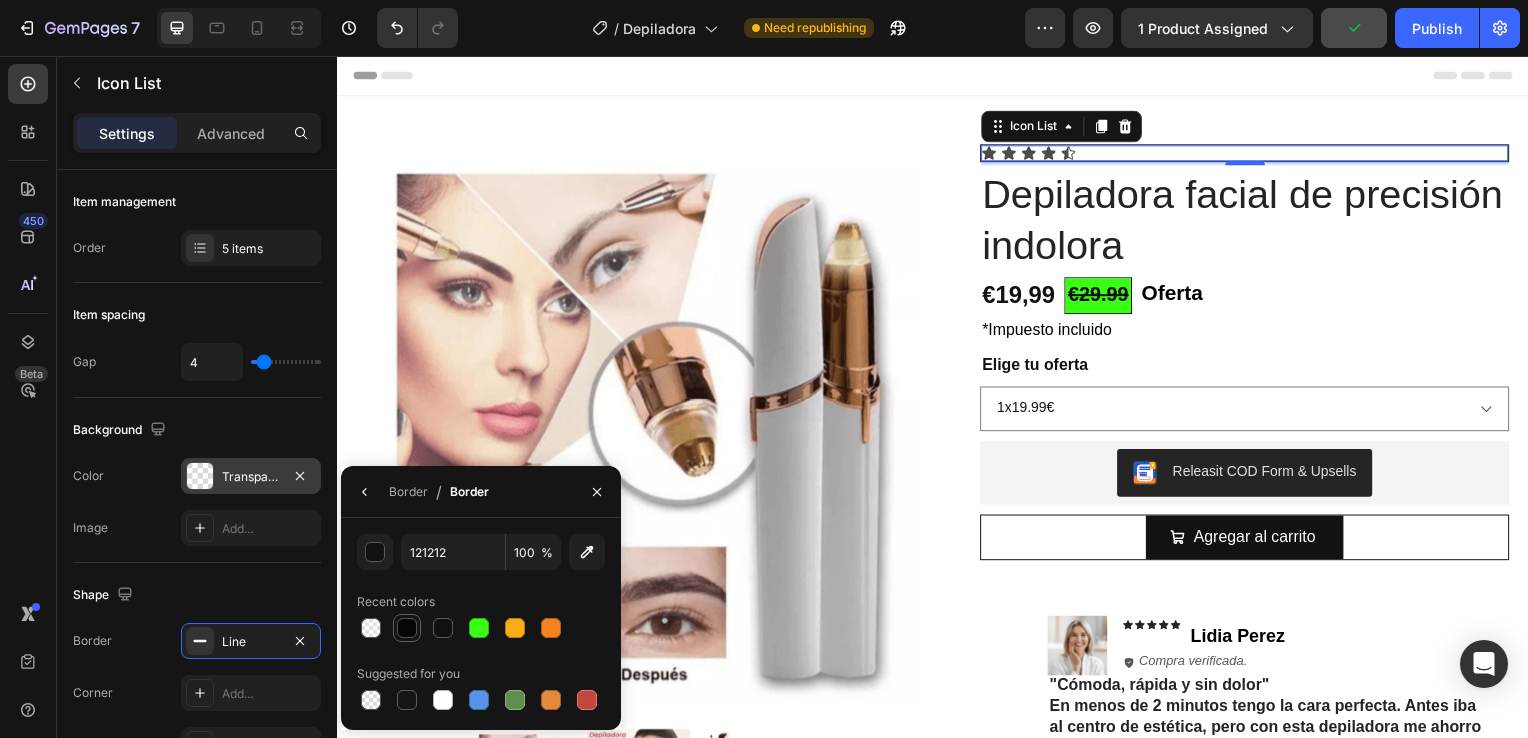 click at bounding box center (407, 628) 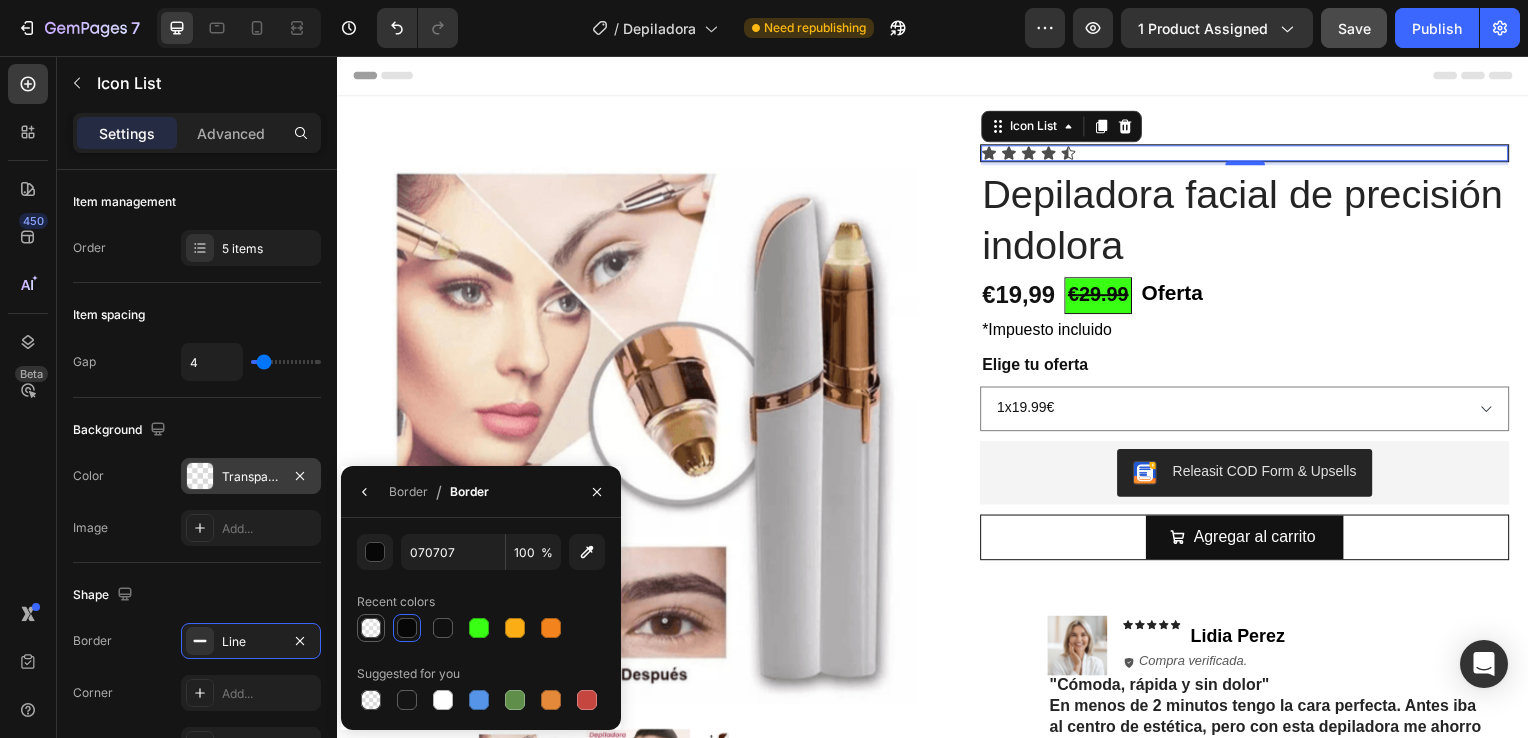 click at bounding box center [371, 628] 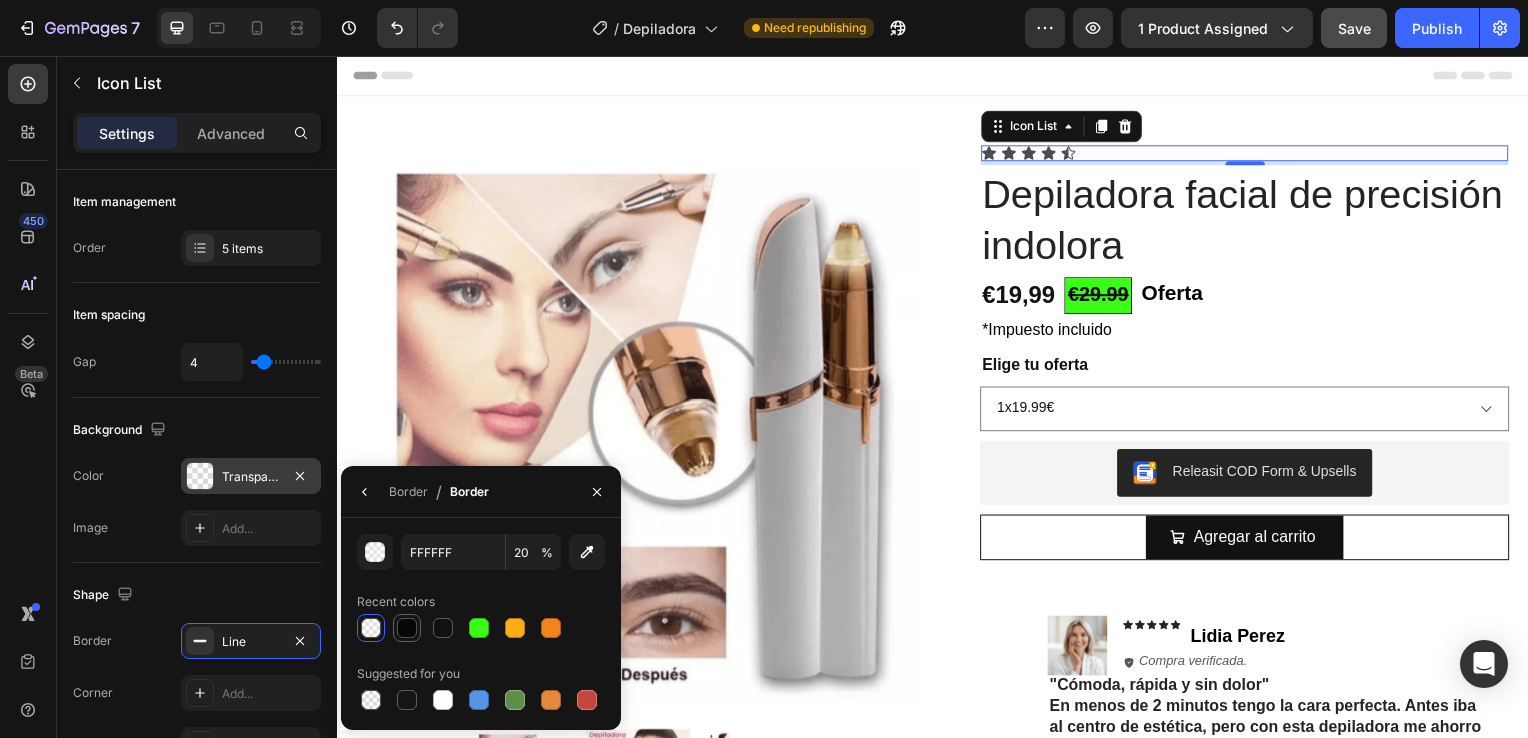 click at bounding box center [407, 628] 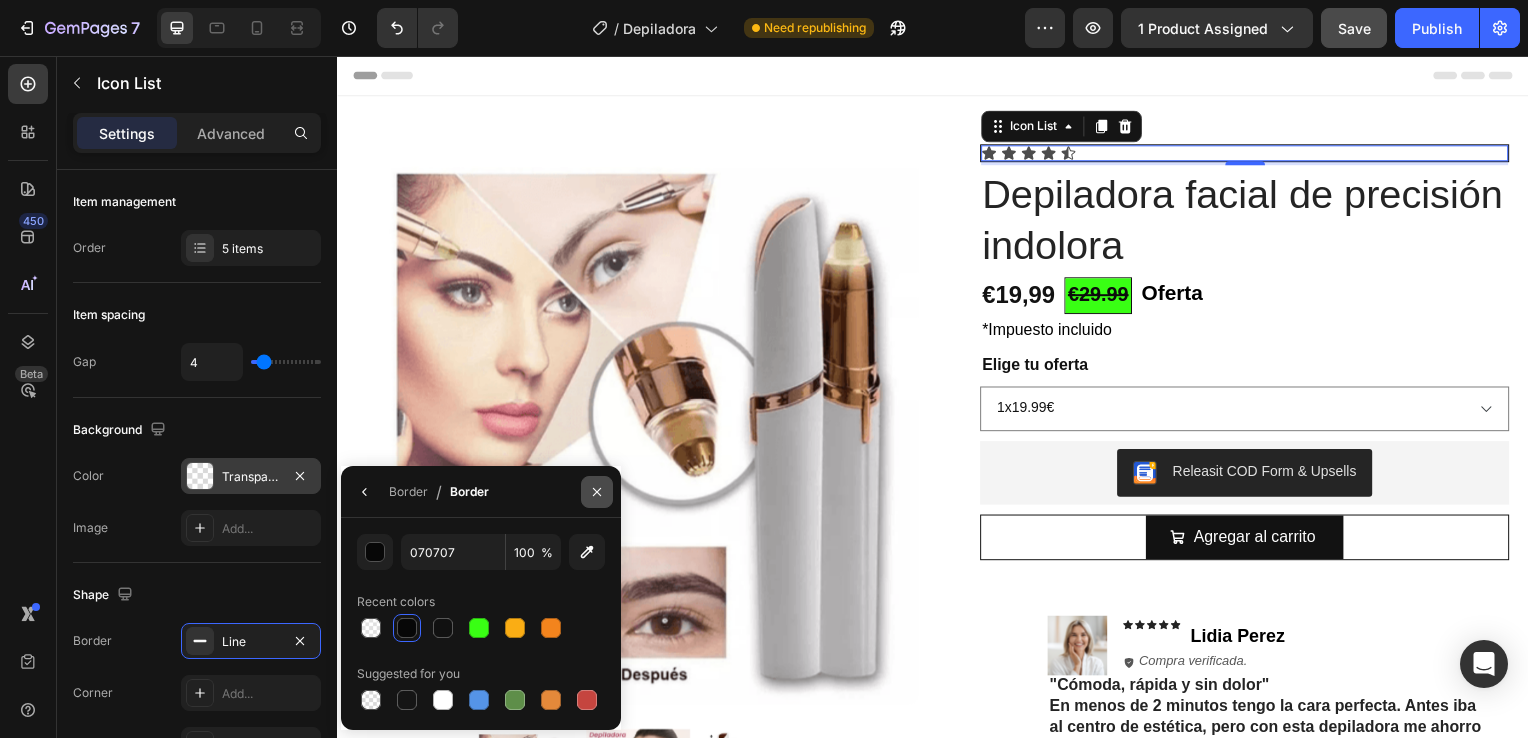 click at bounding box center (597, 492) 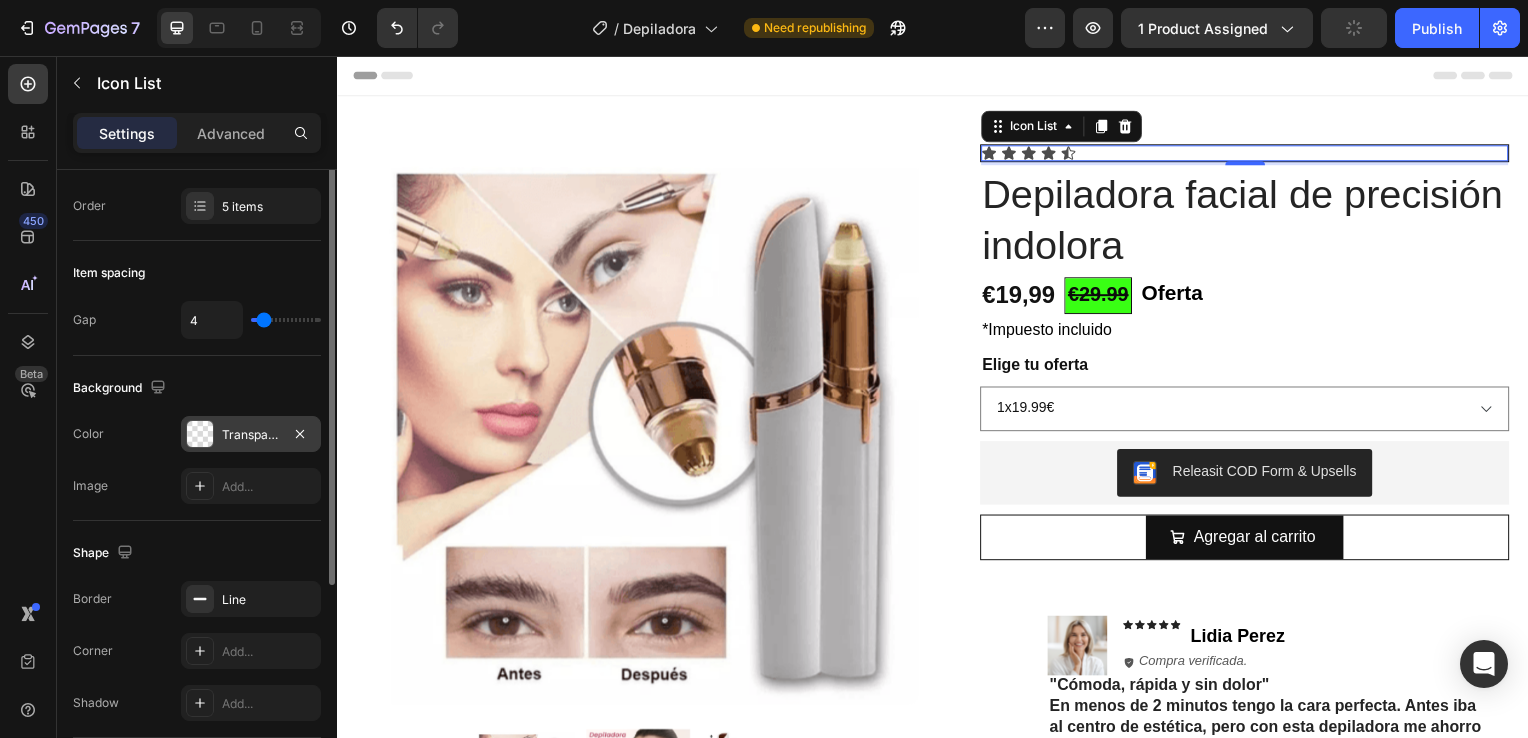 scroll, scrollTop: 0, scrollLeft: 0, axis: both 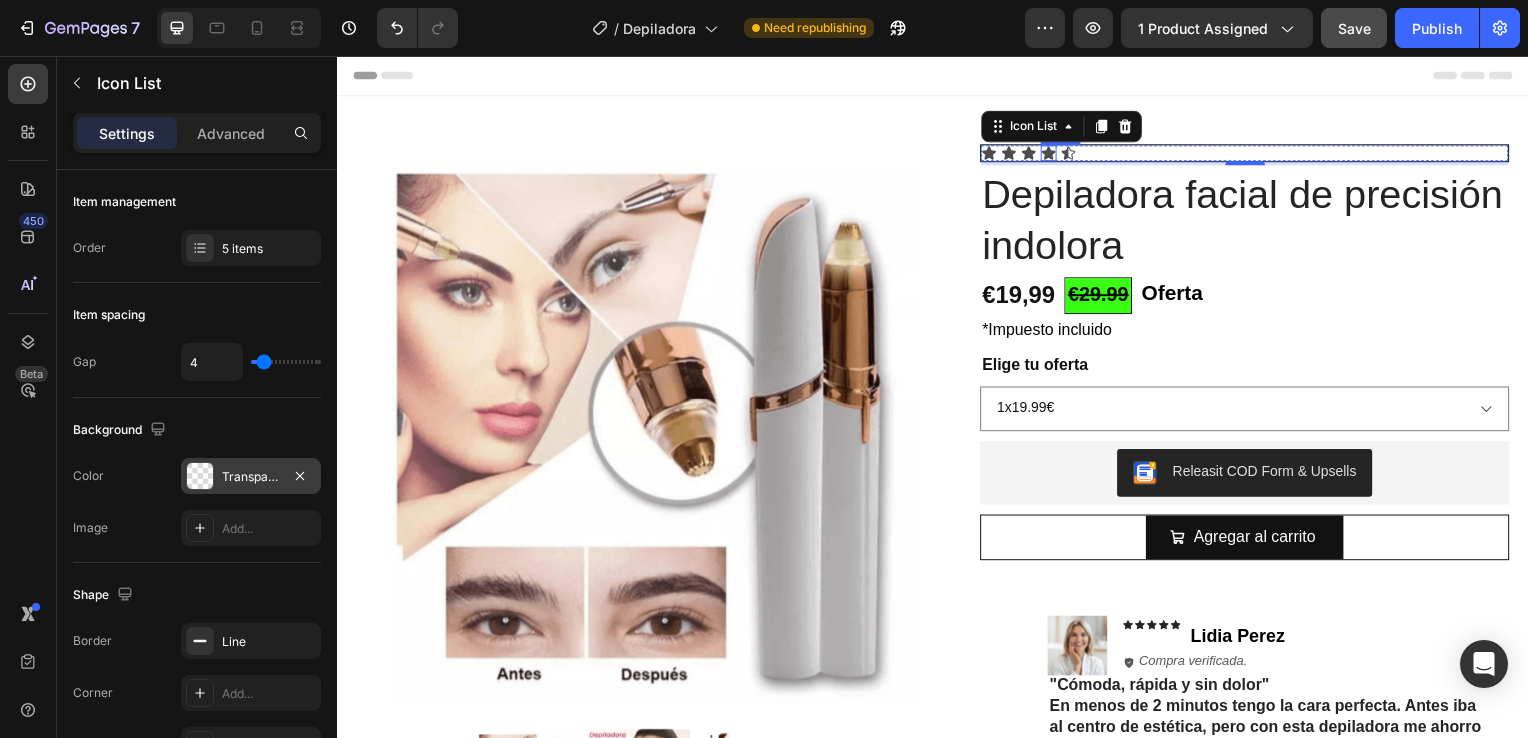 click 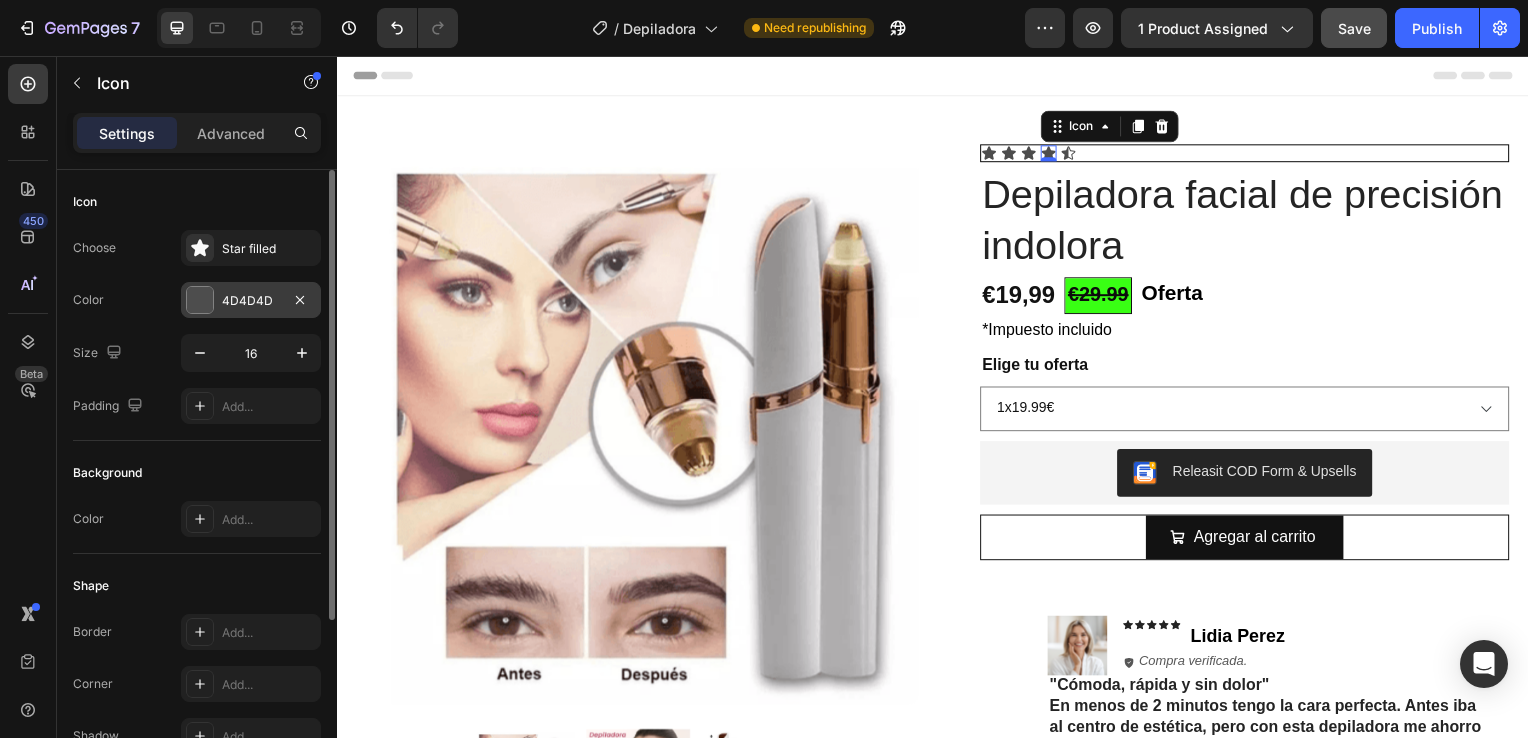 click at bounding box center [200, 300] 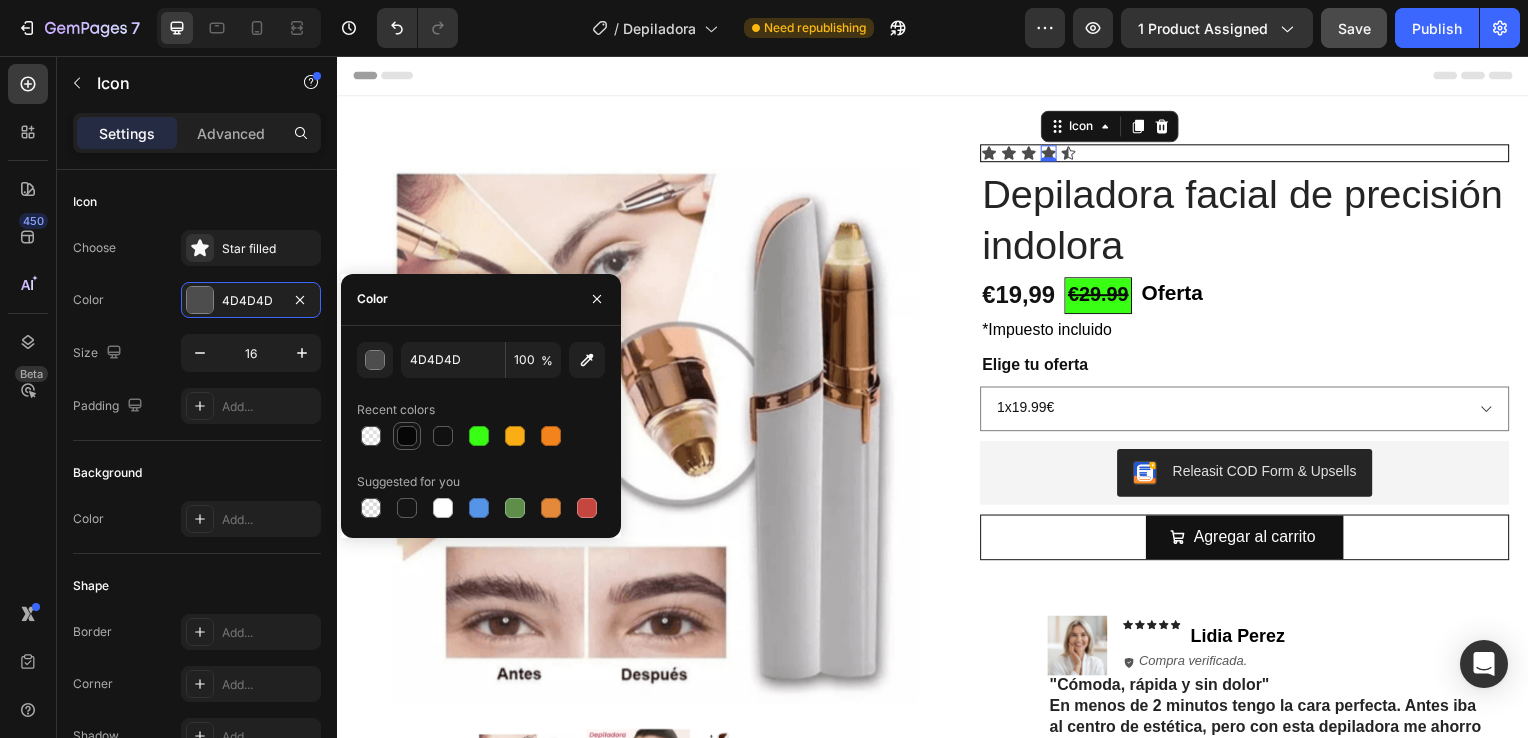 click at bounding box center (407, 436) 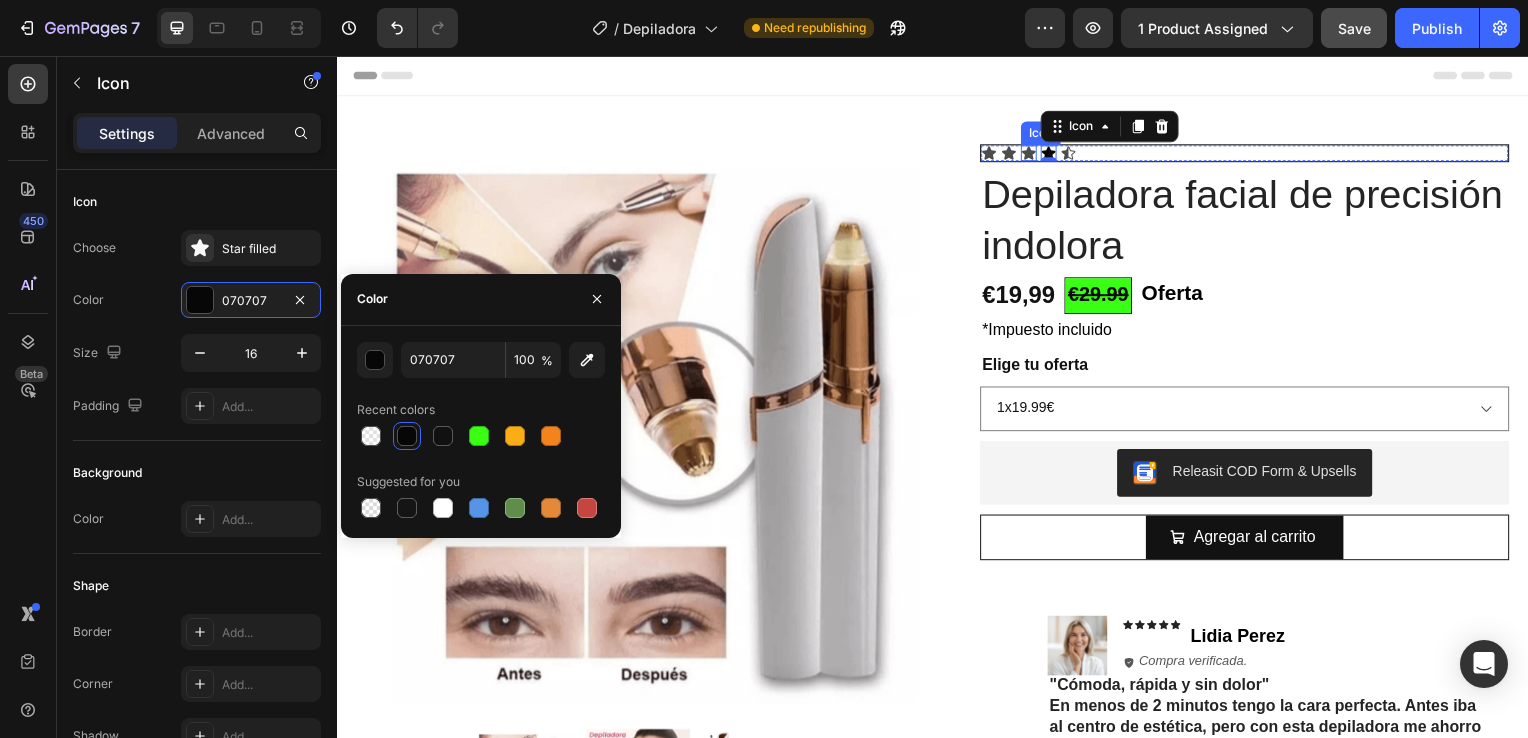 click 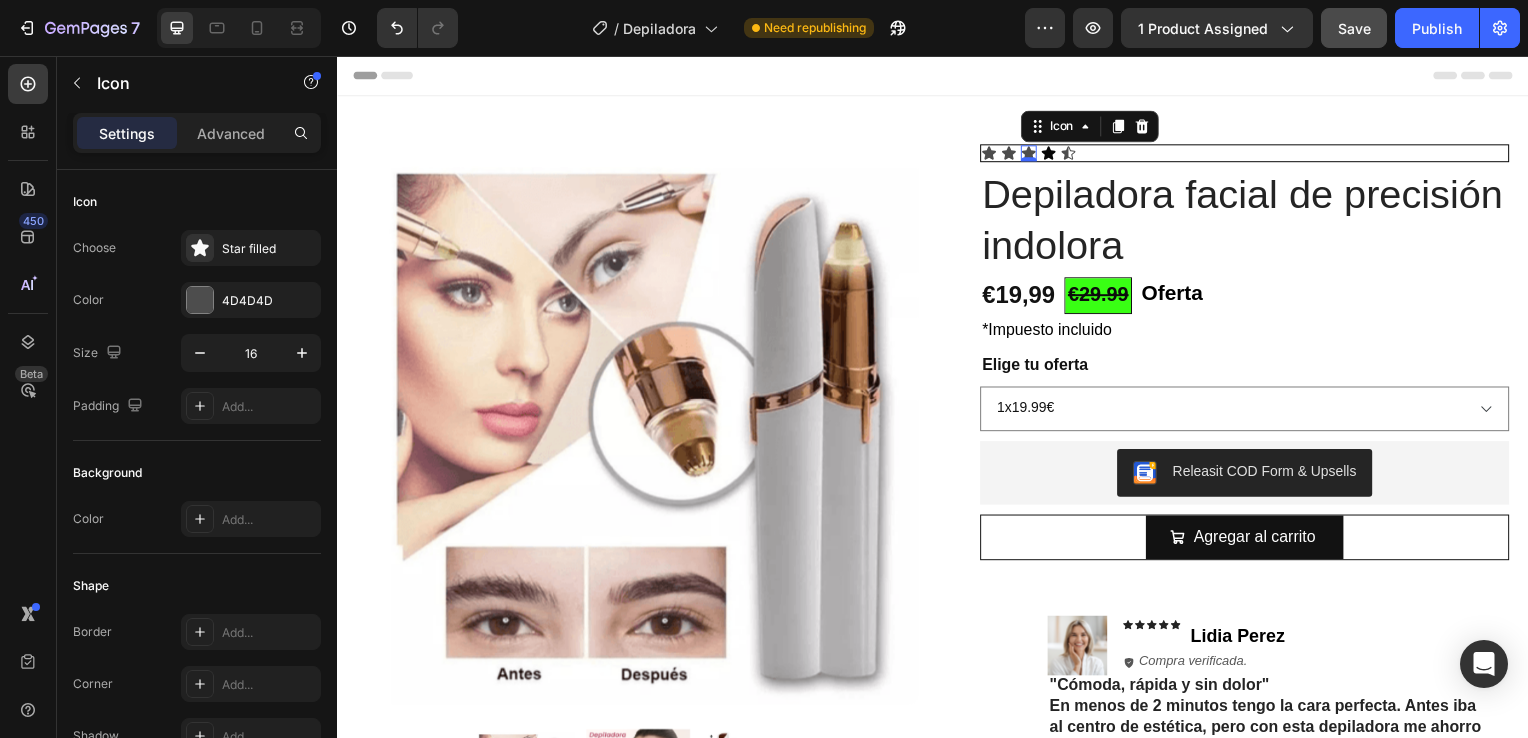 click 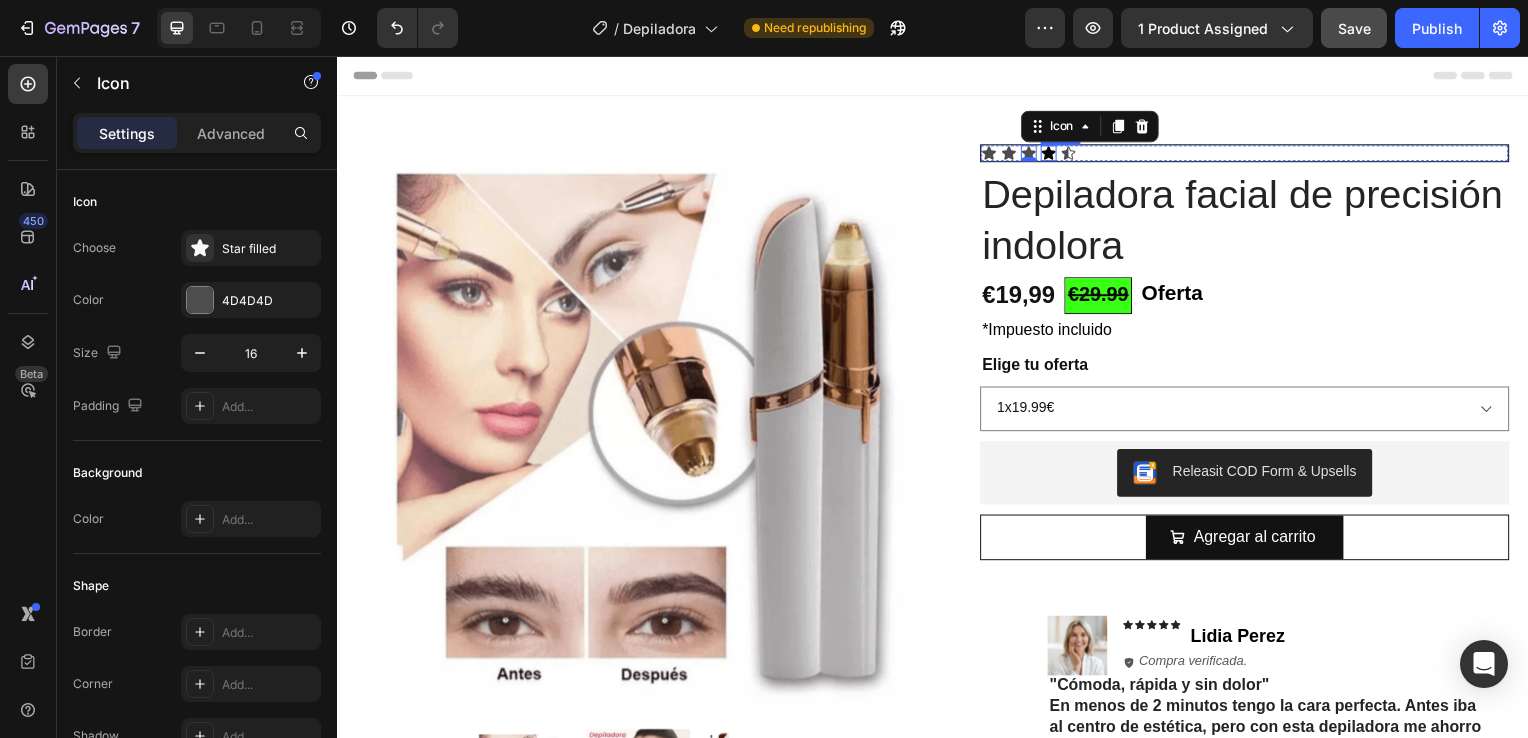 click 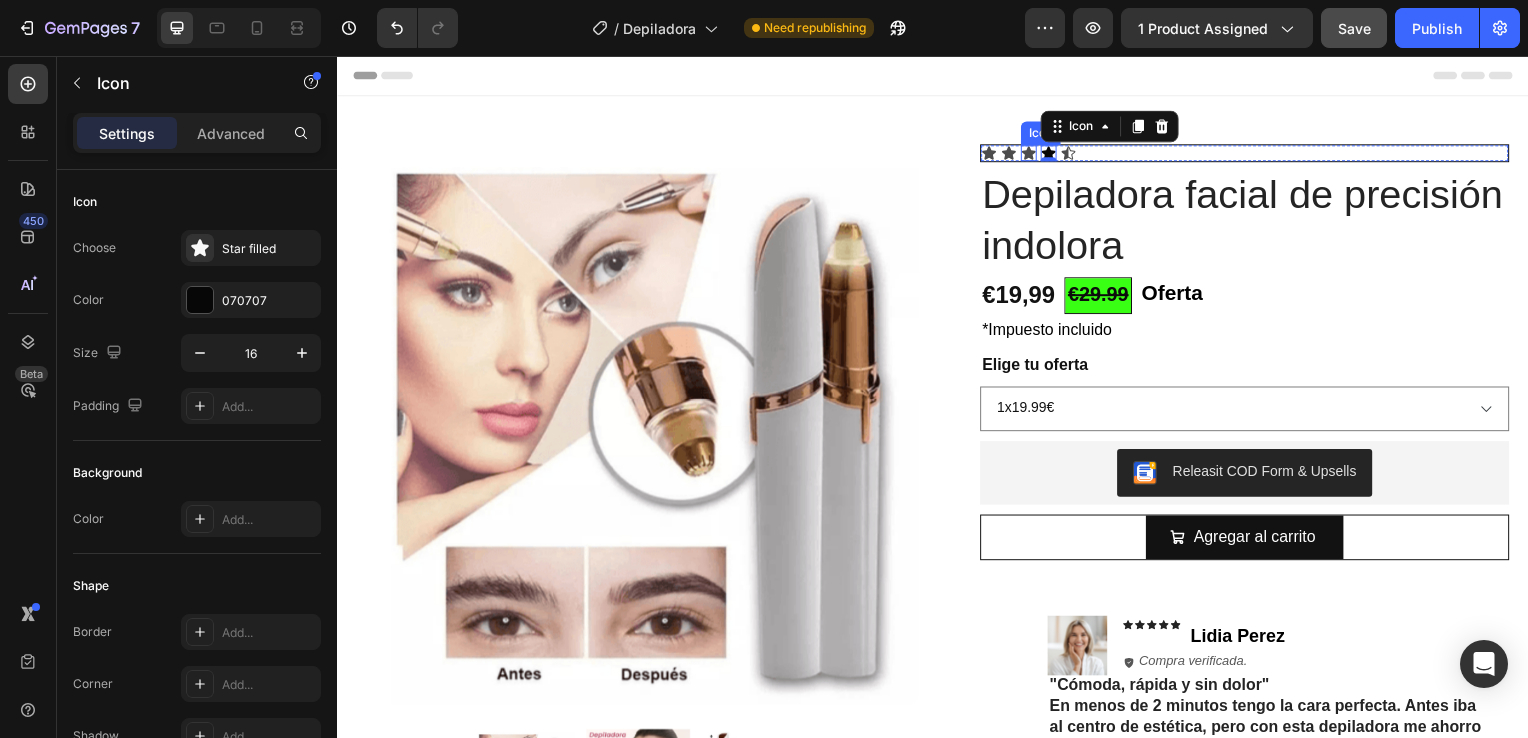 click 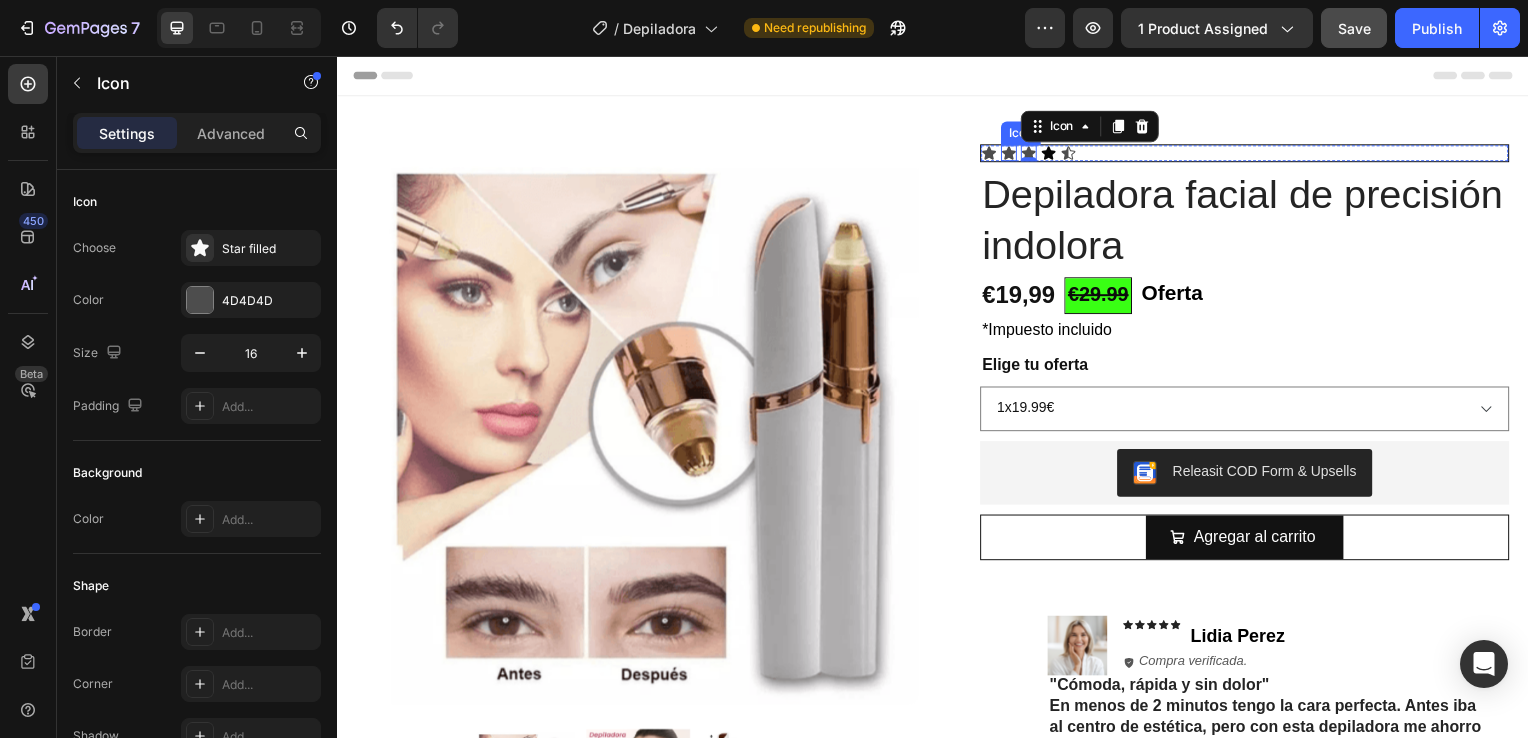 click 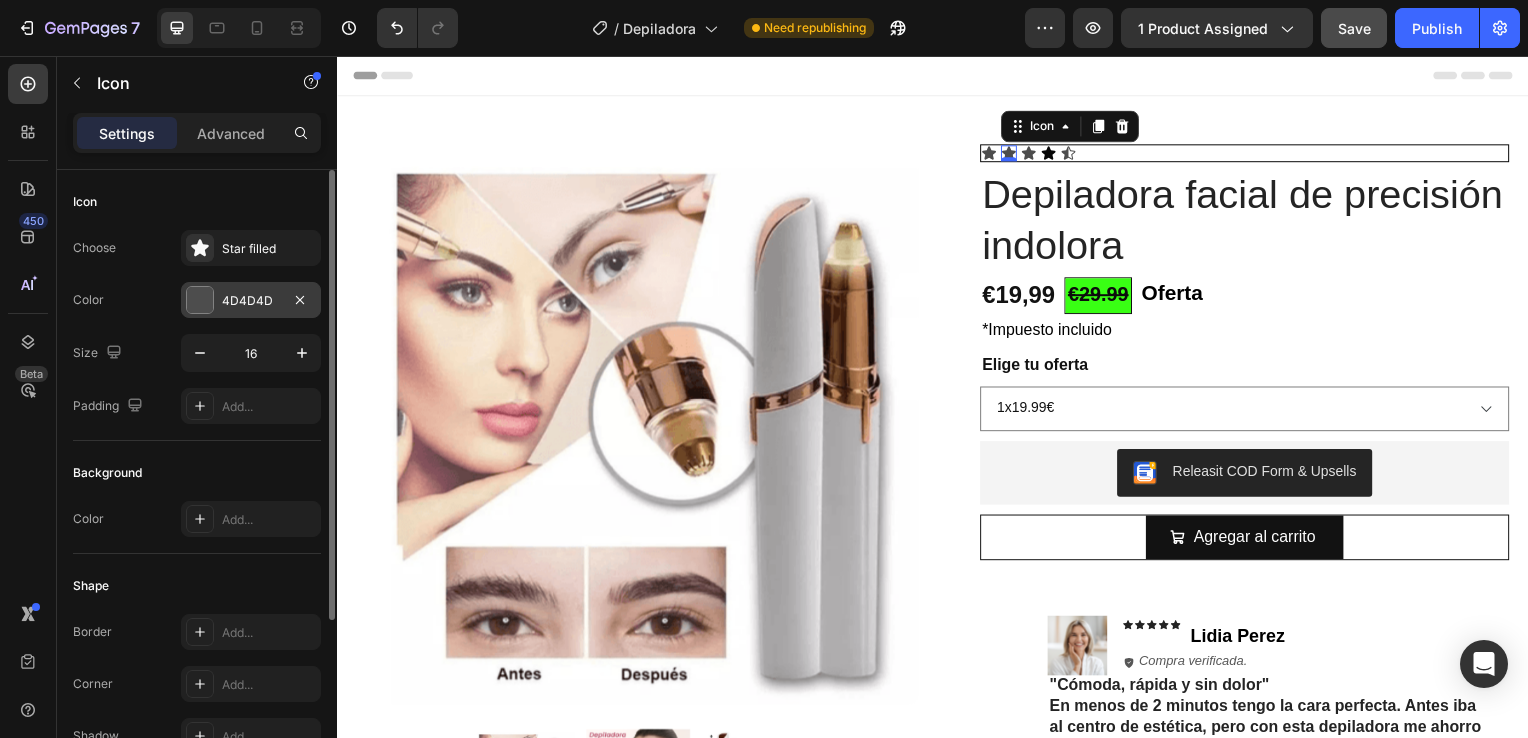 click at bounding box center [200, 300] 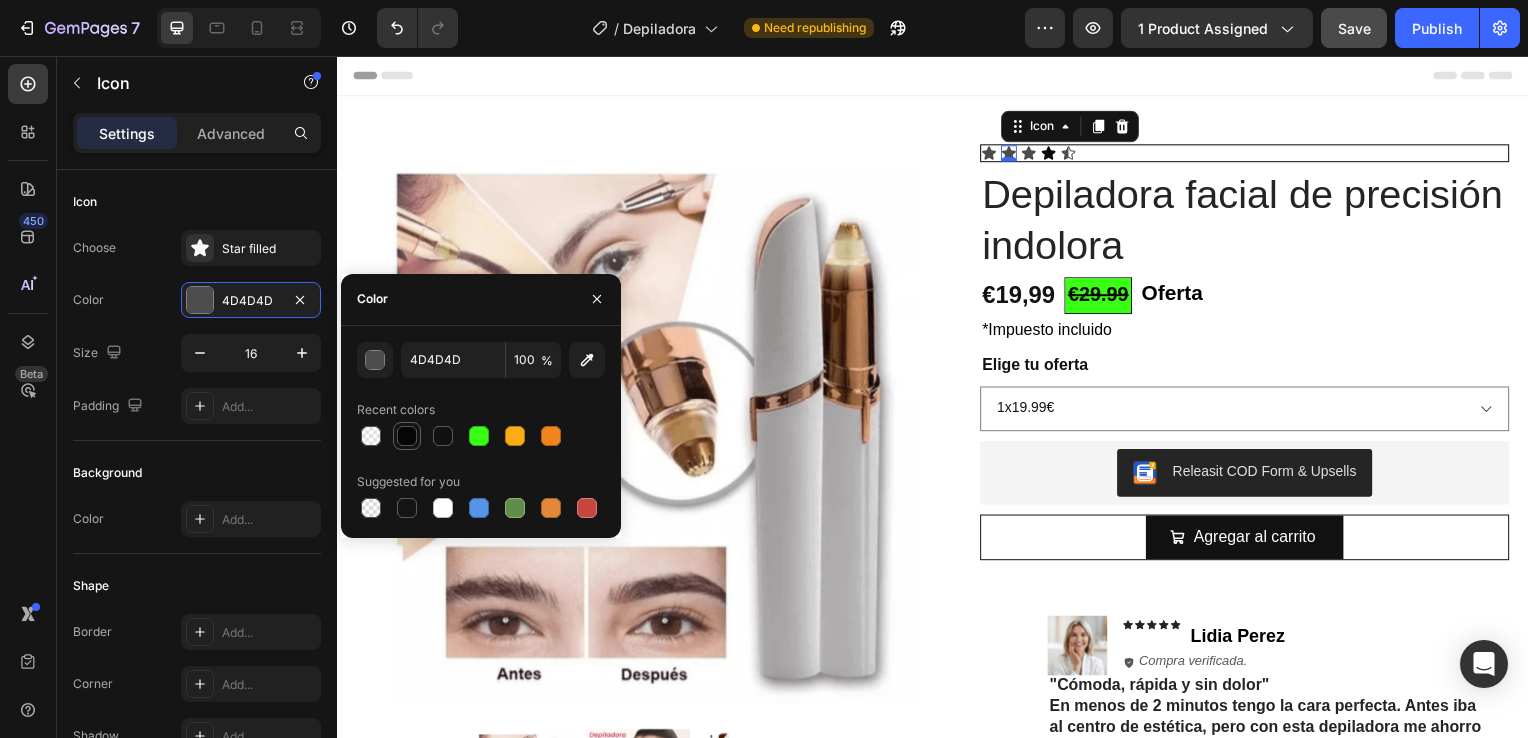 click at bounding box center (407, 436) 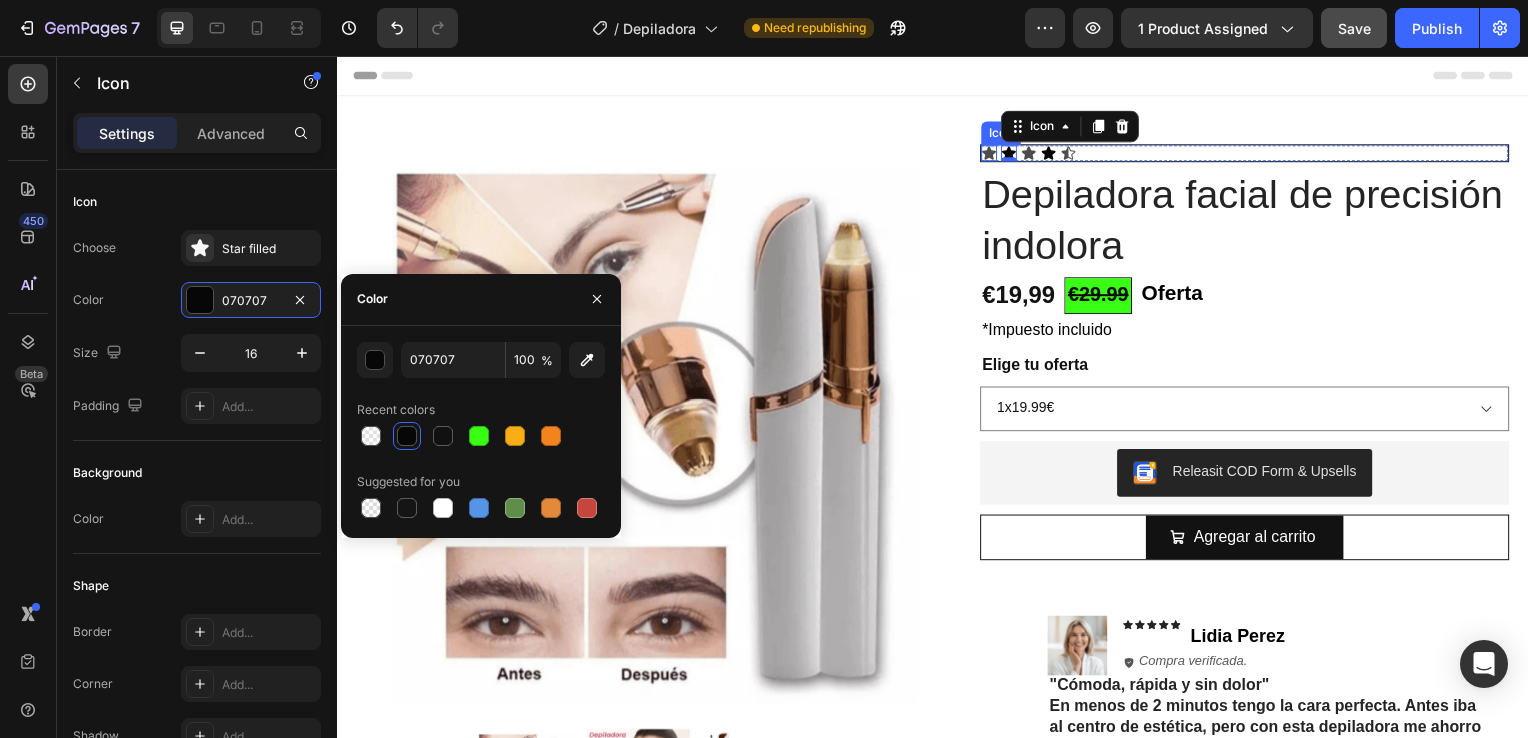 click 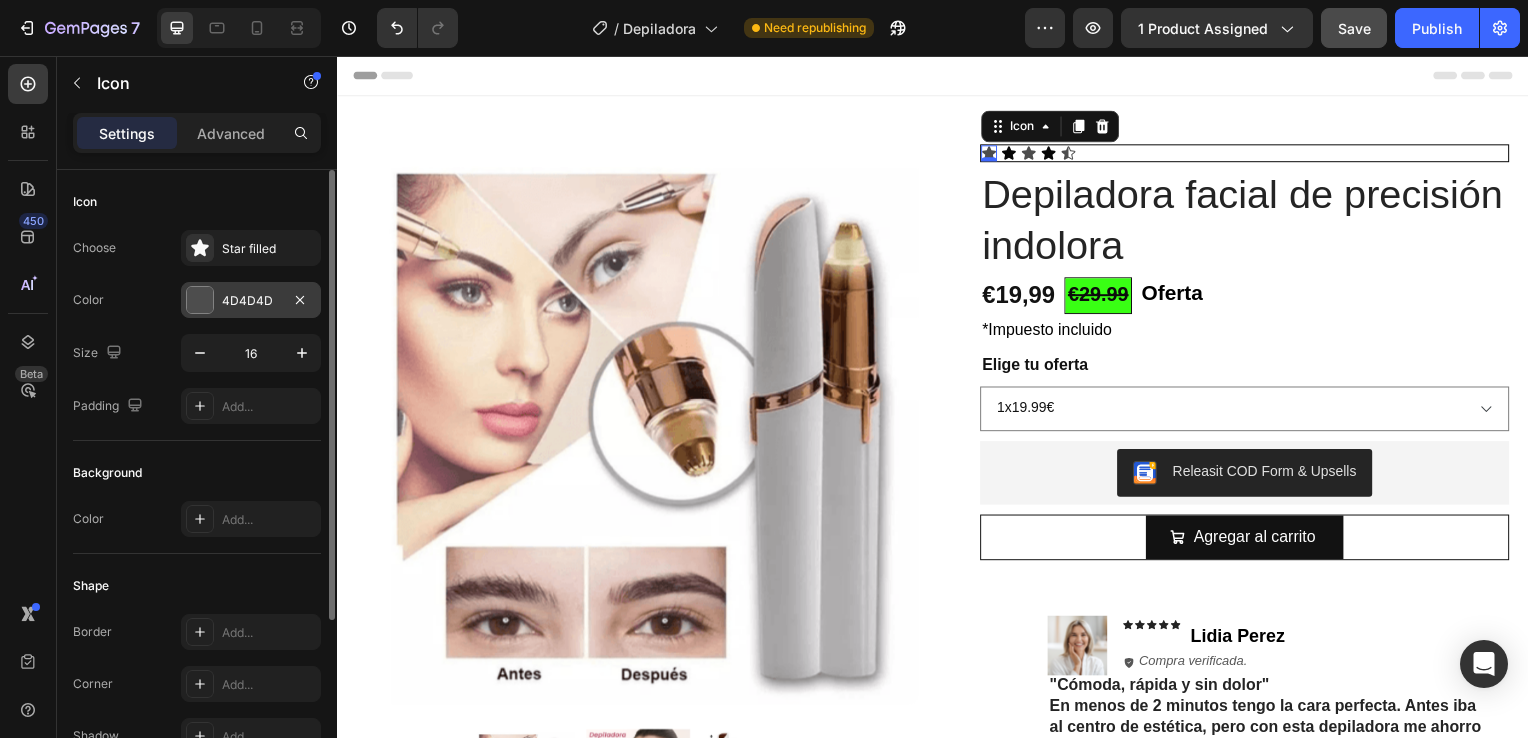click at bounding box center (200, 300) 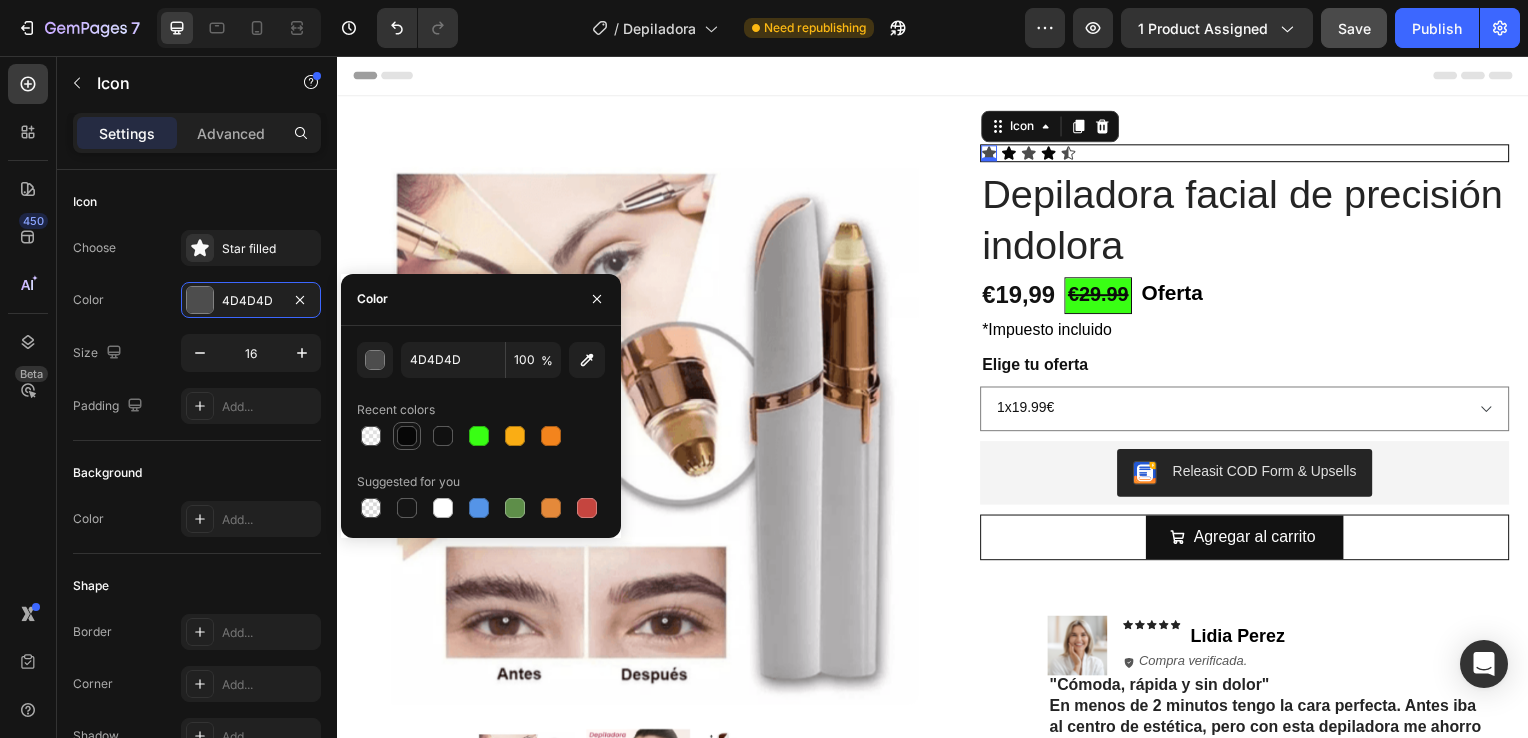 click at bounding box center [407, 436] 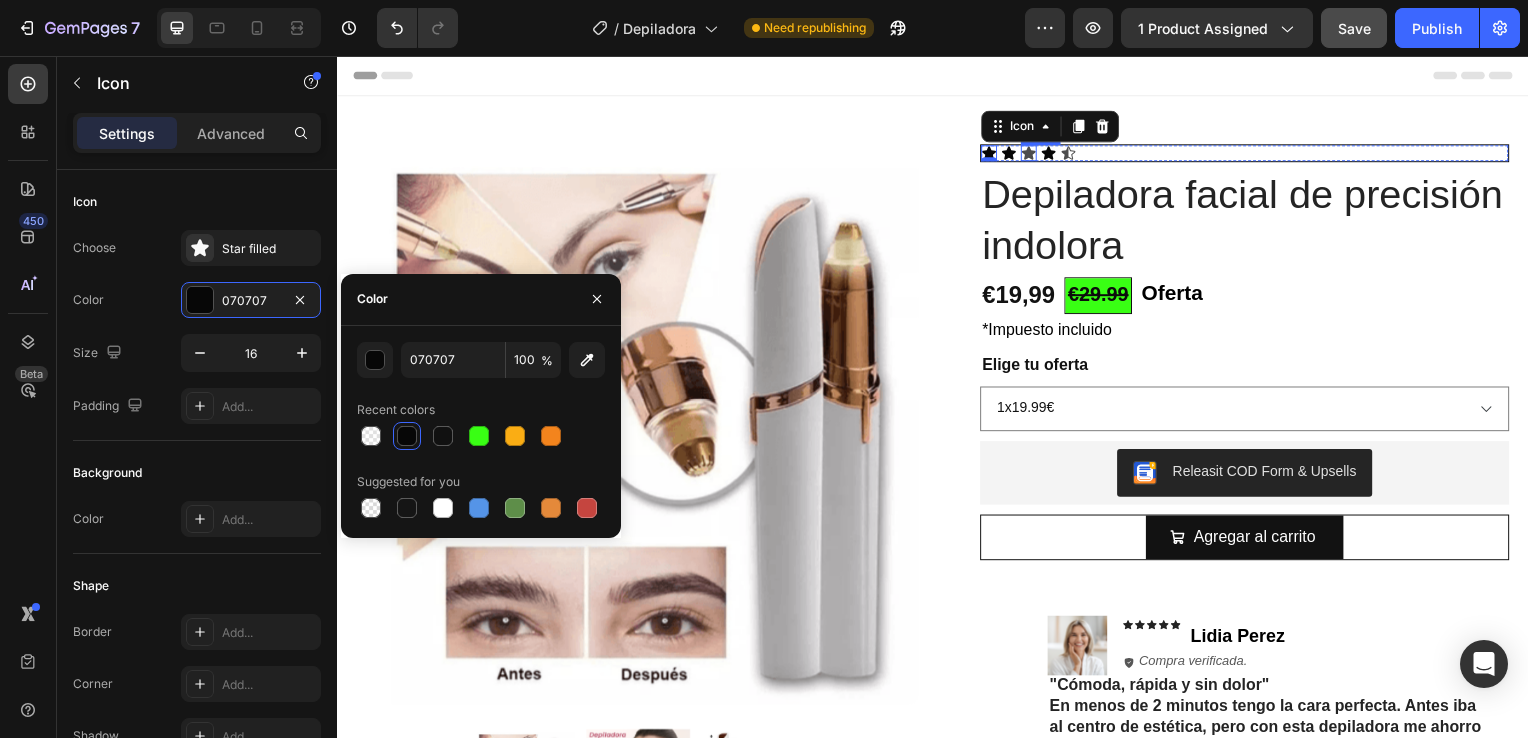 click 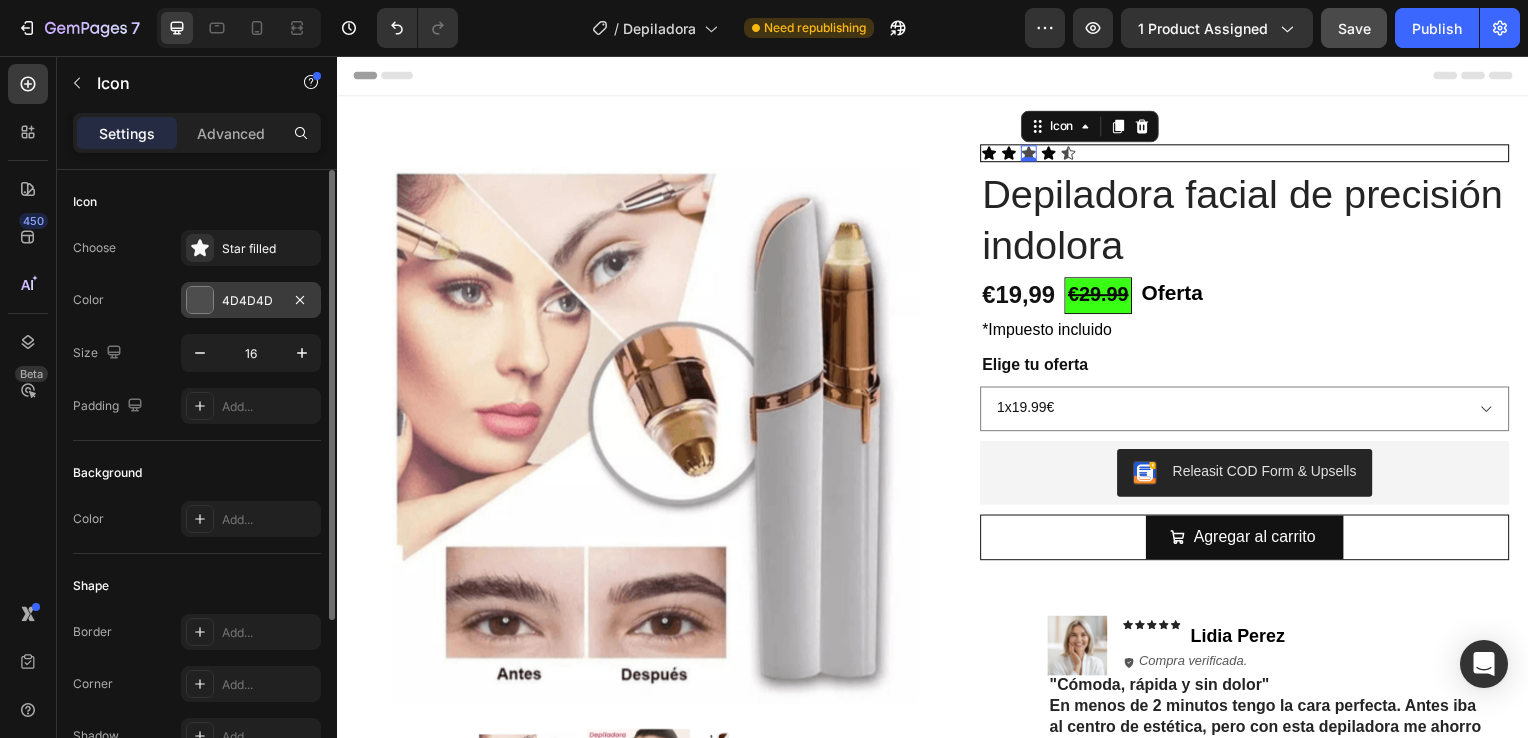 click at bounding box center (200, 300) 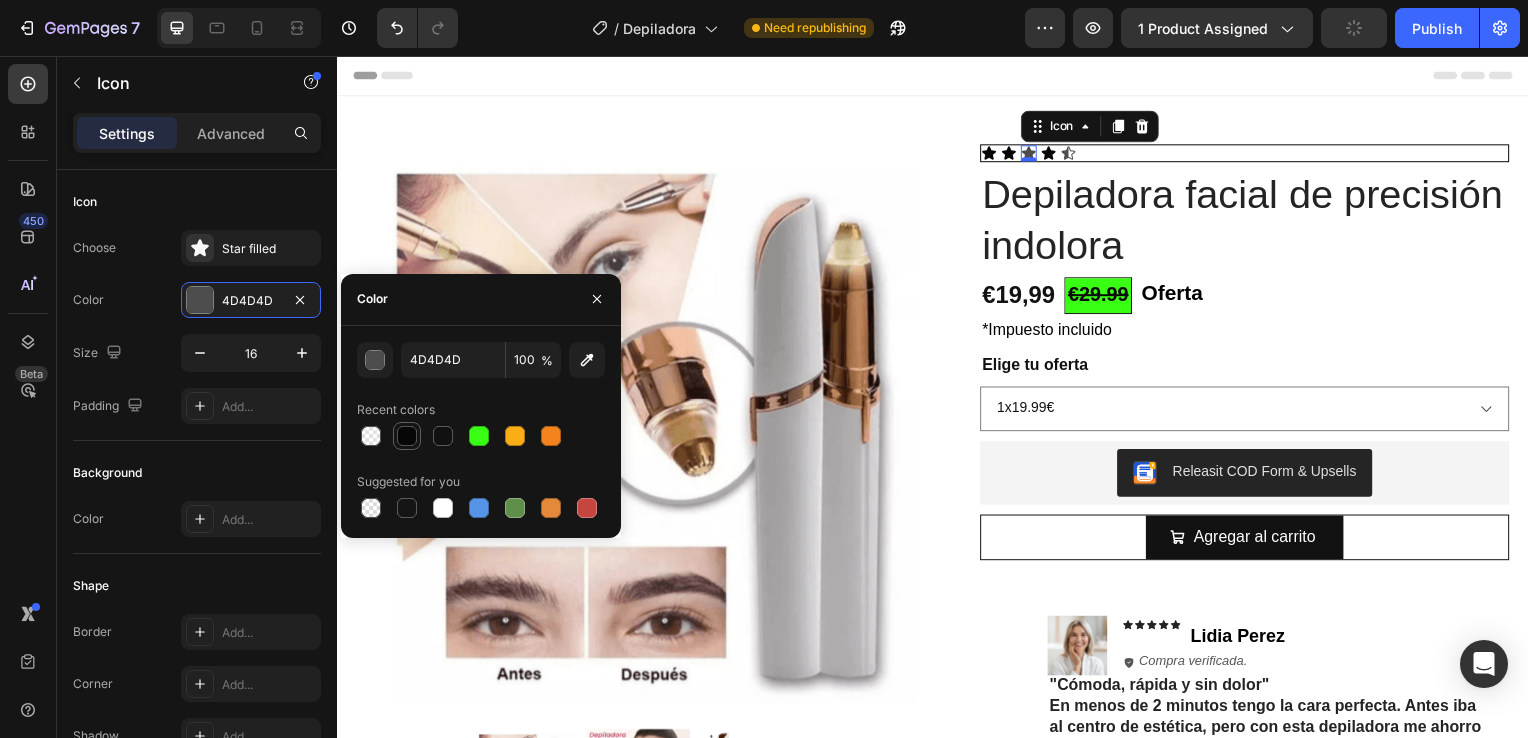 click at bounding box center (407, 436) 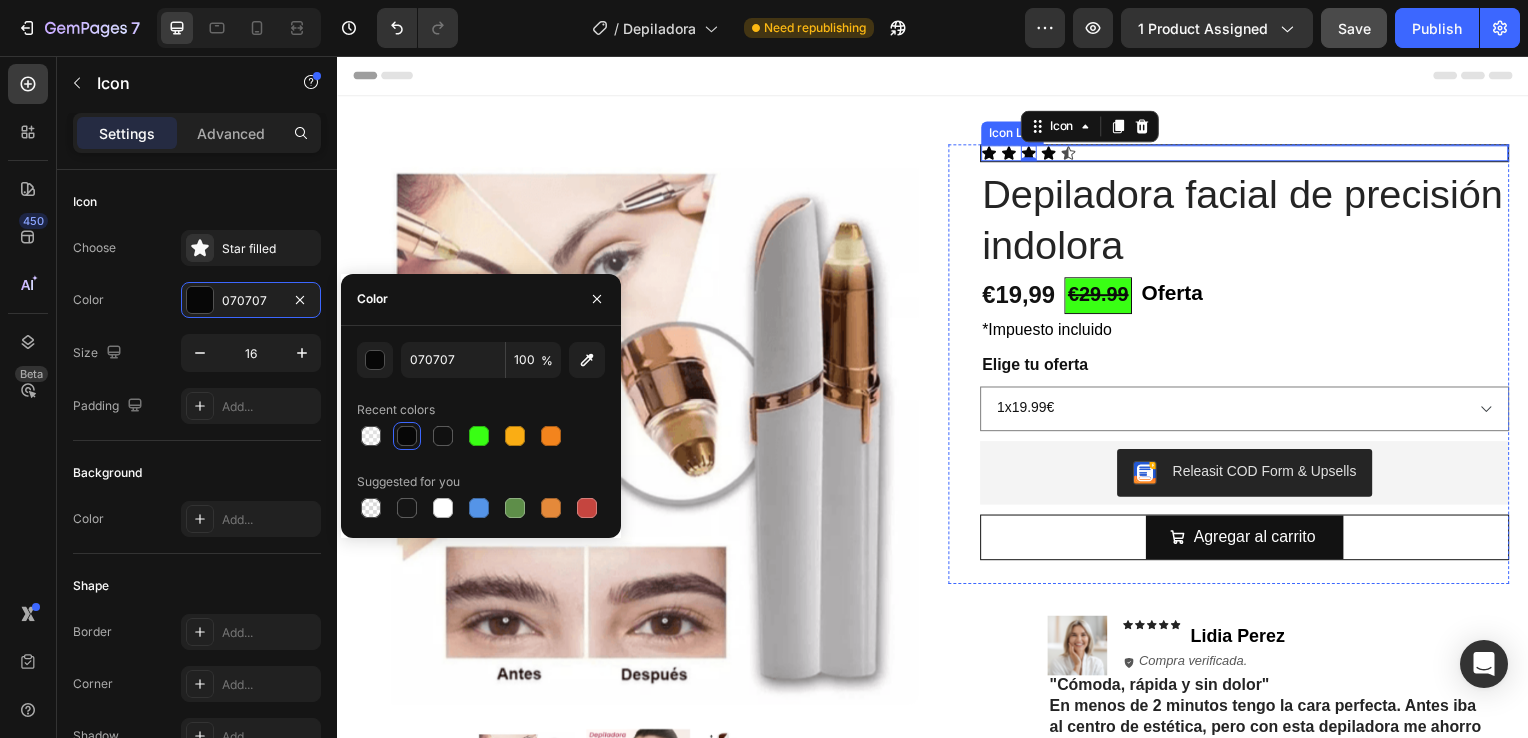 click on "Icon Icon Icon   0 Icon Icon" at bounding box center [1250, 154] 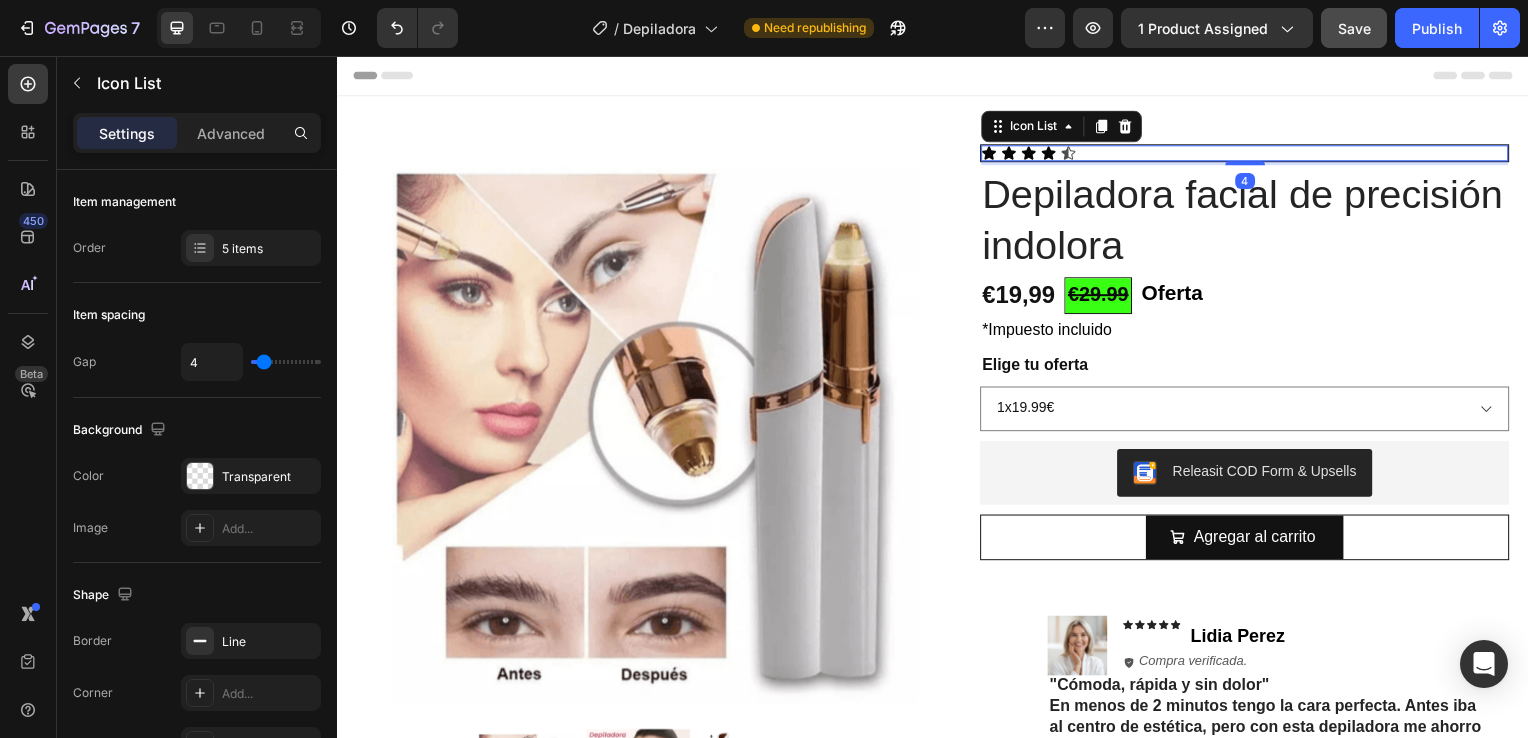 click on "Icon Icon Icon Icon Icon" at bounding box center (1250, 154) 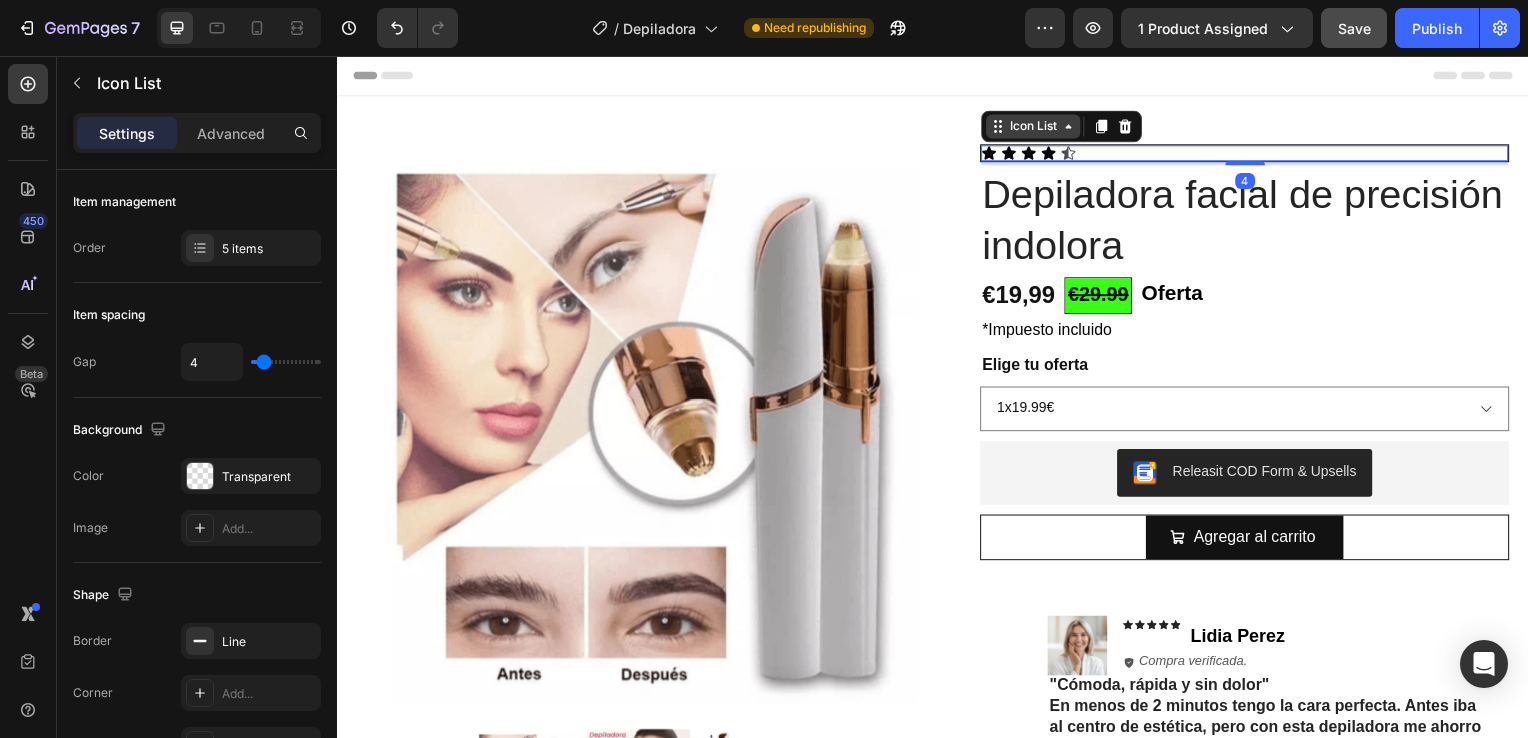 click 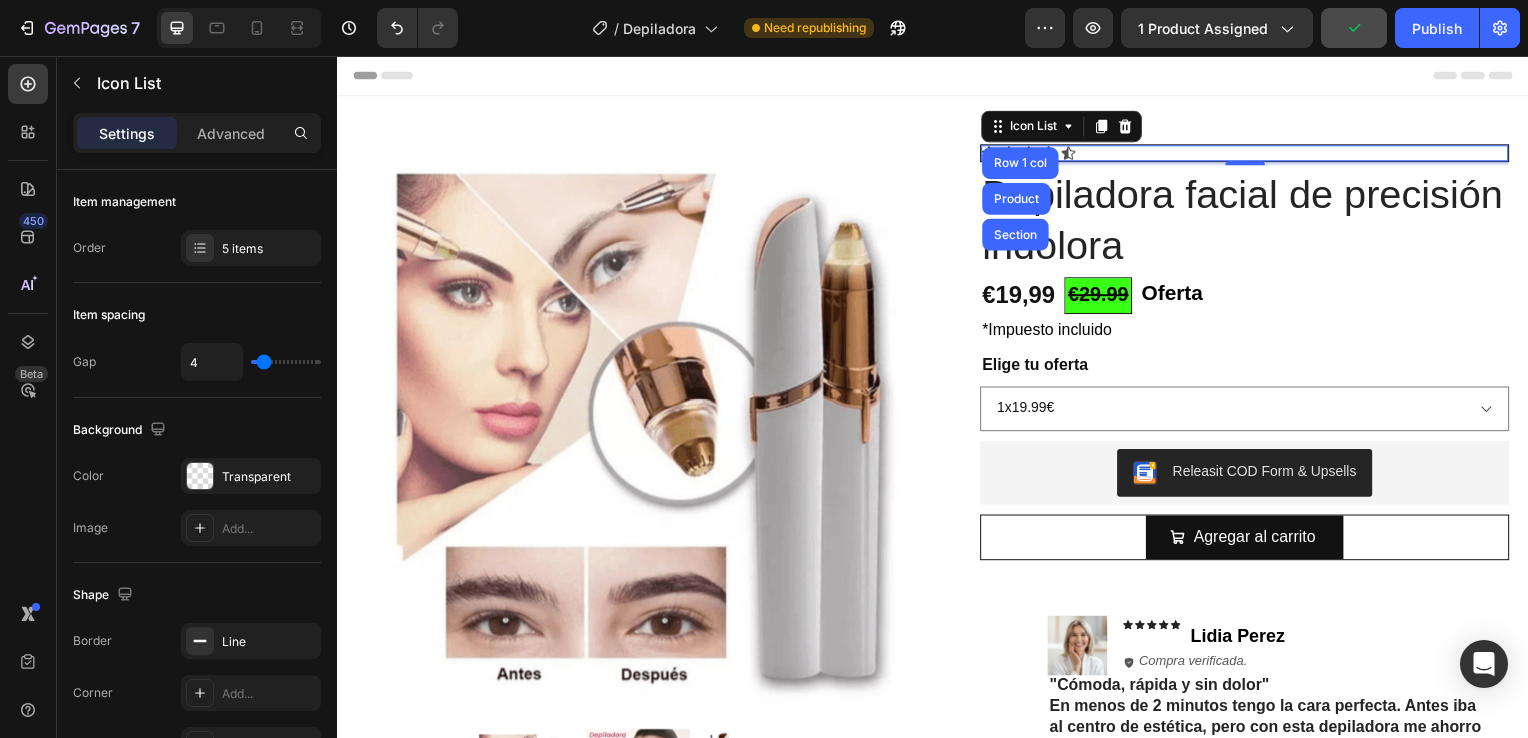 click on "Icon Icon Icon Icon Icon" at bounding box center (1250, 154) 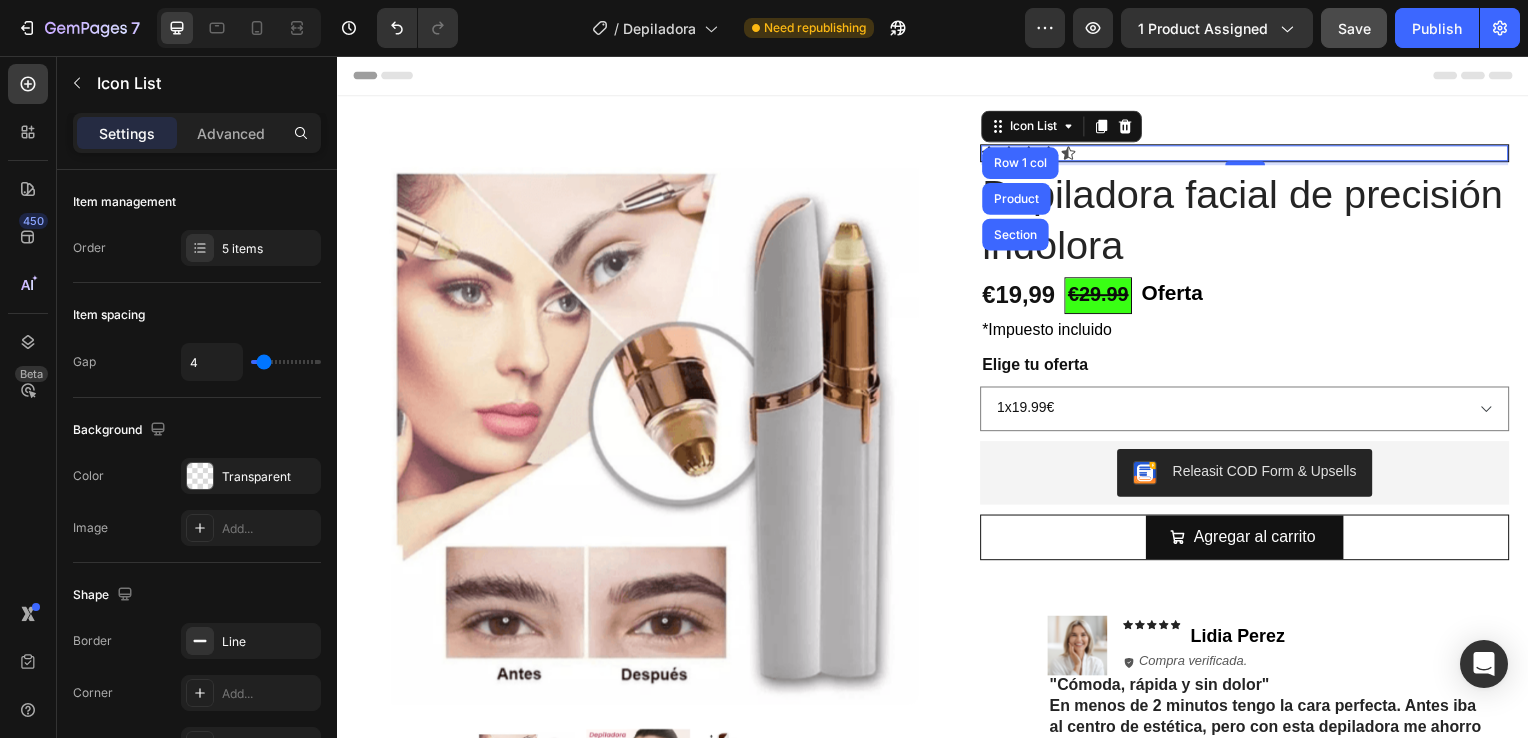 click on "Icon Icon Icon Icon Icon" at bounding box center [1250, 154] 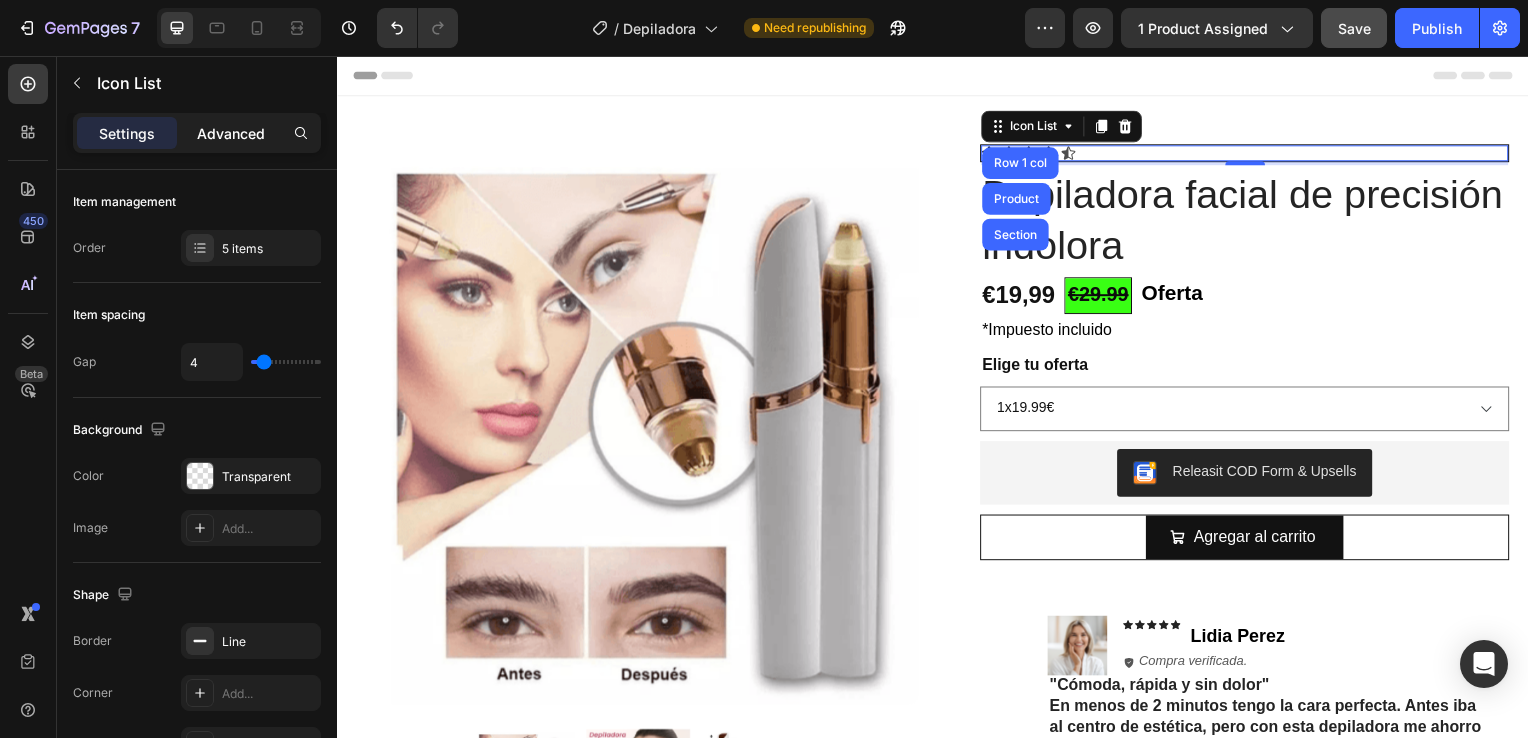 click on "Advanced" at bounding box center (231, 133) 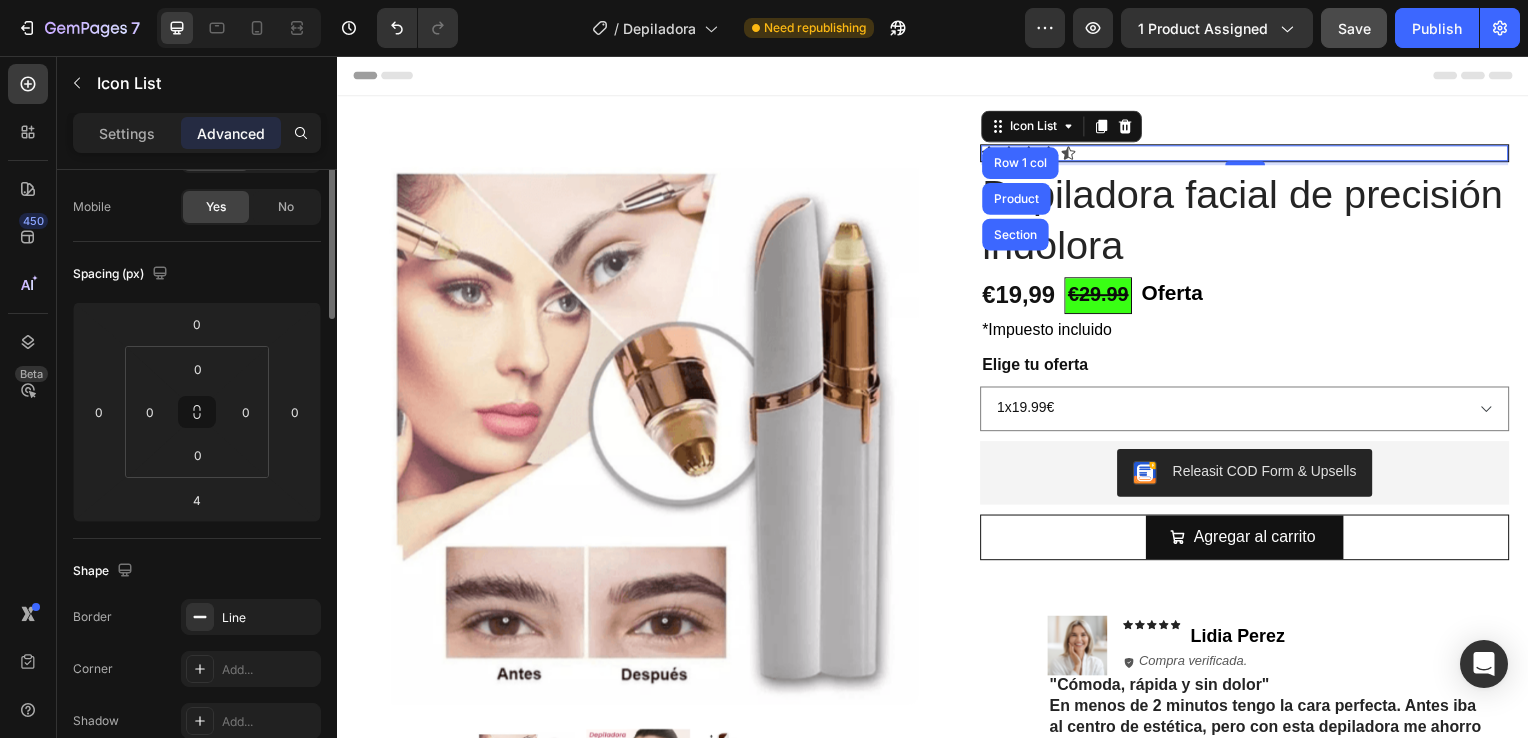 scroll, scrollTop: 0, scrollLeft: 0, axis: both 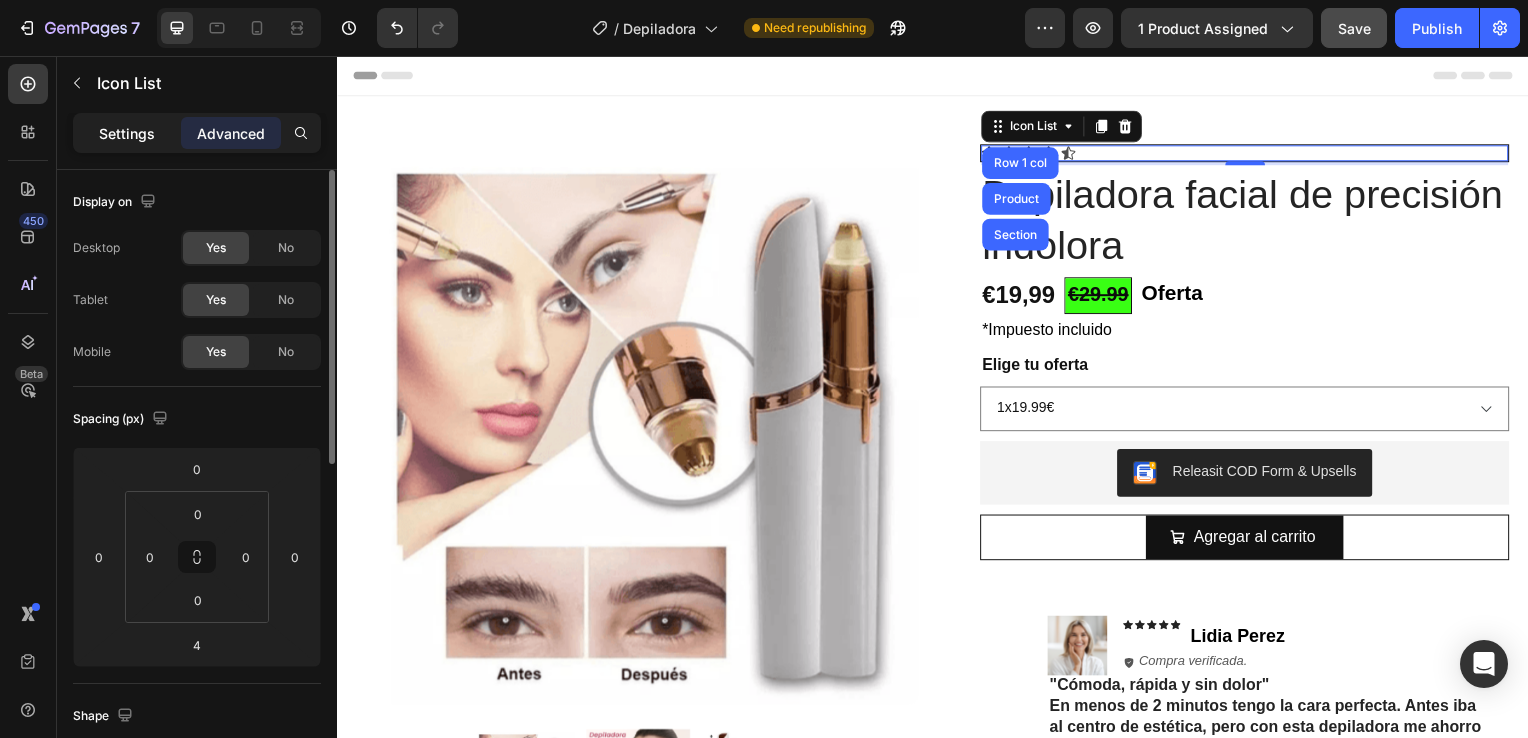 click on "Settings" 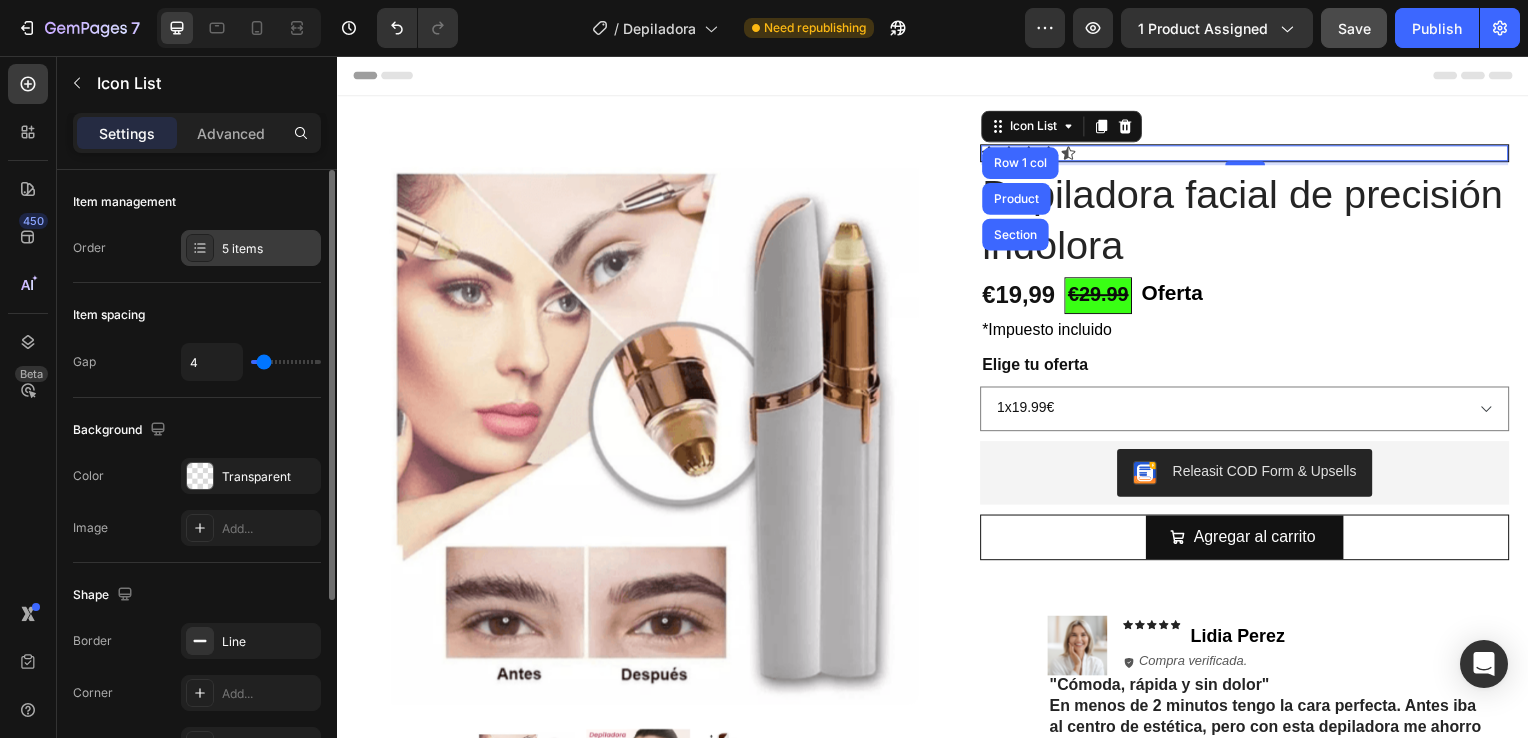 click at bounding box center [200, 248] 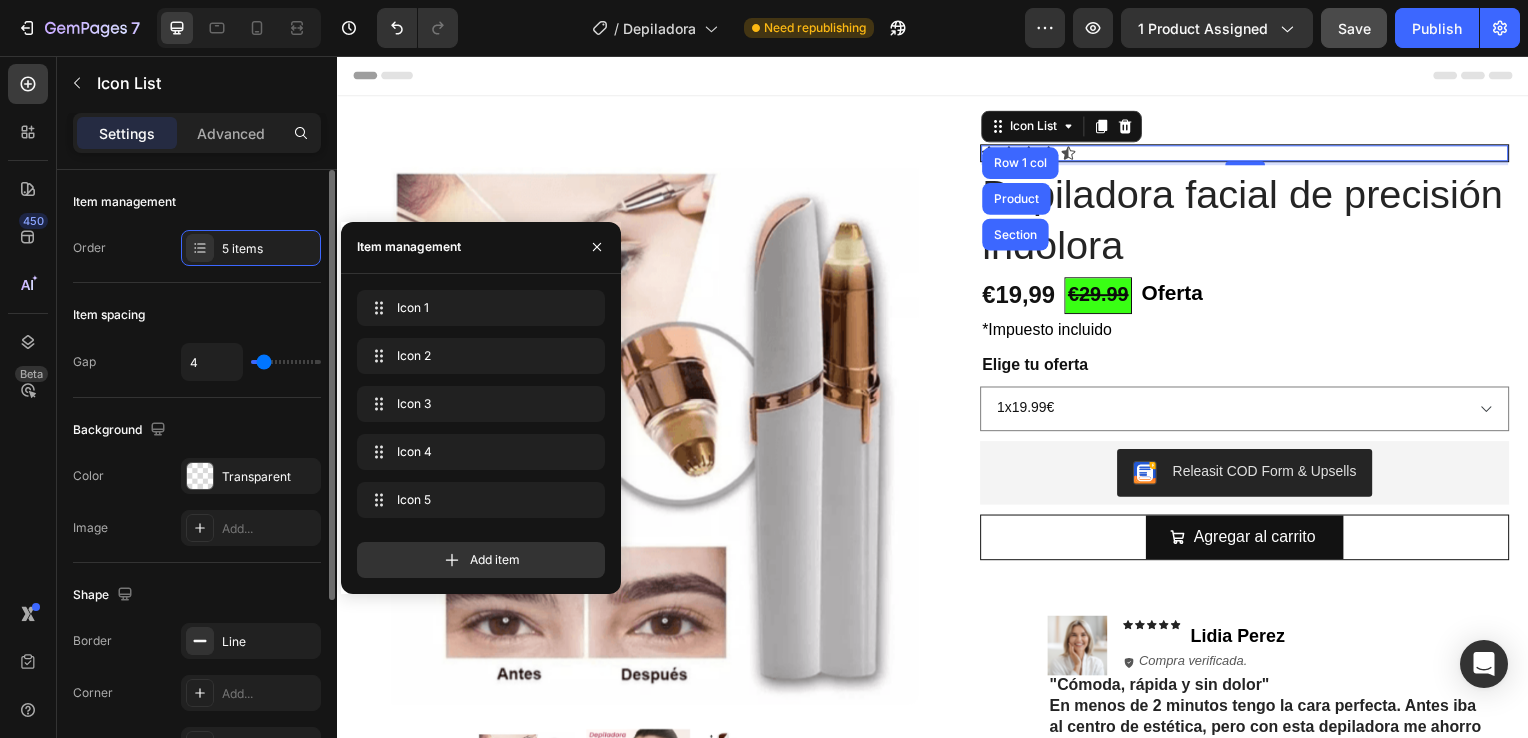 click on "Order 5 items" at bounding box center (197, 248) 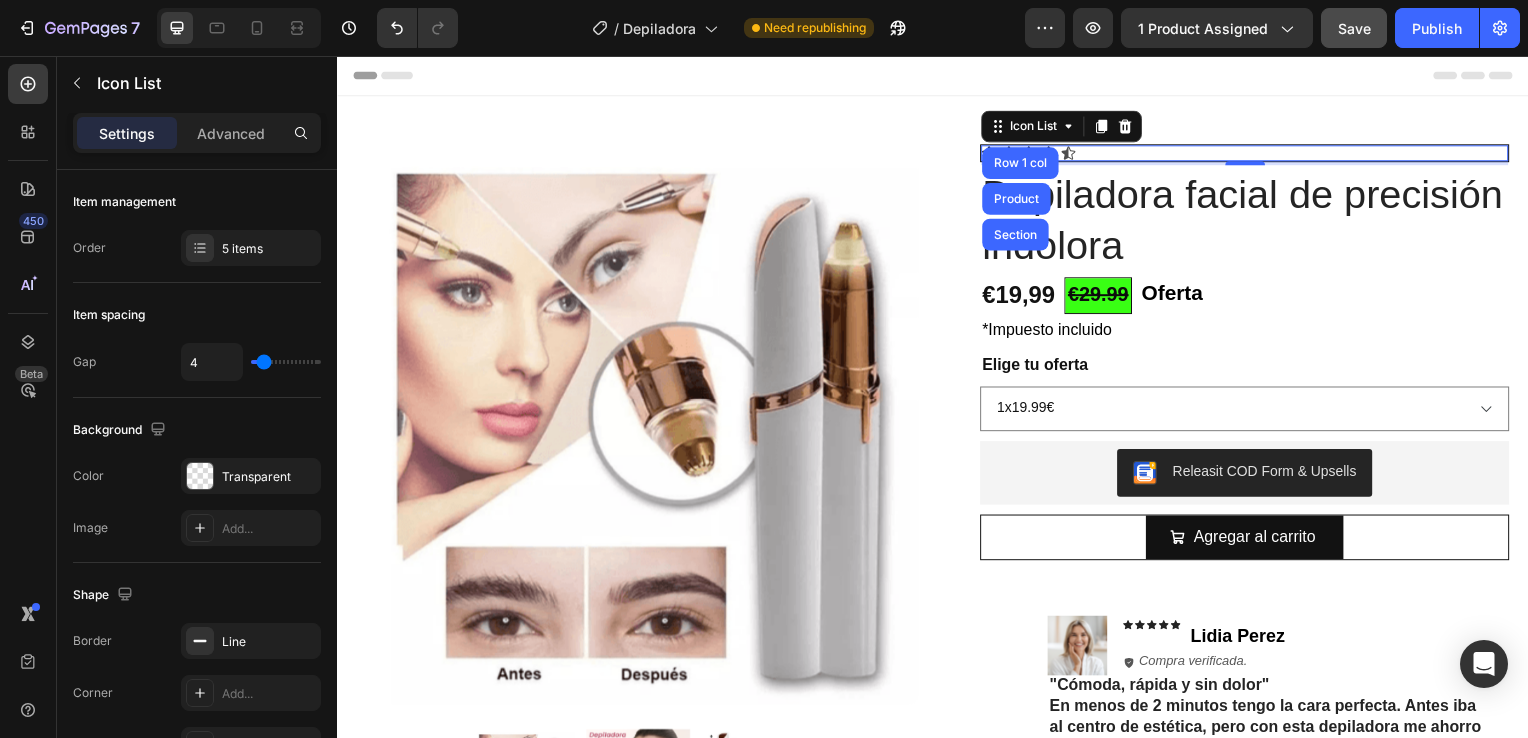 click on "Icon Icon Icon Icon Icon" at bounding box center (1250, 154) 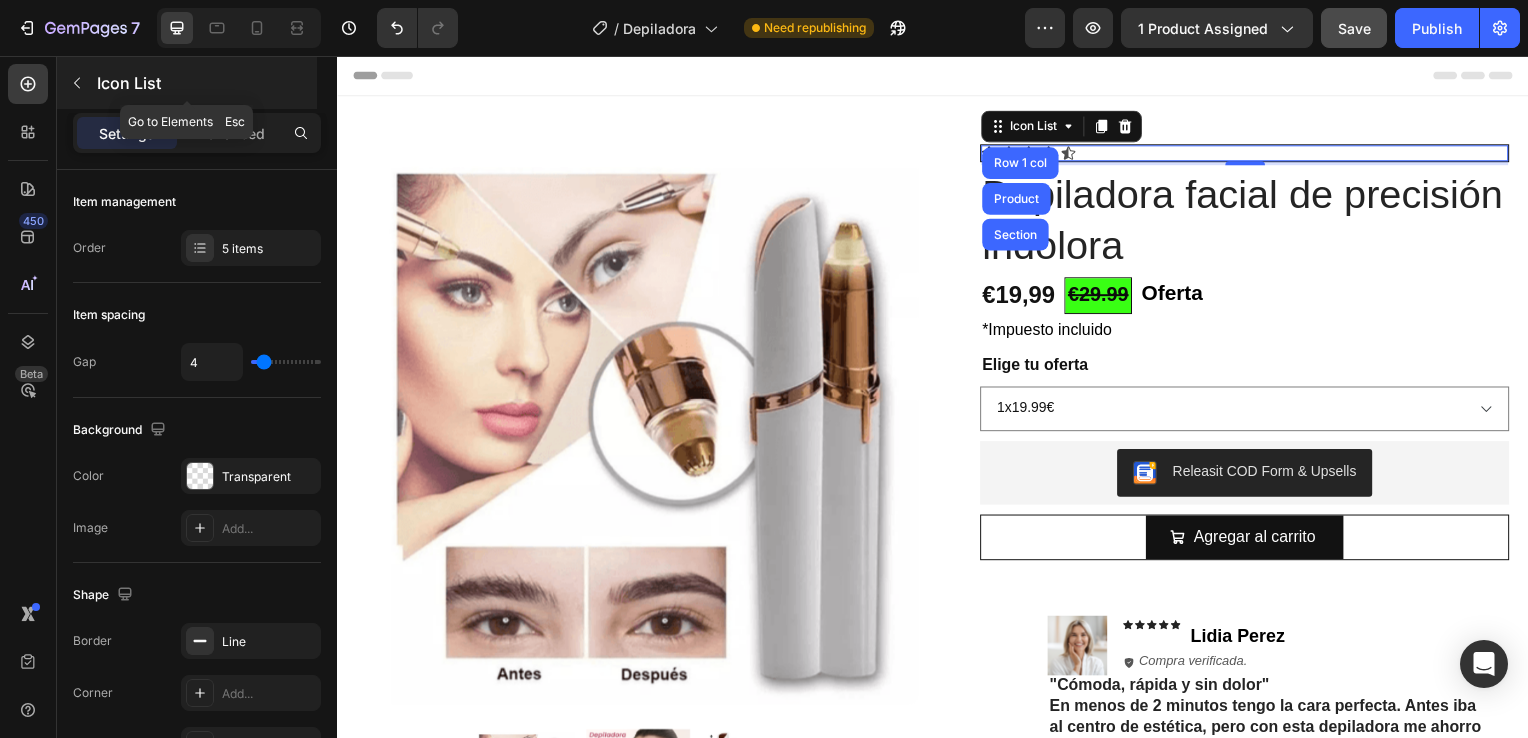 click at bounding box center (77, 83) 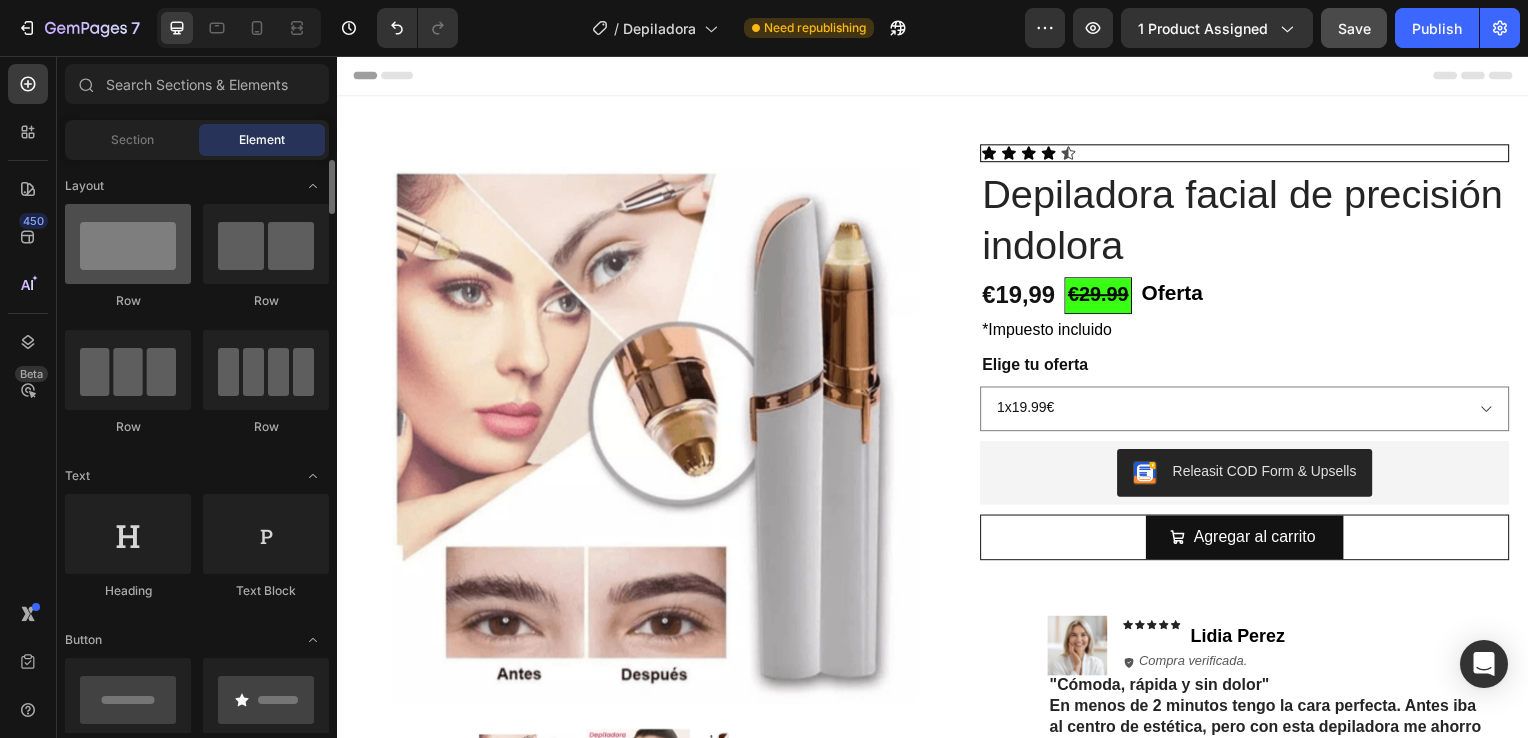 scroll, scrollTop: 0, scrollLeft: 0, axis: both 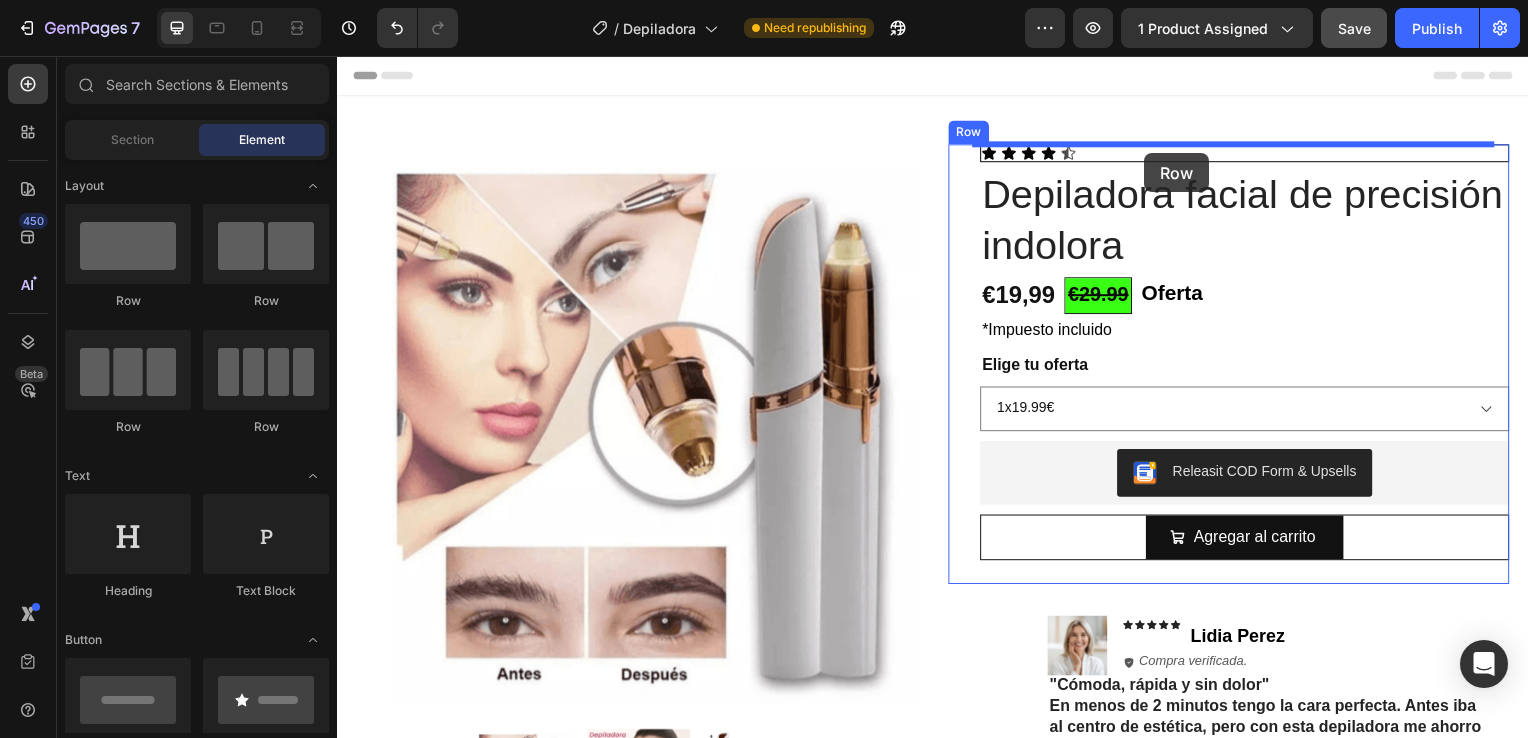drag, startPoint x: 486, startPoint y: 322, endPoint x: 1150, endPoint y: 154, distance: 684.92334 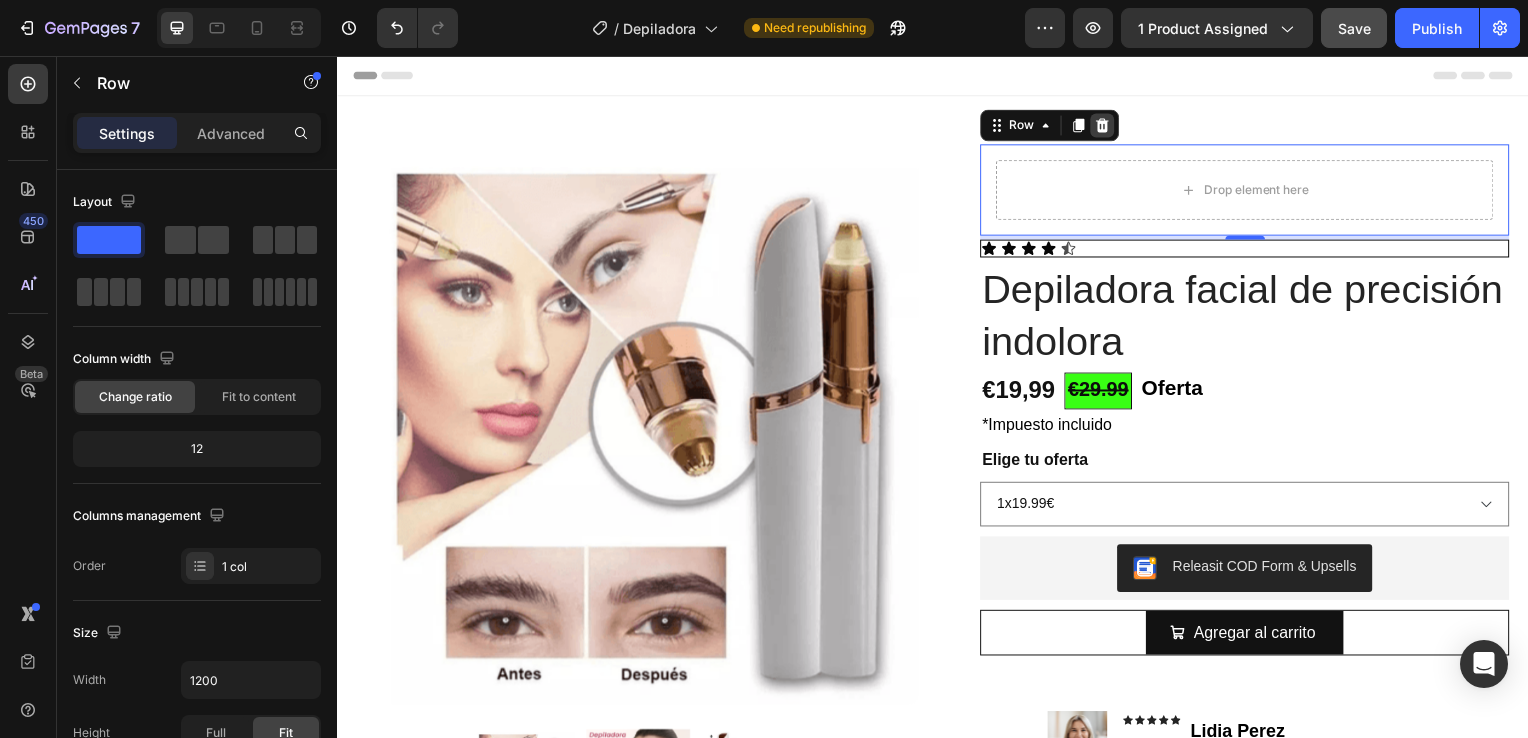click 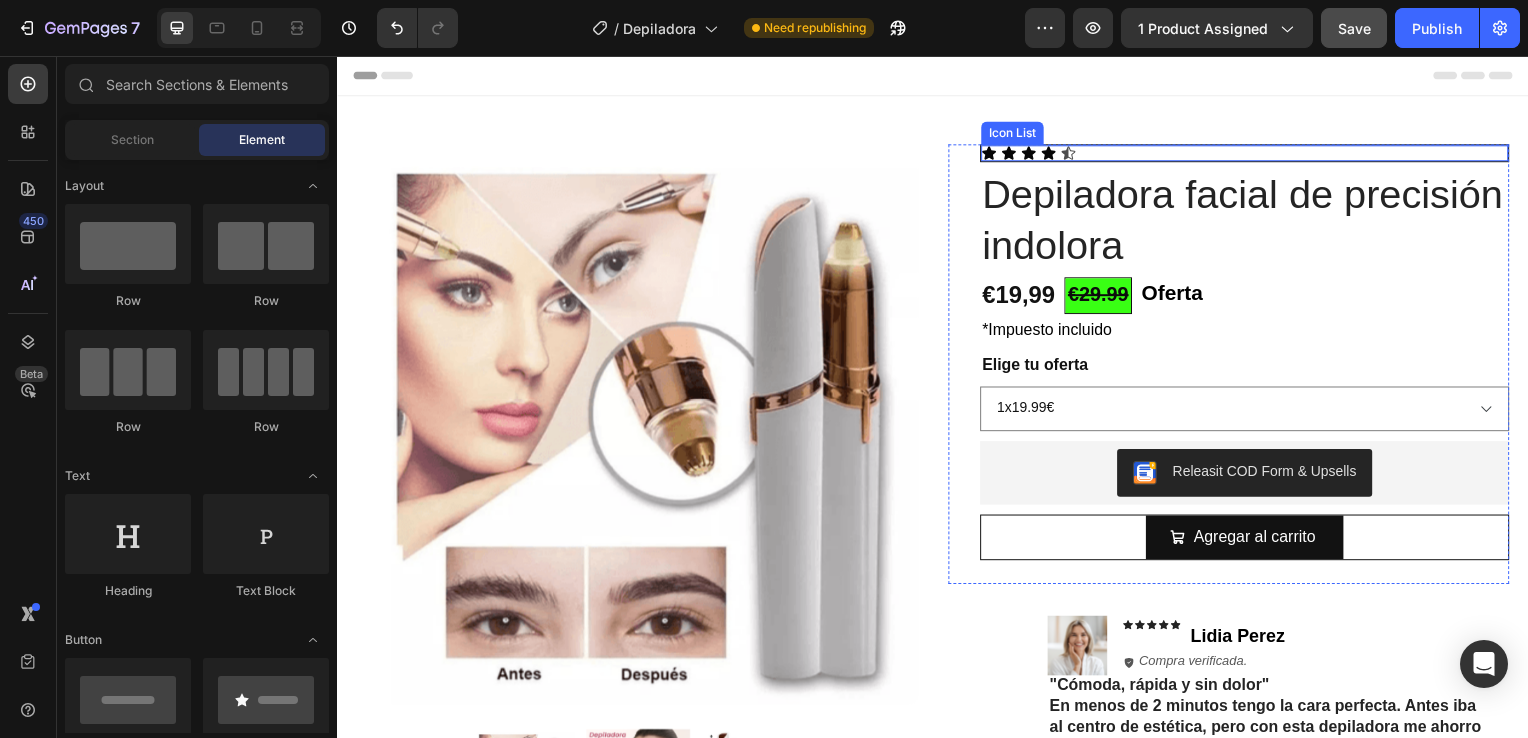 click on "Icon Icon Icon Icon Icon" at bounding box center (1250, 154) 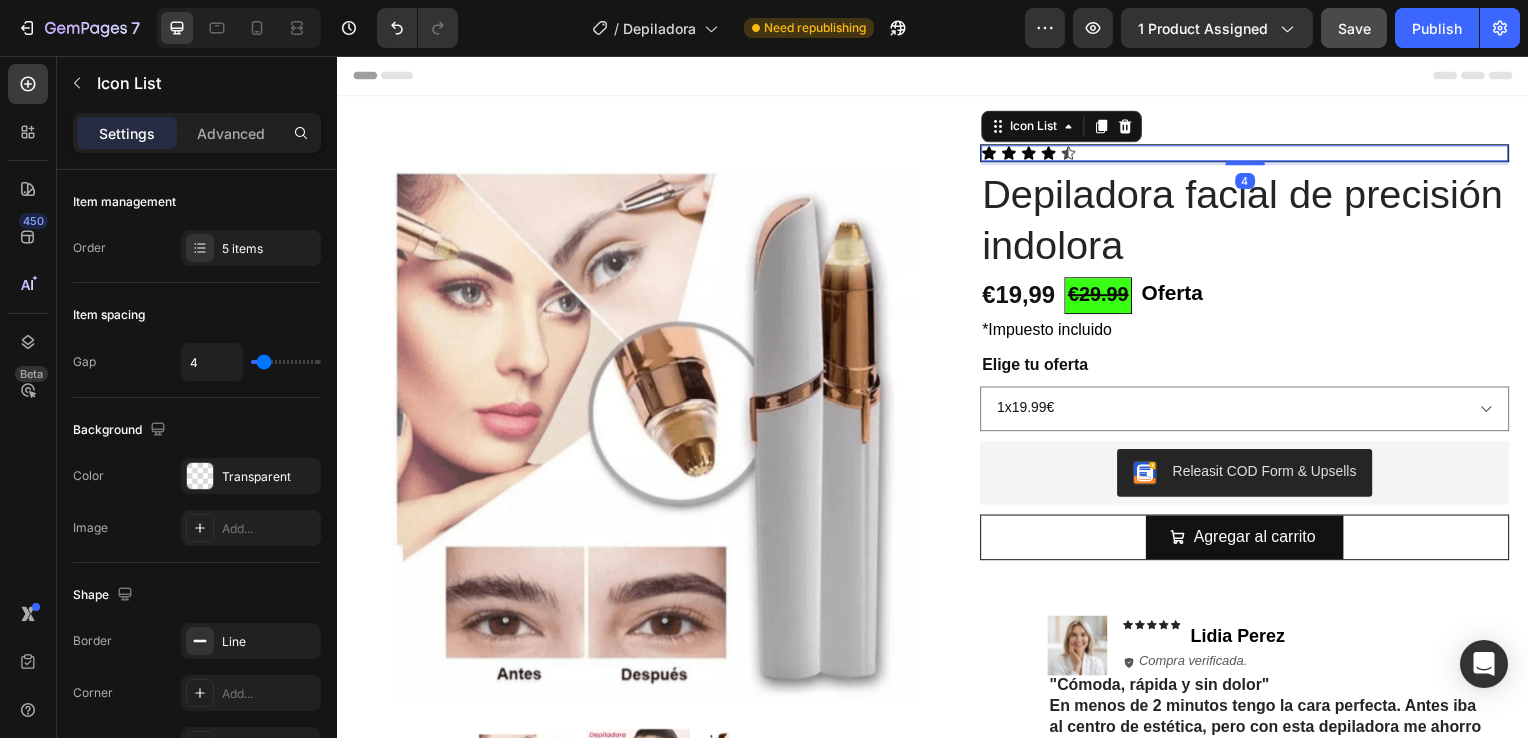 click on "Icon Icon Icon Icon Icon" at bounding box center [1250, 154] 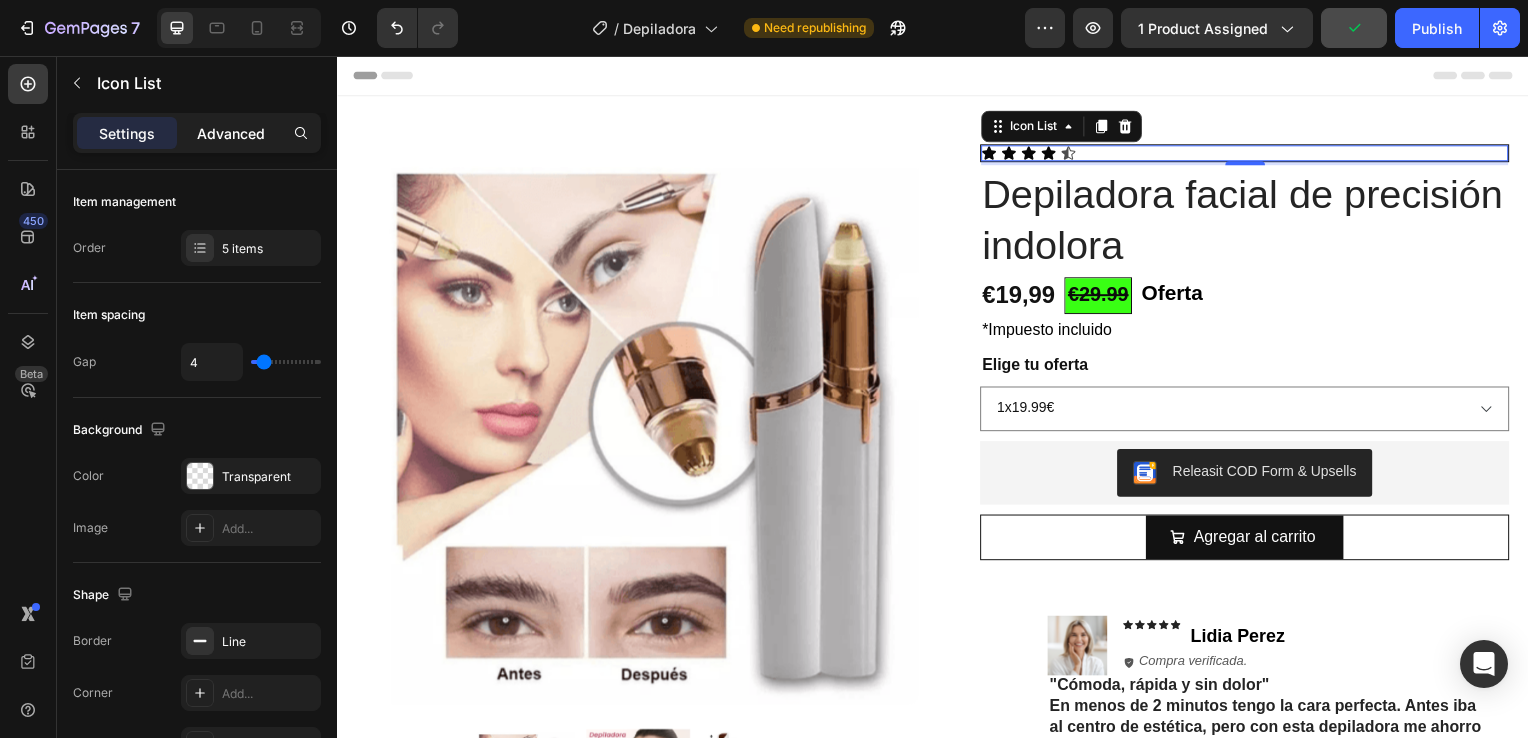 click on "Advanced" at bounding box center (231, 133) 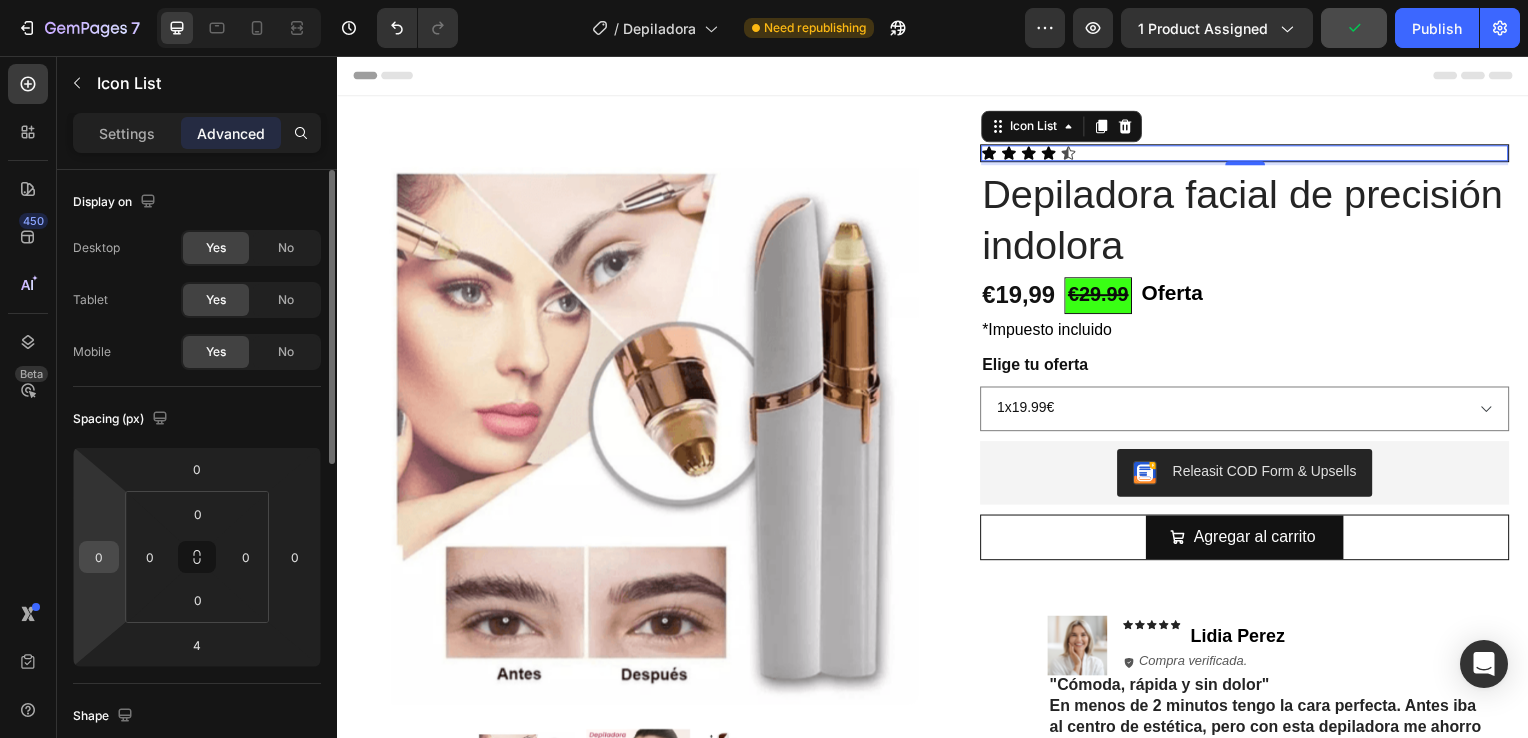 click on "0" at bounding box center (99, 557) 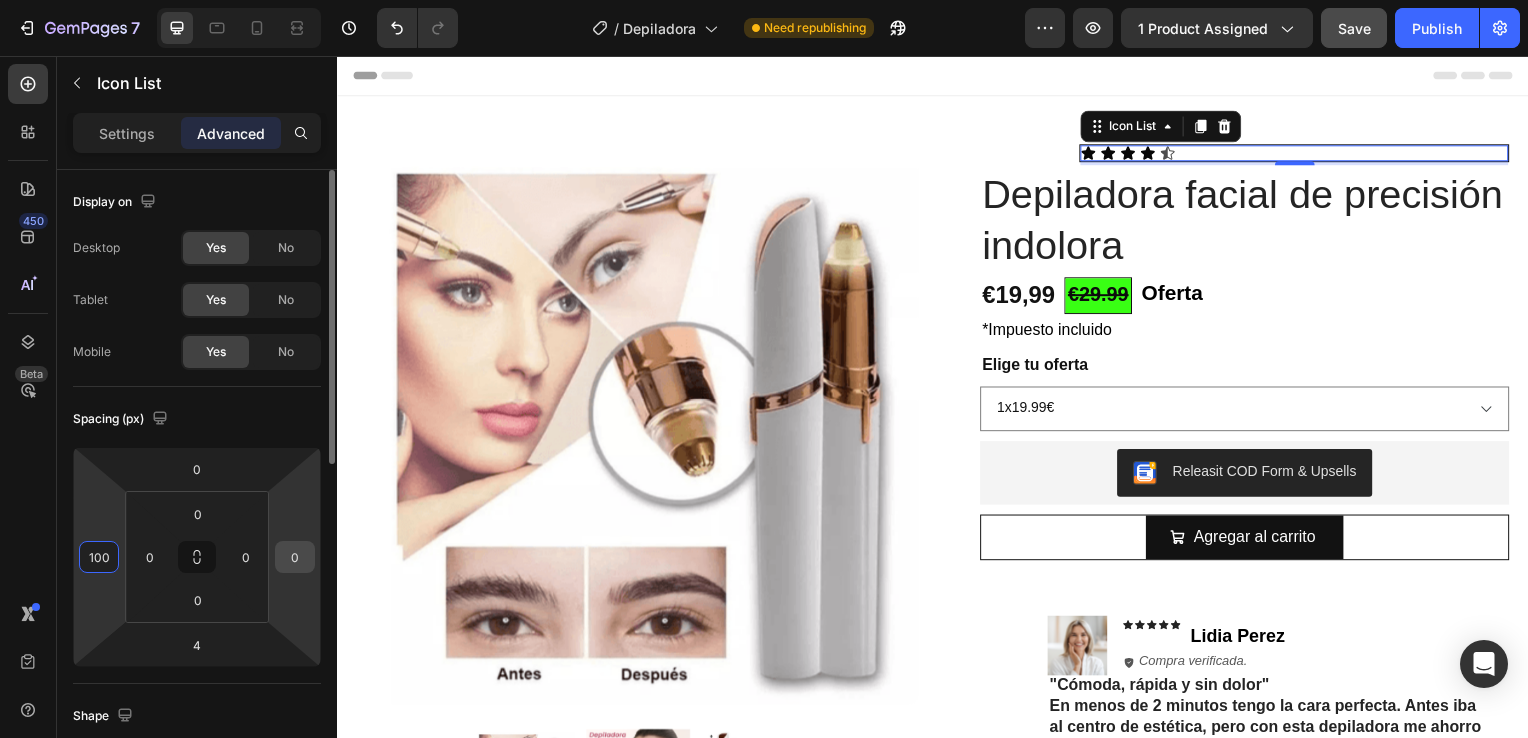 type on "100" 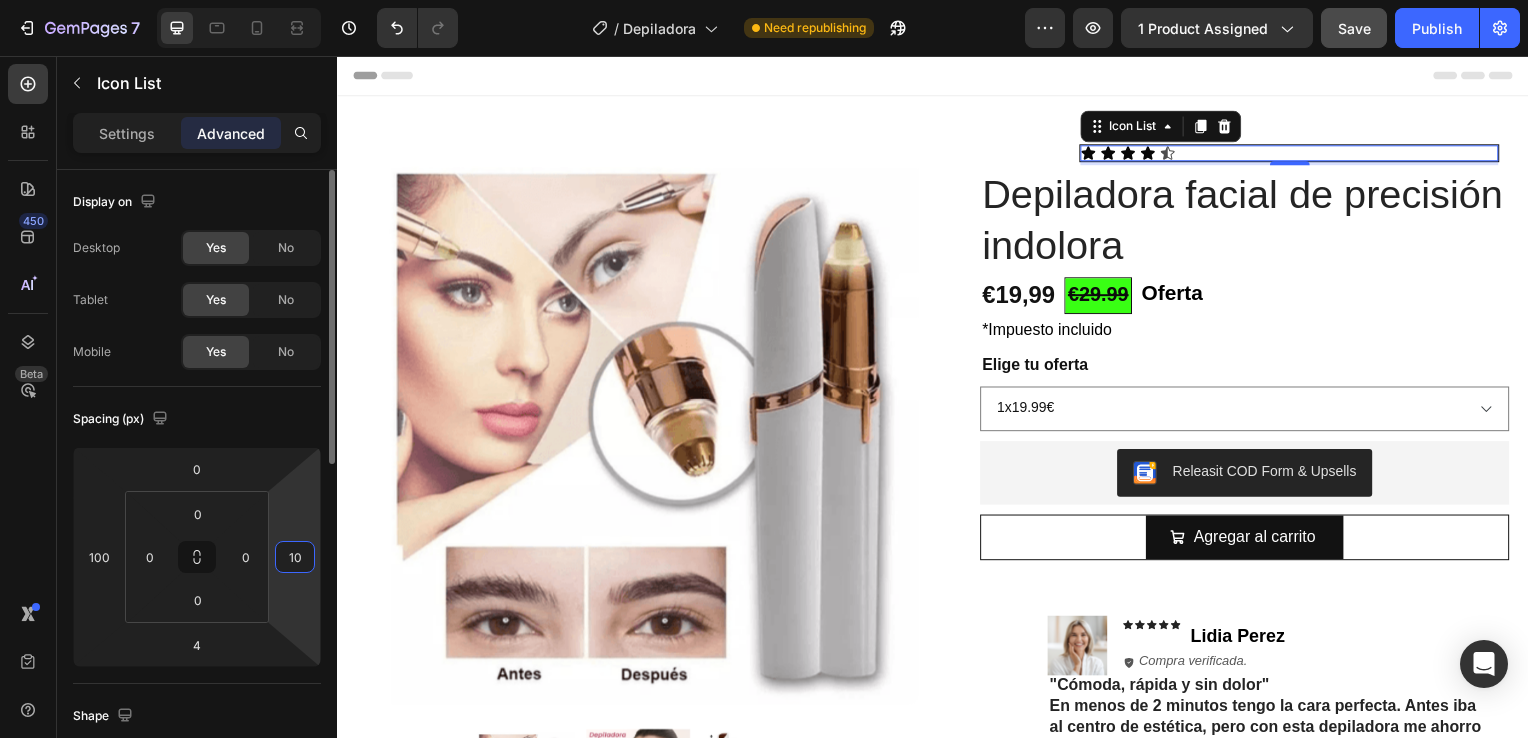 type on "1" 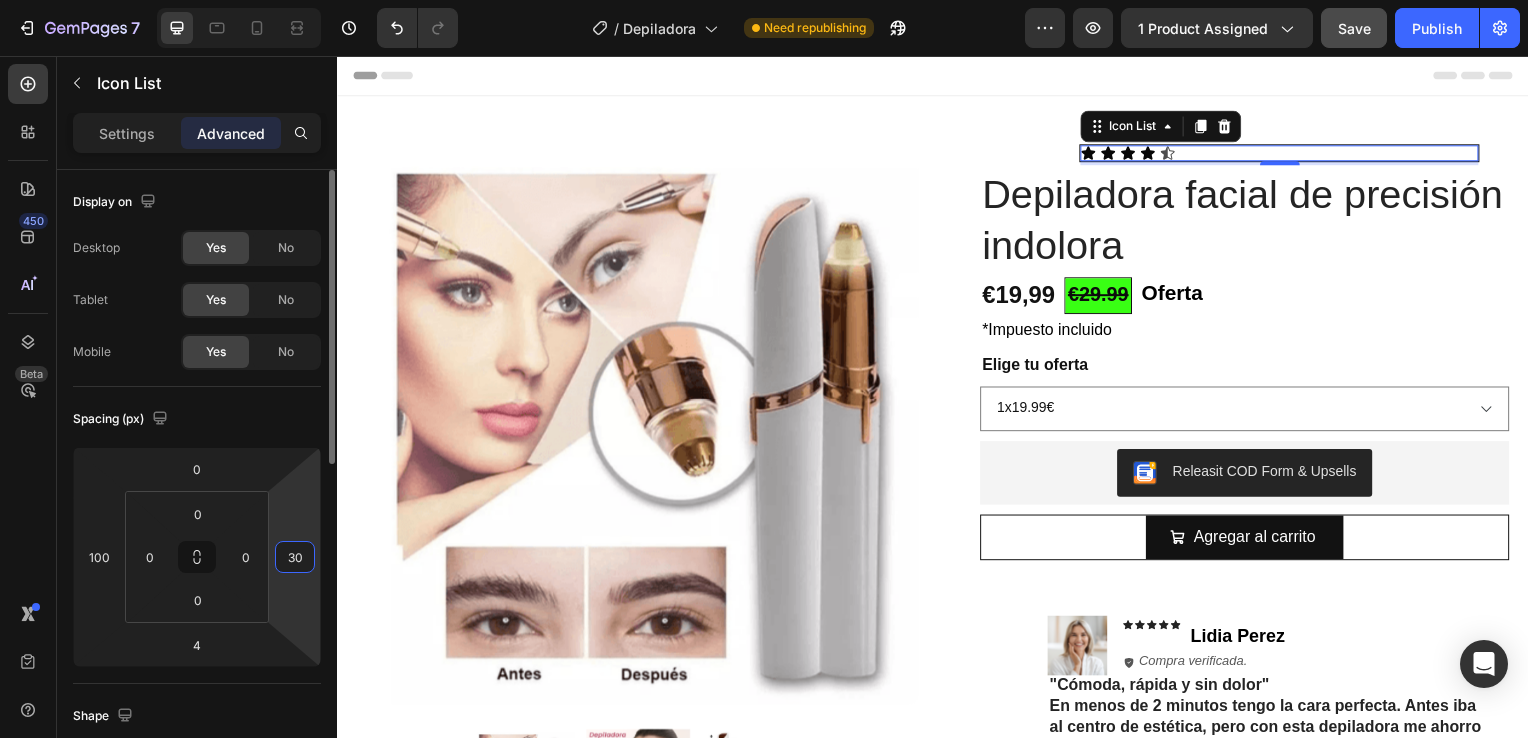 type on "3" 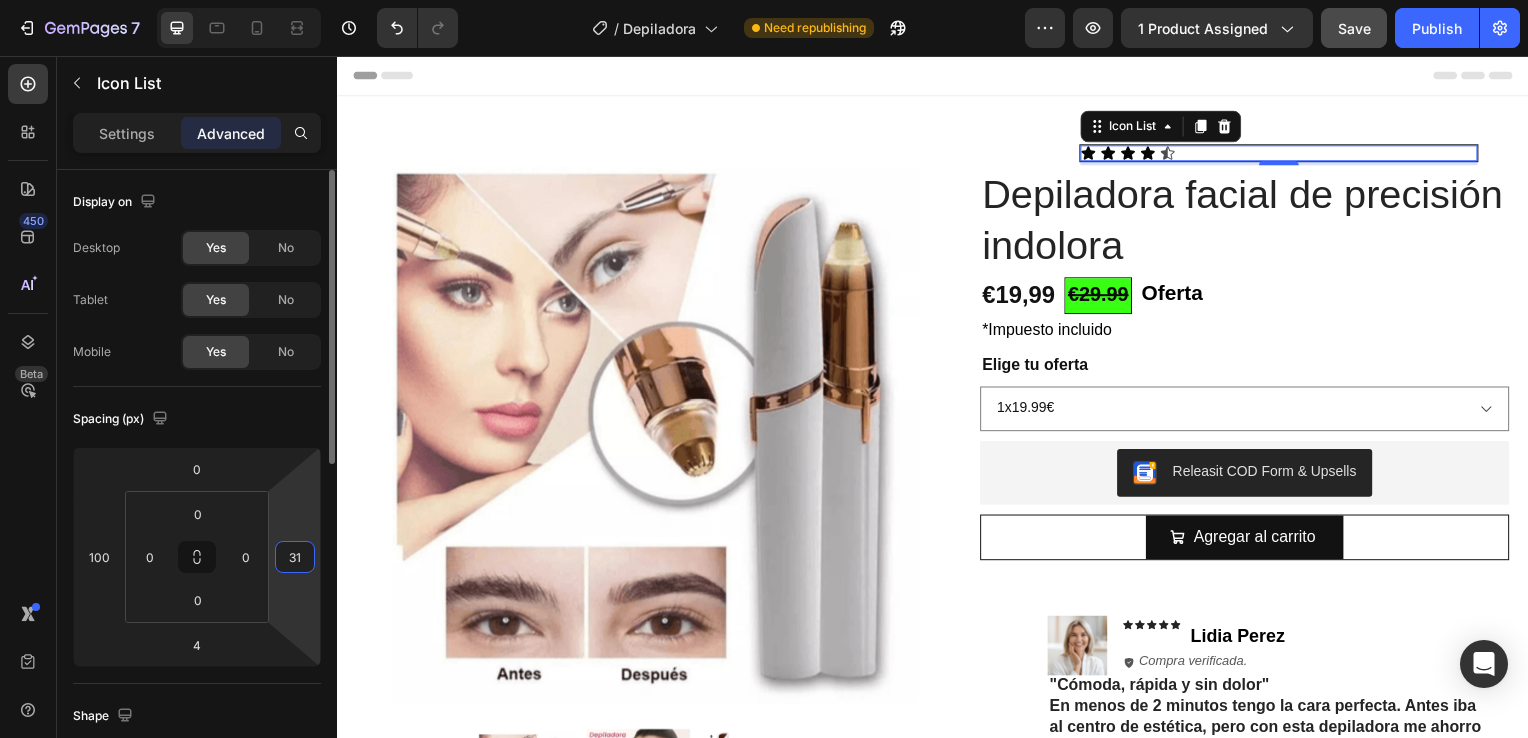 type on "310" 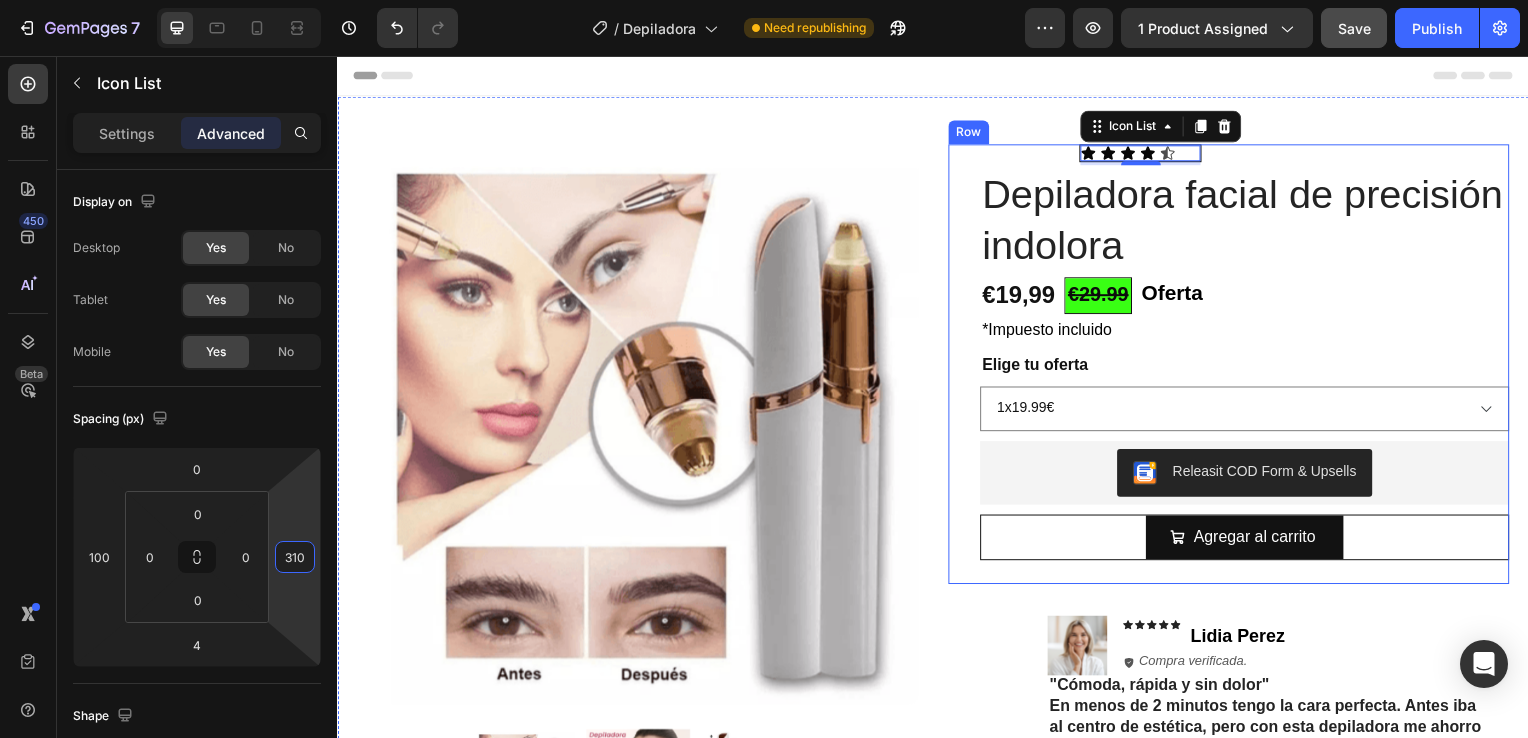 click on "Icon Icon Icon Icon Icon Icon List   4 Depiladora facial de precisión indolora Product Title €19,99 Product Price Product Price €29.99 Text Block Oferta Text Block Row Row *Impuesto incluido Text Block Row Elige tu oferta   1x19.99€ 2x29.99€ 3x32.99€ (La mas vendida) Product Variants & Swatches Releasit COD Form & Upsells Releasit COD Form & Upsells
Agregar al carrito Add to Cart Row Row" at bounding box center [1250, 366] 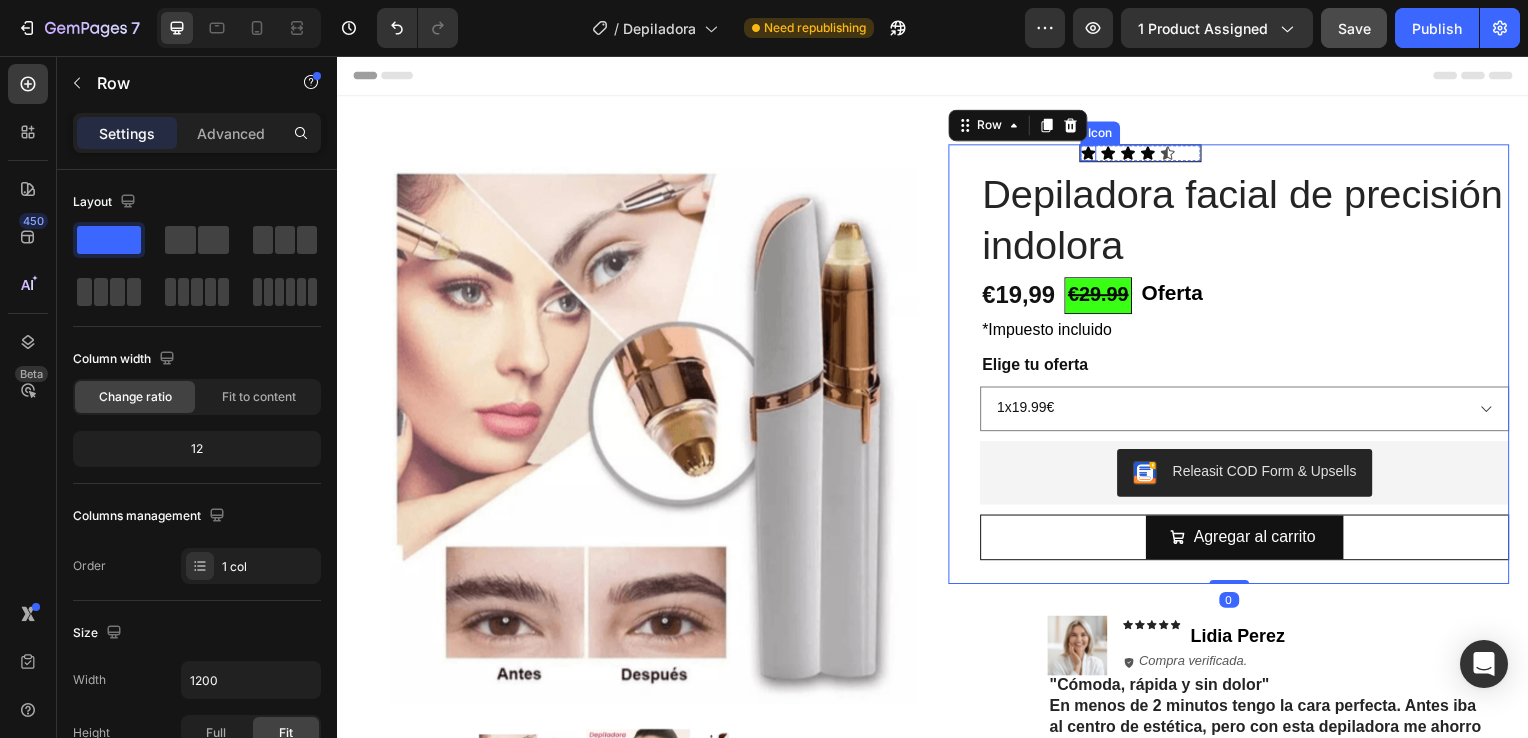 click 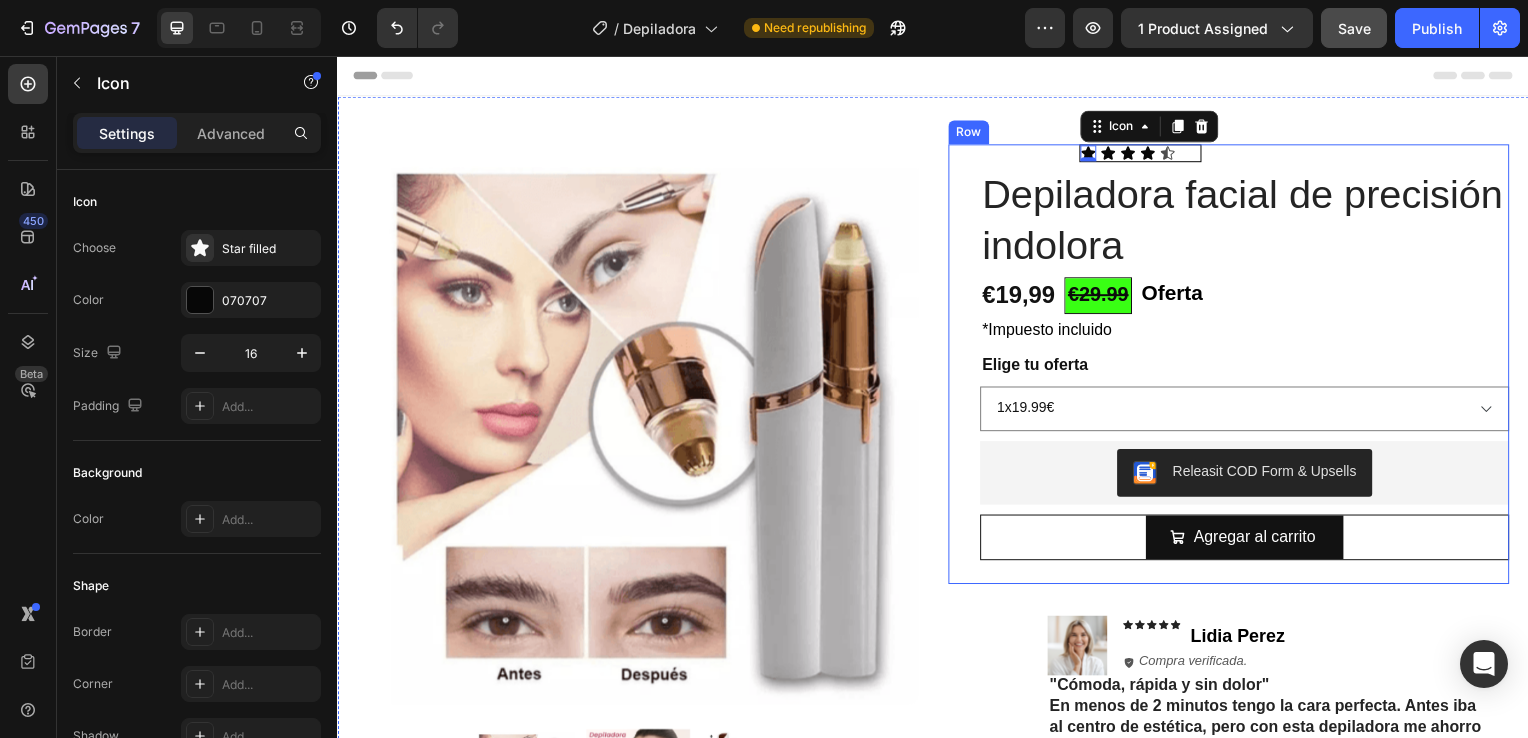 click on "Icon Icon Icon Icon Icon Icon List Depiladora facial de precisión indolora Product Title €19,99 Product Price Product Price €29.99 Text Block Oferta Text Block Row Row *Impuesto incluido Text Block Row Elige tu oferta   1x19.99€ 2x29.99€ 3x32.99€ (La mas vendida) Product Variants & Swatches Releasit COD Form & Upsells Releasit COD Form & Upsells
Agregar al carrito Add to Cart Row Row" at bounding box center [1250, 366] 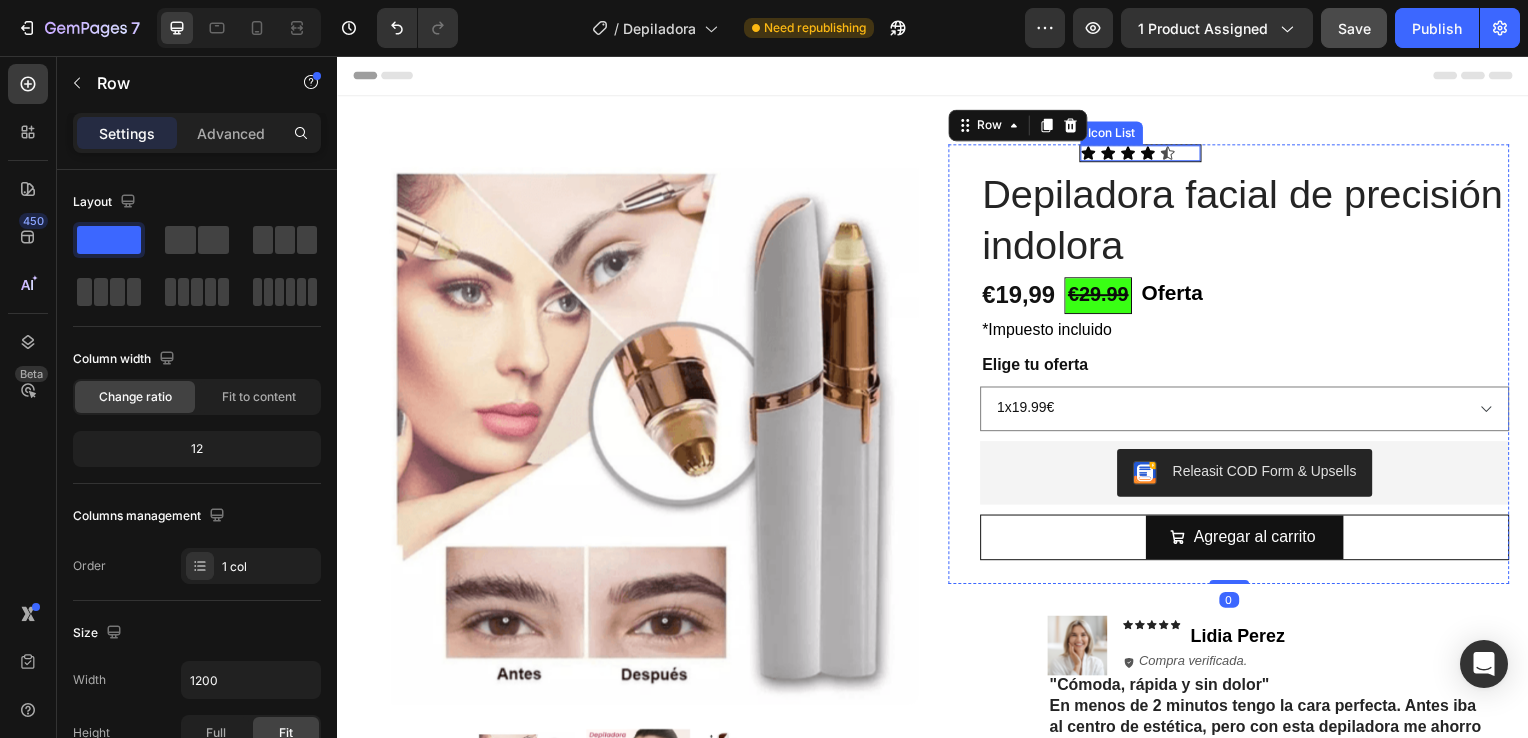 click on "Icon Icon Icon Icon Icon" at bounding box center [1145, 154] 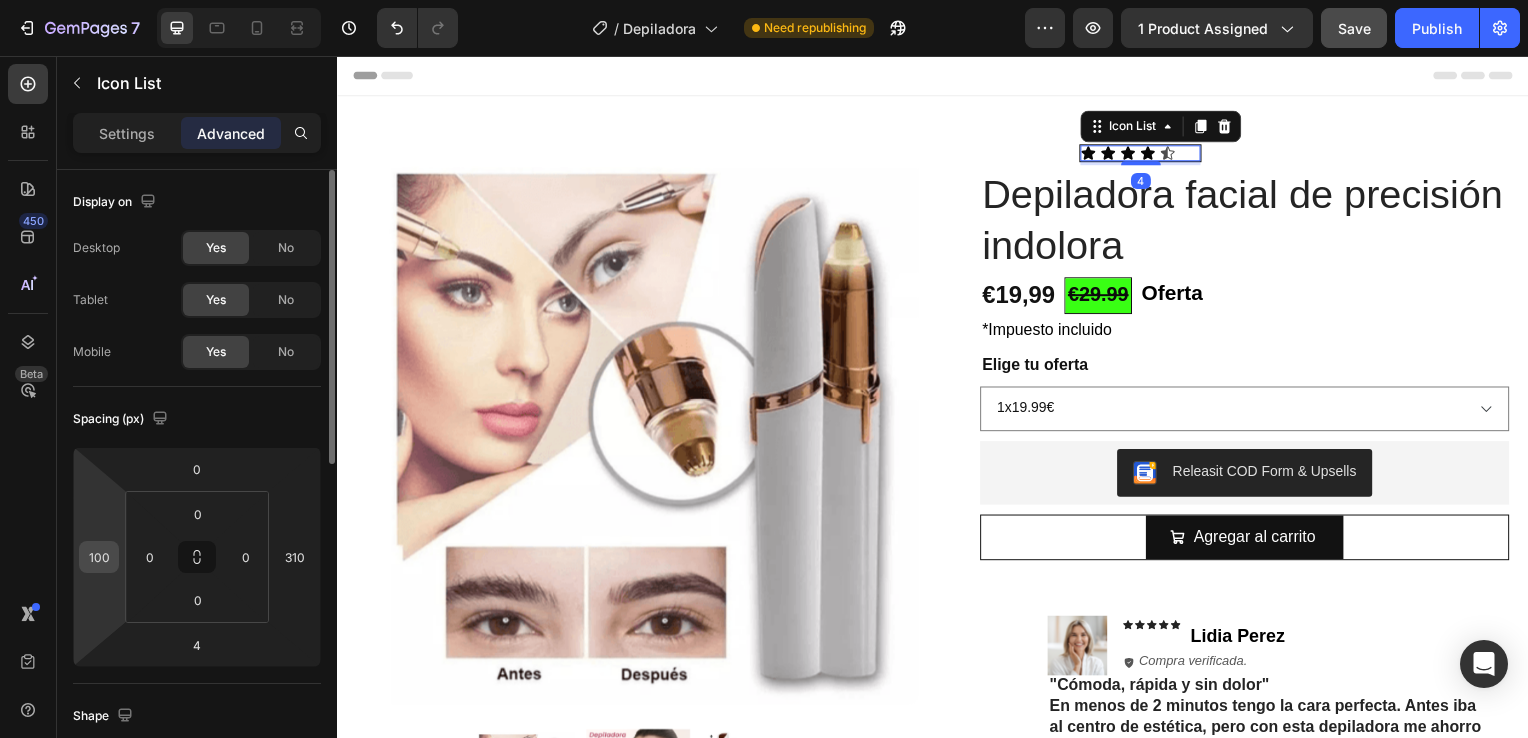click on "100" at bounding box center [99, 557] 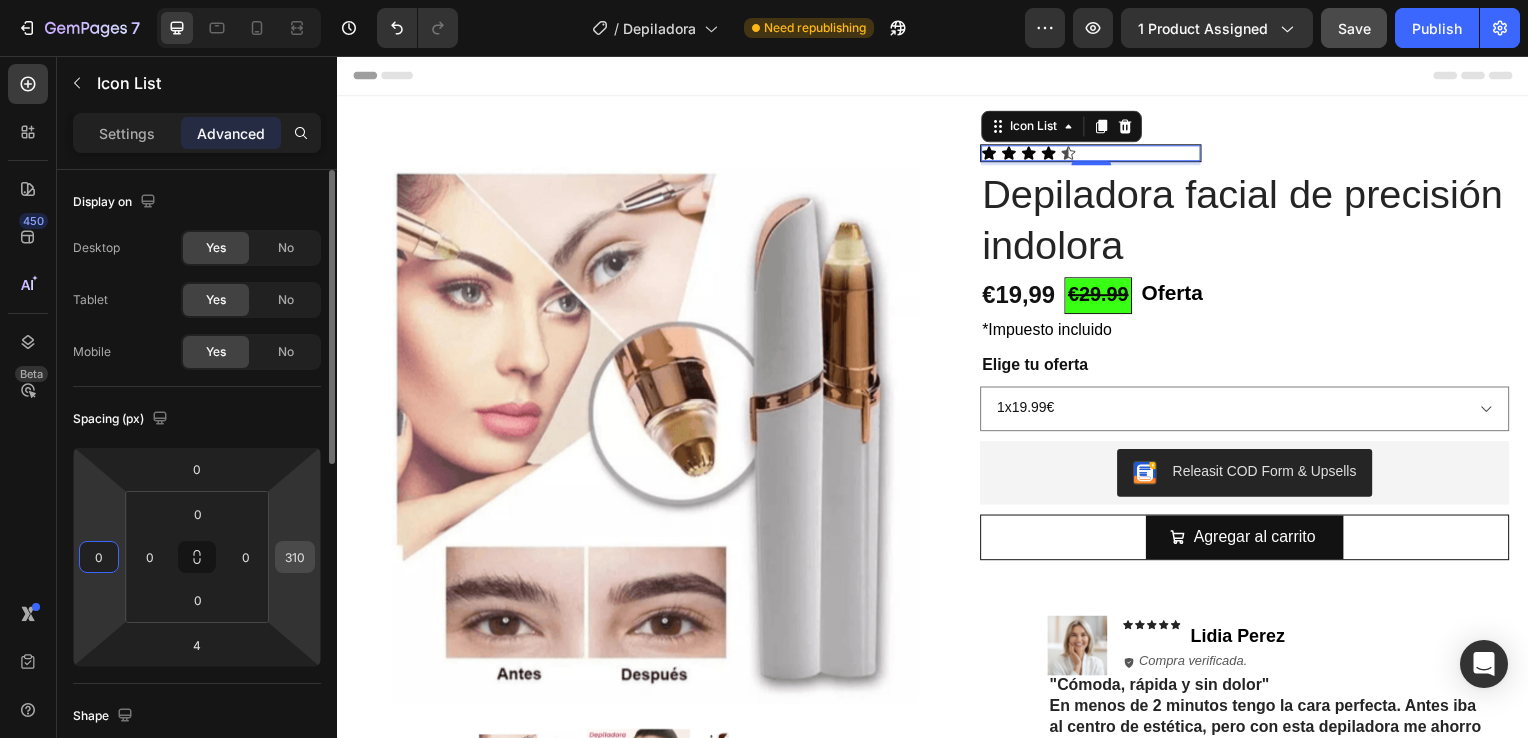 type on "0" 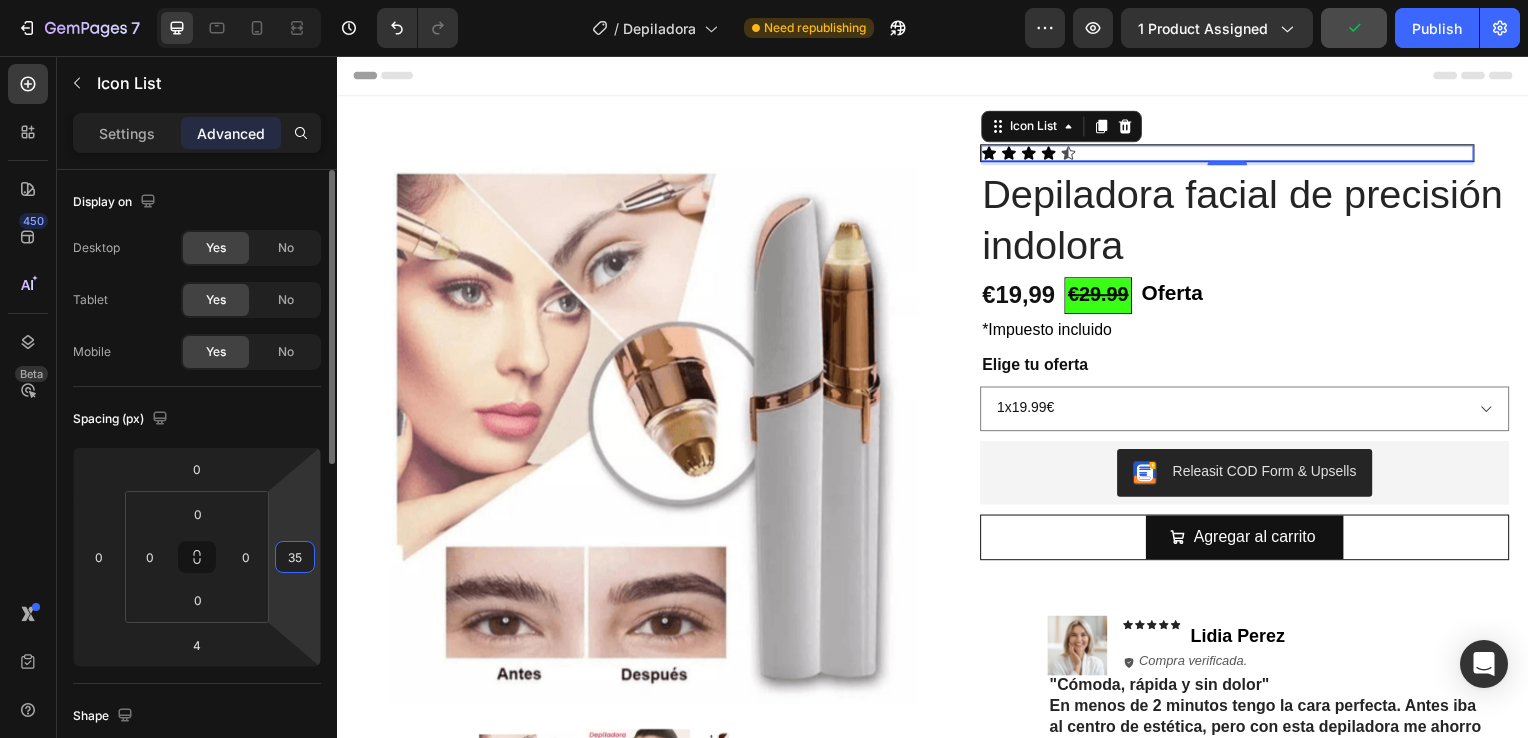 type on "3" 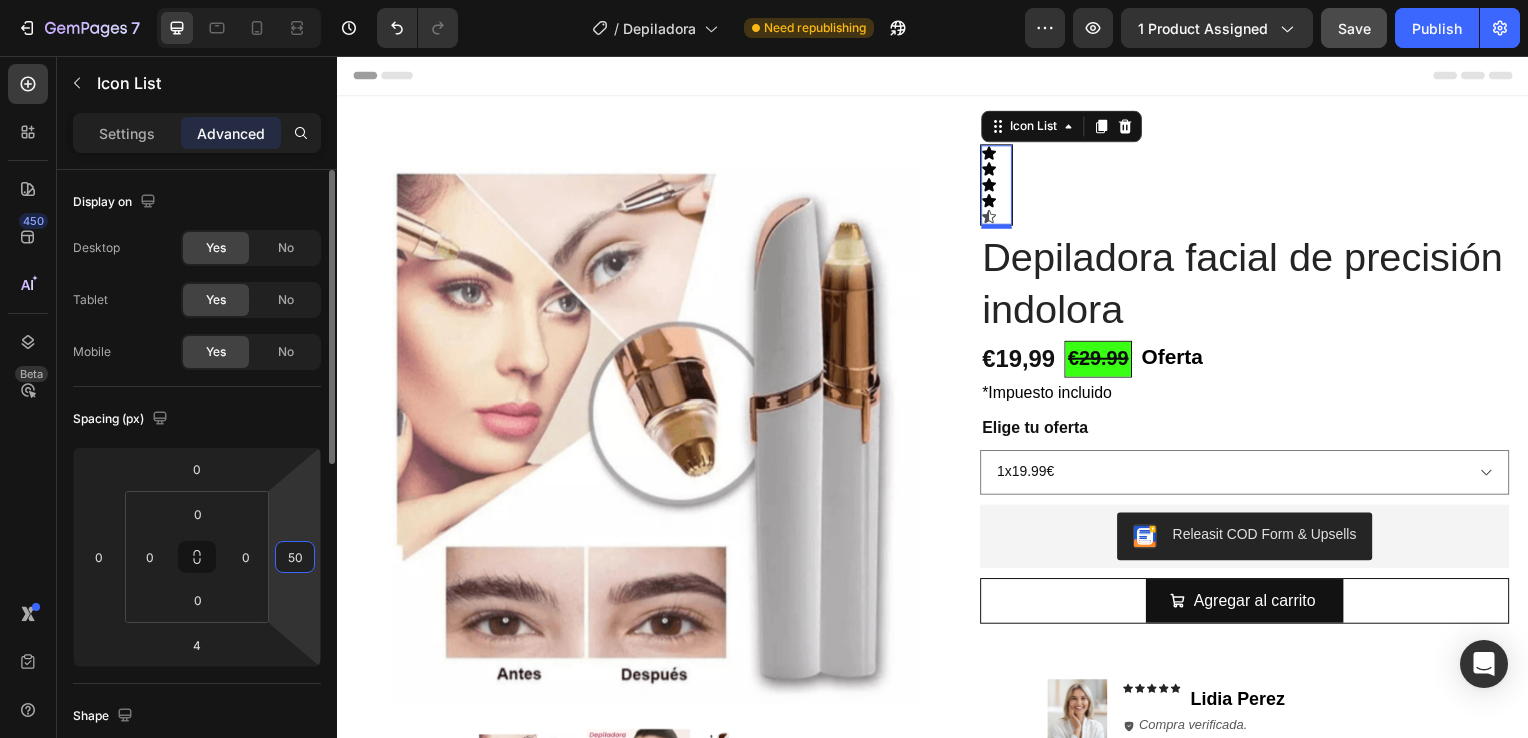 type on "5" 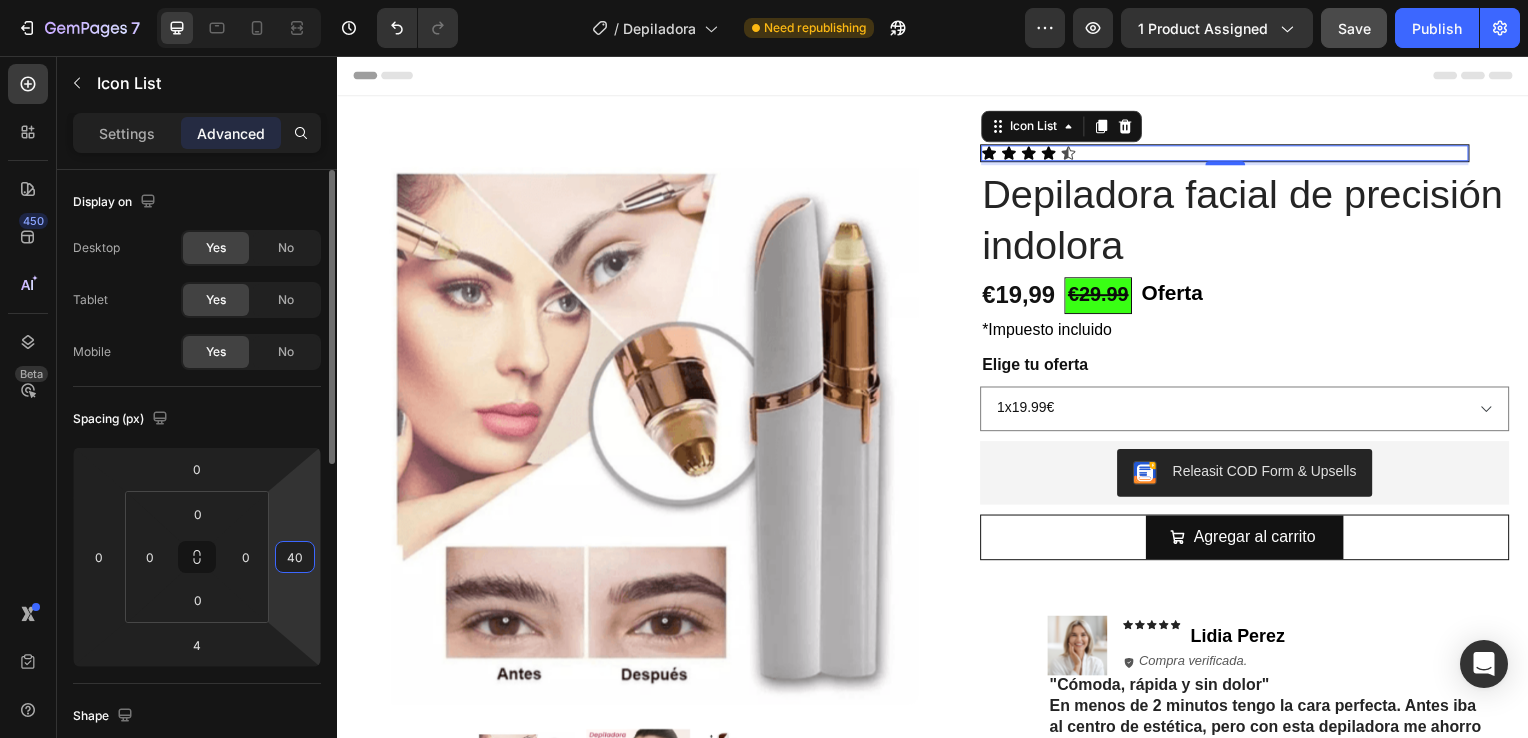 type on "400" 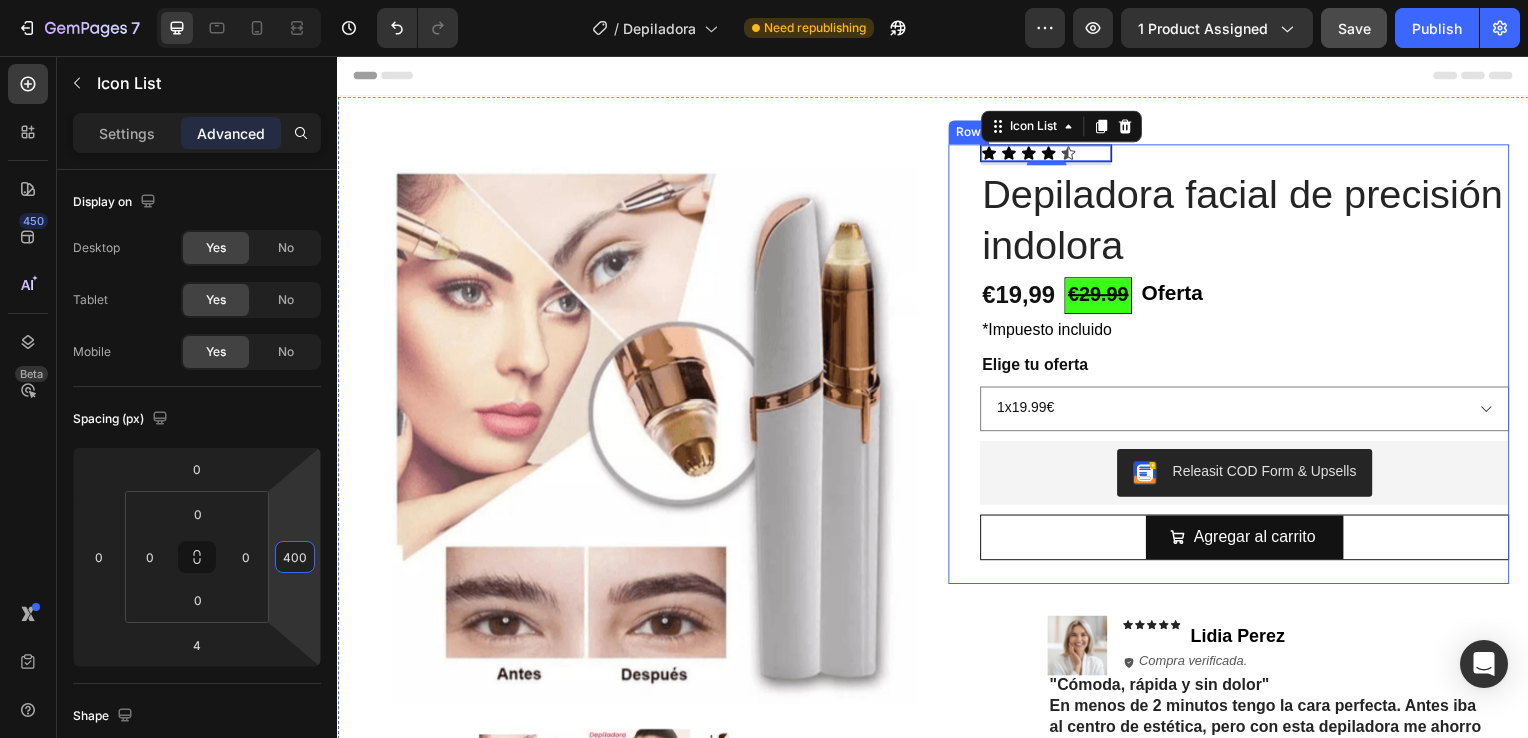 click on "Icon Icon Icon Icon Icon Icon List   4 Depiladora facial de precisión indolora Product Title €19,99 Product Price Product Price €29.99 Text Block Oferta Text Block Row Row *Impuesto incluido Text Block Row Elige tu oferta   1x19.99€ 2x29.99€ 3x32.99€ (La mas vendida) Product Variants & Swatches Releasit COD Form & Upsells Releasit COD Form & Upsells
Agregar al carrito Add to Cart Row Row" at bounding box center [1250, 366] 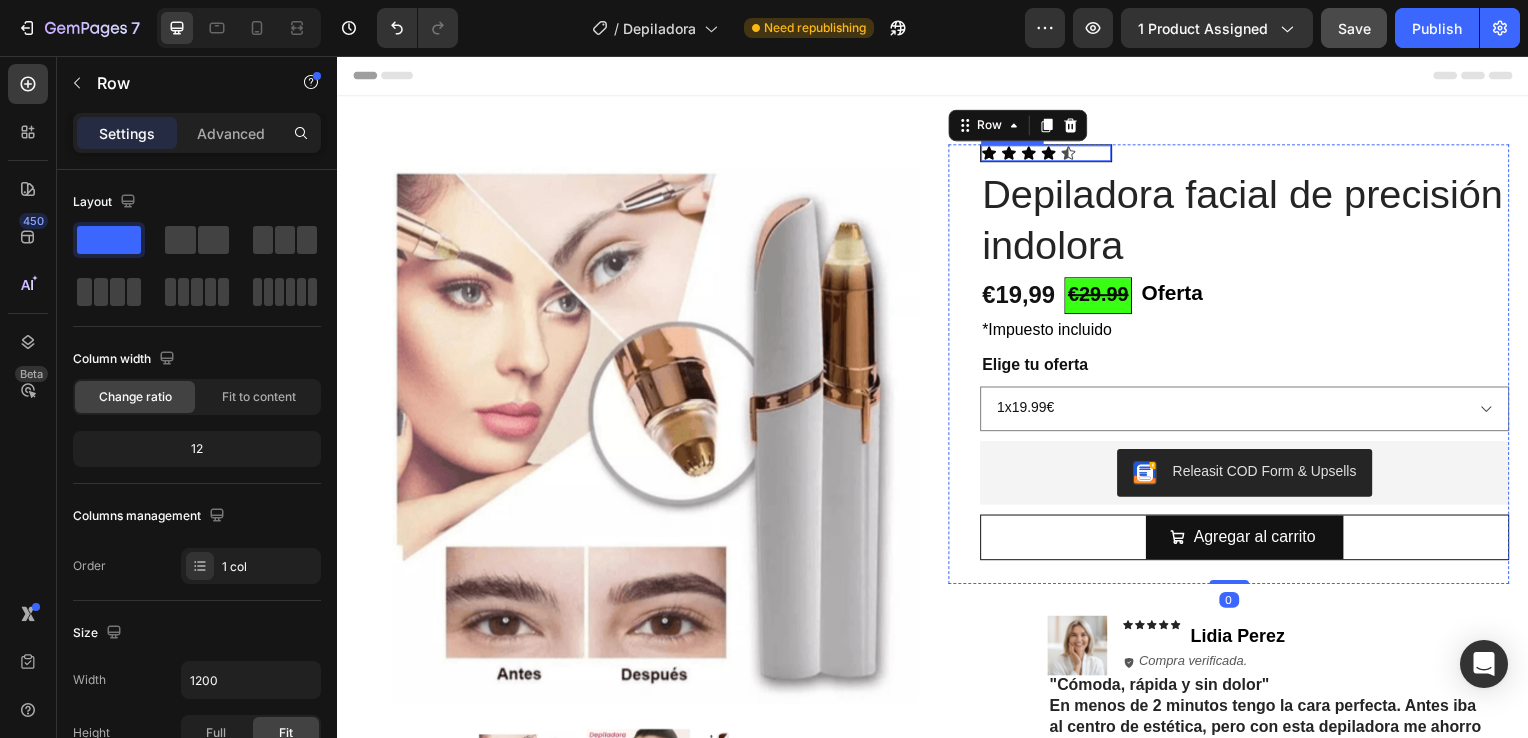 click on "Icon Icon Icon Icon Icon" at bounding box center (1050, 154) 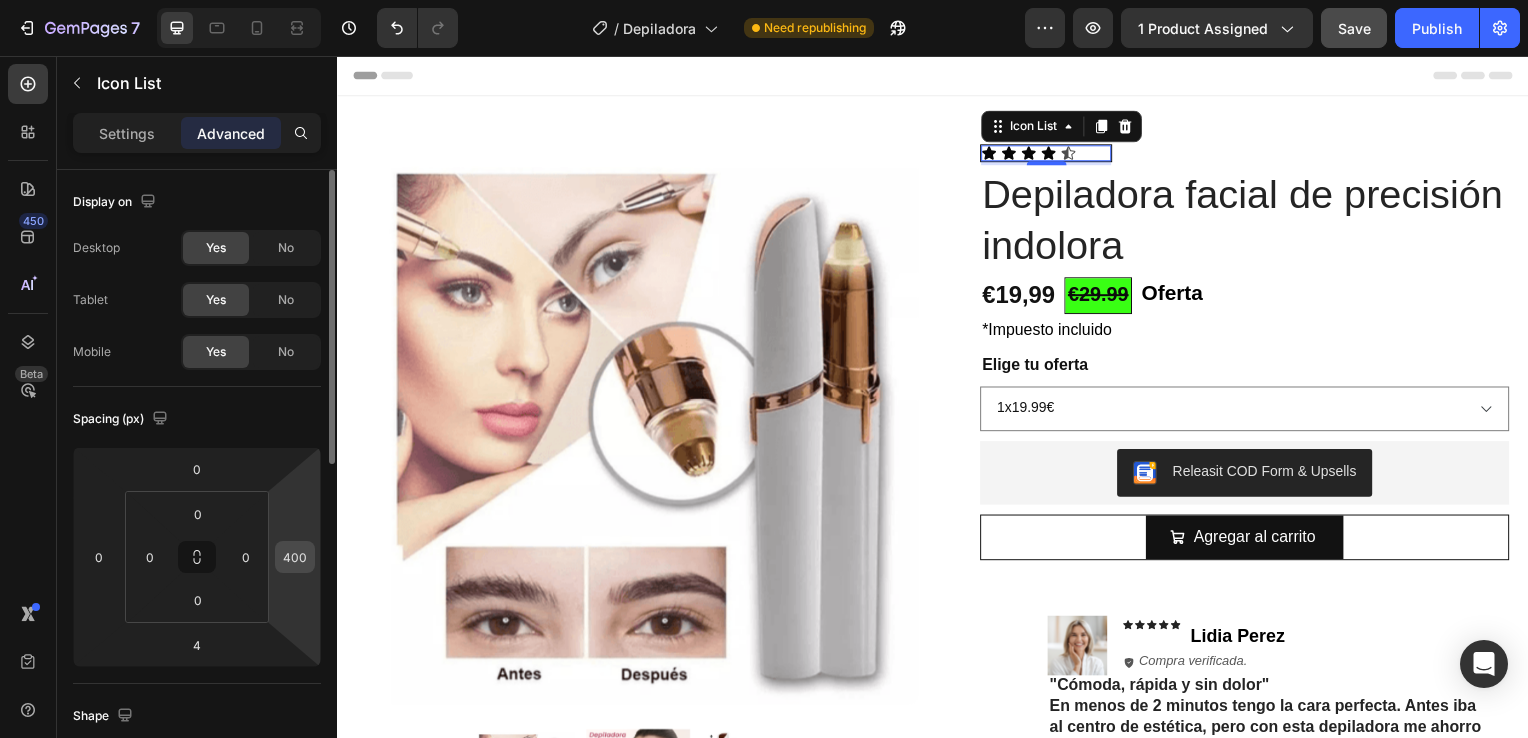 click on "400" at bounding box center (295, 557) 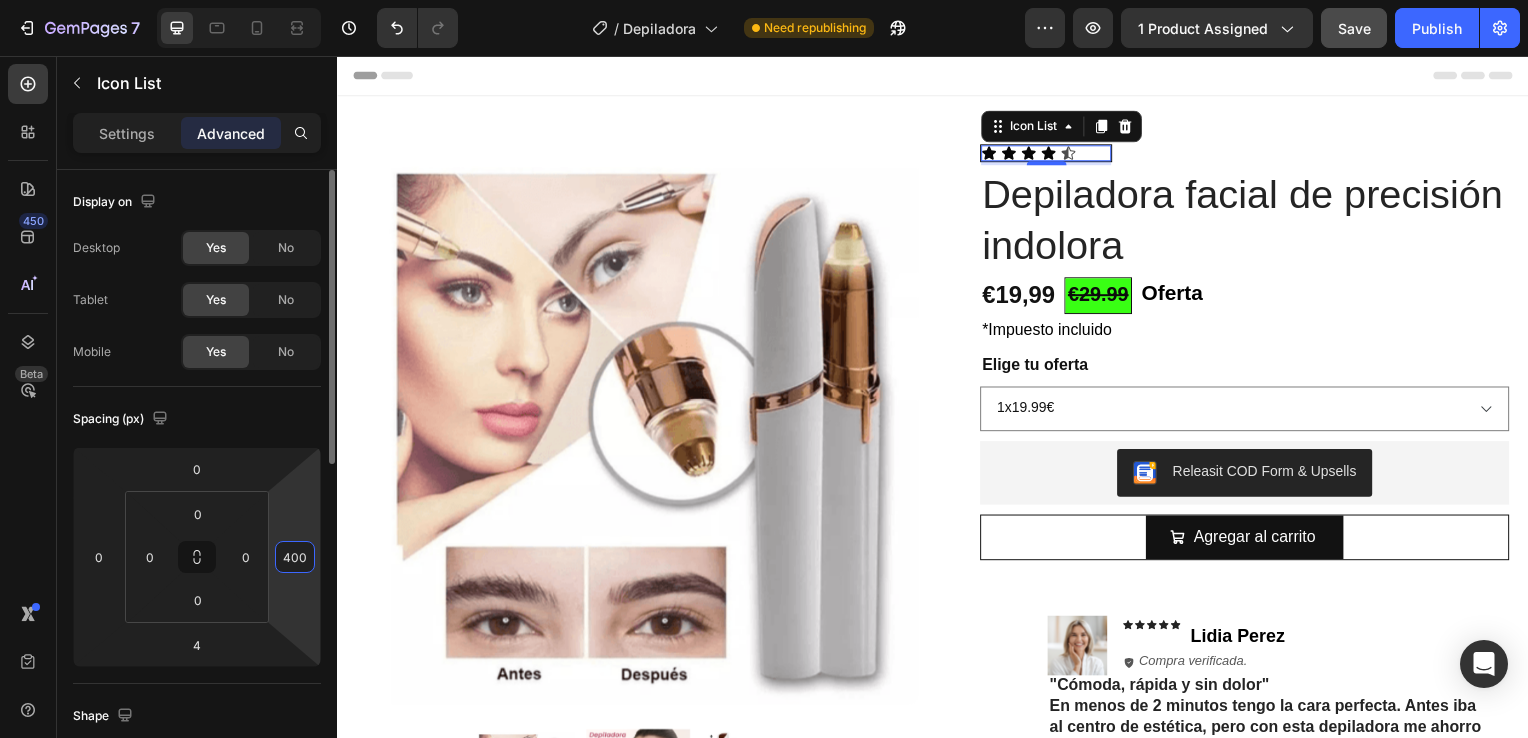 click on "400" at bounding box center [295, 557] 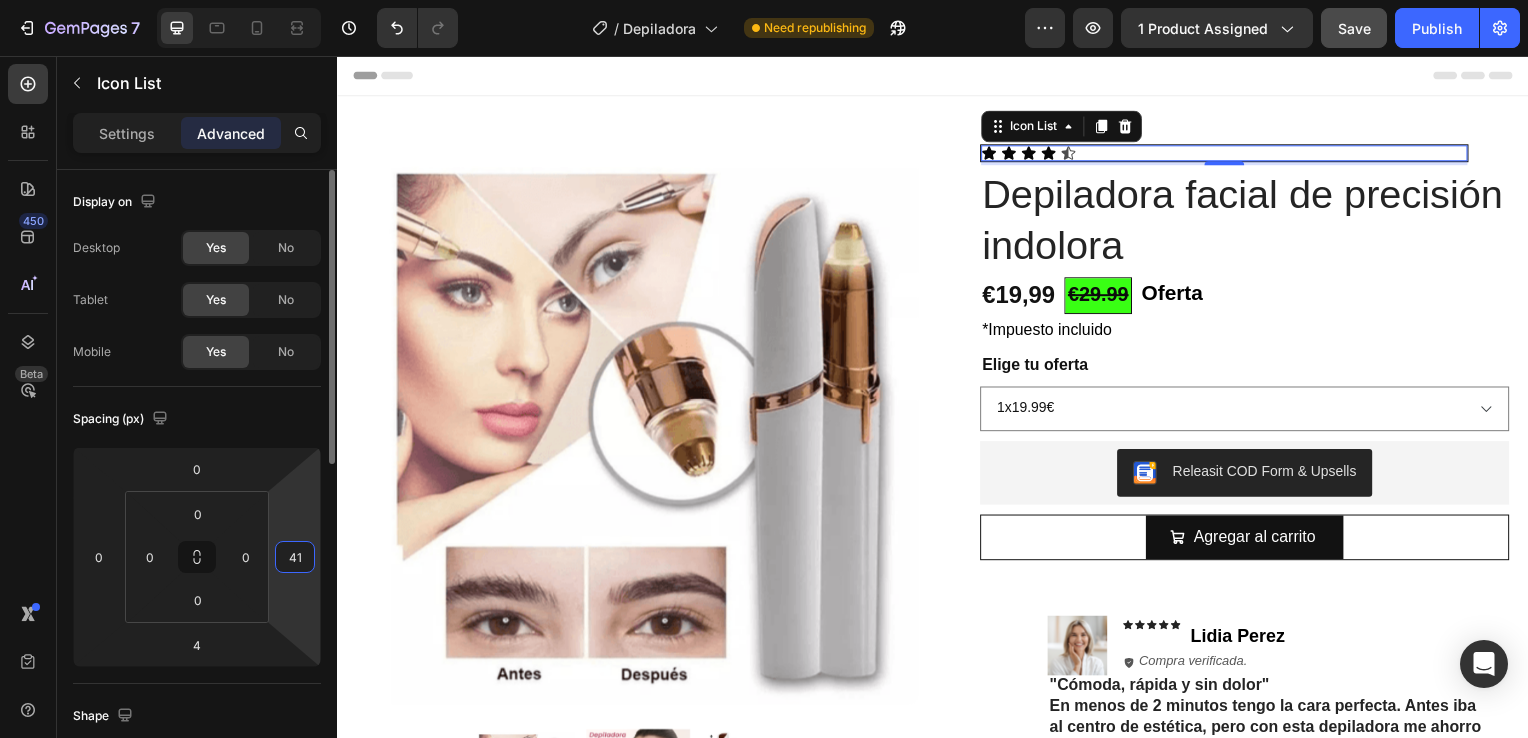 type on "410" 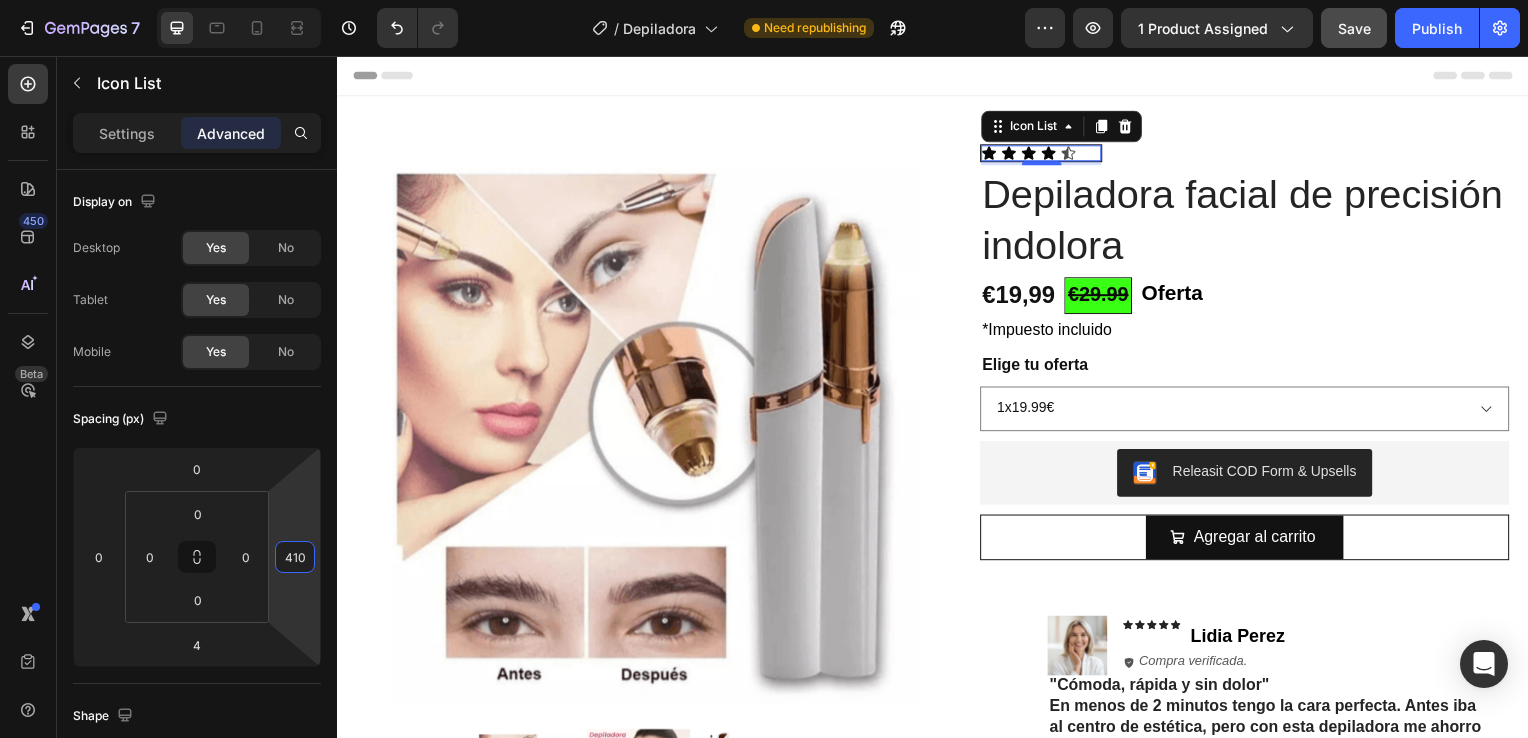 click on "Icon Icon Icon Icon Icon Icon List   4 Depiladora facial de precisión indolora Product Title €19,99 Product Price Product Price €29.99 Text Block Oferta Text Block Row Row *Impuesto incluido Text Block Row Elige tu oferta   1x19.99€ 2x29.99€ 3x32.99€ (La mas vendida) Product Variants & Swatches Releasit COD Form & Upsells Releasit COD Form & Upsells
Agregar al carrito Add to Cart Row Row" at bounding box center (1250, 366) 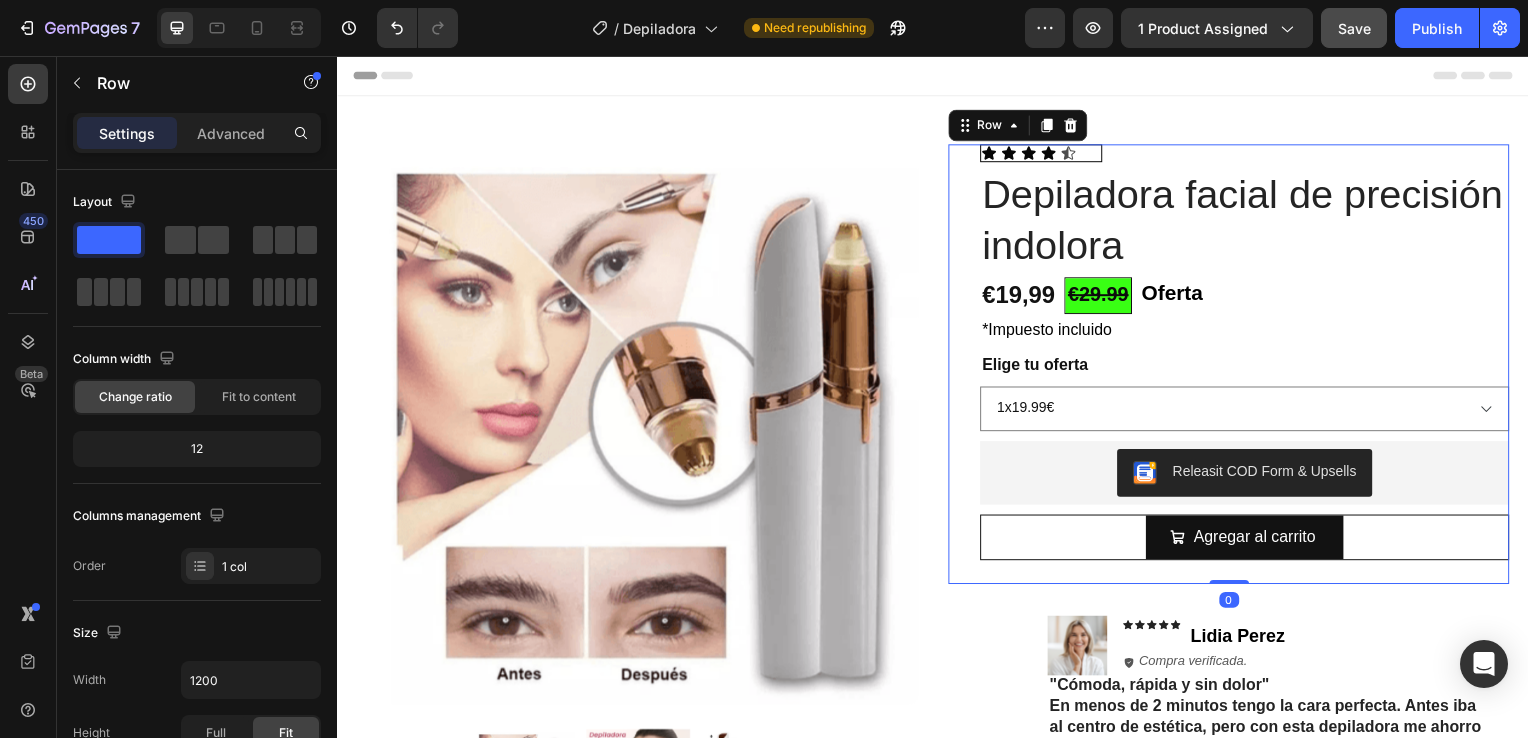 click on "Icon Icon Icon Icon Icon Icon List Depiladora facial de precisión indolora Product Title €19,99 Product Price Product Price €29.99 Text Block Oferta Text Block Row Row *Impuesto incluido Text Block Row Elige tu oferta   1x19.99€ 2x29.99€ 3x32.99€ (La mas vendida) Product Variants & Swatches Releasit COD Form & Upsells Releasit COD Form & Upsells
Agregar al carrito Add to Cart Row Row" at bounding box center (1250, 366) 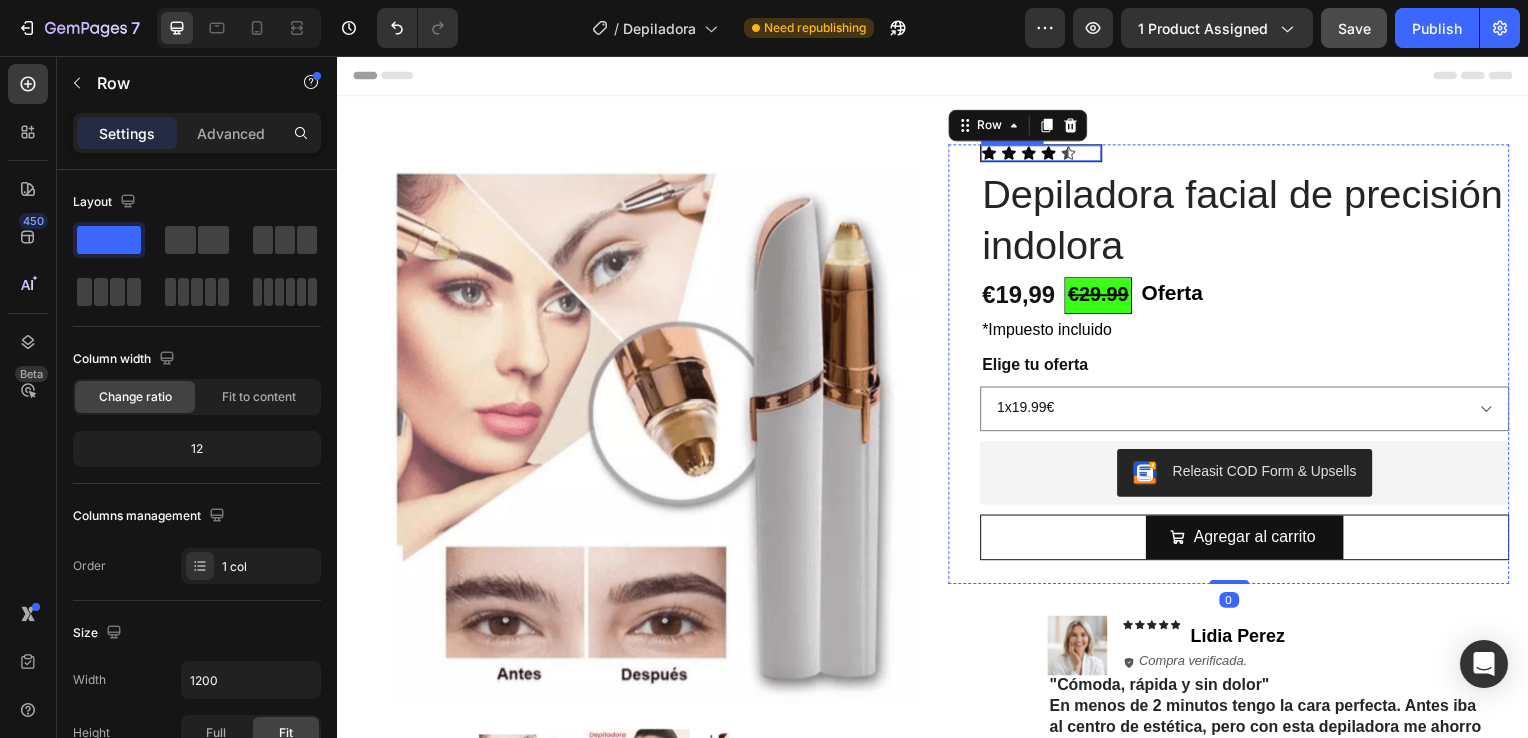 click on "Icon Icon Icon Icon Icon" at bounding box center (1045, 154) 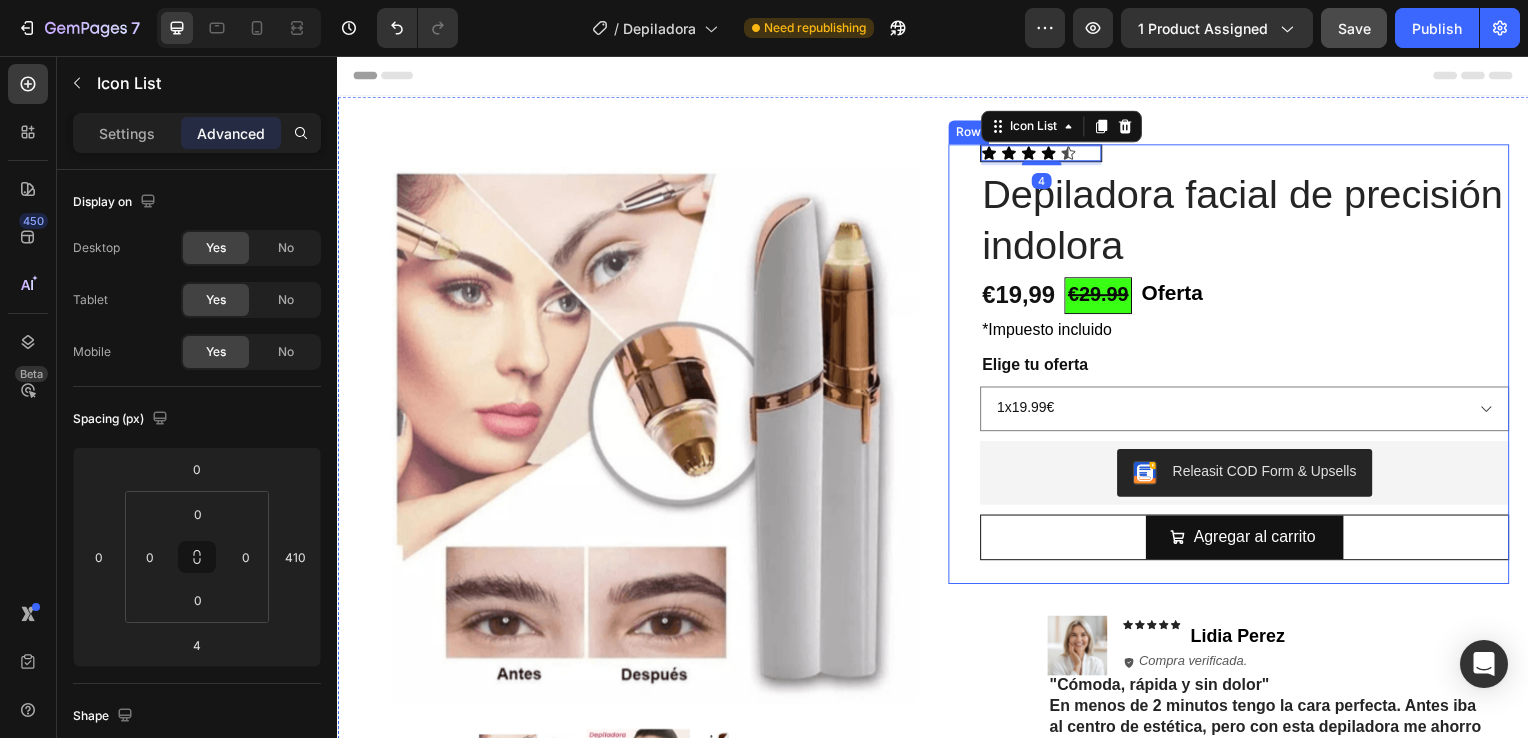 click on "Icon Icon Icon Icon Icon Icon List   4 Depiladora facial de precisión indolora Product Title €19,99 Product Price Product Price €29.99 Text Block Oferta Text Block Row Row *Impuesto incluido Text Block Row Elige tu oferta   1x19.99€ 2x29.99€ 3x32.99€ (La mas vendida) Product Variants & Swatches Releasit COD Form & Upsells Releasit COD Form & Upsells
Agregar al carrito Add to Cart Row Row" at bounding box center (1250, 366) 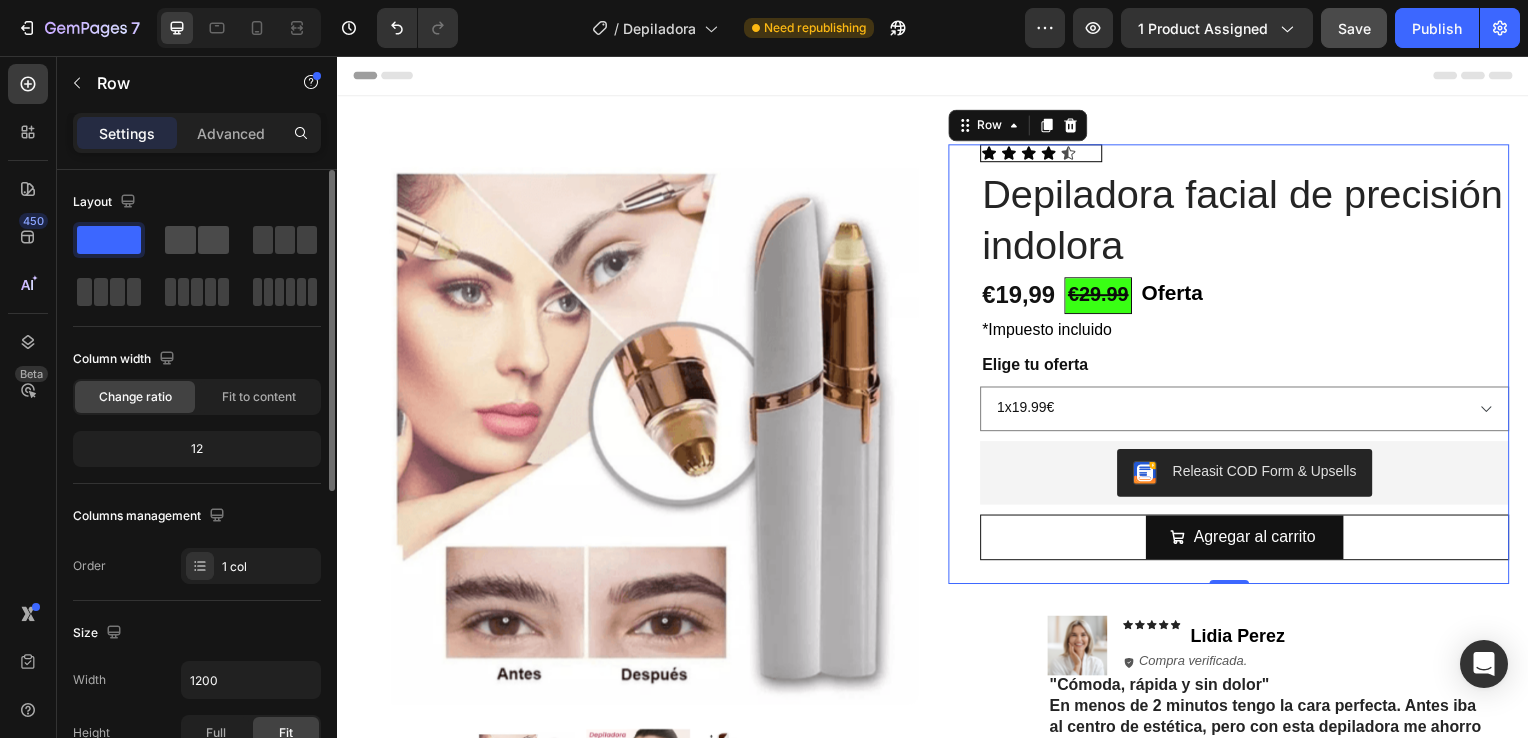 drag, startPoint x: 99, startPoint y: 242, endPoint x: 184, endPoint y: 245, distance: 85.052925 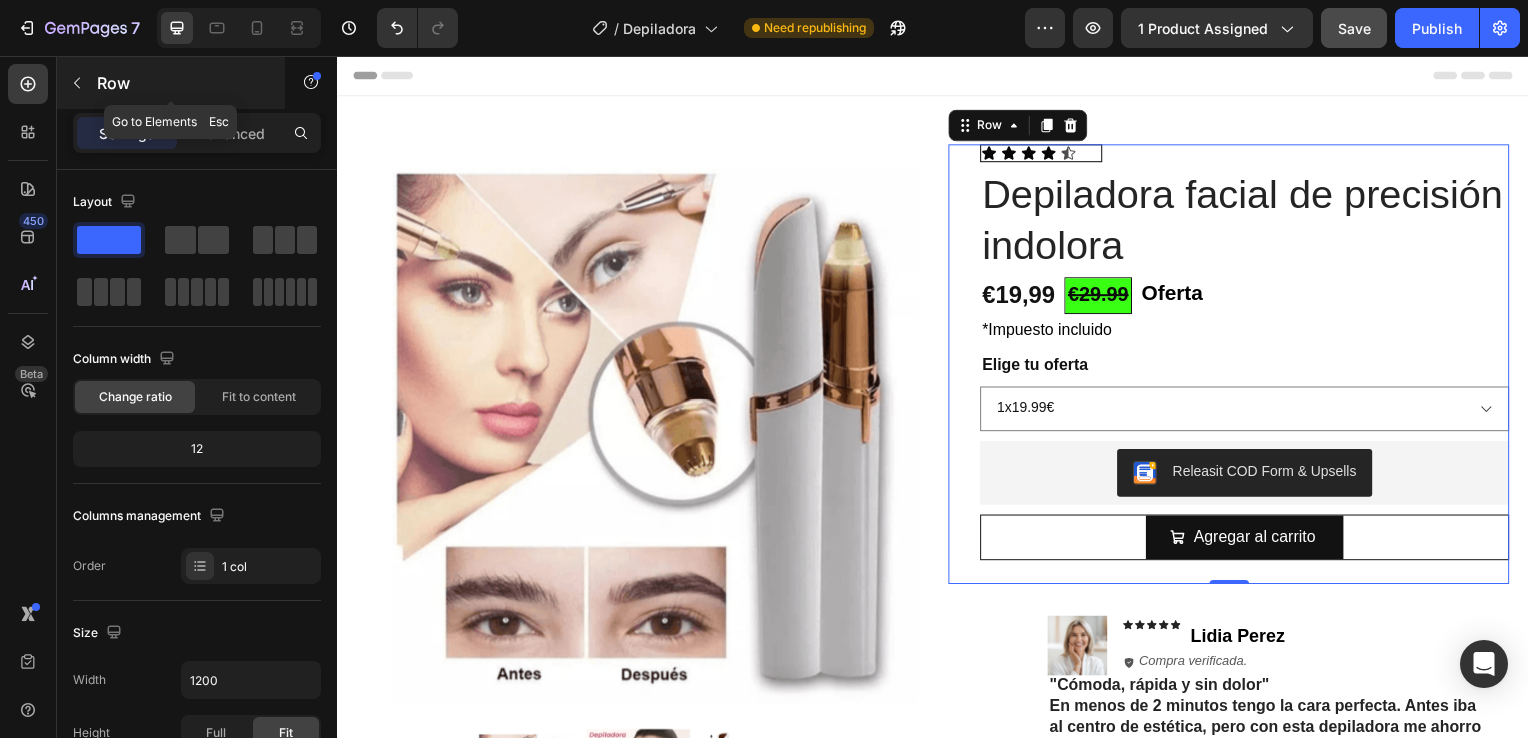 click 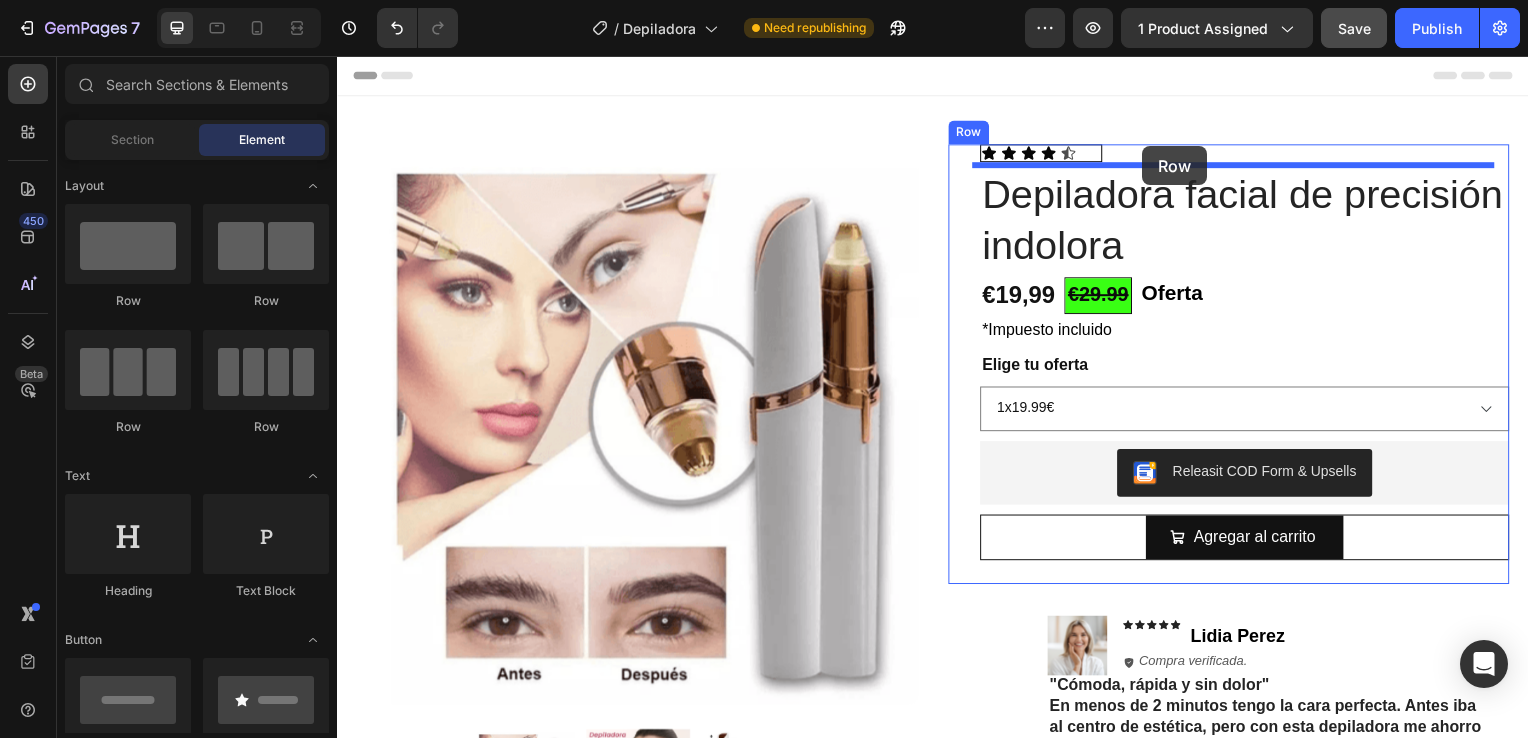 drag, startPoint x: 476, startPoint y: 309, endPoint x: 1148, endPoint y: 147, distance: 691.25104 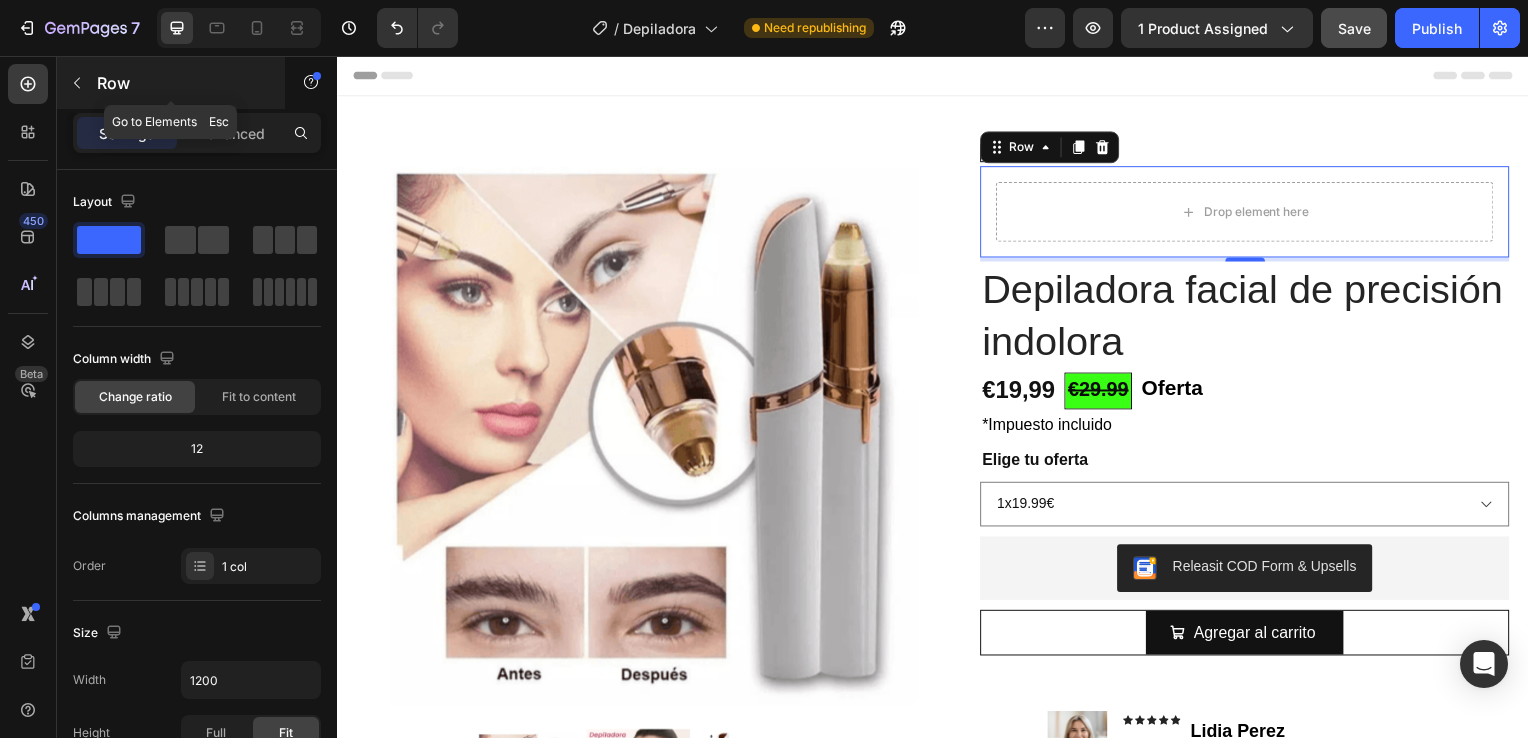 click 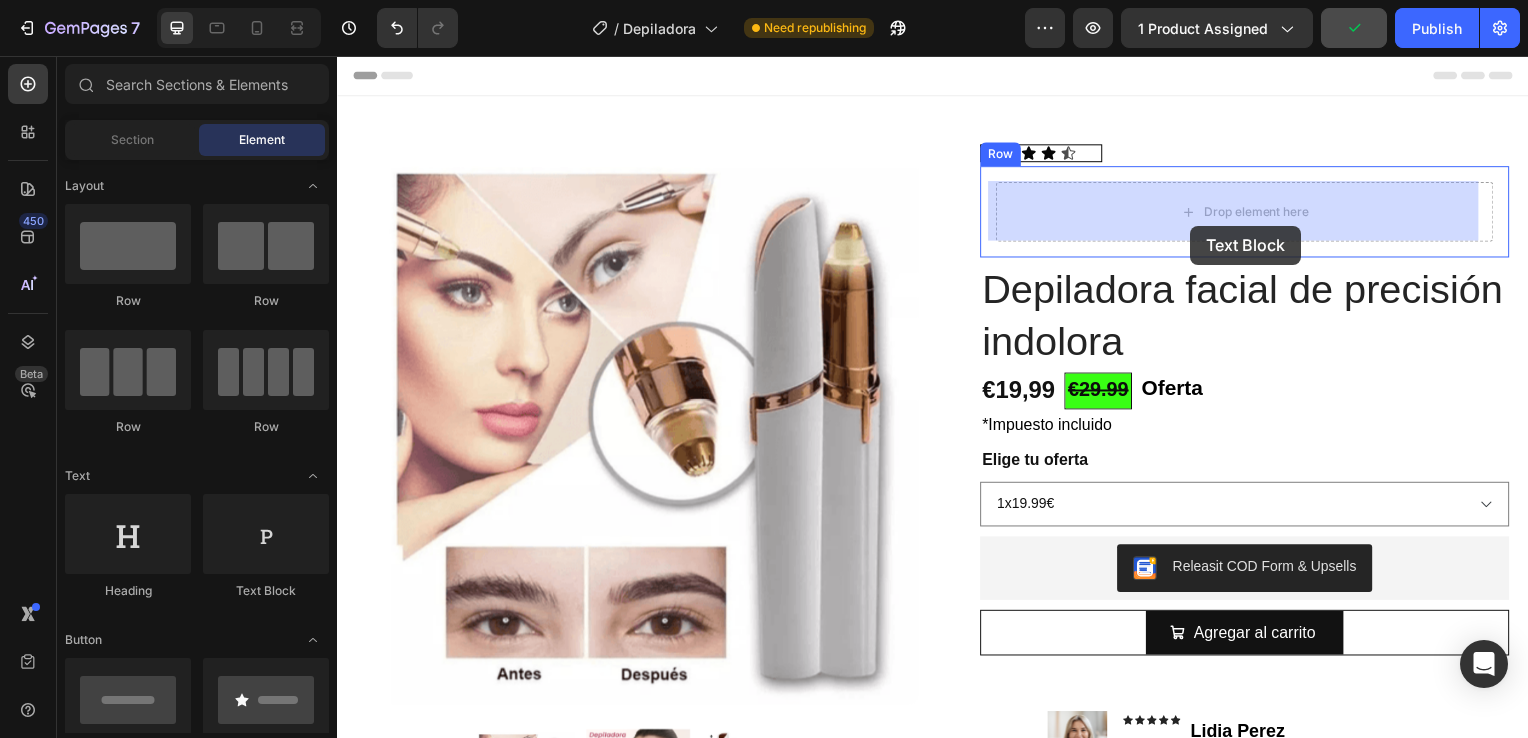 drag, startPoint x: 593, startPoint y: 600, endPoint x: 1196, endPoint y: 227, distance: 709.0402 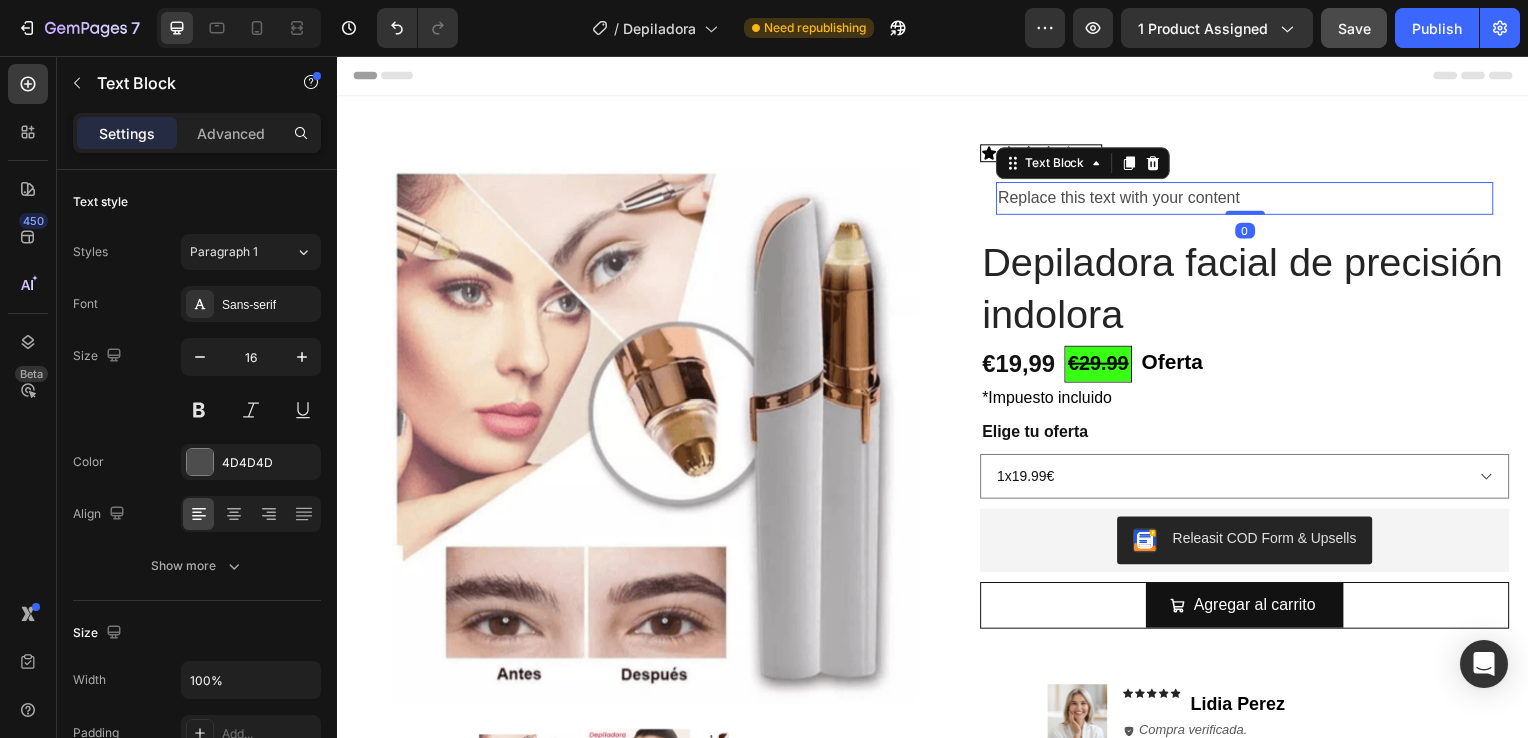 click on "Replace this text with your content" at bounding box center (1250, 199) 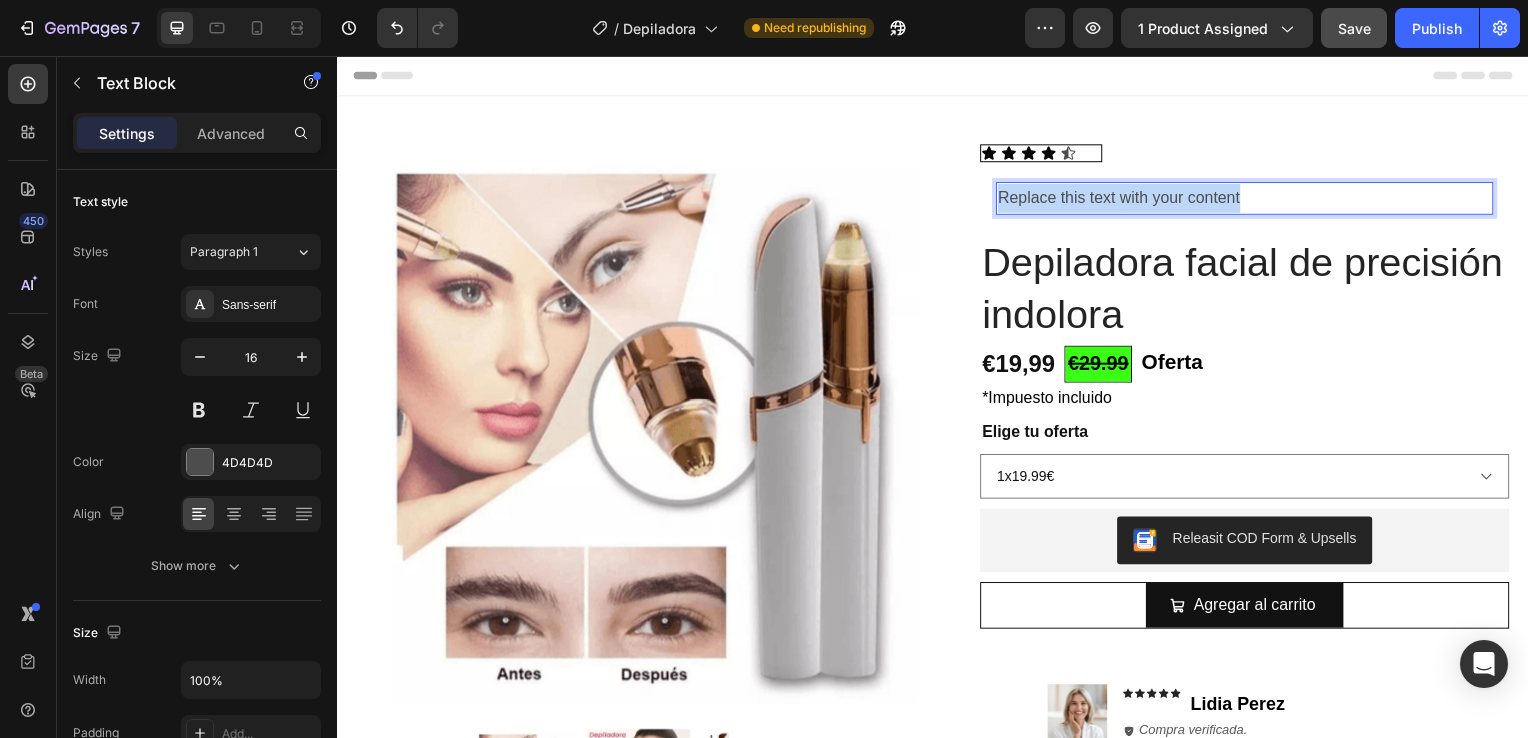 drag, startPoint x: 1262, startPoint y: 196, endPoint x: 998, endPoint y: 194, distance: 264.00757 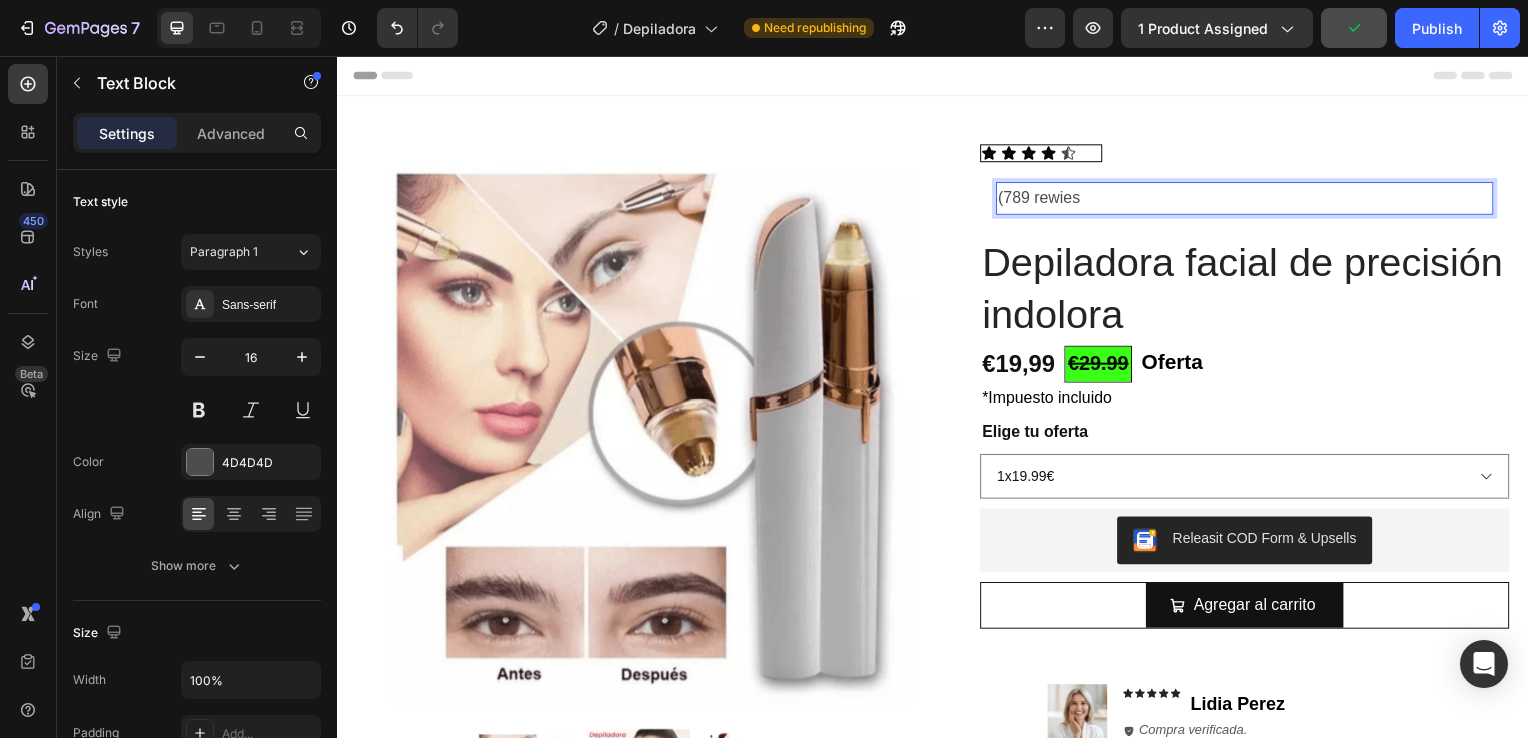 click on "(789 rewies" at bounding box center [1250, 199] 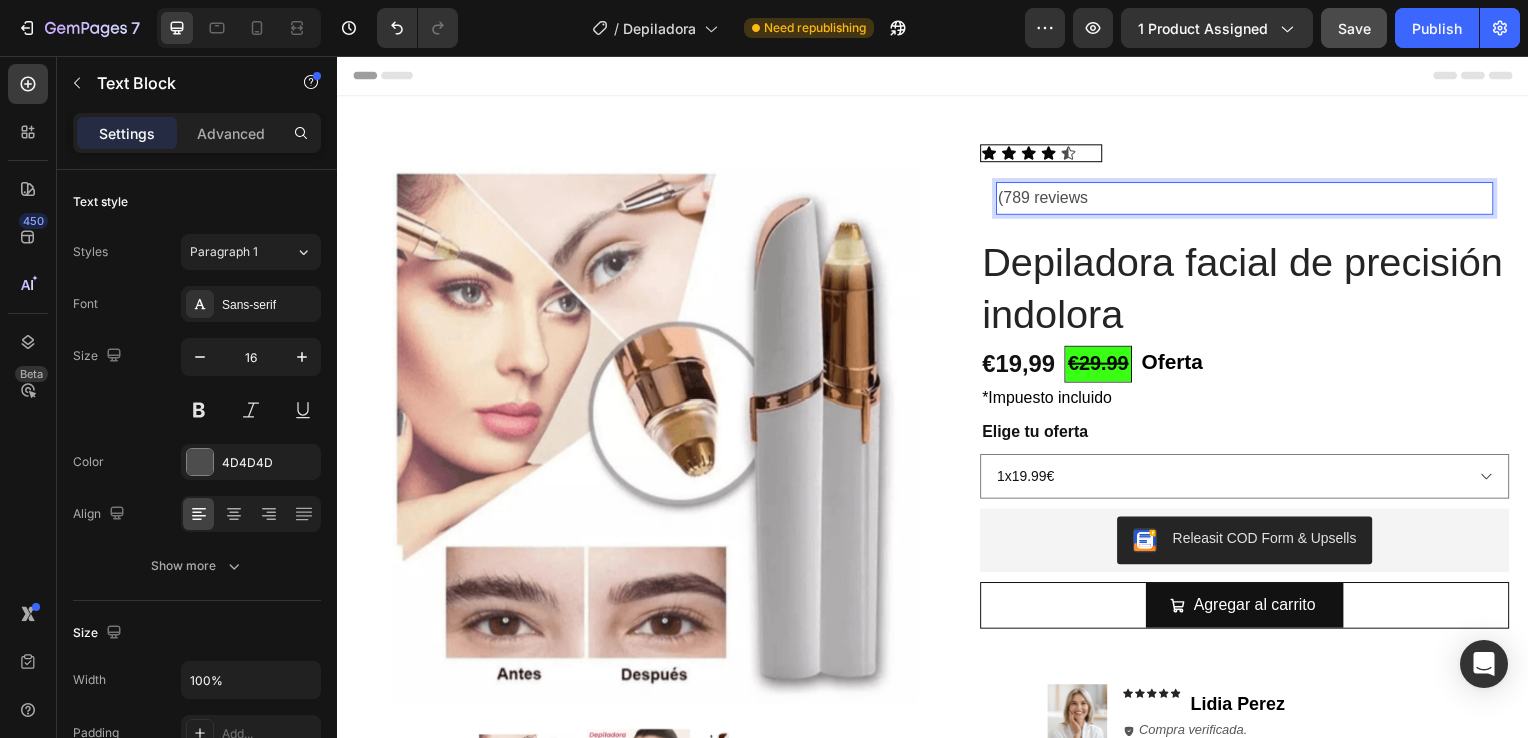 click on "(789 reviews" at bounding box center (1250, 199) 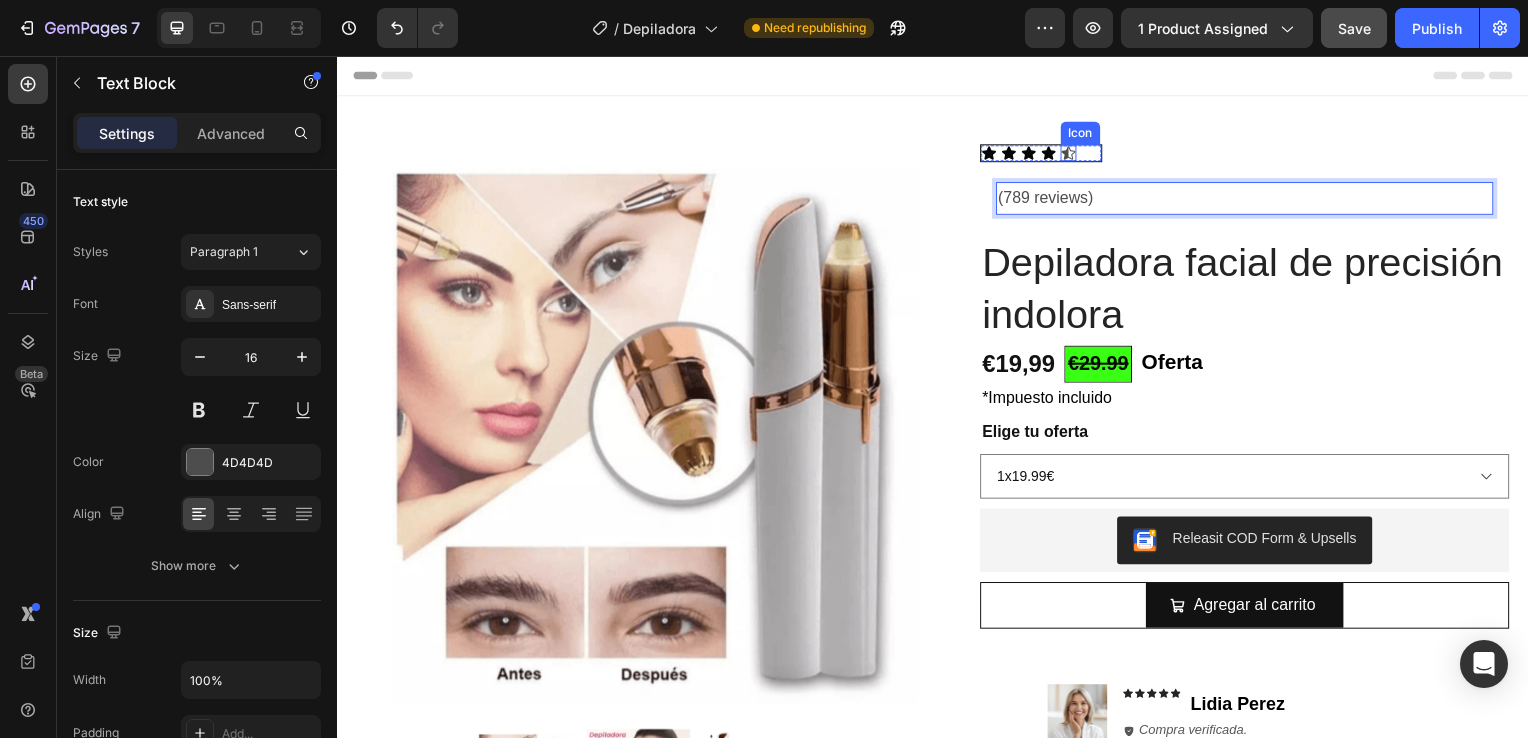 click 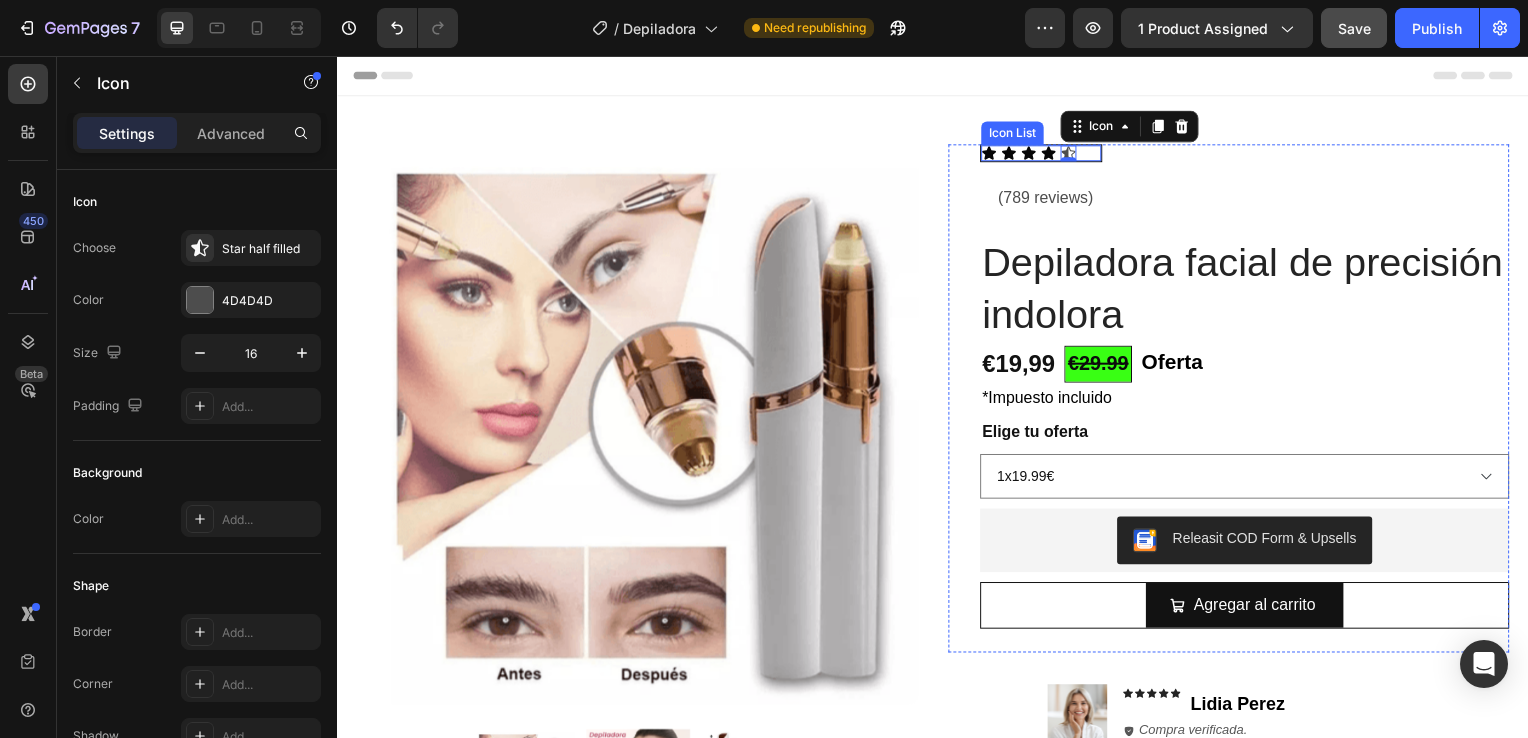 click on "Icon Icon Icon Icon Icon   0" at bounding box center [1045, 154] 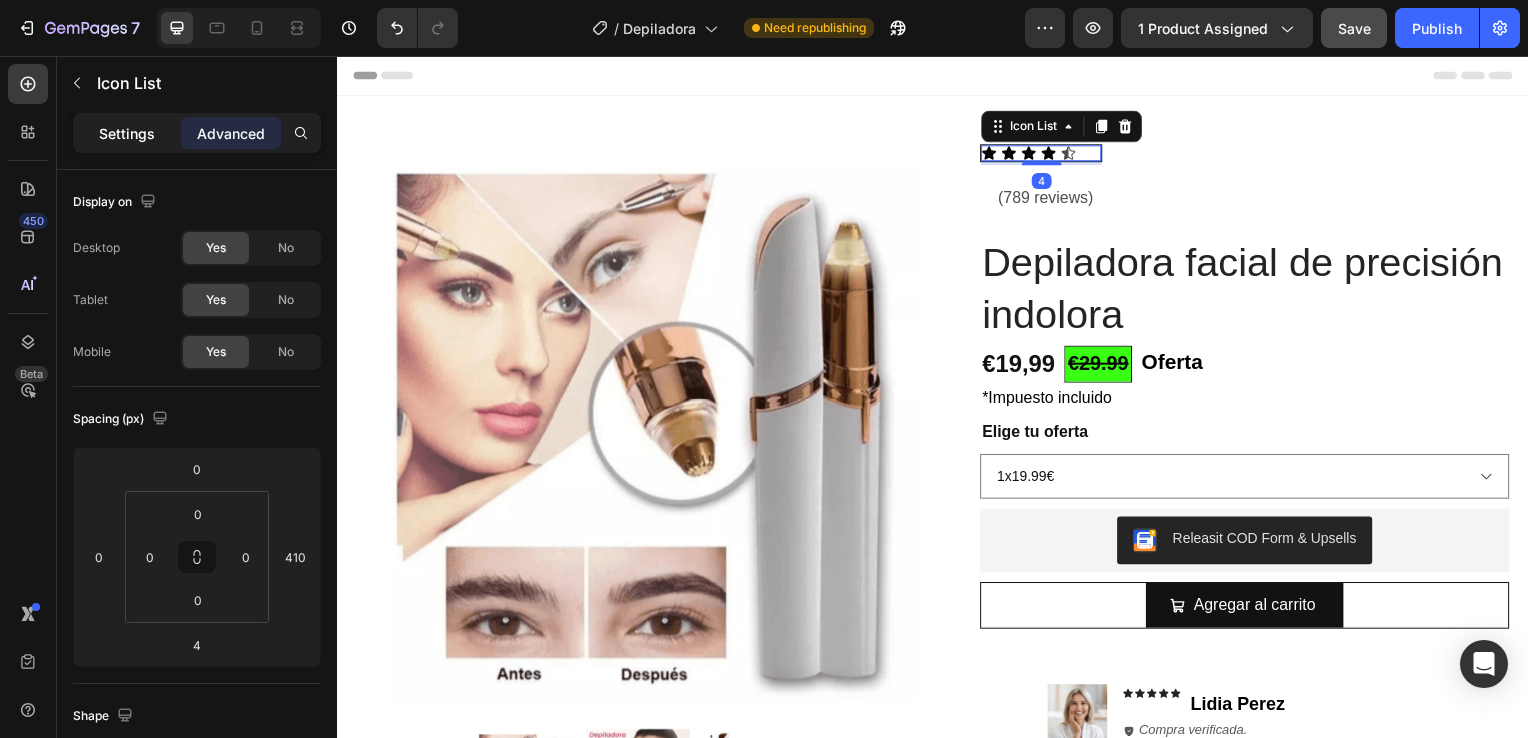 click on "Settings" at bounding box center [127, 133] 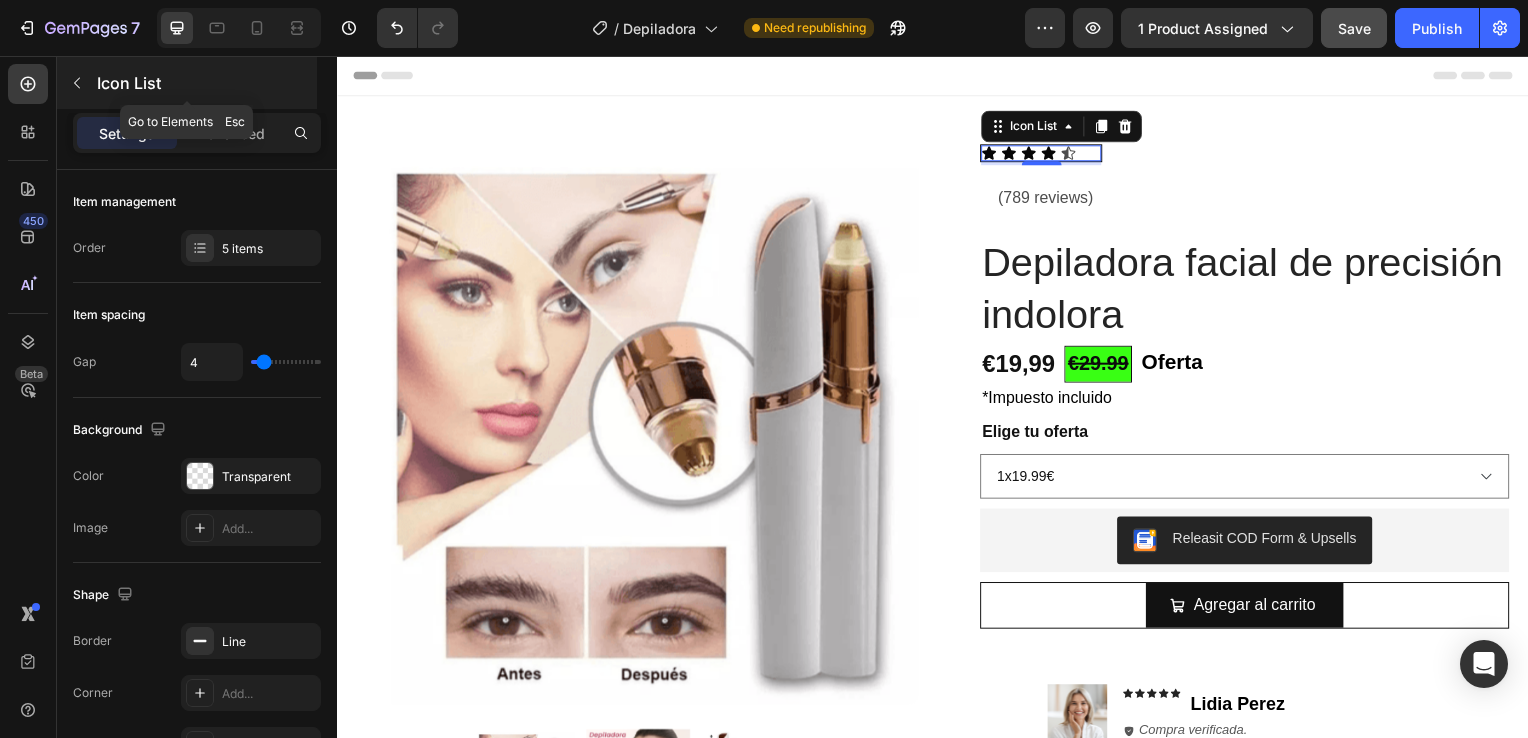 click on "Icon List" at bounding box center (187, 83) 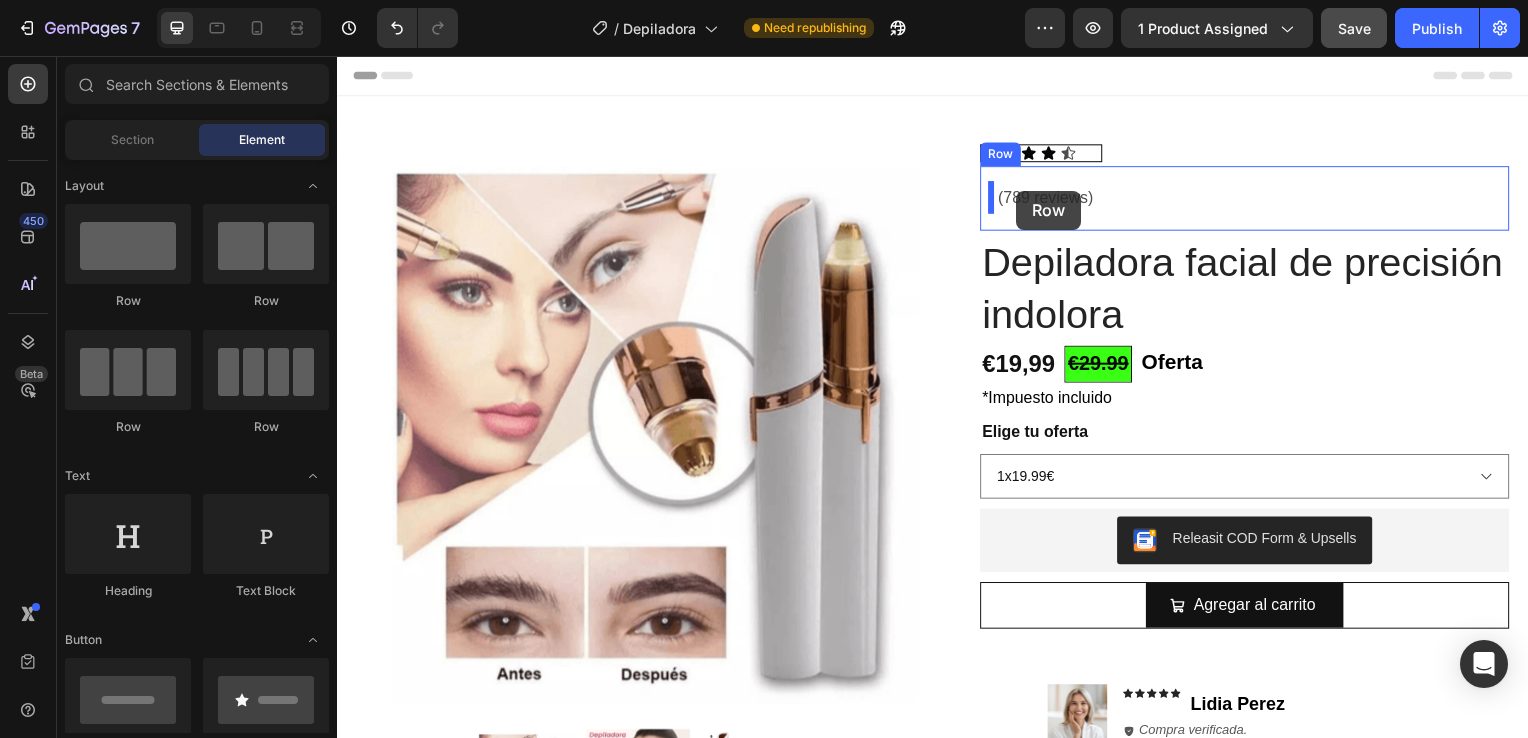 drag, startPoint x: 593, startPoint y: 325, endPoint x: 665, endPoint y: 310, distance: 73.545906 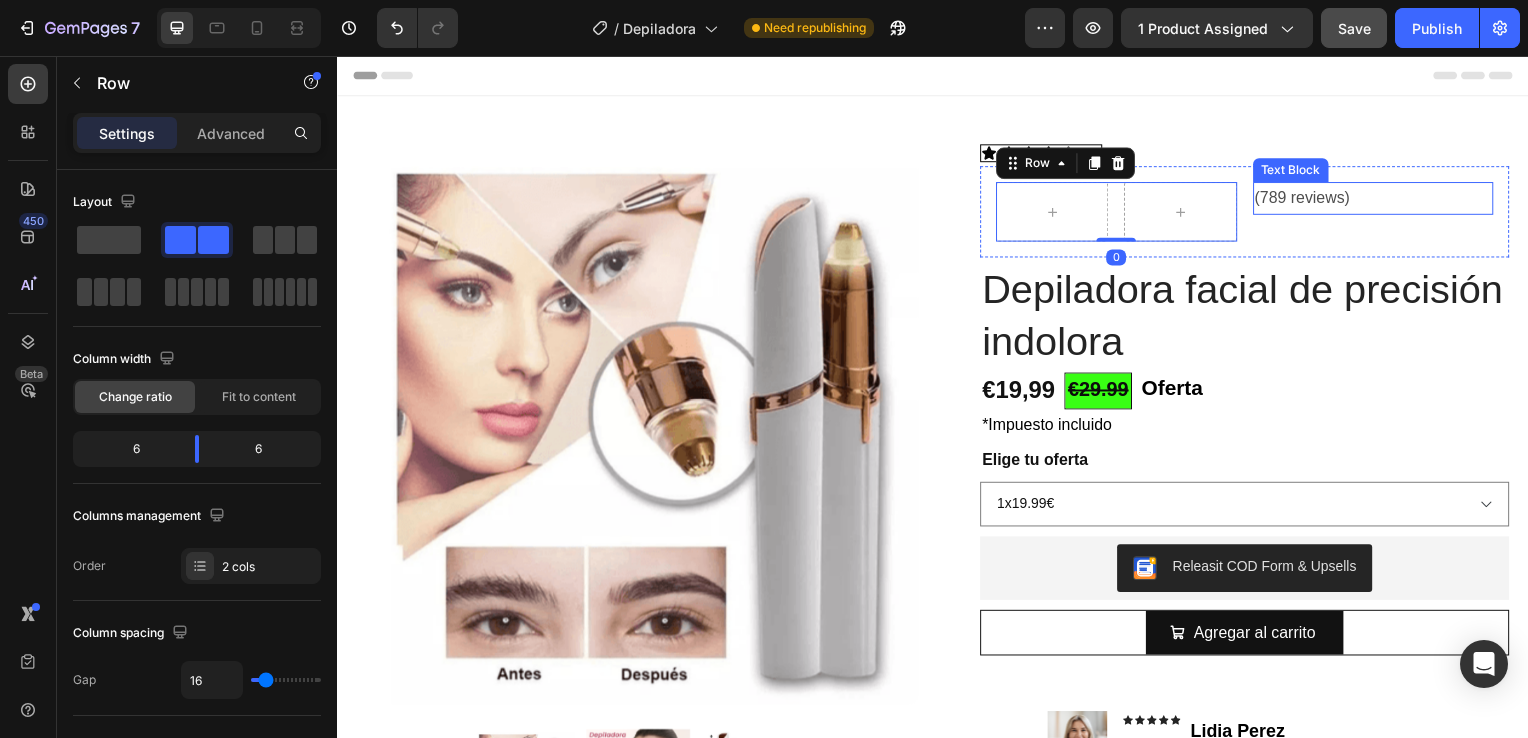click on "(789 reviews)" at bounding box center [1380, 199] 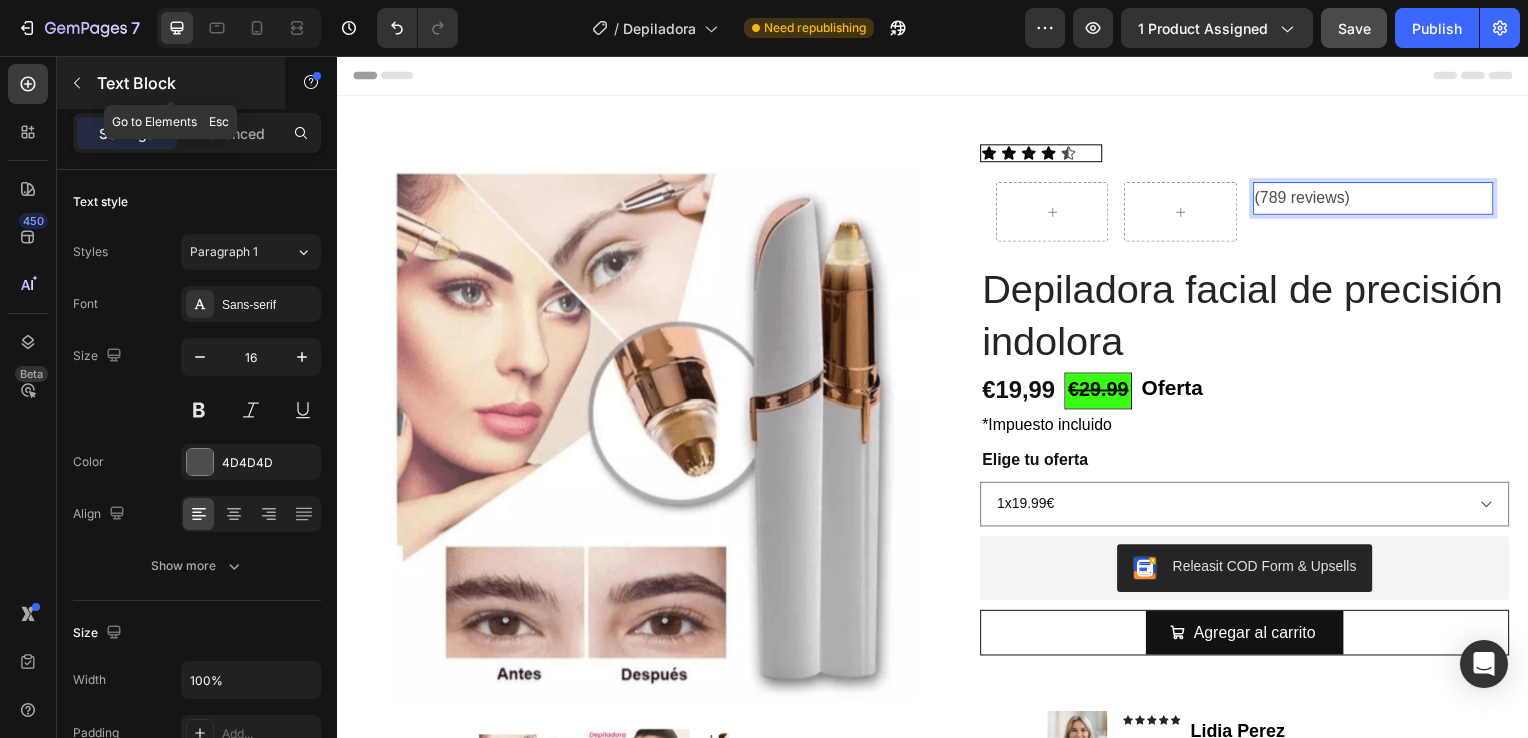 click at bounding box center (77, 83) 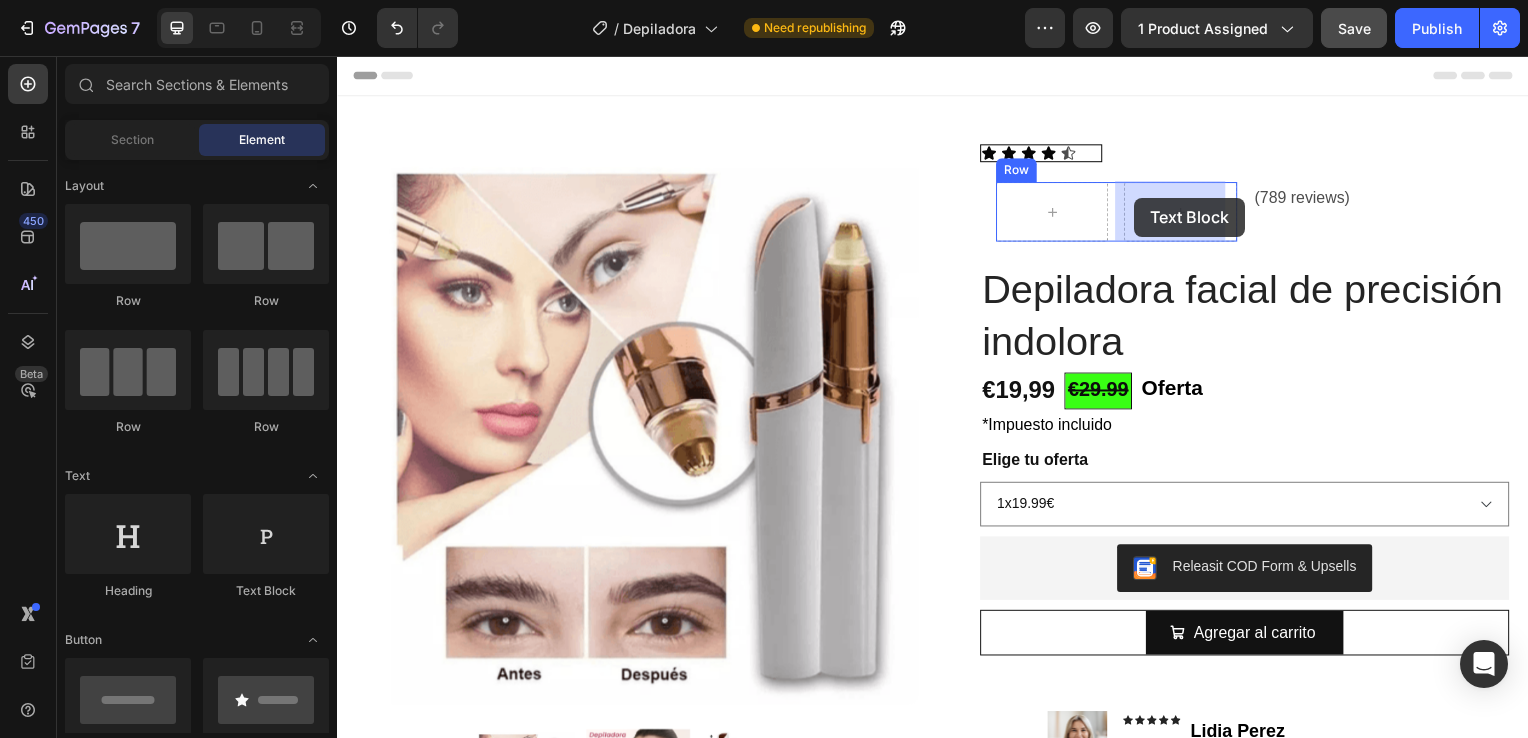drag, startPoint x: 561, startPoint y: 618, endPoint x: 1137, endPoint y: 199, distance: 712.27594 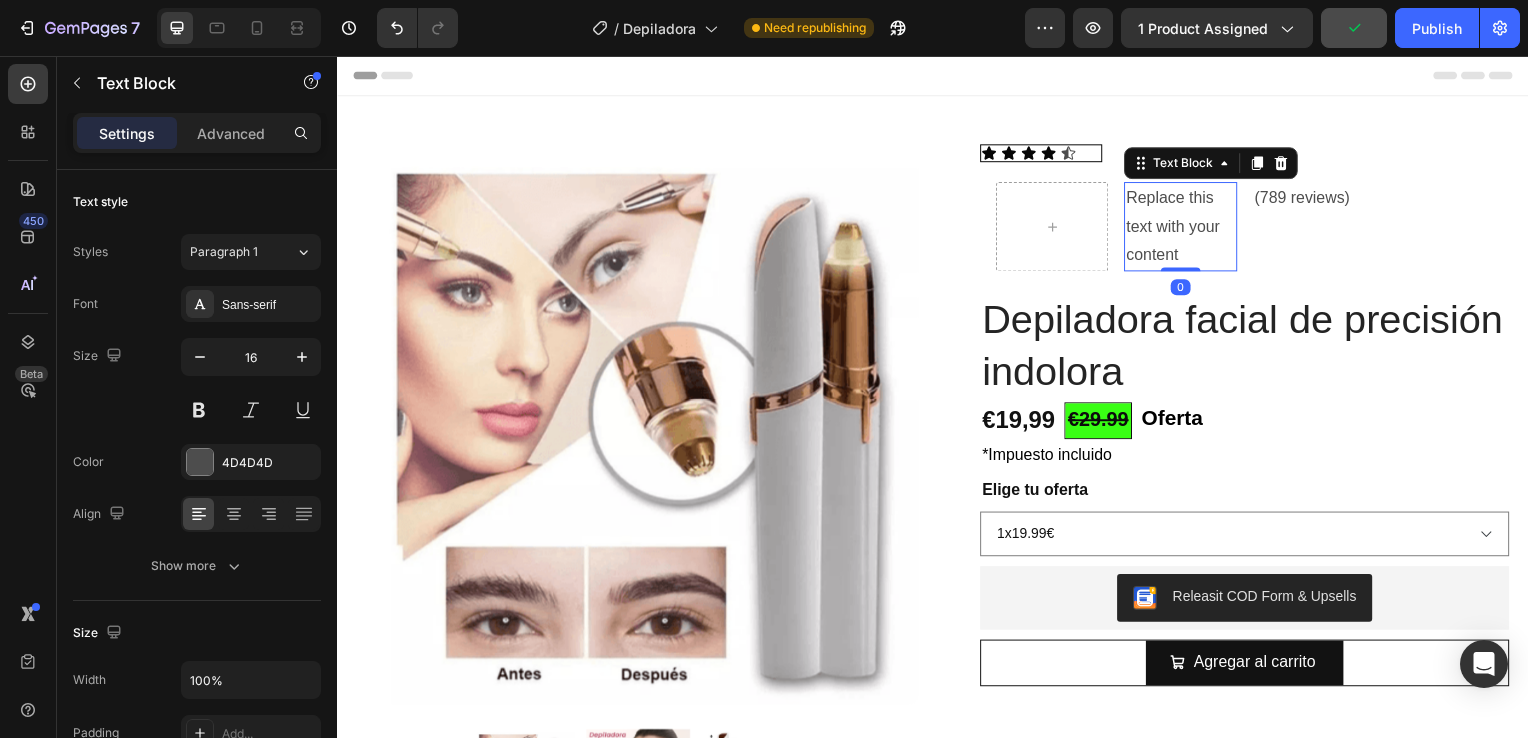 click on "Replace this text with your content" at bounding box center [1185, 228] 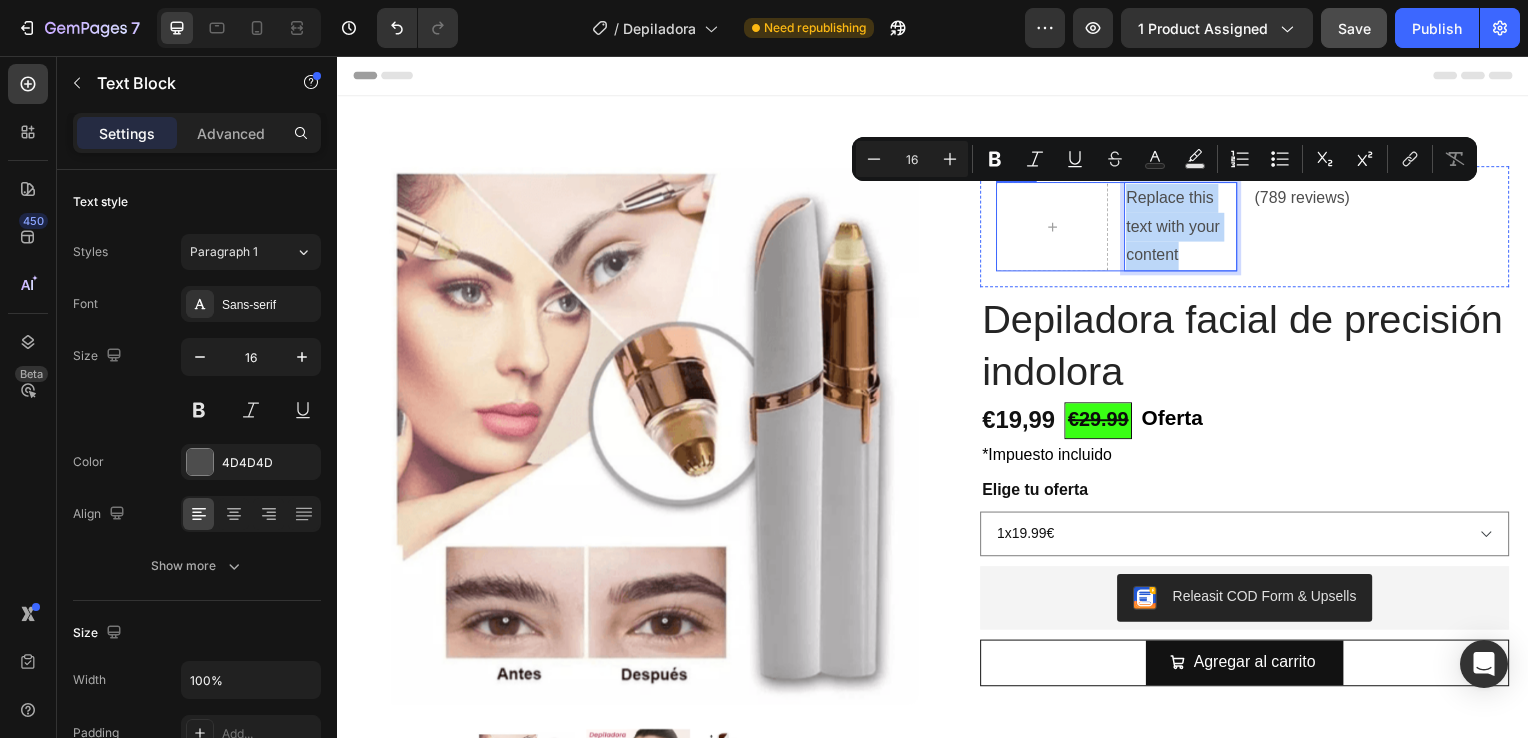 drag, startPoint x: 1195, startPoint y: 261, endPoint x: 1113, endPoint y: 195, distance: 105.26158 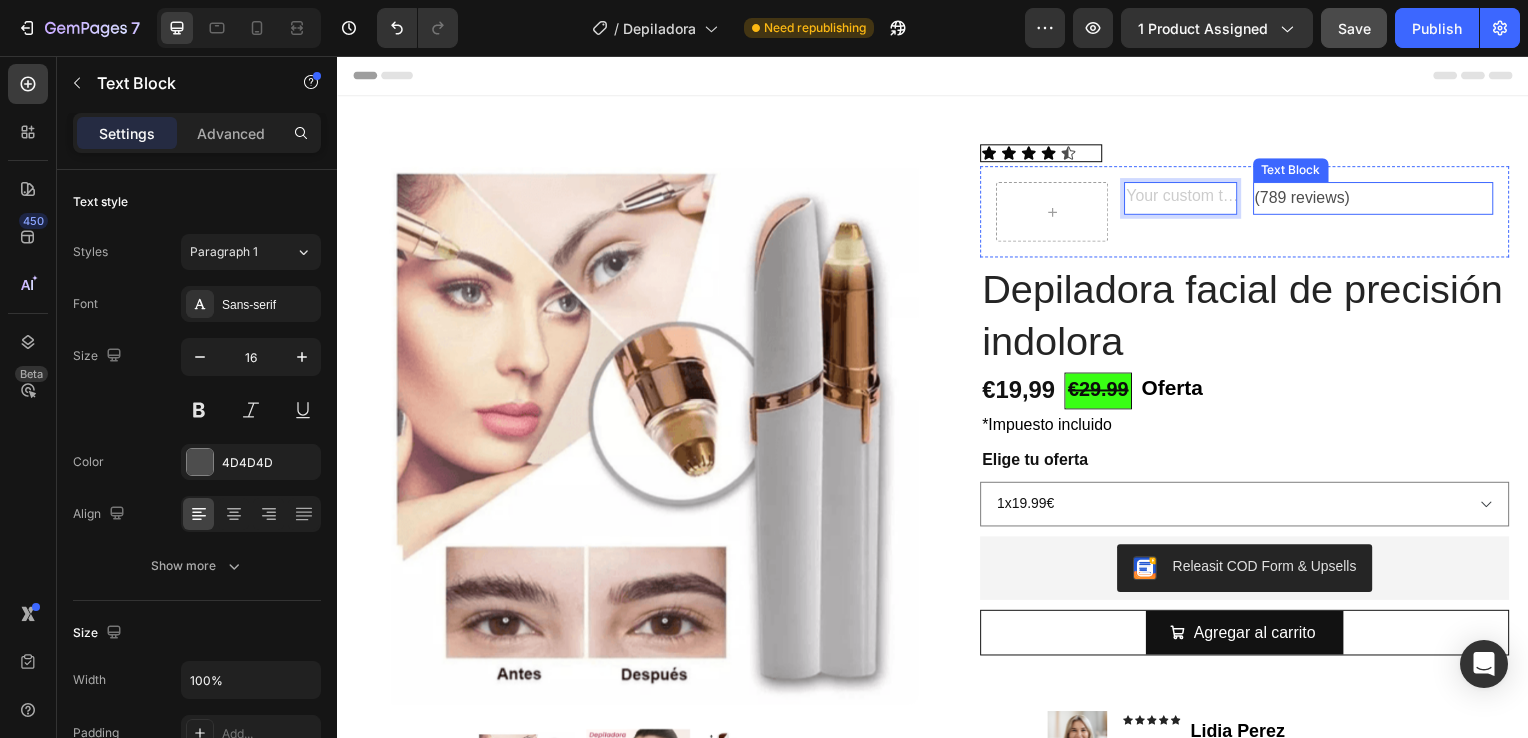 click on "(789 reviews)" at bounding box center [1380, 199] 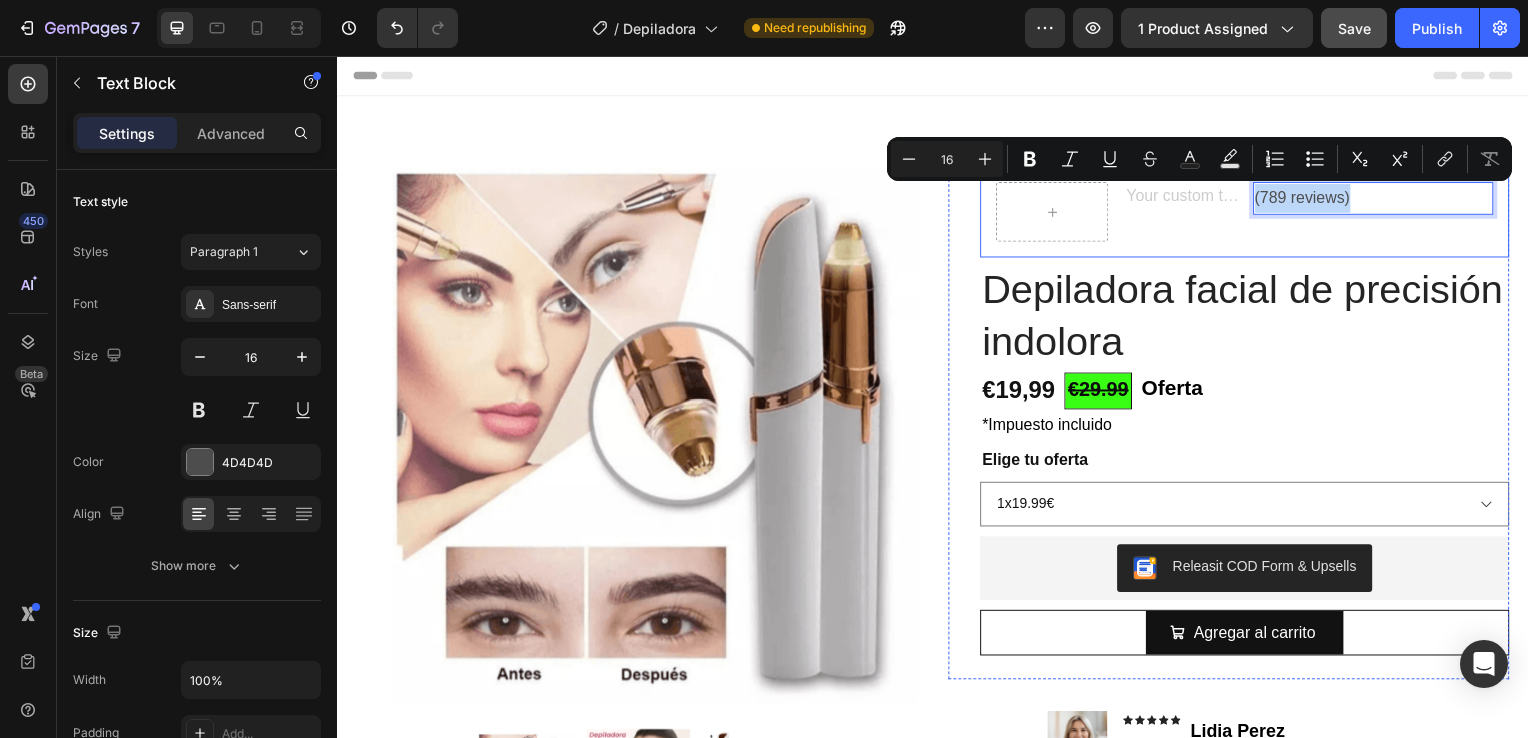 drag, startPoint x: 1354, startPoint y: 197, endPoint x: 1239, endPoint y: 195, distance: 115.01739 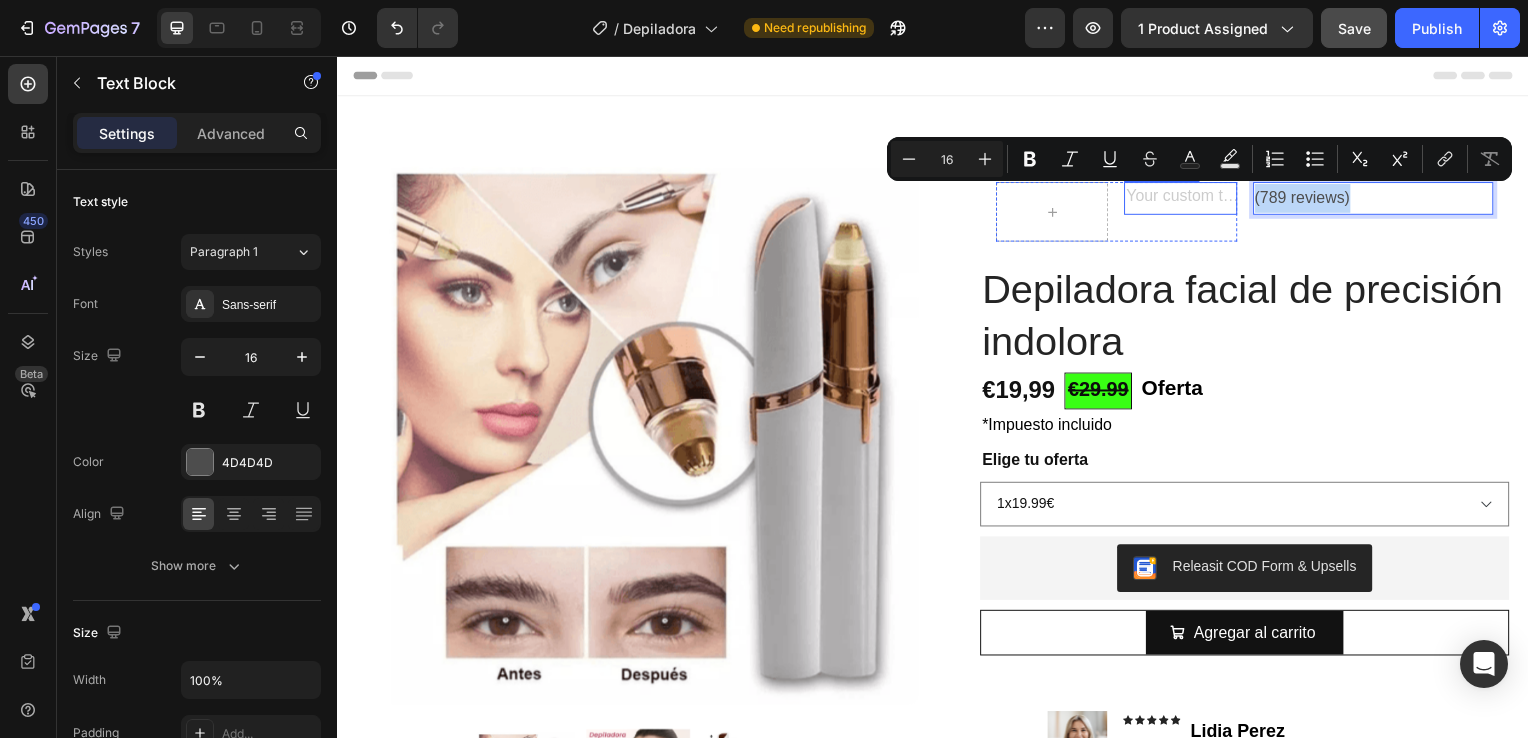 click at bounding box center (1185, 199) 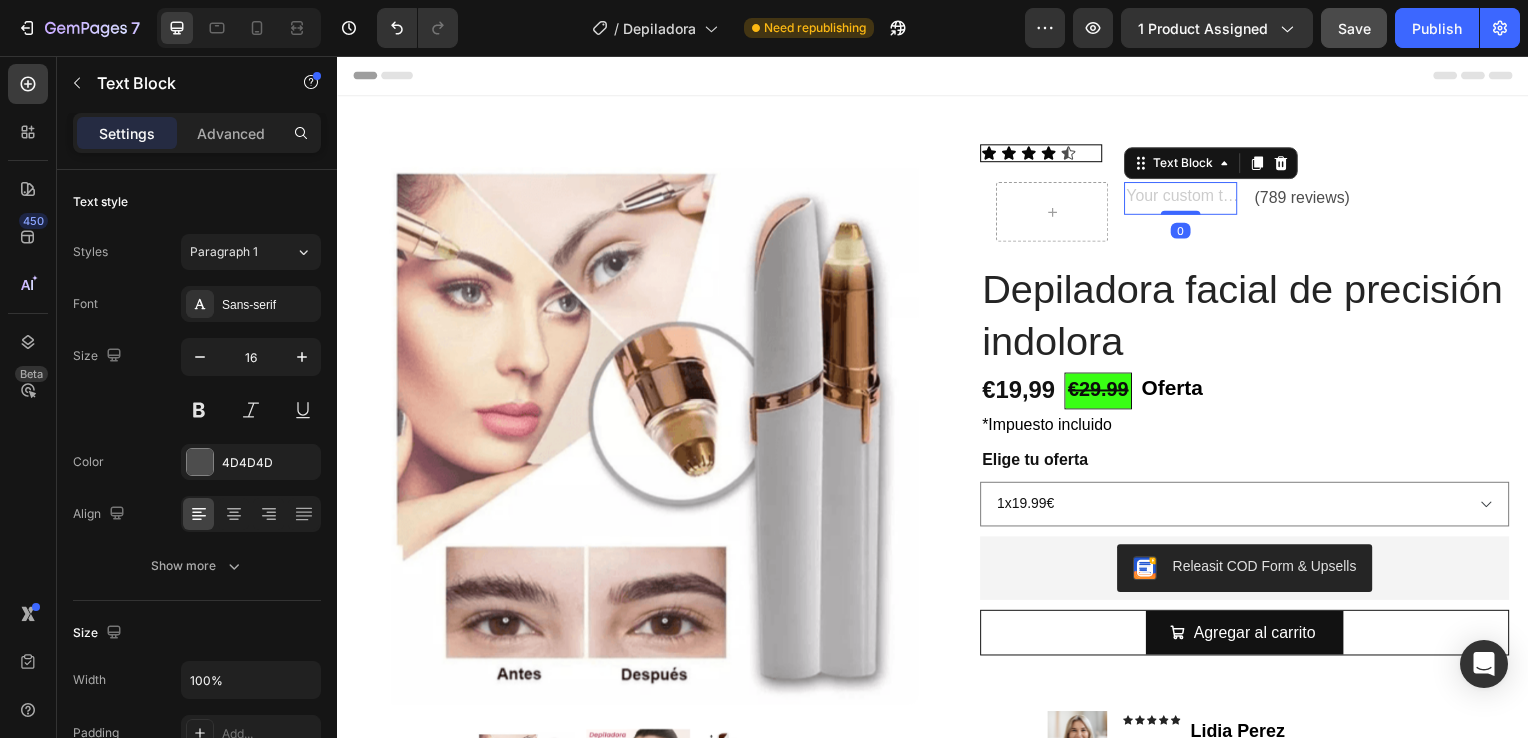 click at bounding box center (1185, 199) 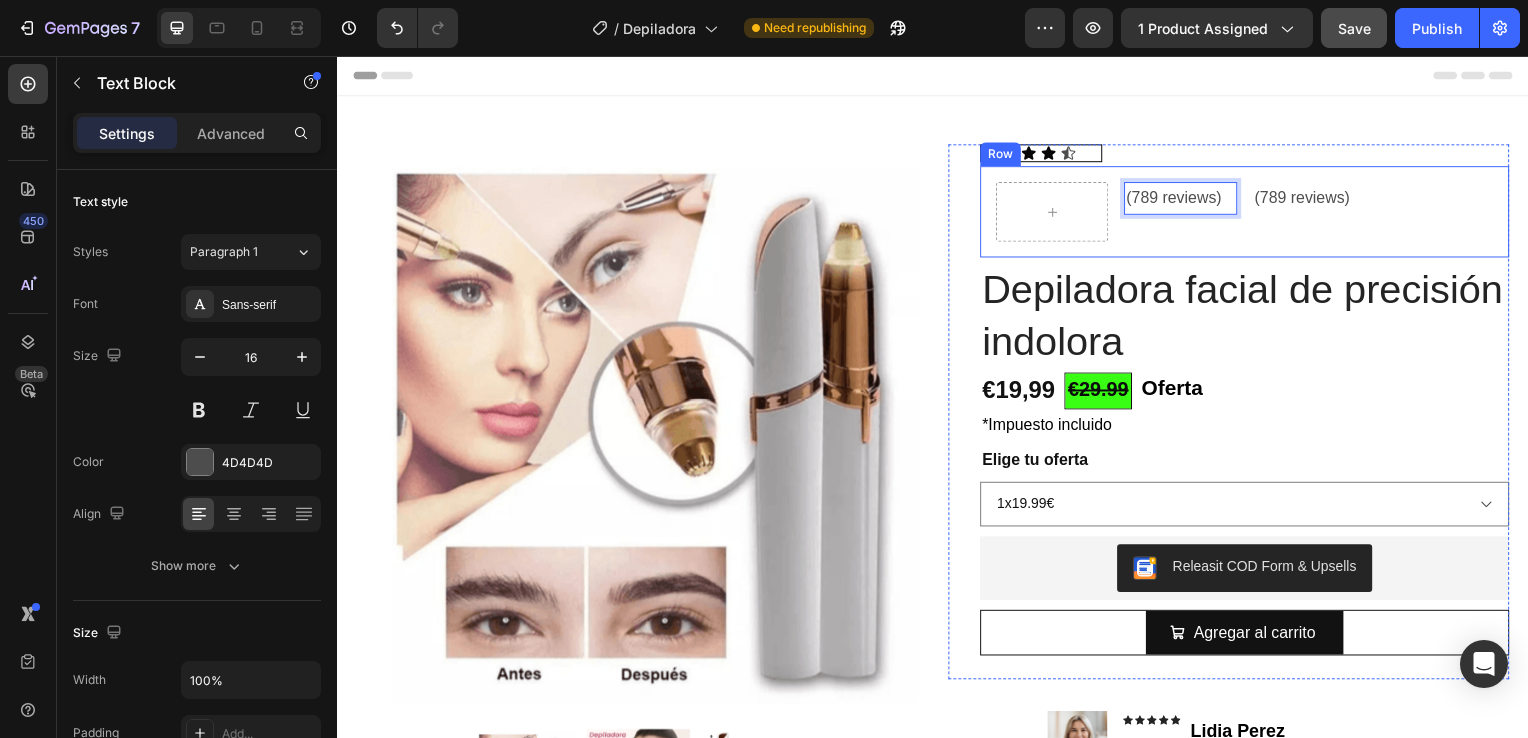 click on "(789 reviews)" at bounding box center [1380, 199] 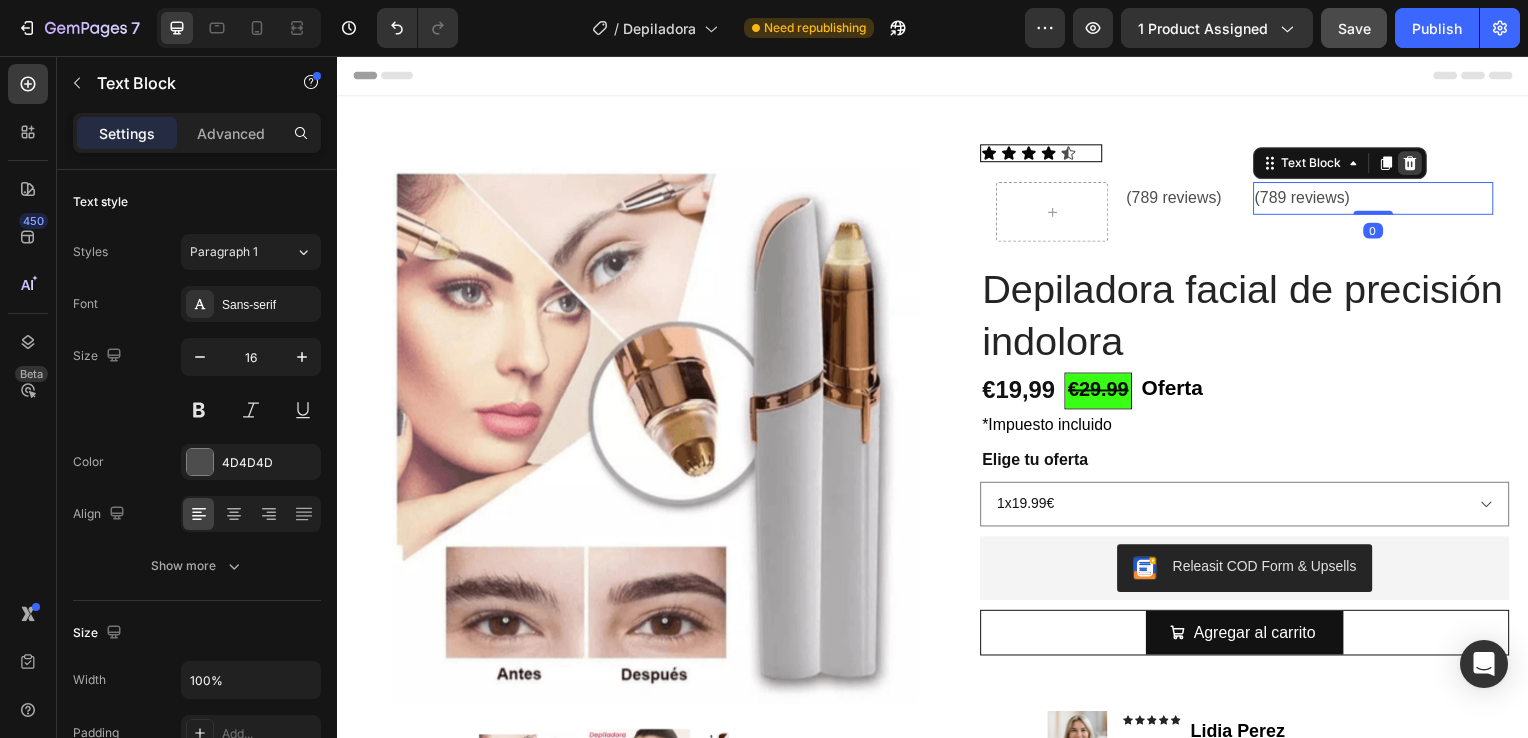 click at bounding box center (1417, 164) 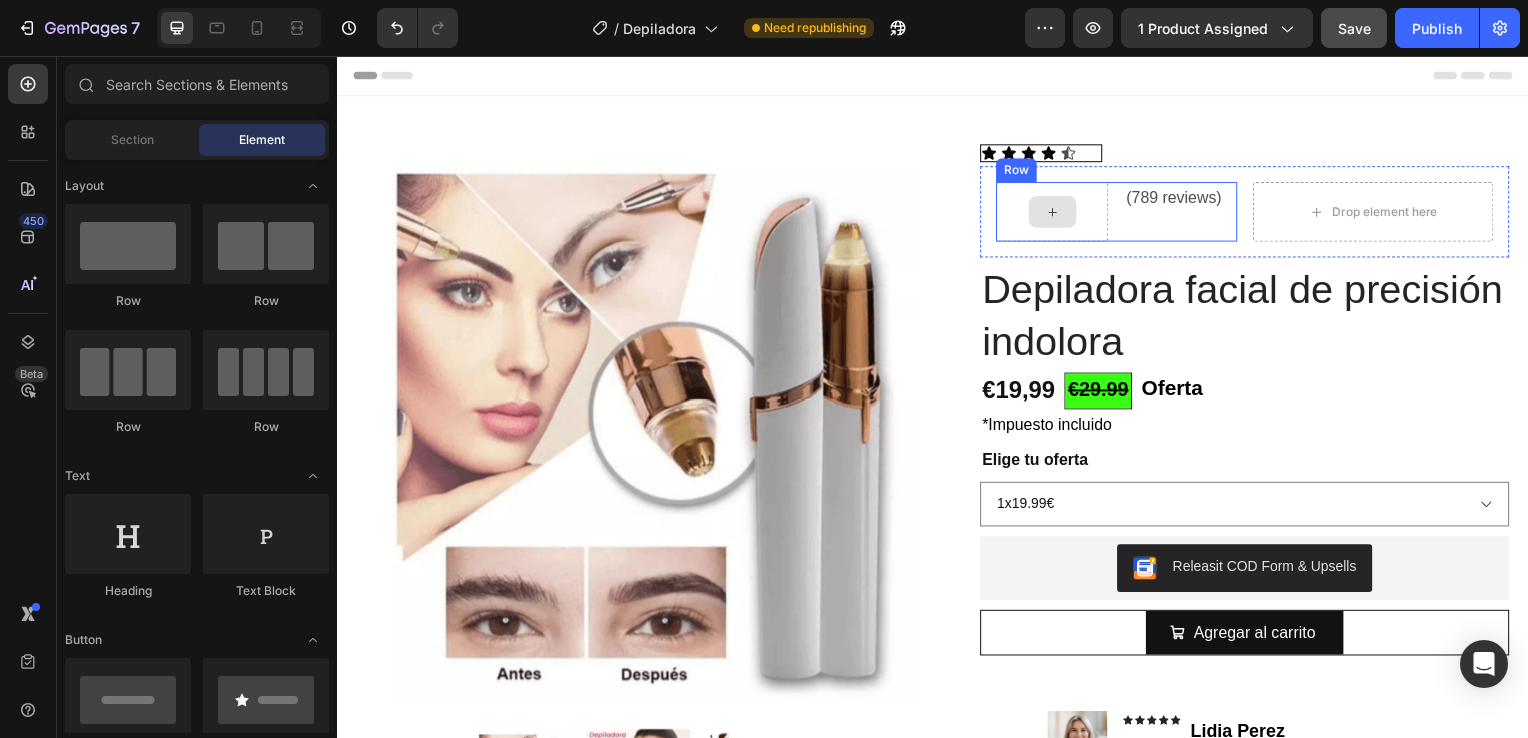 click at bounding box center (1057, 213) 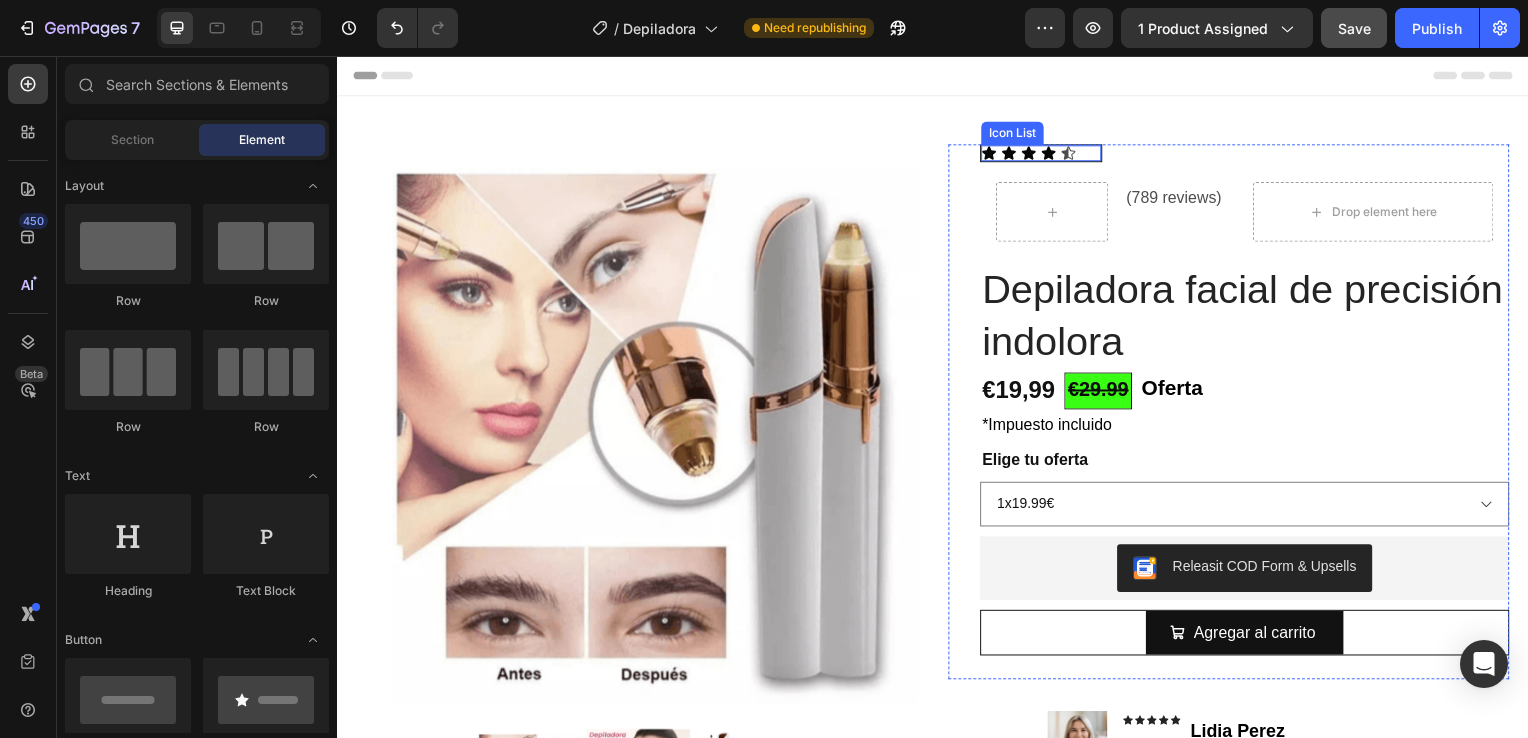 click on "Icon Icon Icon Icon Icon Icon List" at bounding box center (1045, 154) 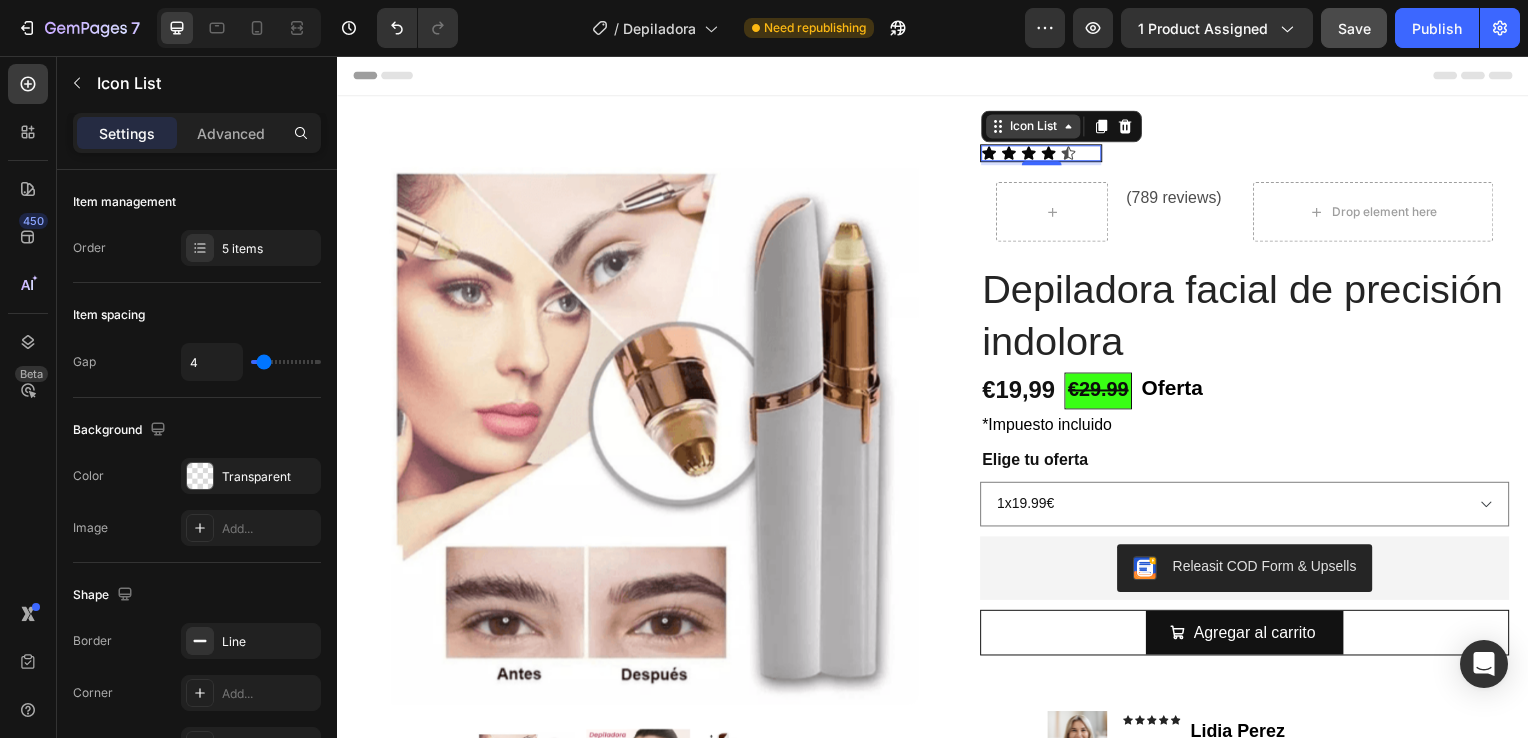 click 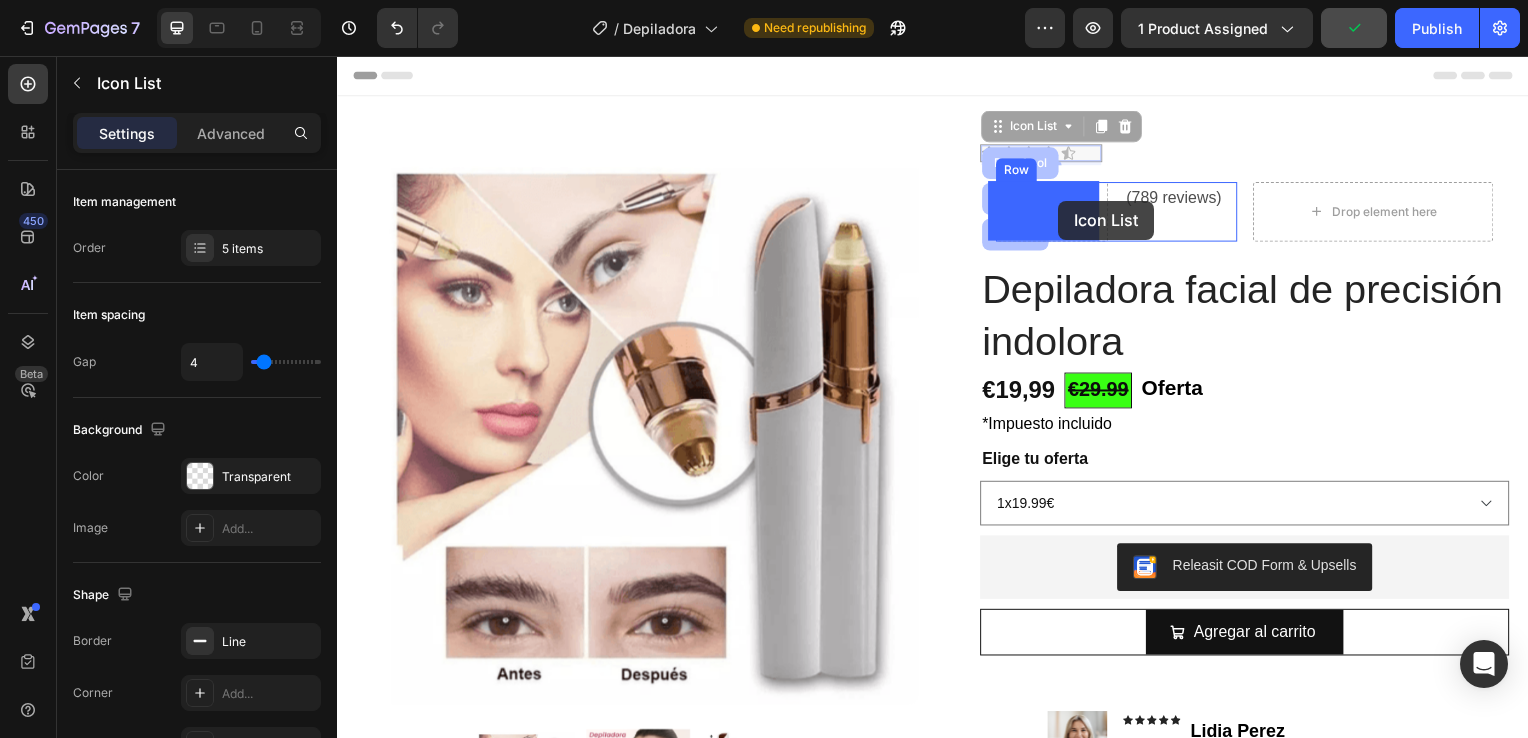 drag, startPoint x: 1049, startPoint y: 127, endPoint x: 1063, endPoint y: 202, distance: 76.29548 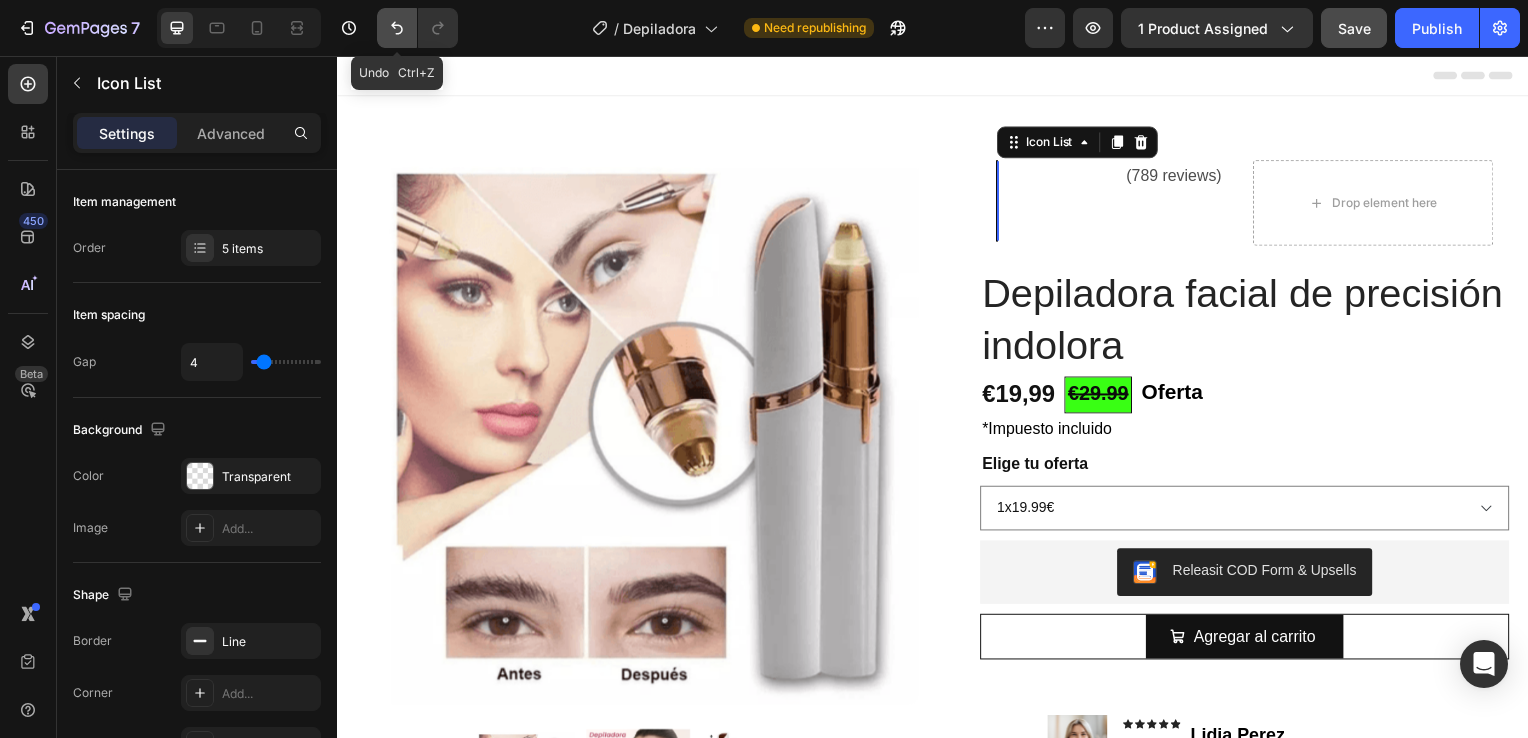 click 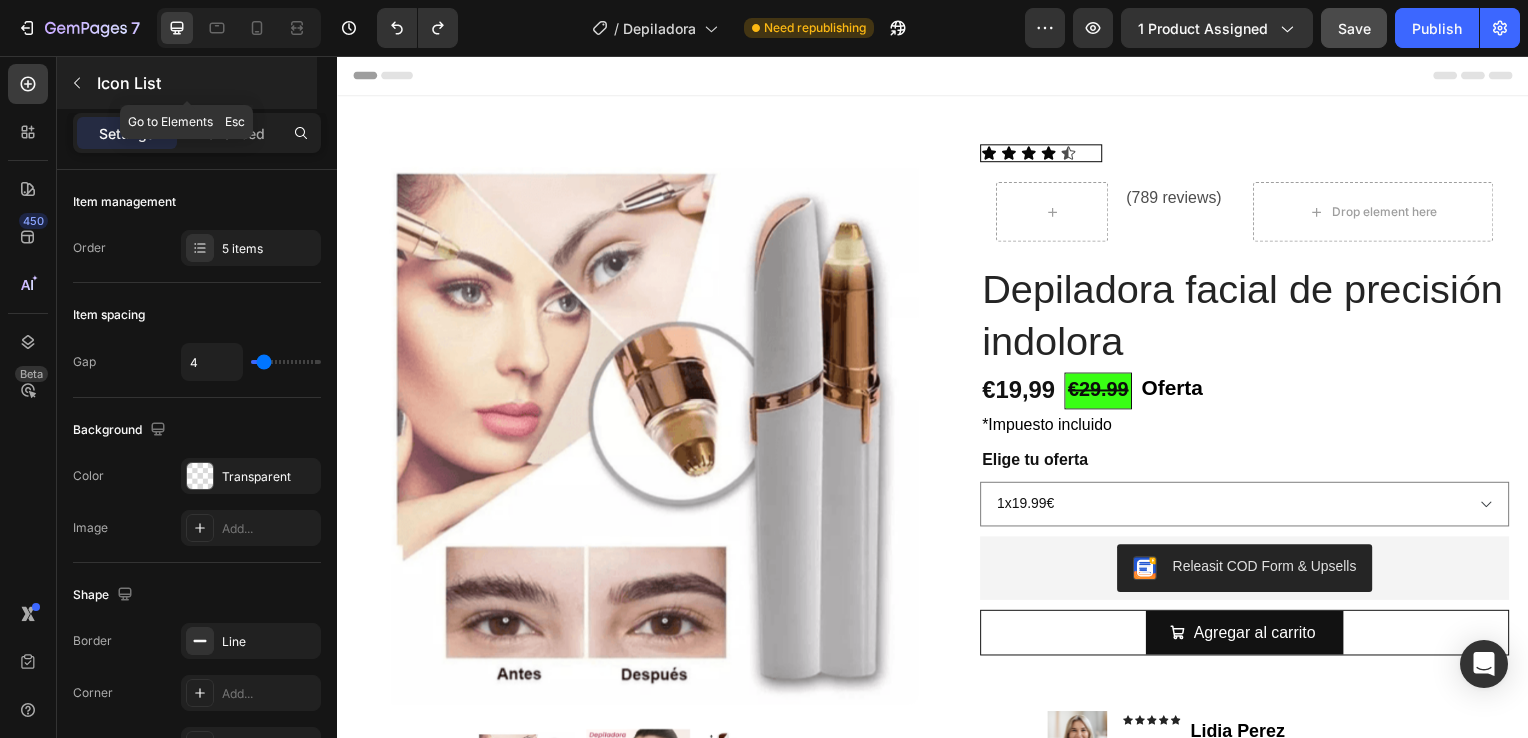 click at bounding box center (77, 83) 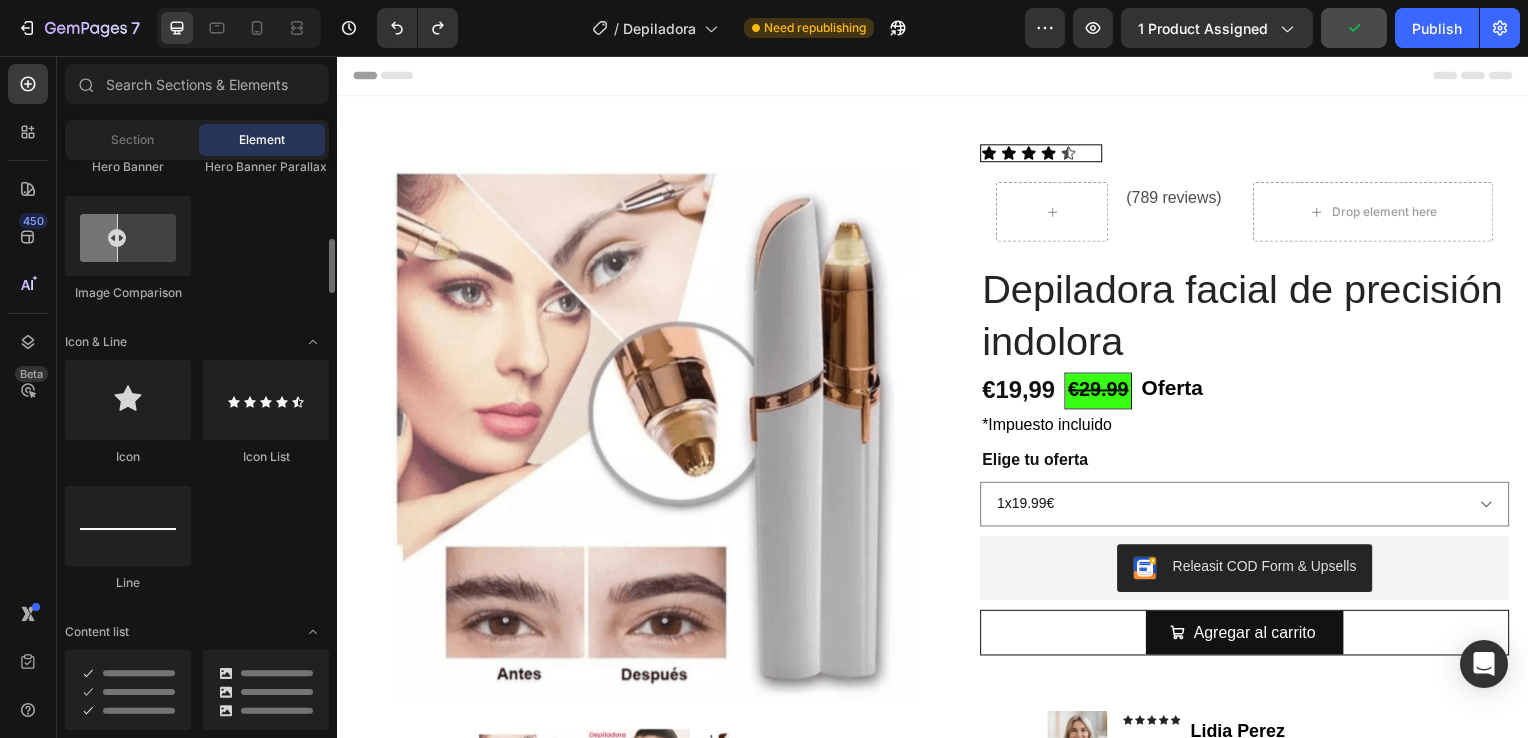 scroll, scrollTop: 1131, scrollLeft: 0, axis: vertical 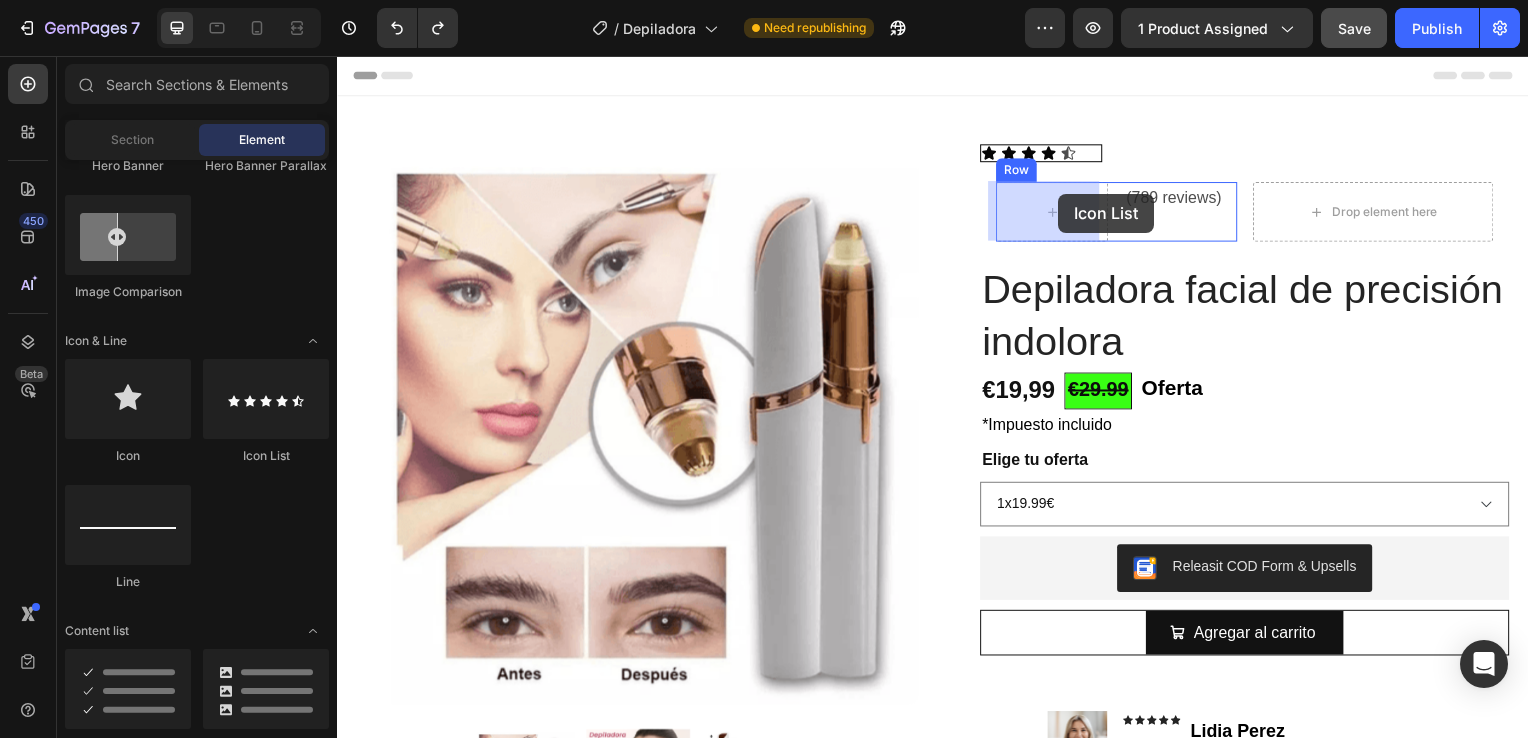 drag, startPoint x: 605, startPoint y: 456, endPoint x: 663, endPoint y: 446, distance: 58.855755 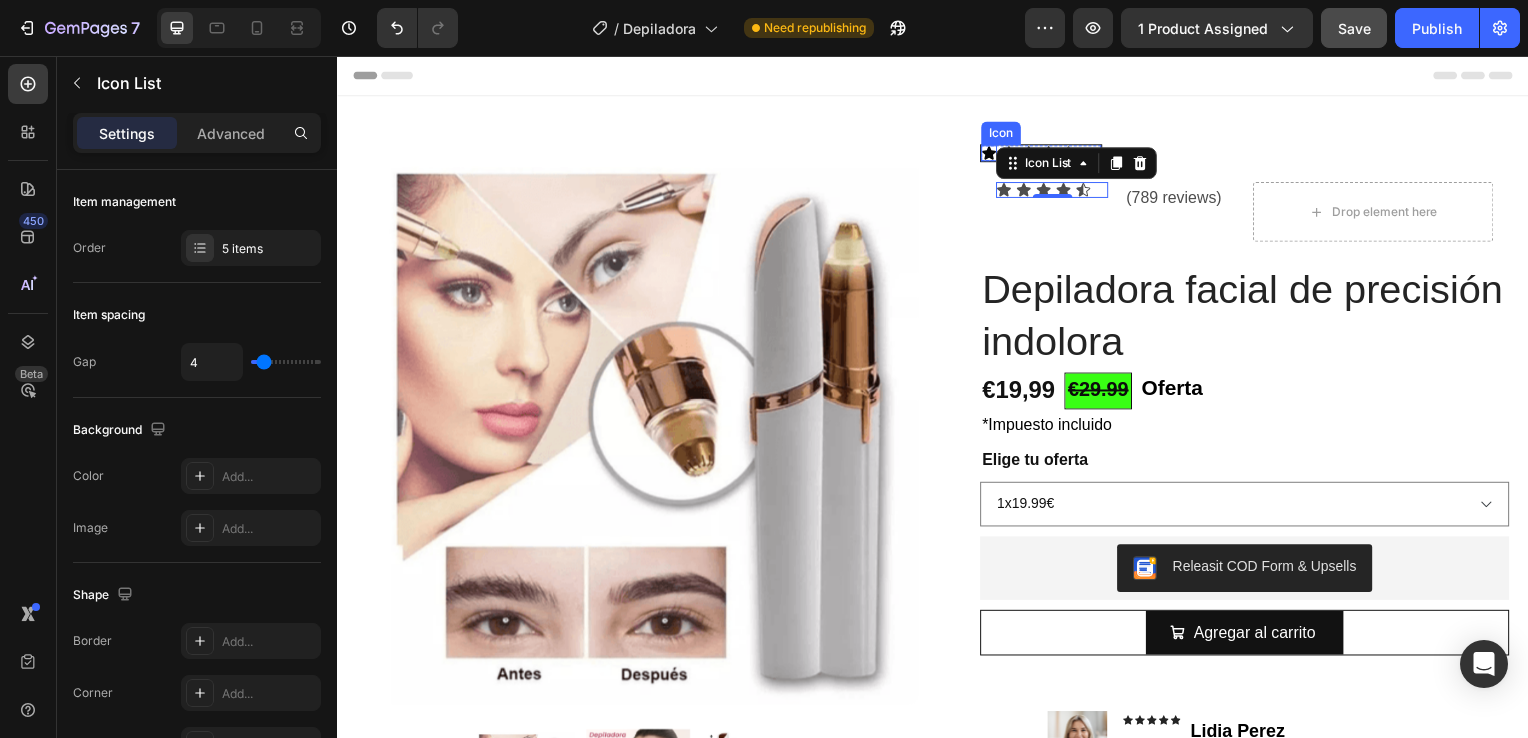 click 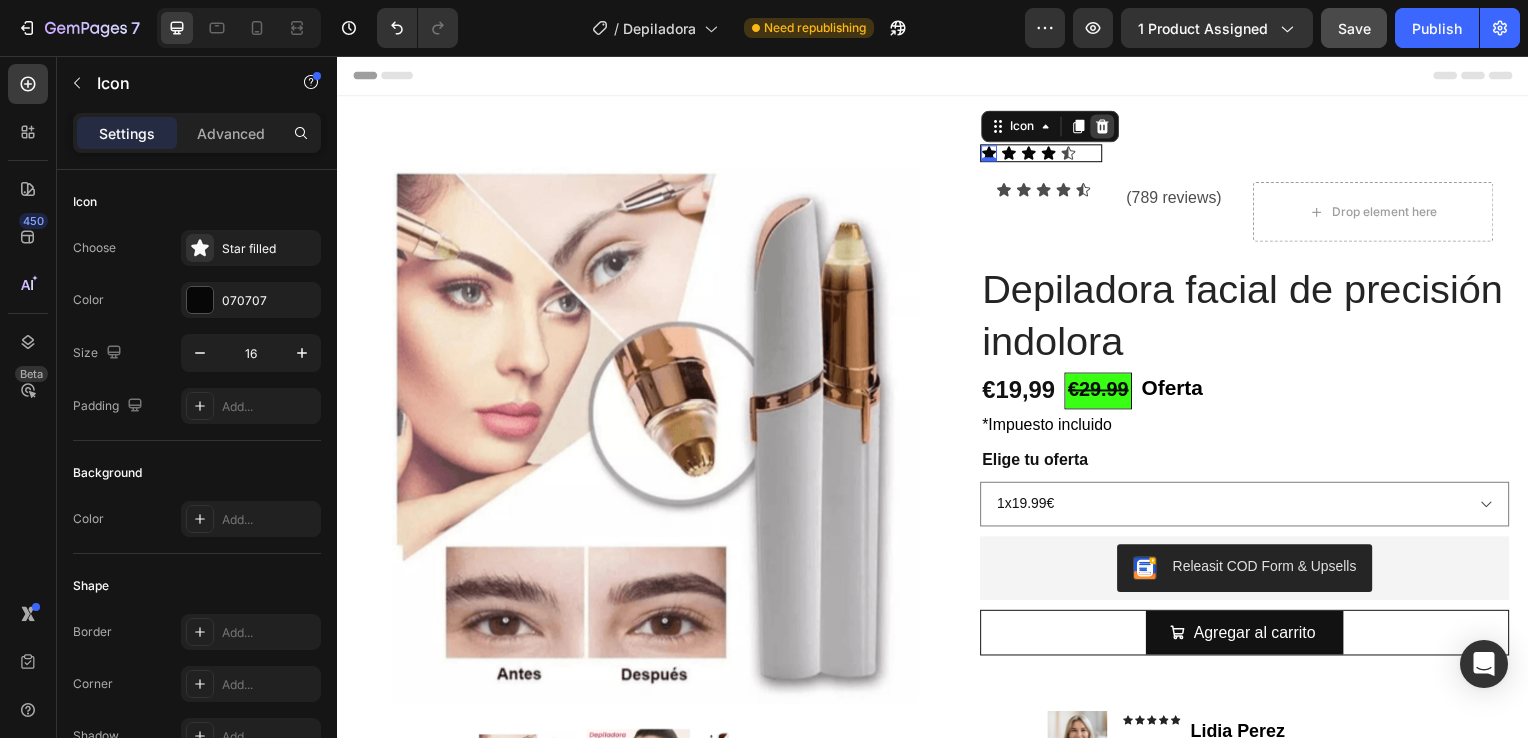 click 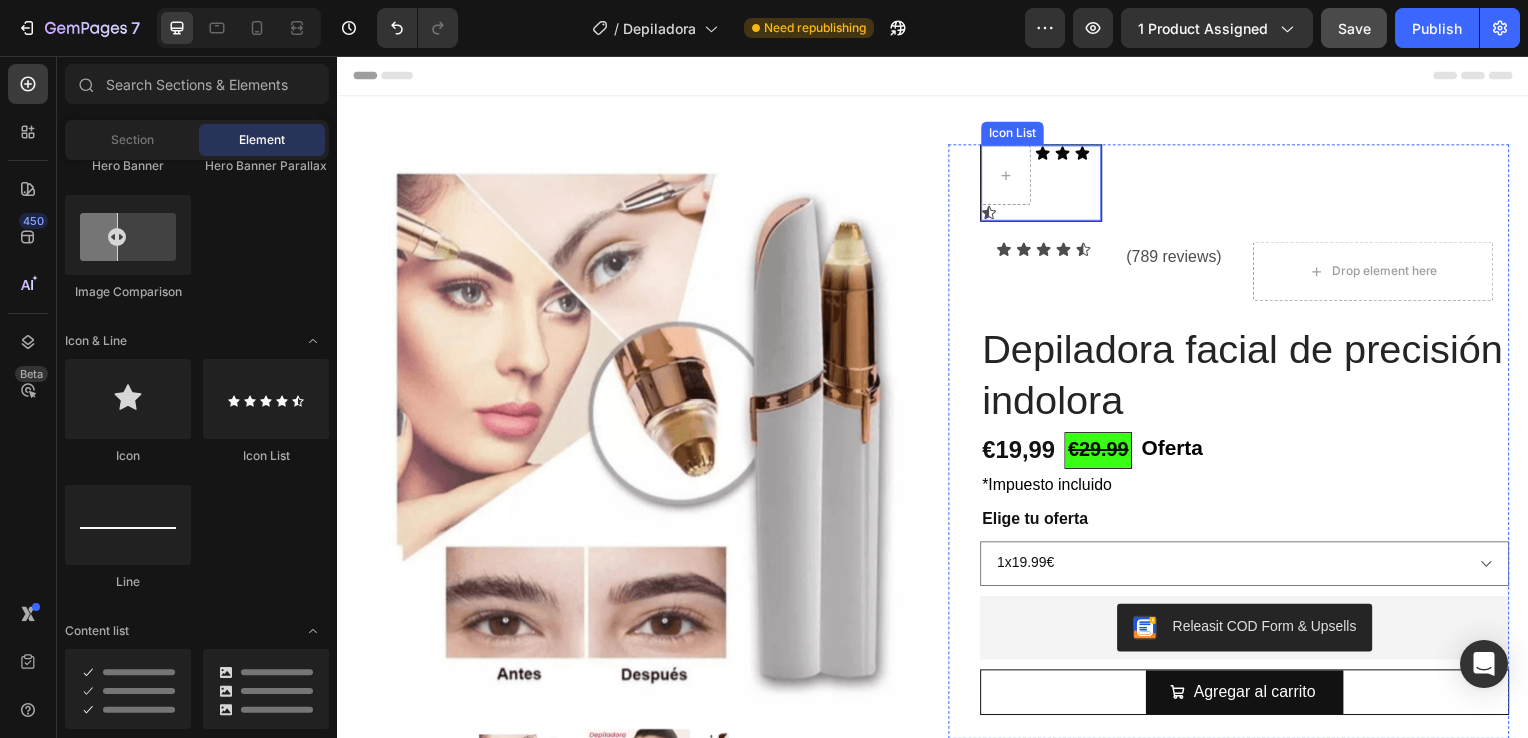 click at bounding box center (1010, 176) 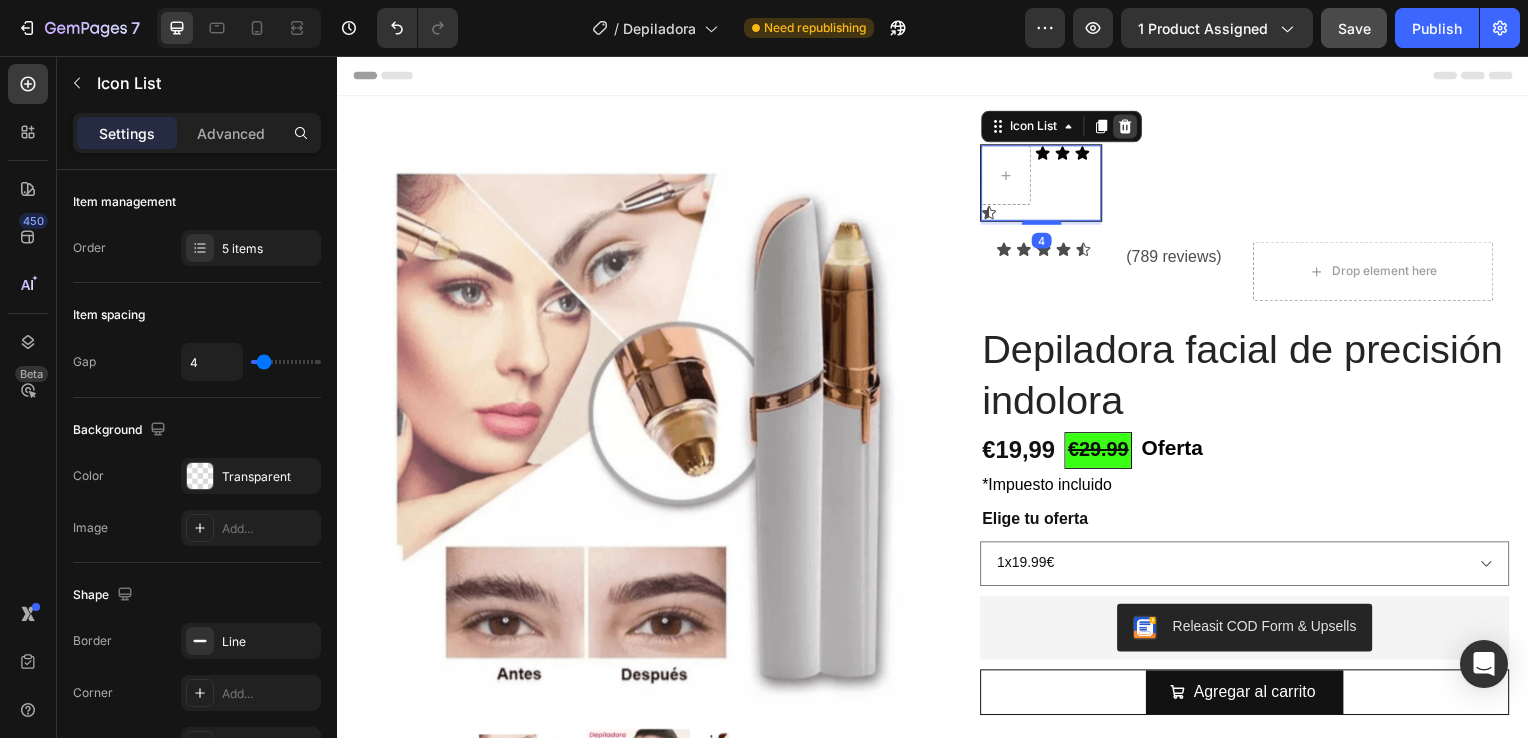 click 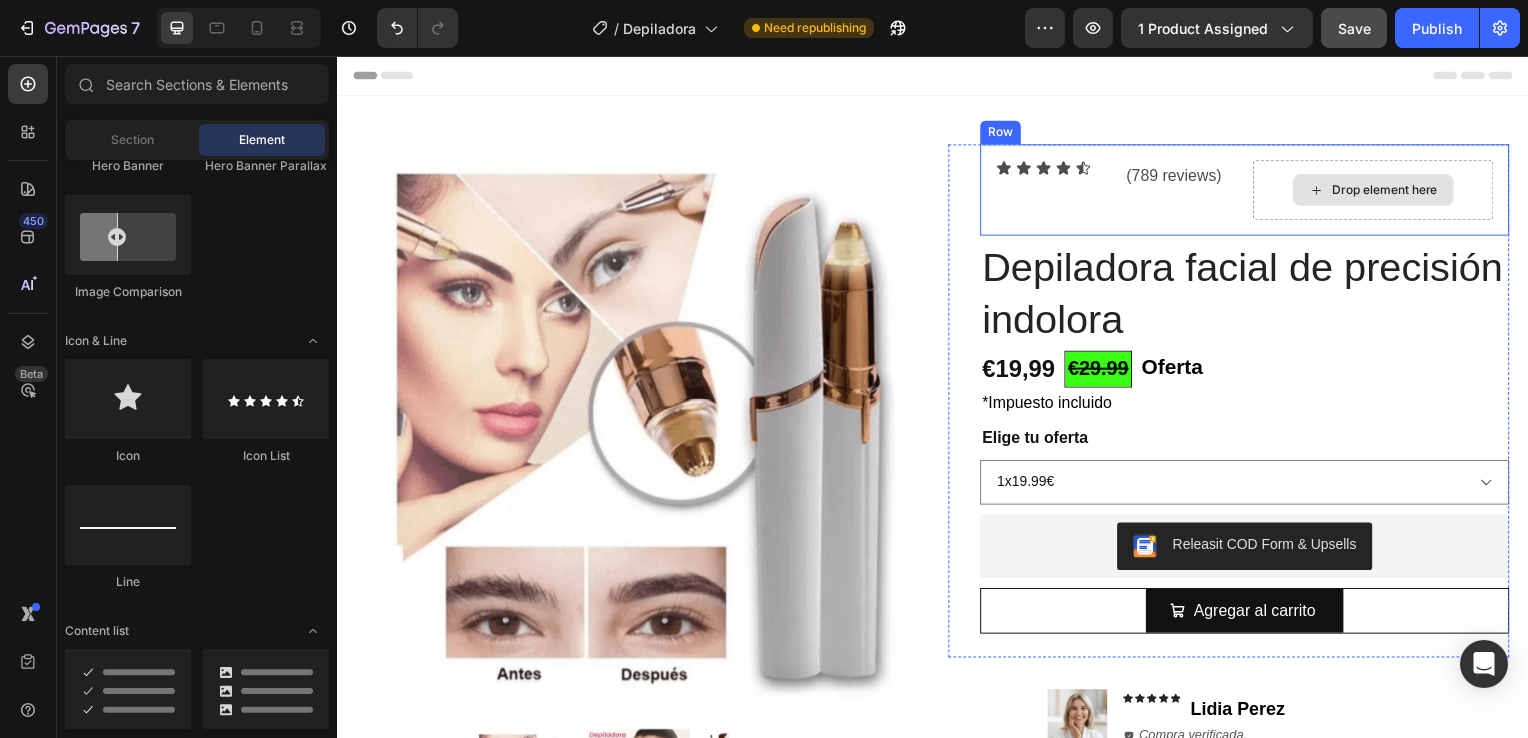 click 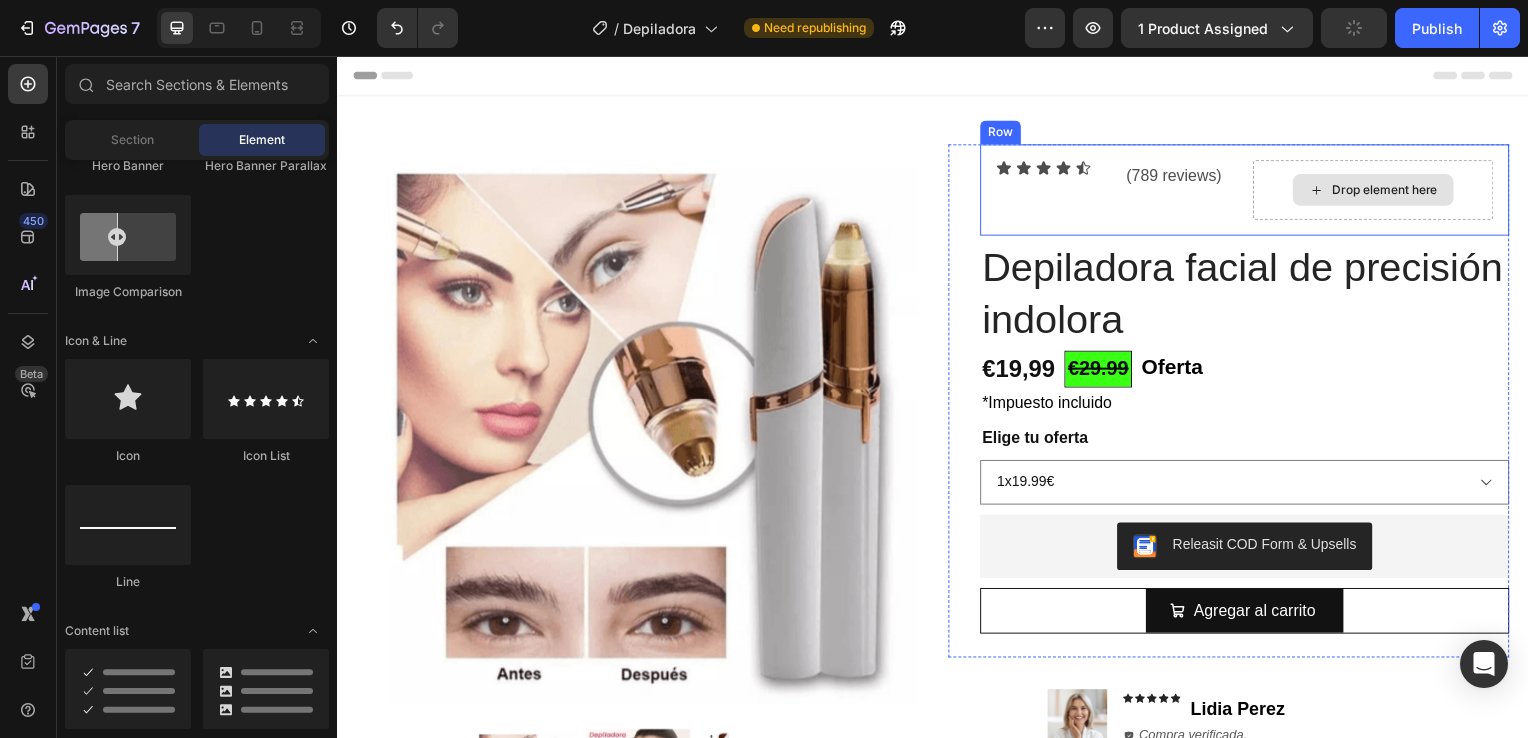 click on "Drop element here" at bounding box center [1380, 191] 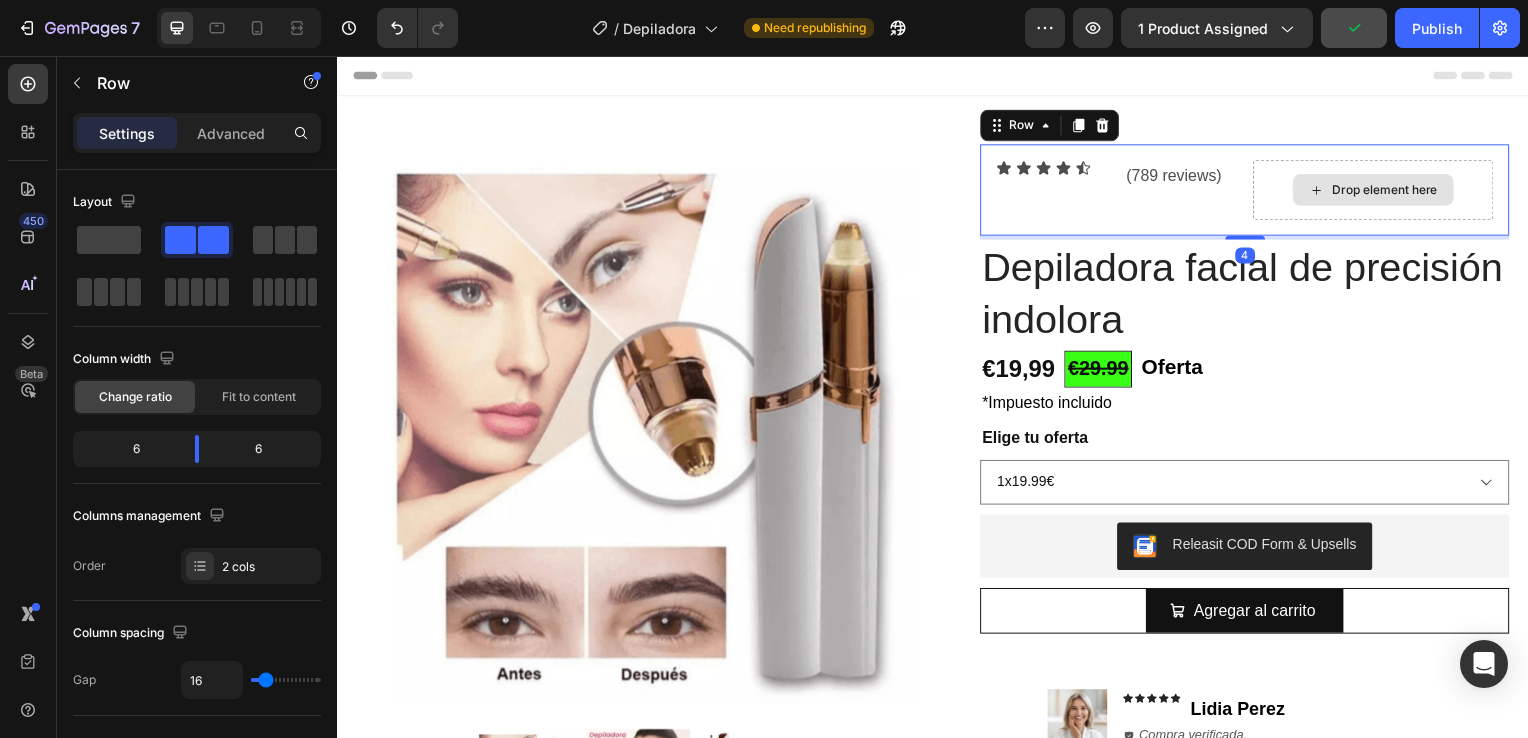 click on "Drop element here" at bounding box center [1380, 191] 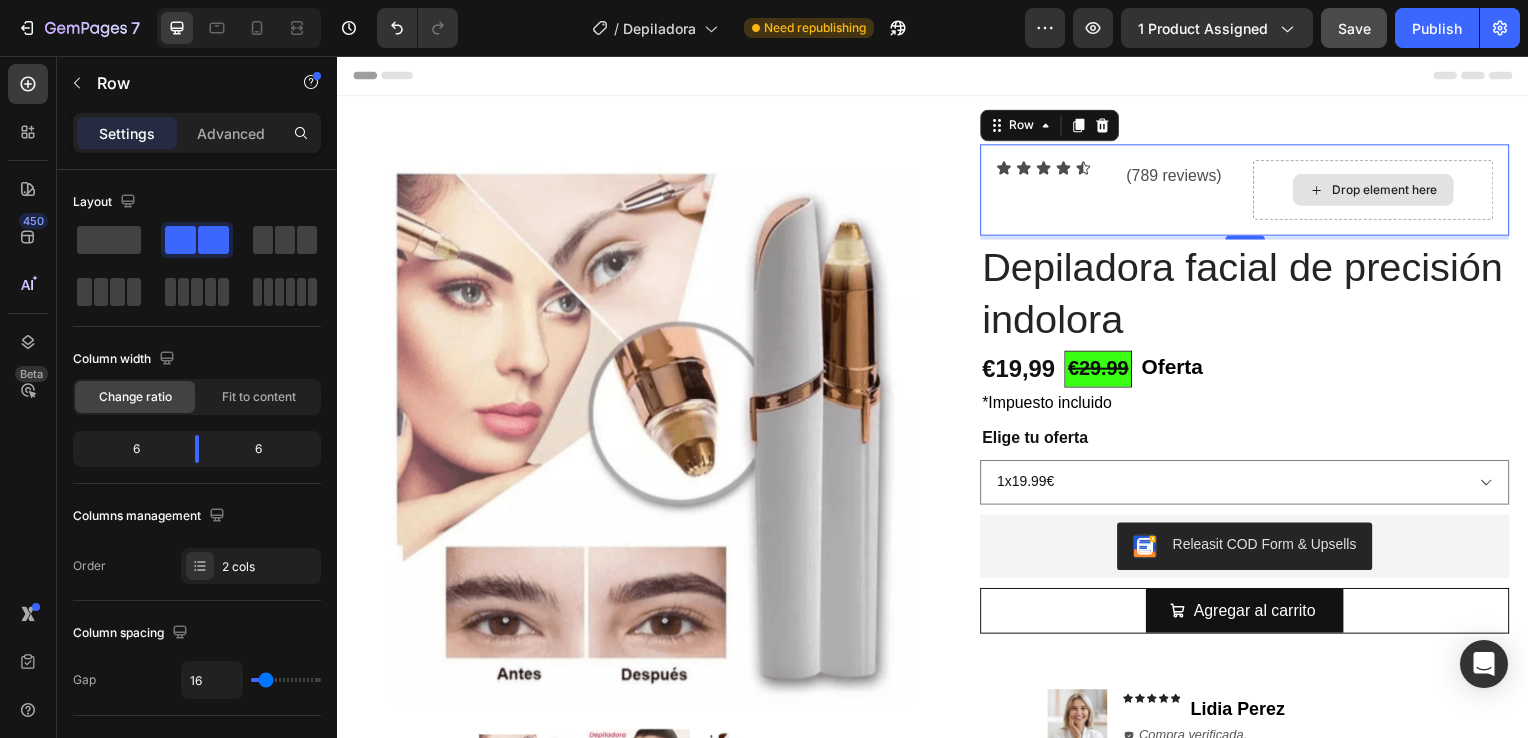 click on "Drop element here" at bounding box center [1380, 191] 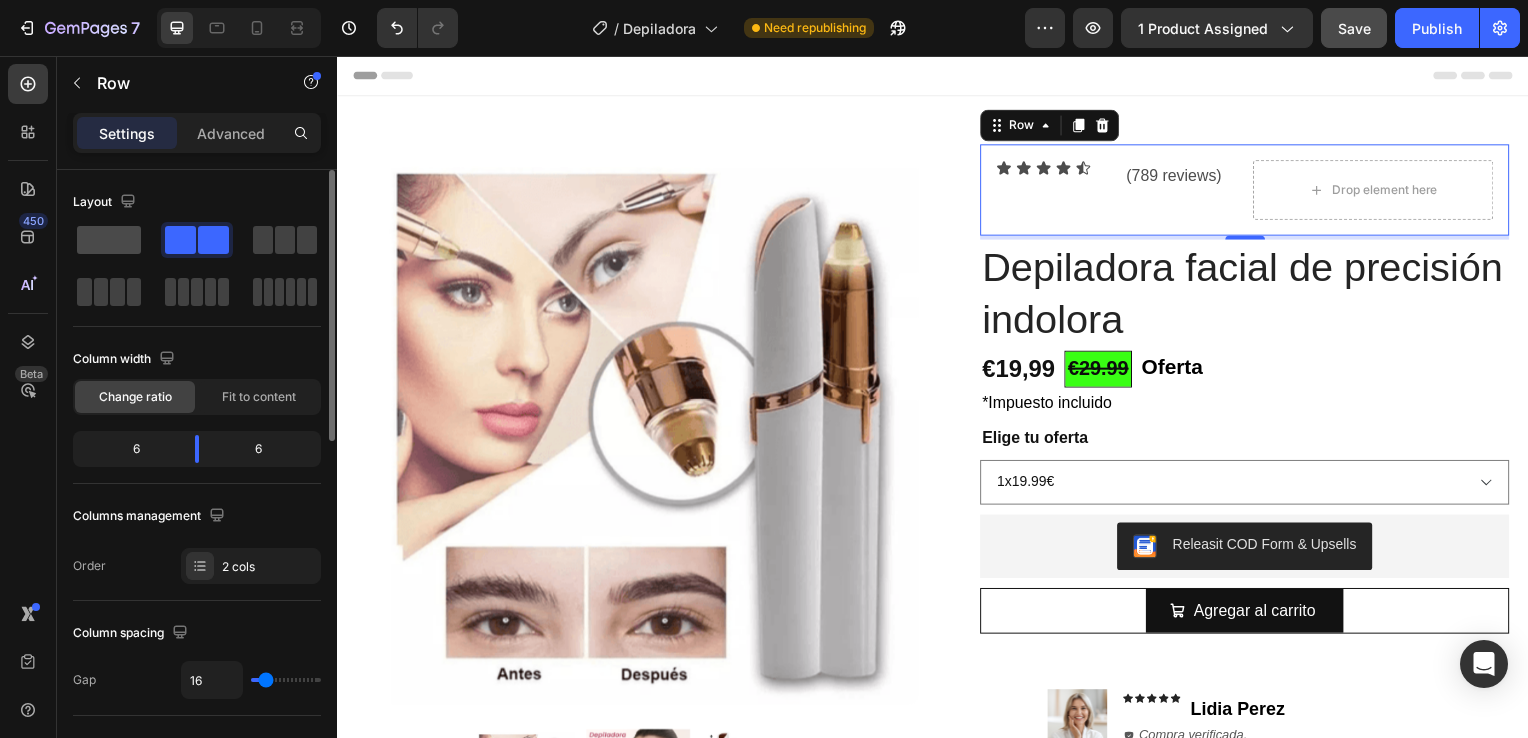 click 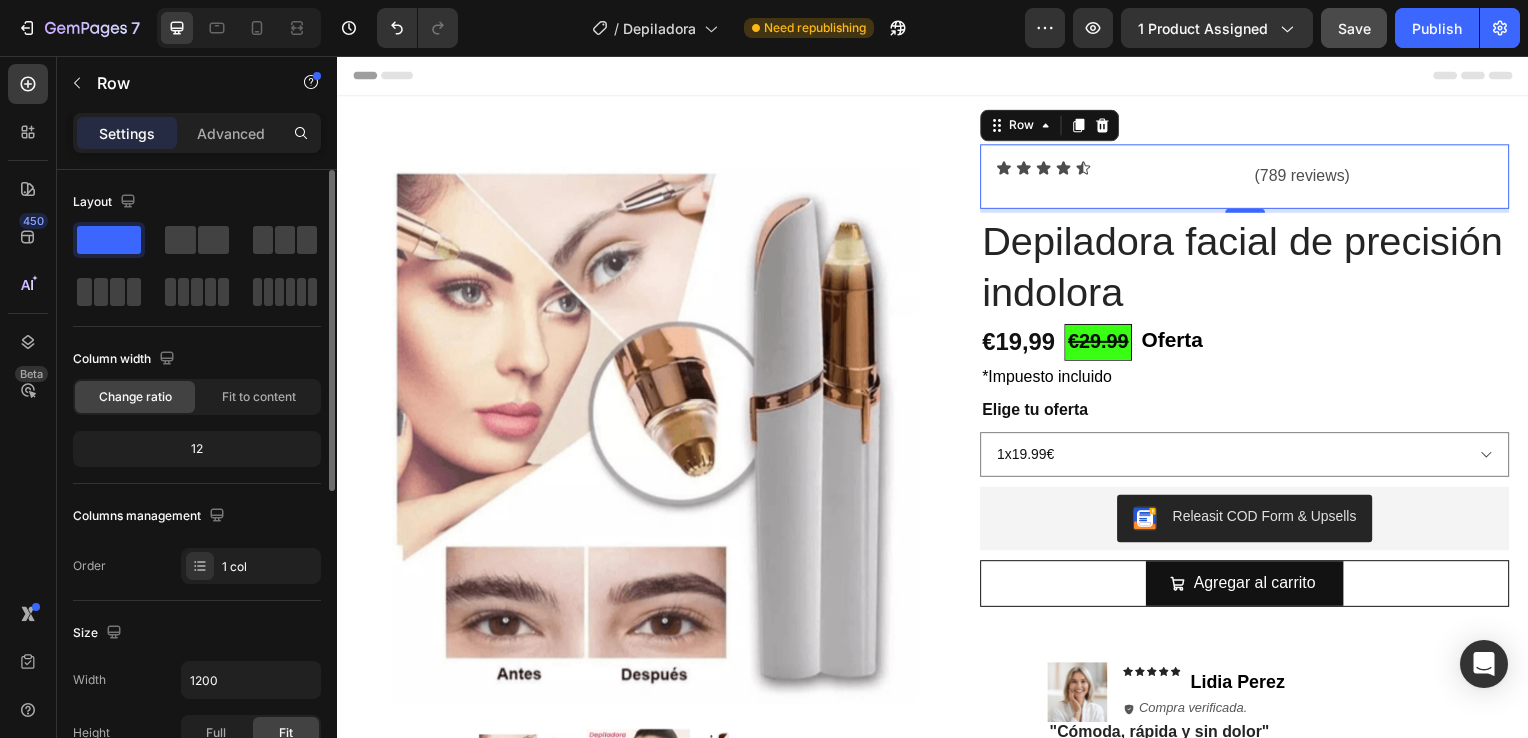 click on "Change ratio Fit to content" 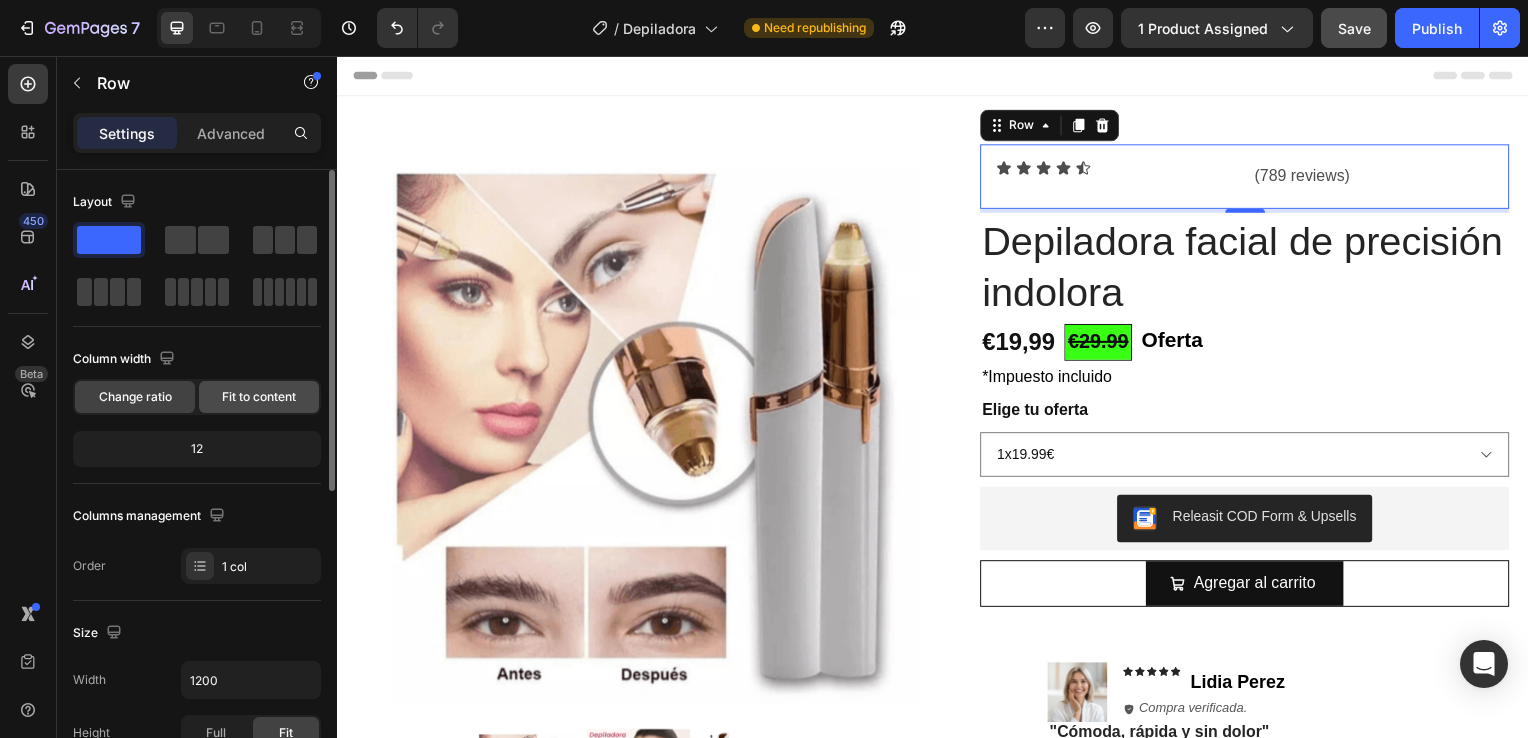 click on "Fit to content" 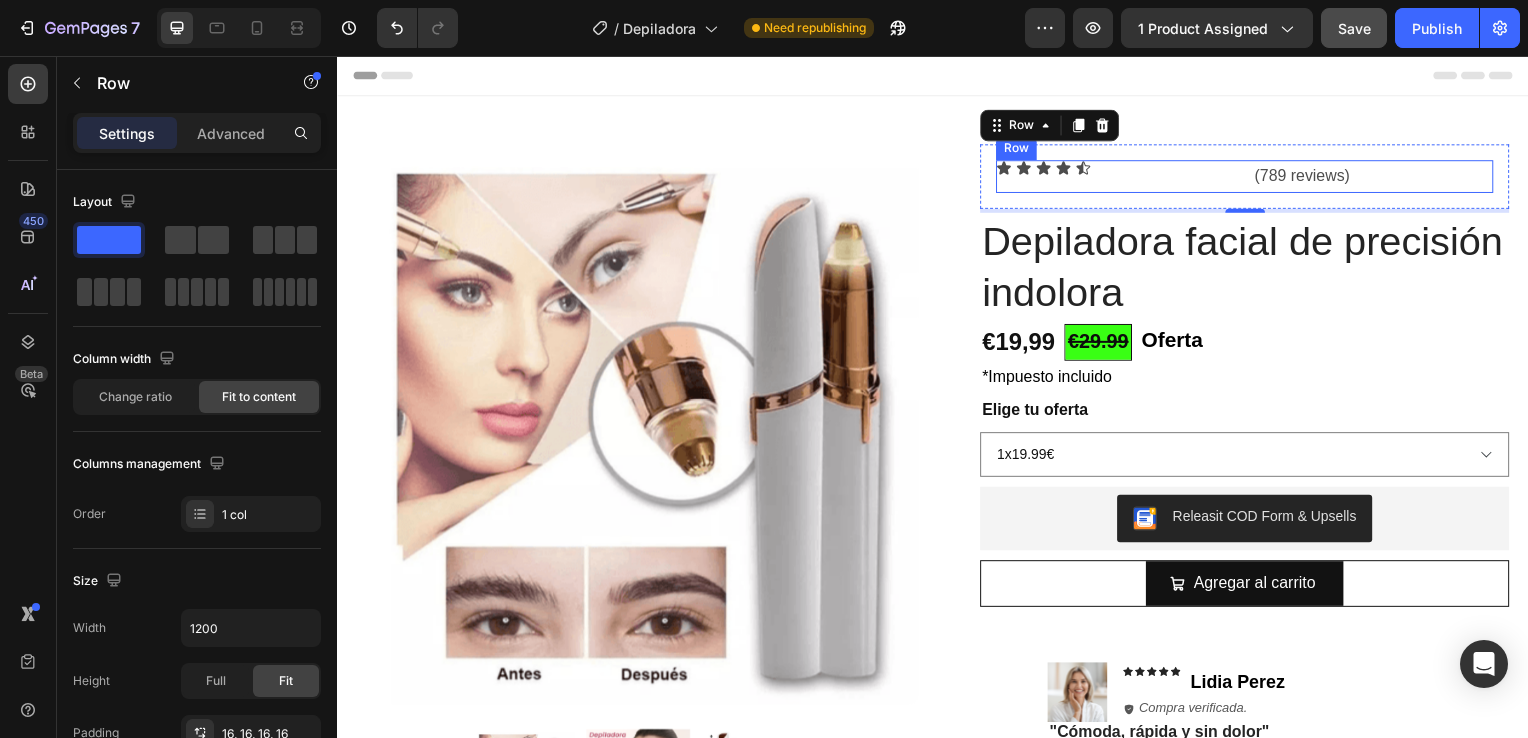 click on "Icon Icon Icon Icon Icon Icon List (789 reviews) Text Block Row" at bounding box center (1250, 177) 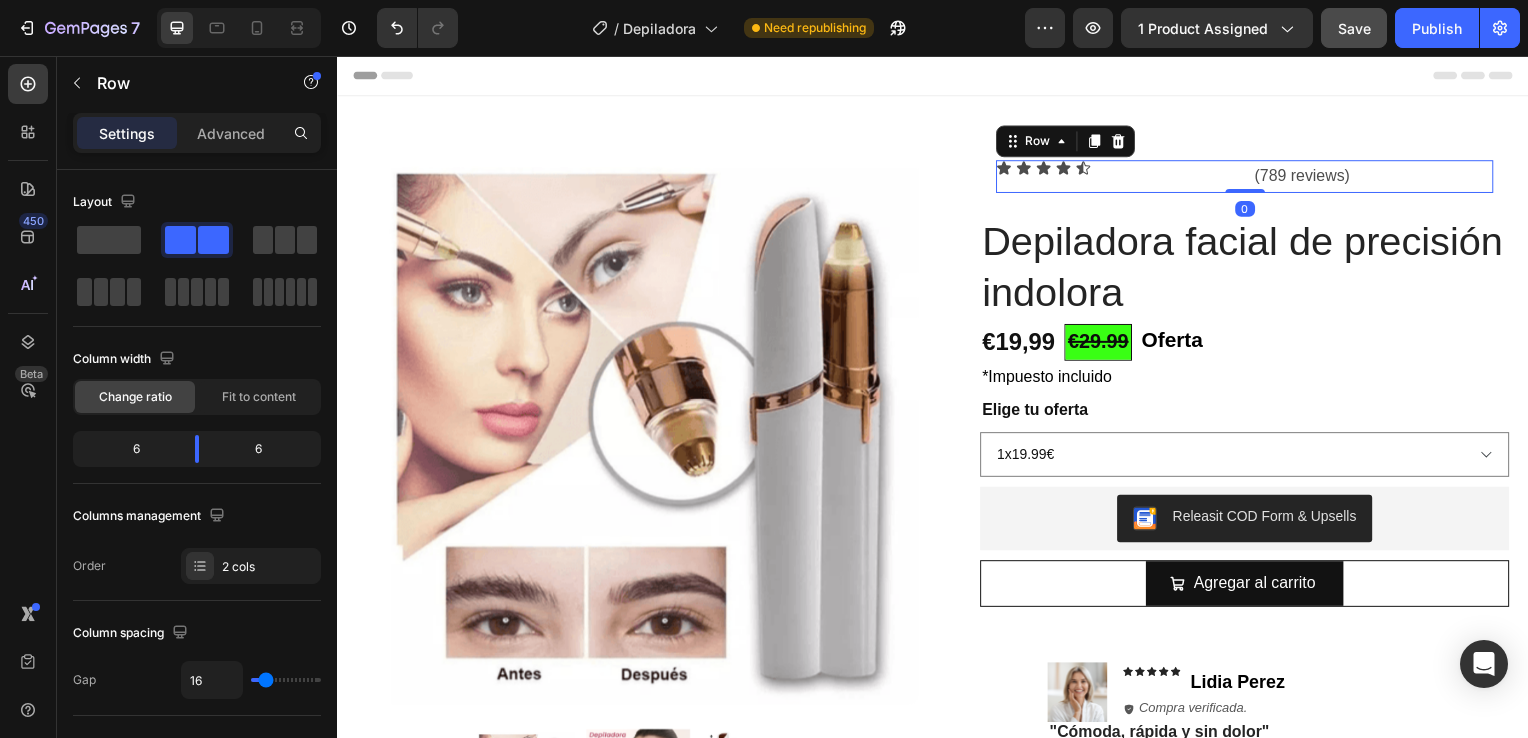 click on "Icon Icon Icon Icon Icon Icon List (789 reviews) Text Block Row   0" at bounding box center [1250, 177] 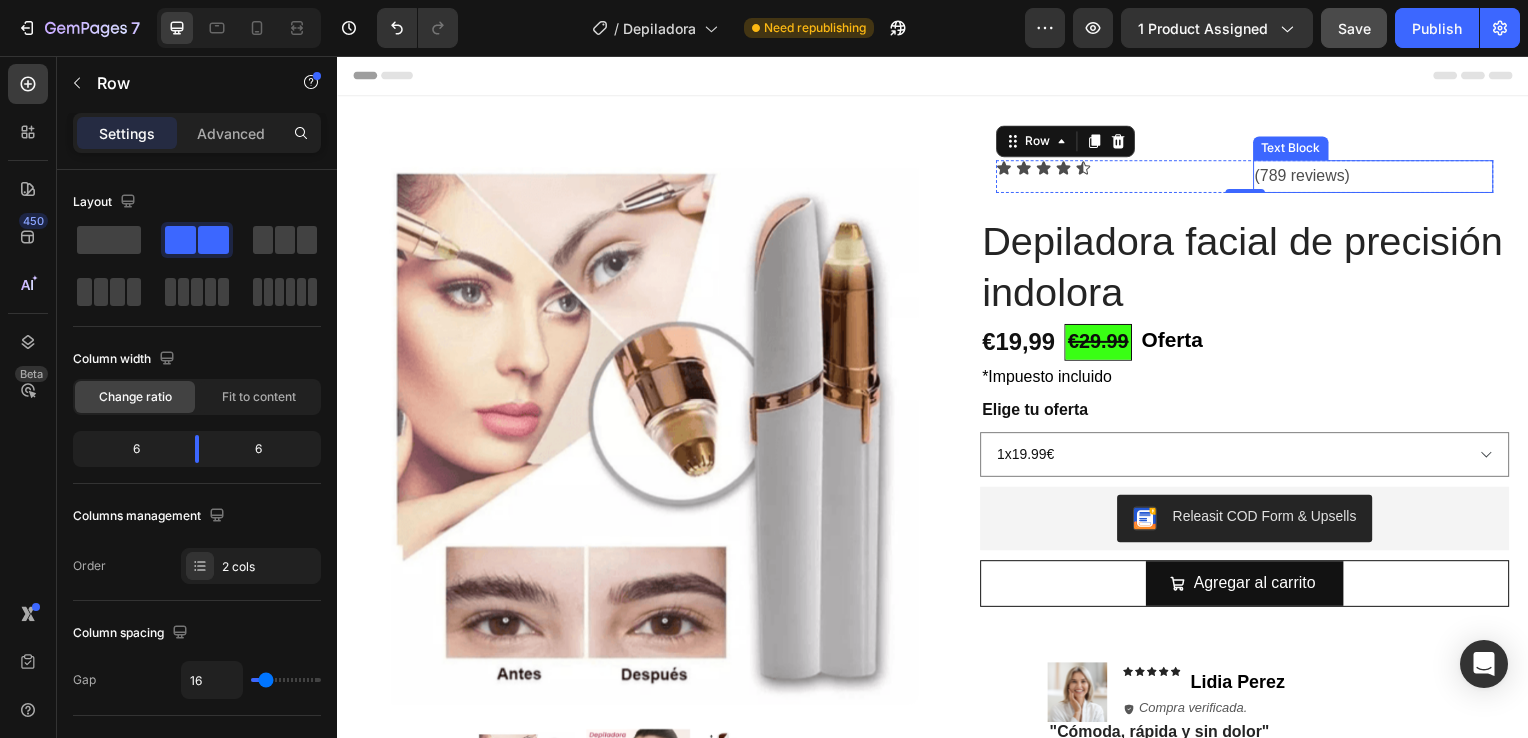 click on "(789 reviews)" at bounding box center [1380, 177] 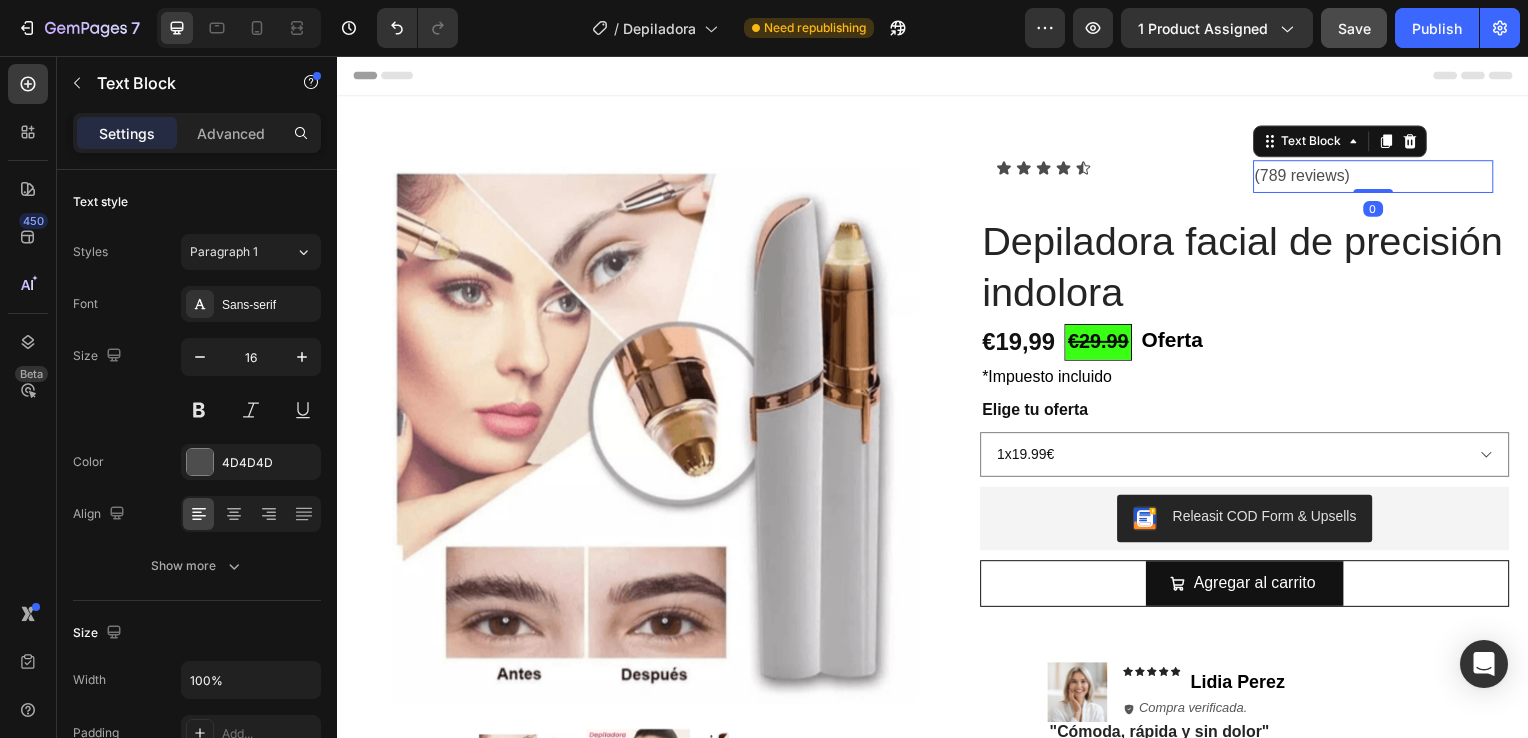 click on "Icon Icon Icon Icon Icon Icon List" at bounding box center (1121, 177) 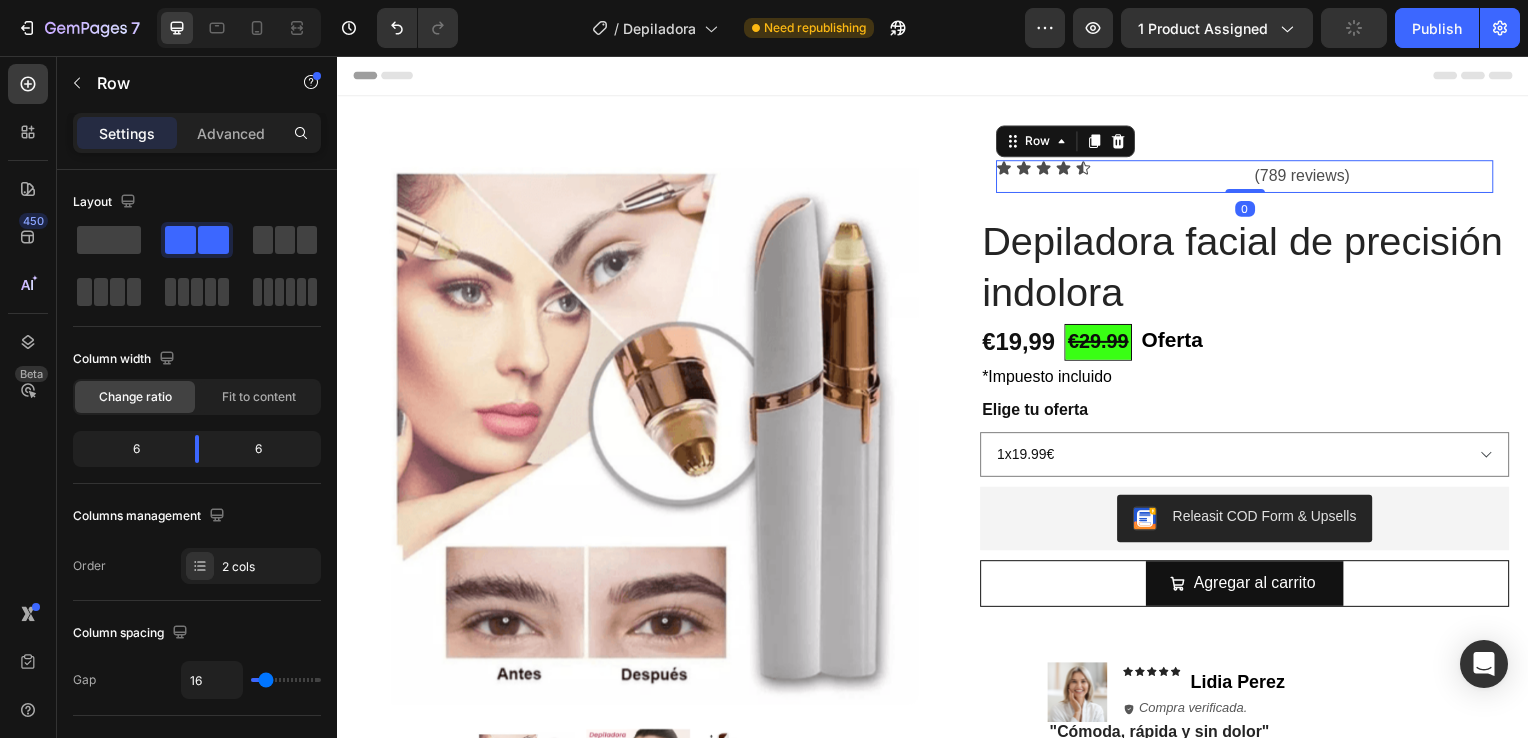 click on "(789 reviews)" at bounding box center (1380, 177) 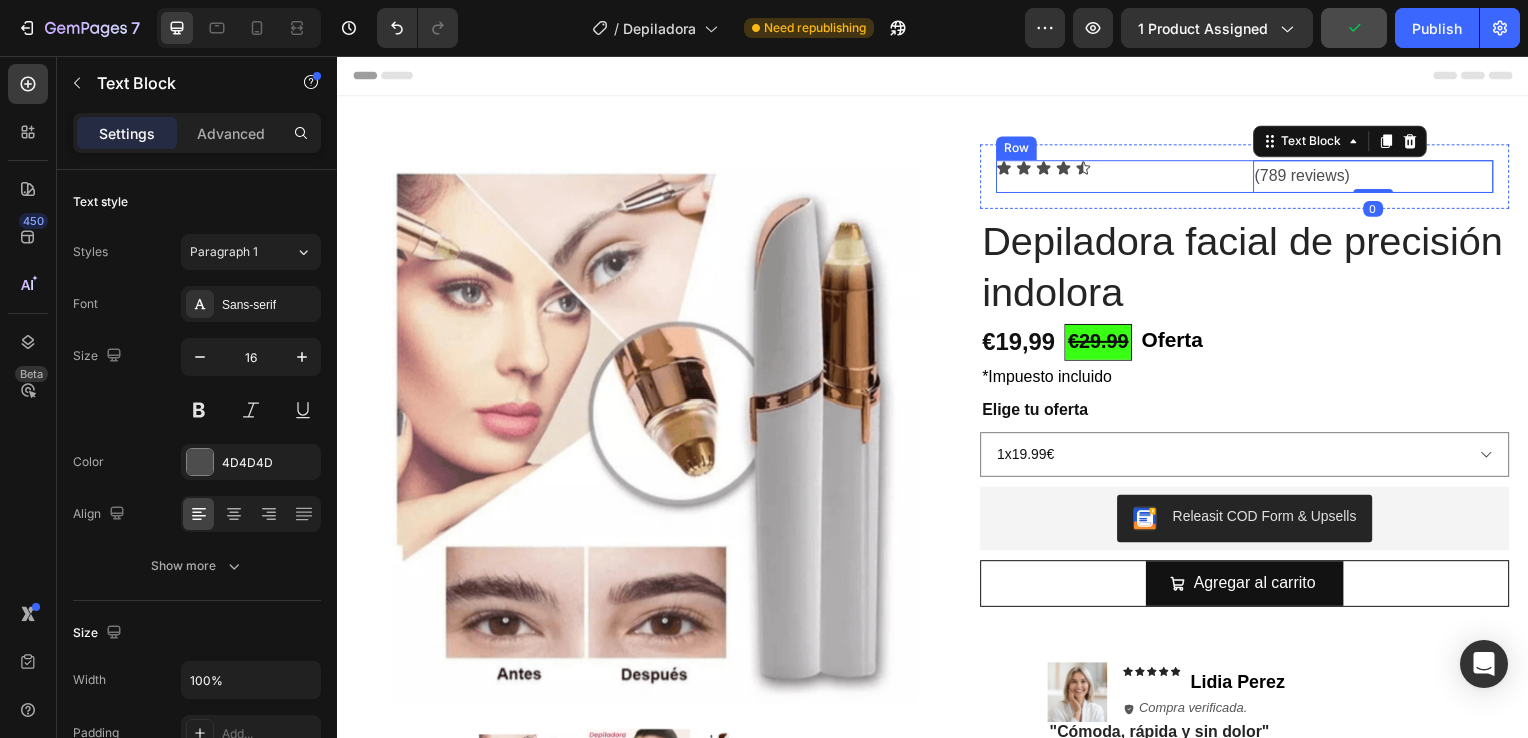 click on "Icon Icon Icon Icon Icon Icon List" at bounding box center [1121, 177] 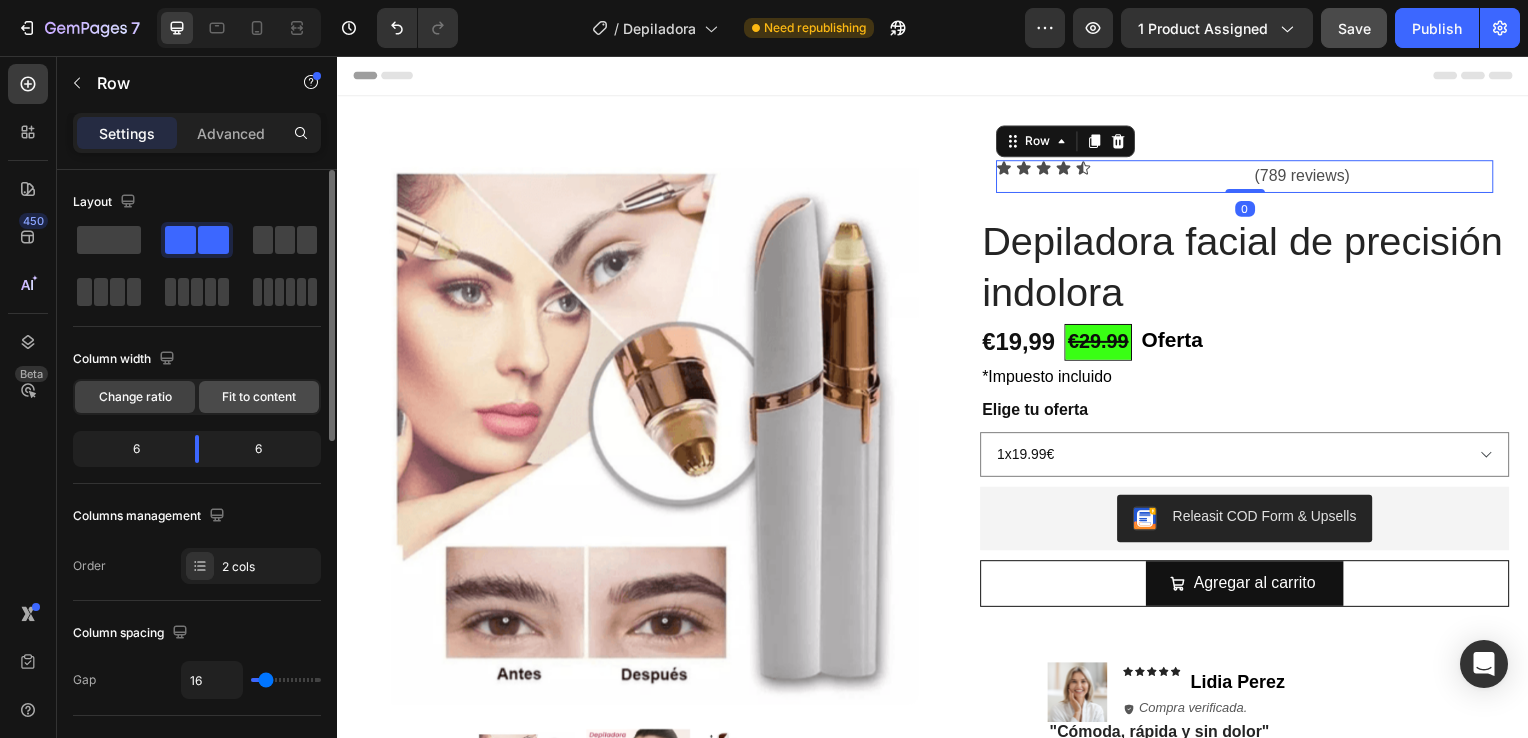click on "Fit to content" 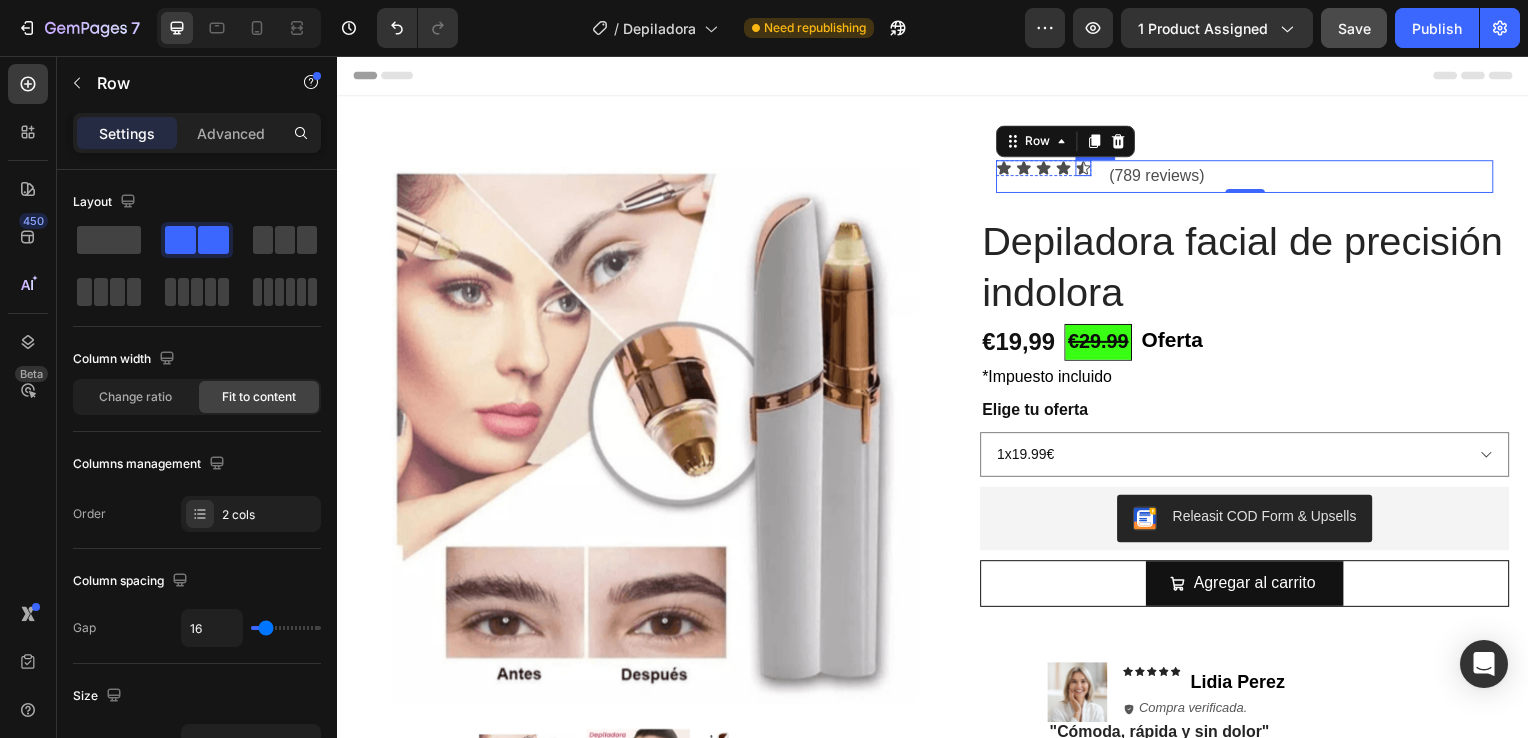 click 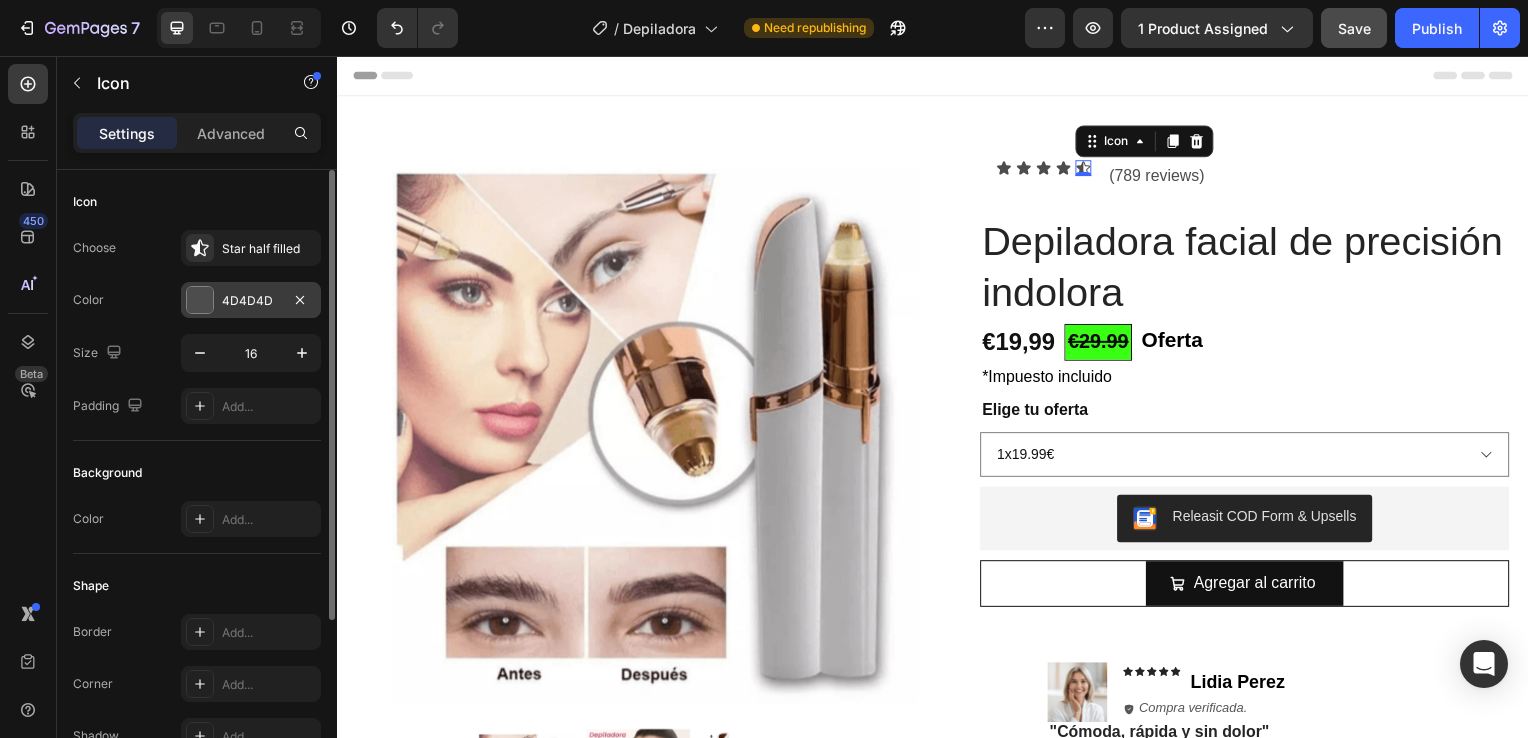 click at bounding box center (200, 300) 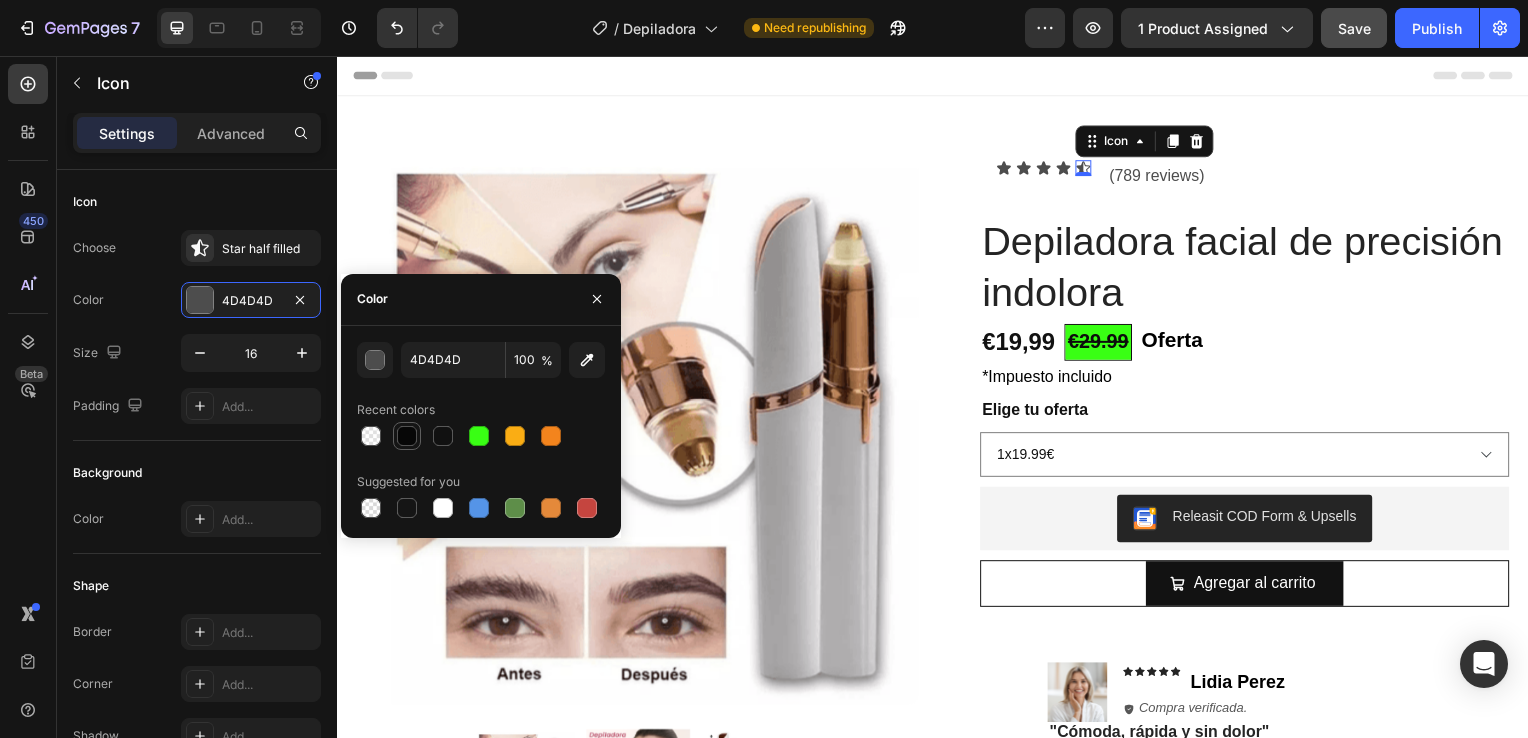 click at bounding box center [407, 436] 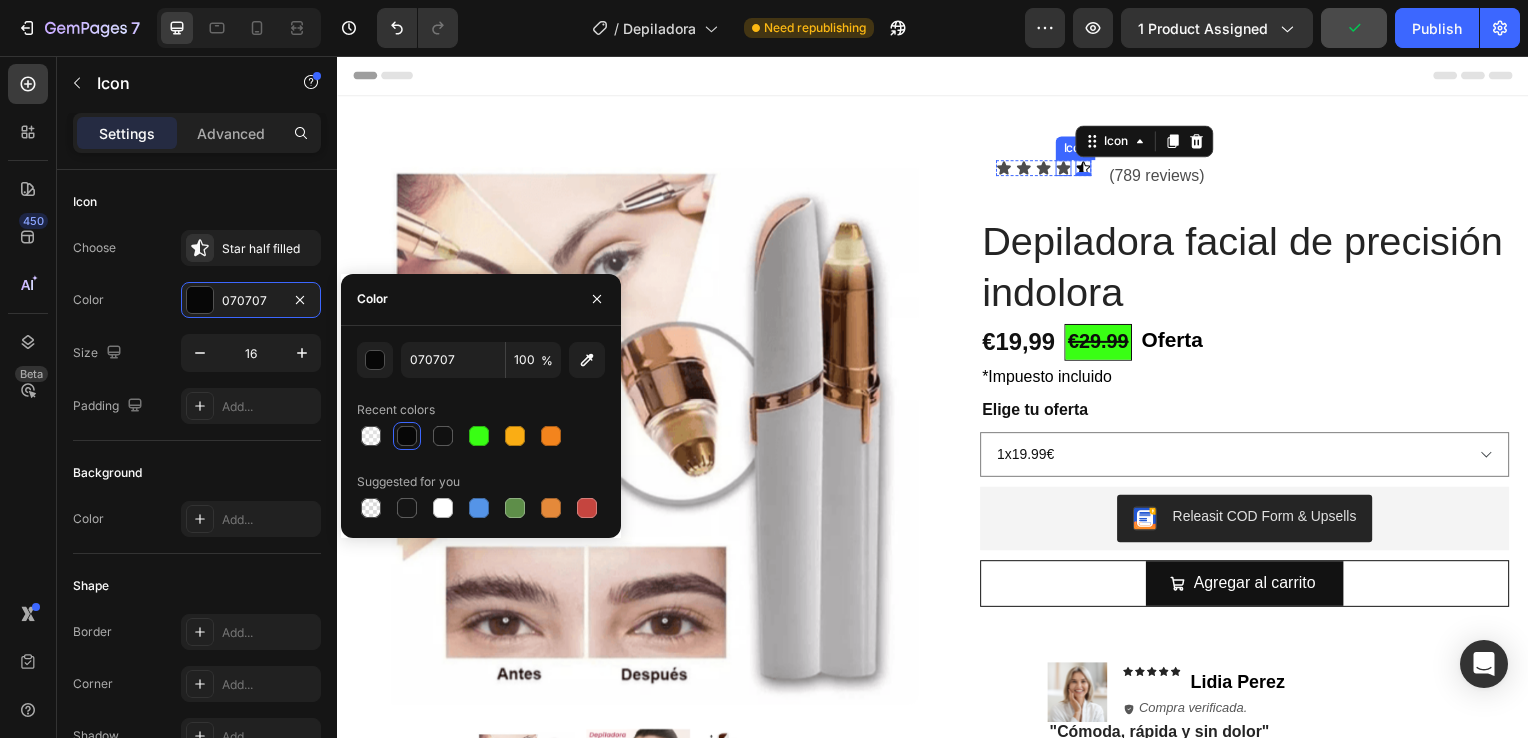 click 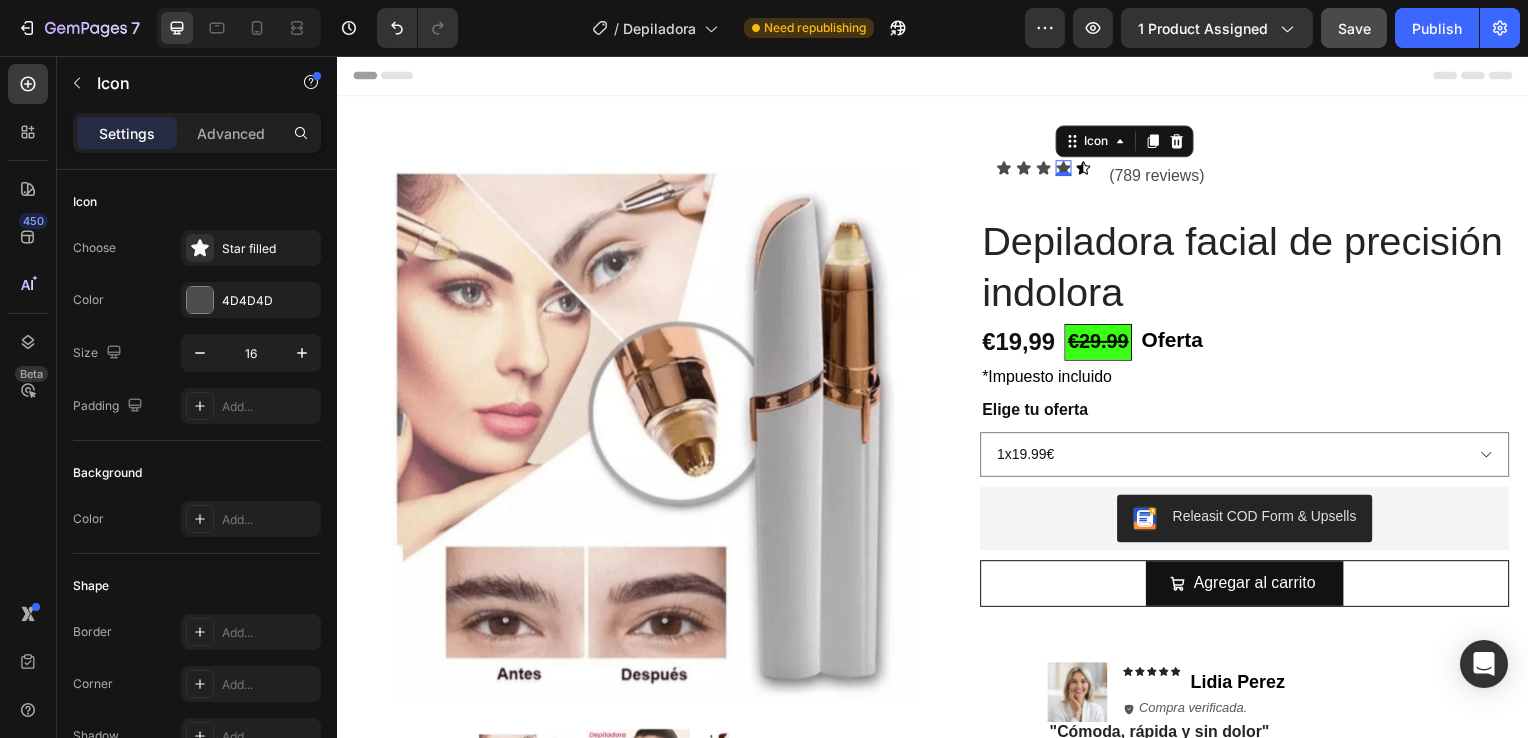 click on "0" at bounding box center [1068, 177] 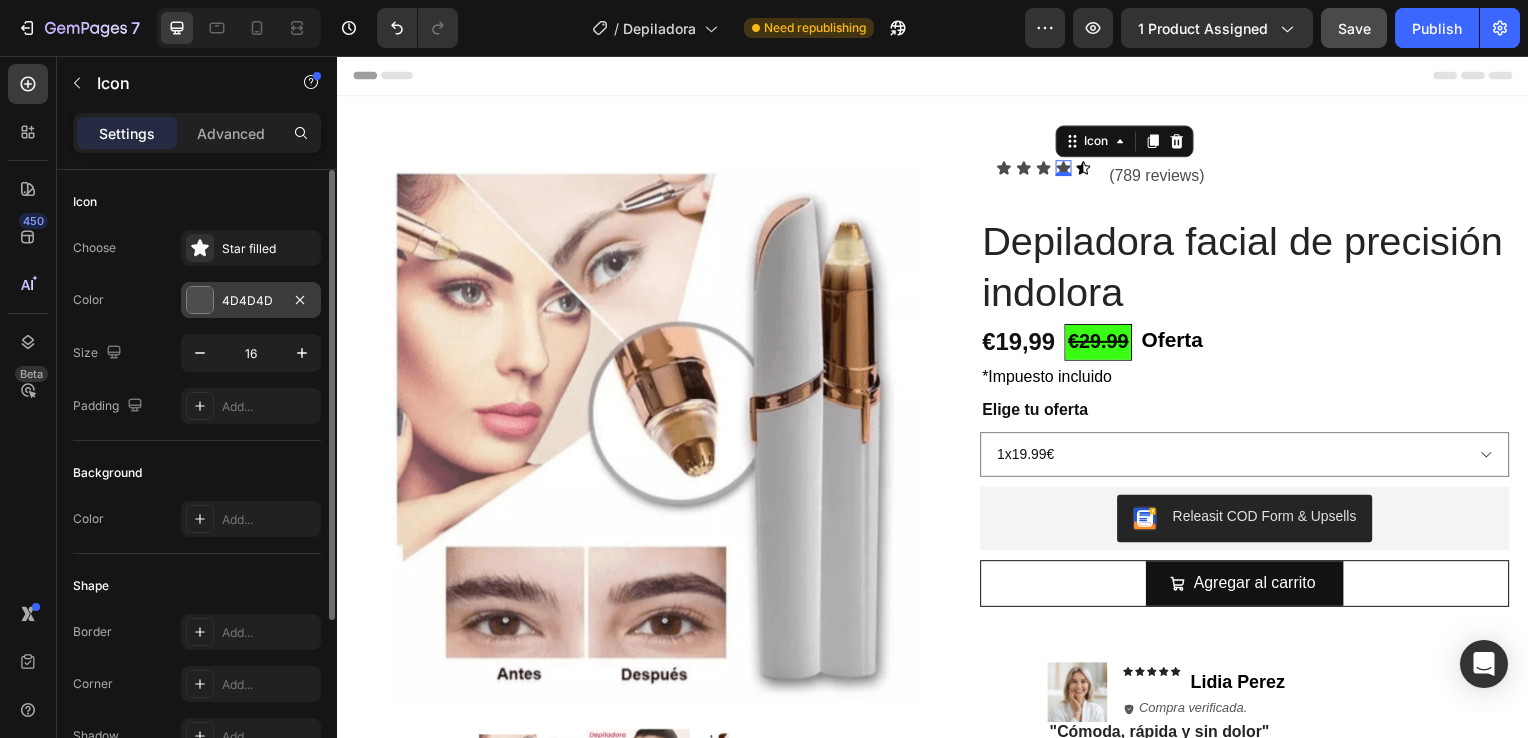click at bounding box center [200, 300] 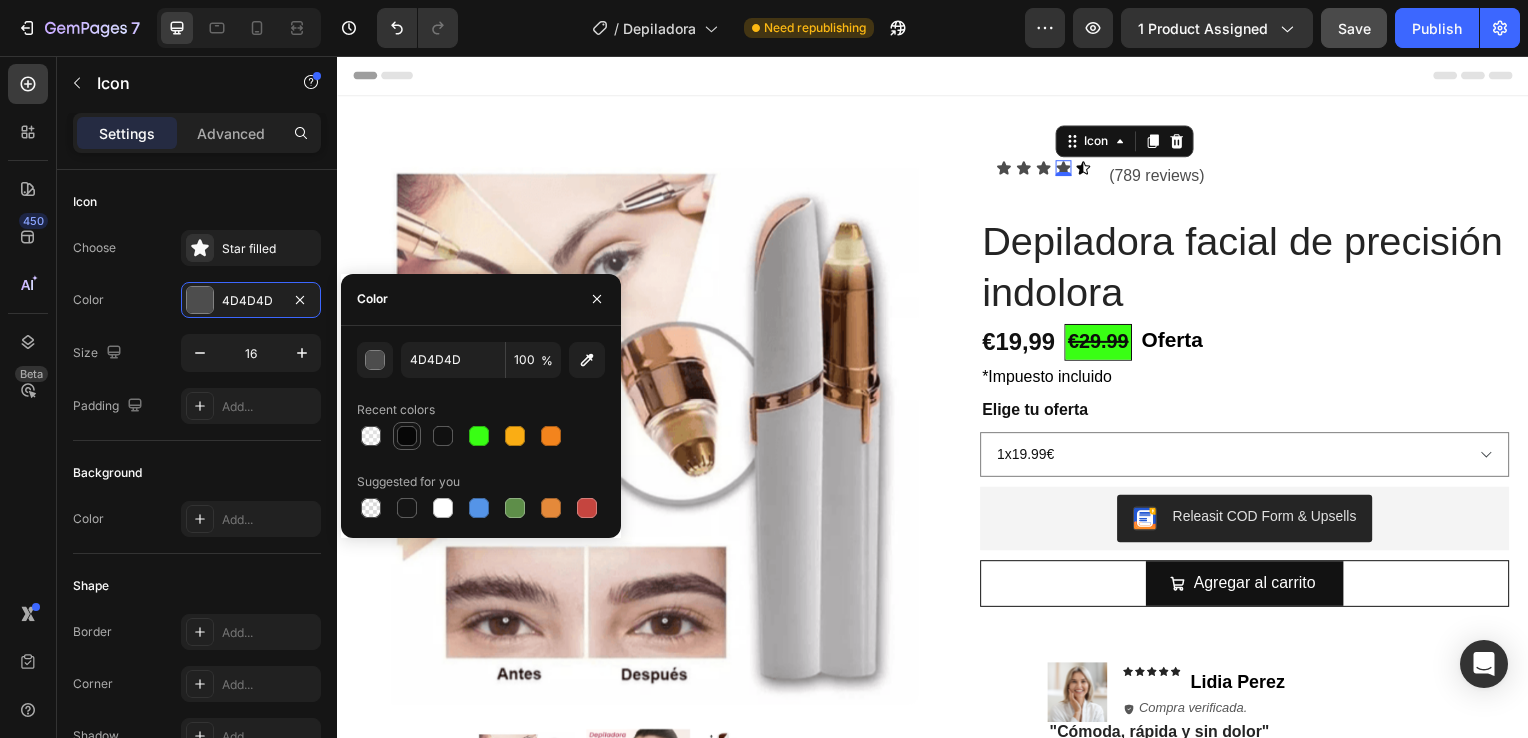click at bounding box center (407, 436) 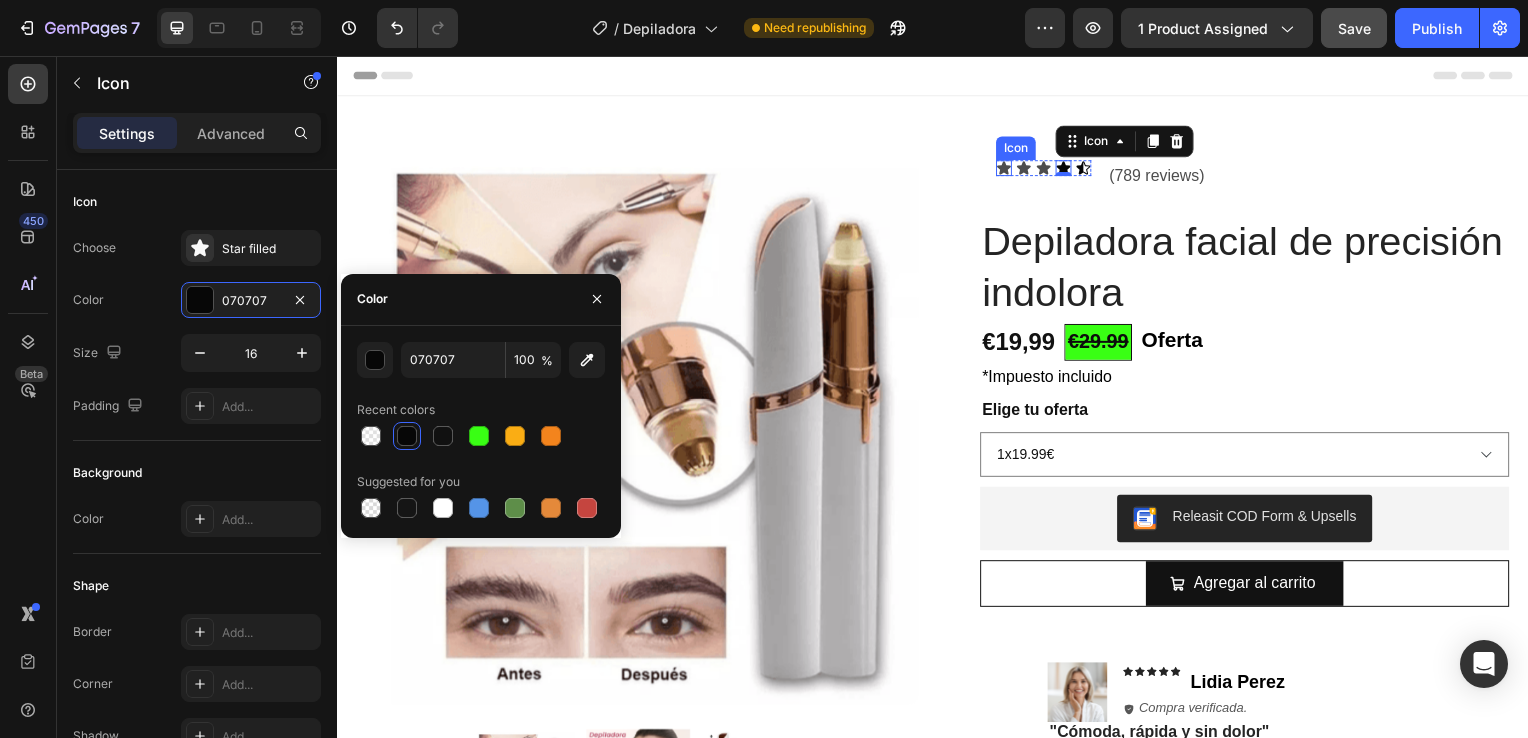 click 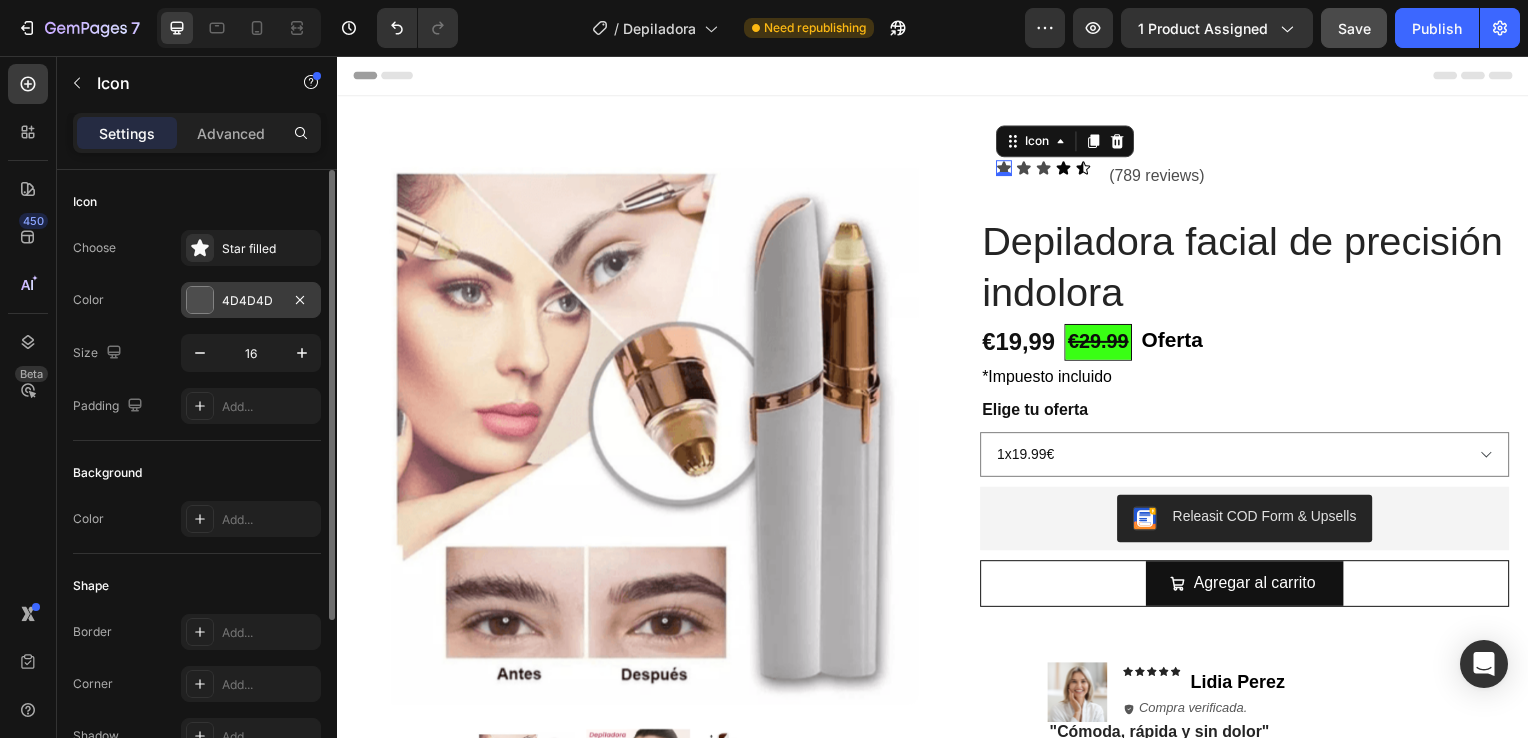 click on "4D4D4D" at bounding box center [251, 301] 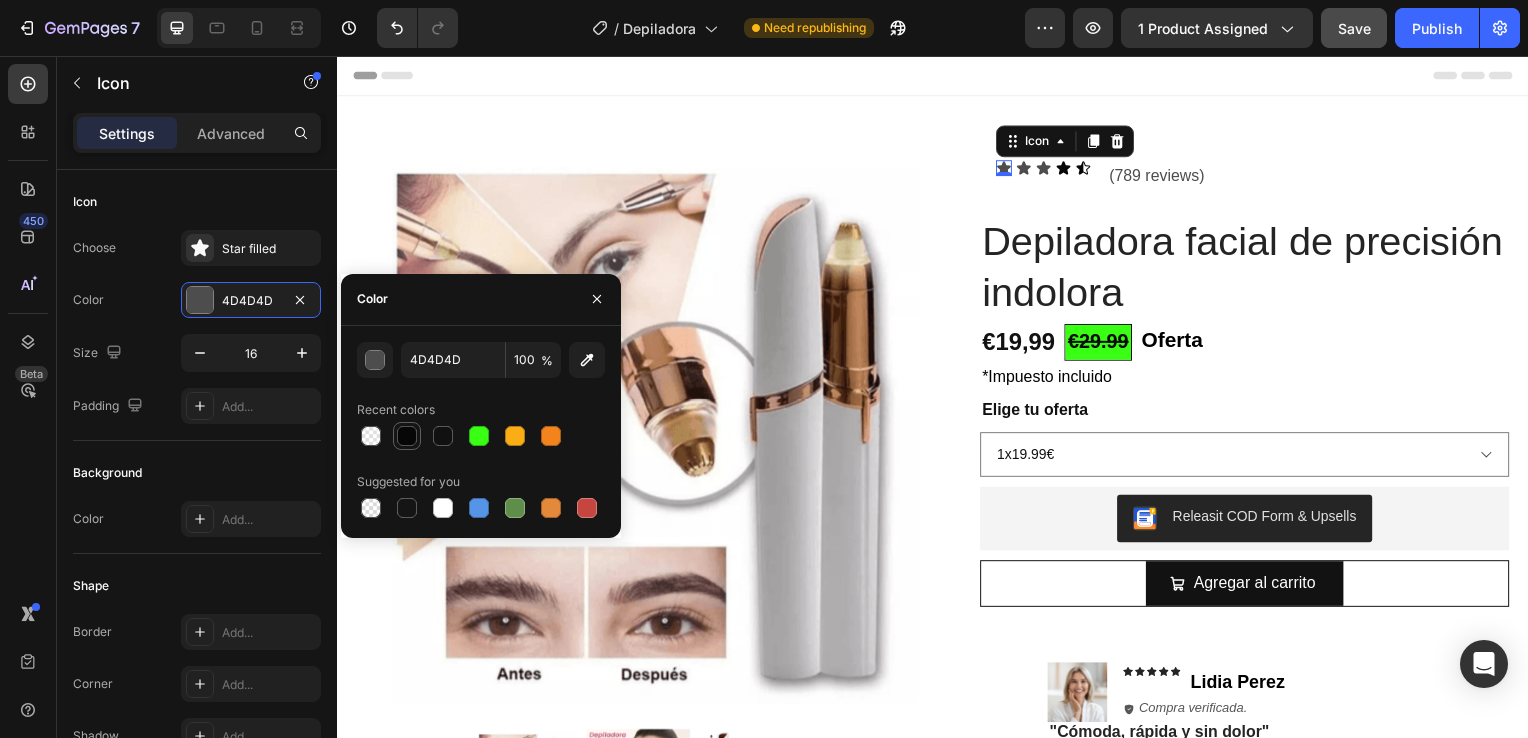 click at bounding box center (407, 436) 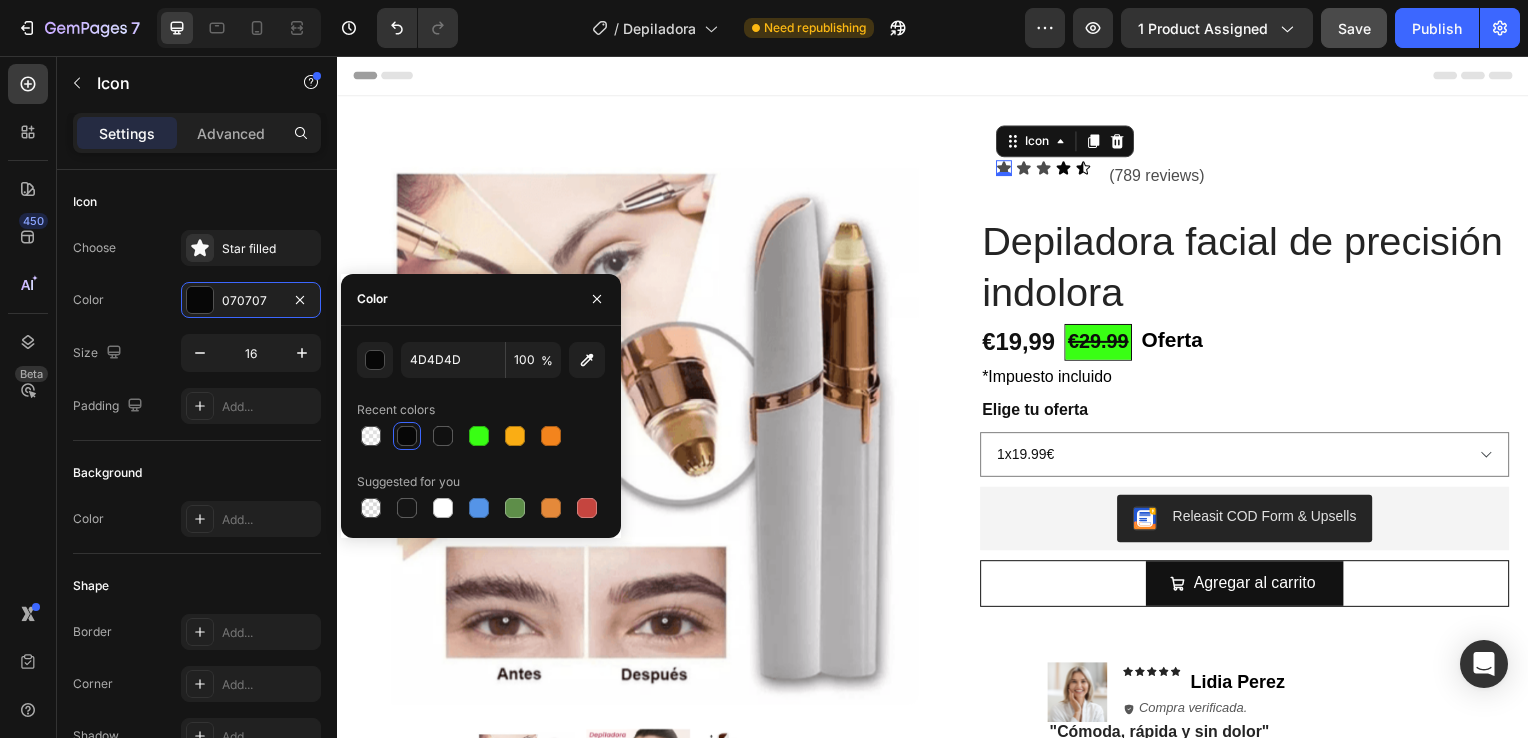 type on "070707" 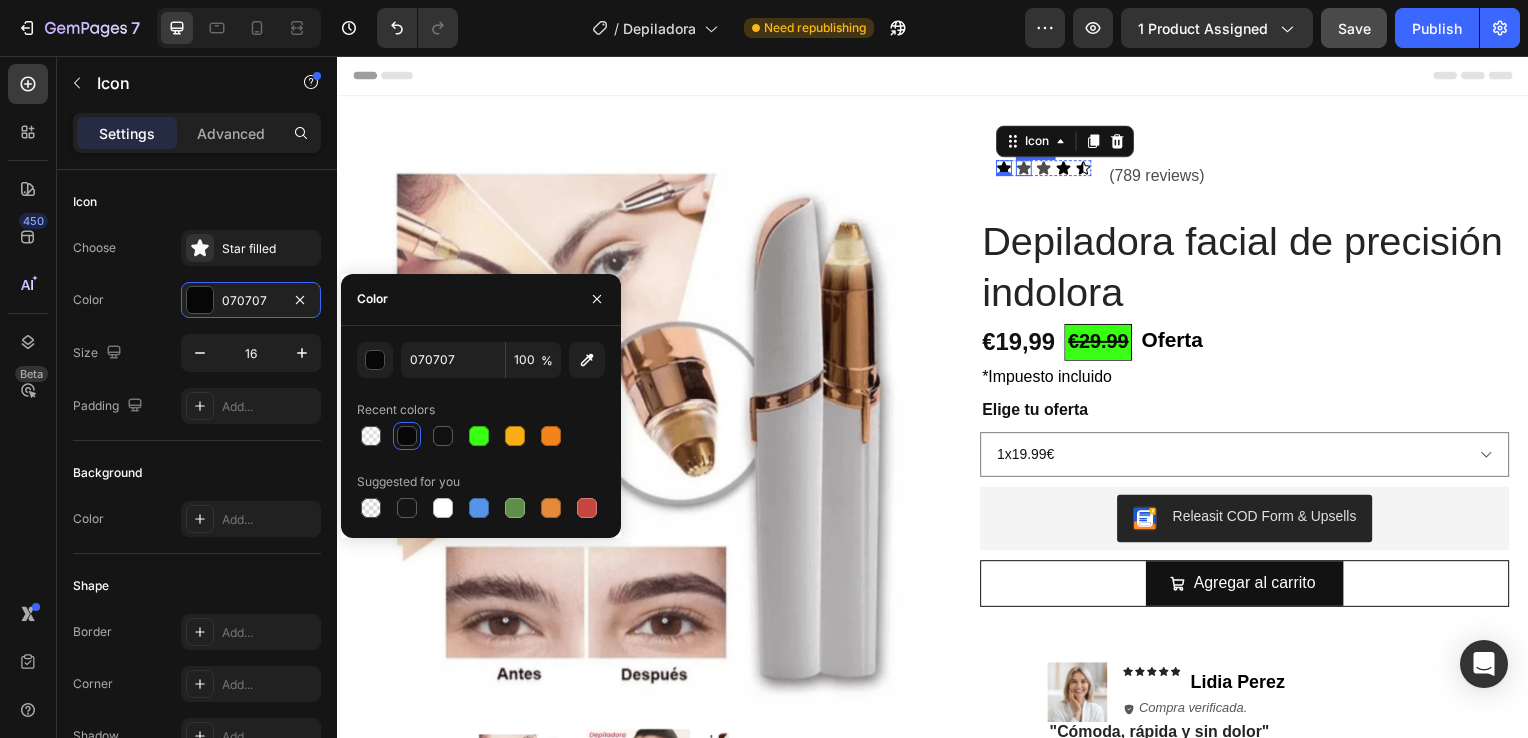 click 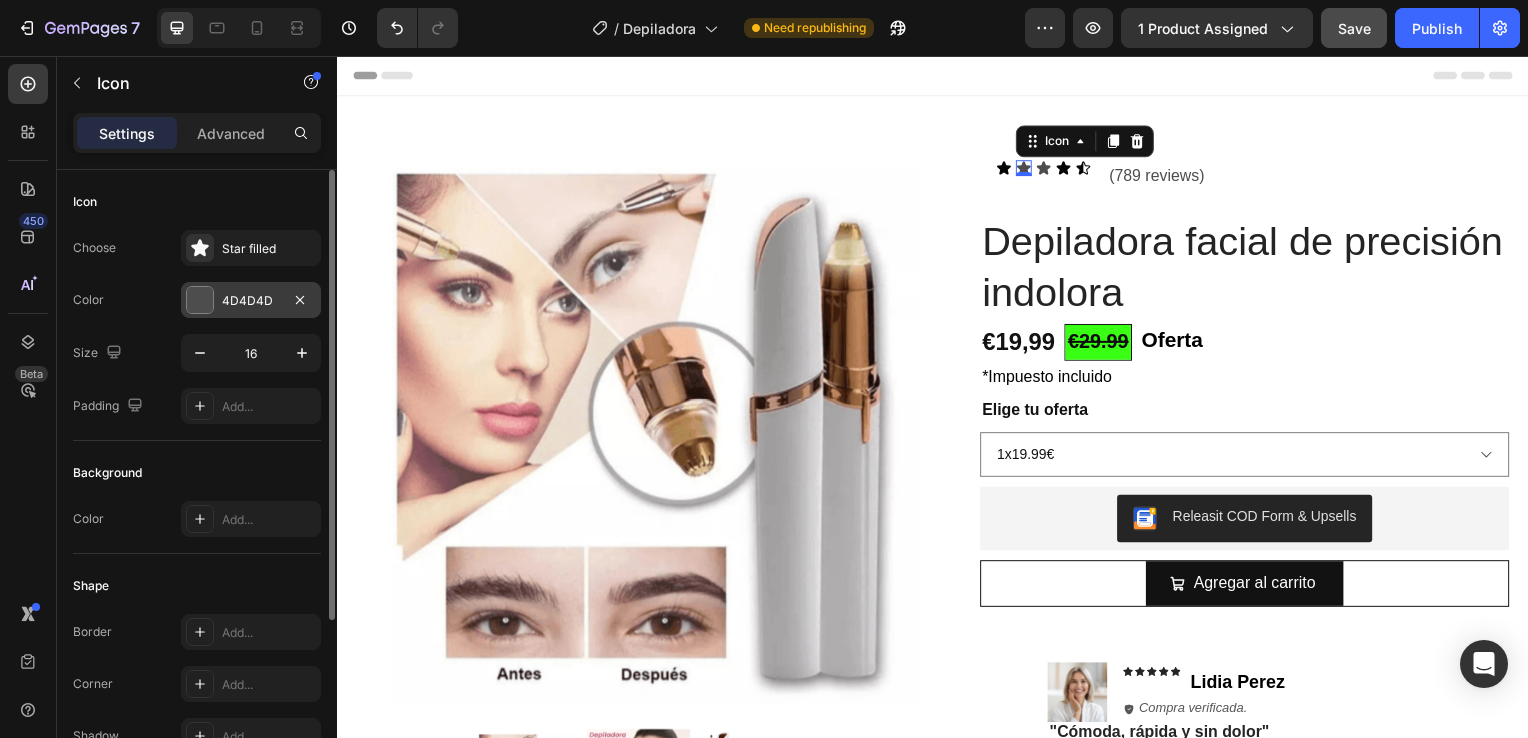 click on "4D4D4D" at bounding box center (251, 301) 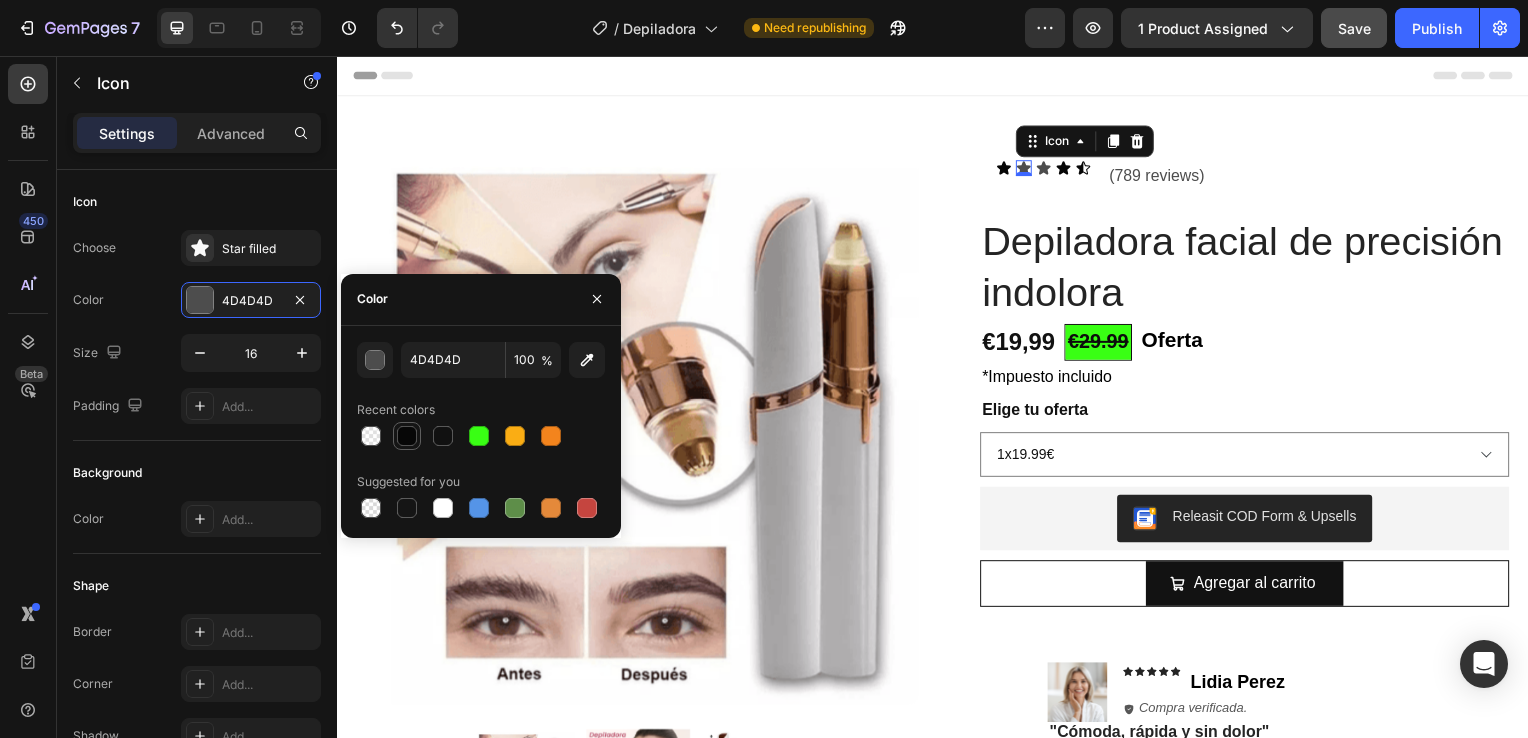 click at bounding box center [407, 436] 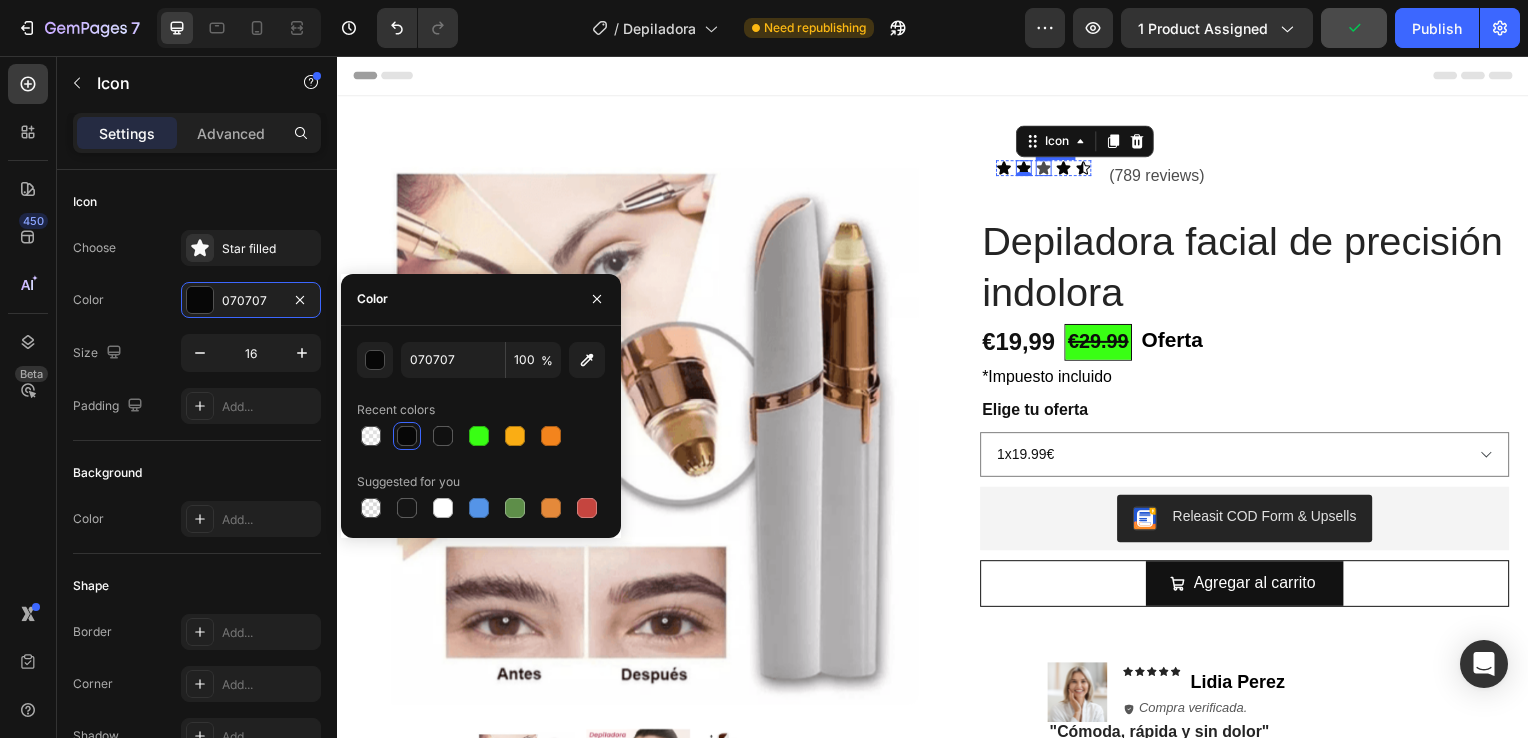 click 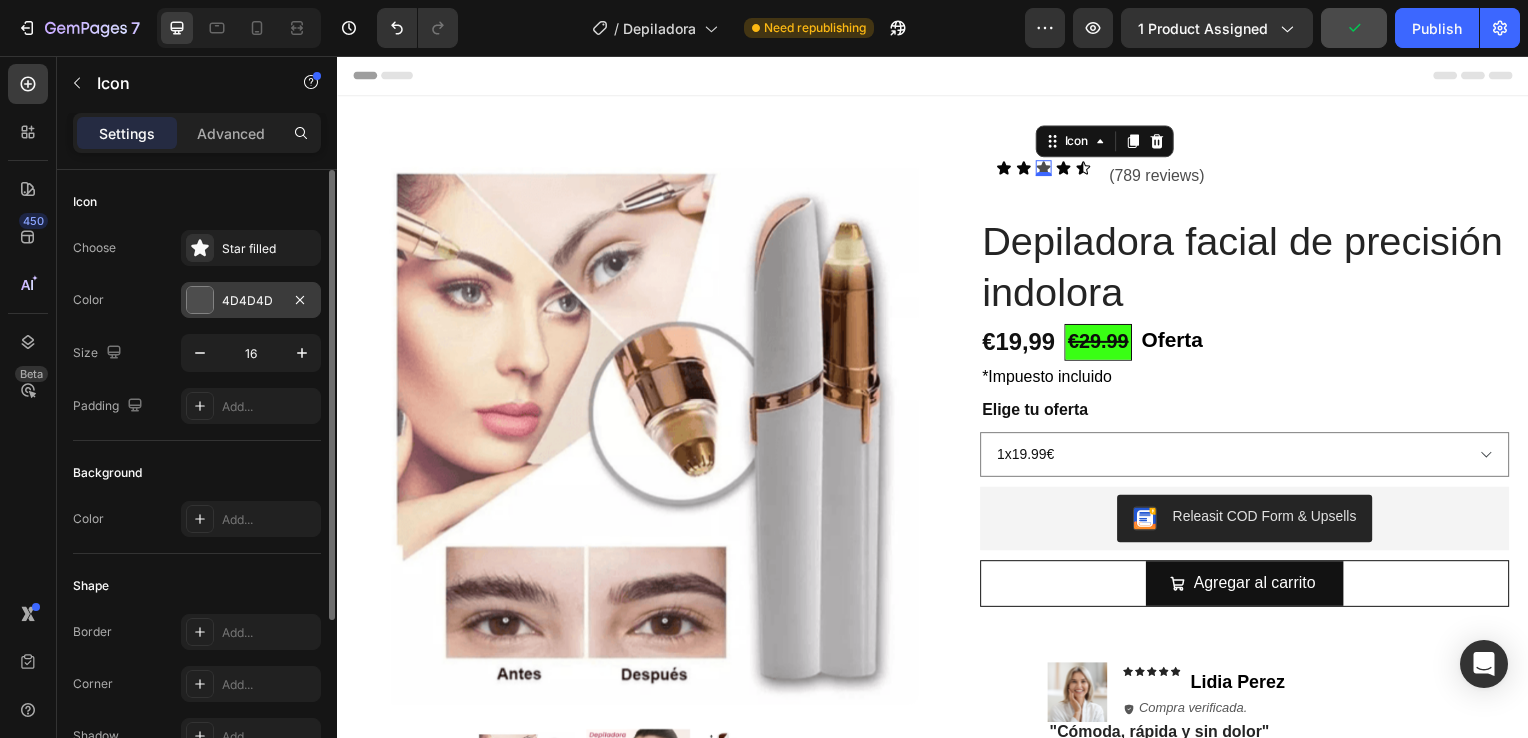 click on "4D4D4D" at bounding box center (251, 301) 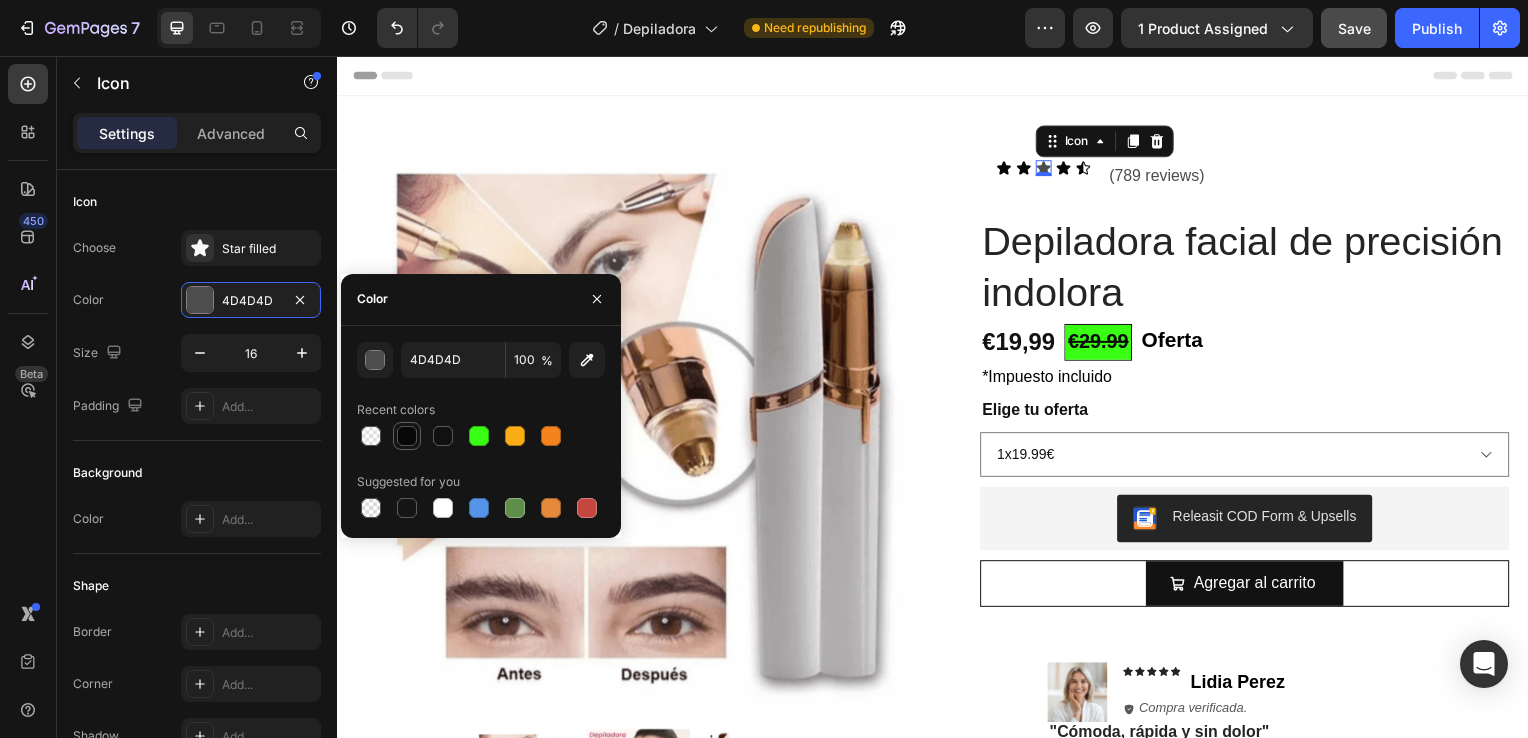 click at bounding box center [407, 436] 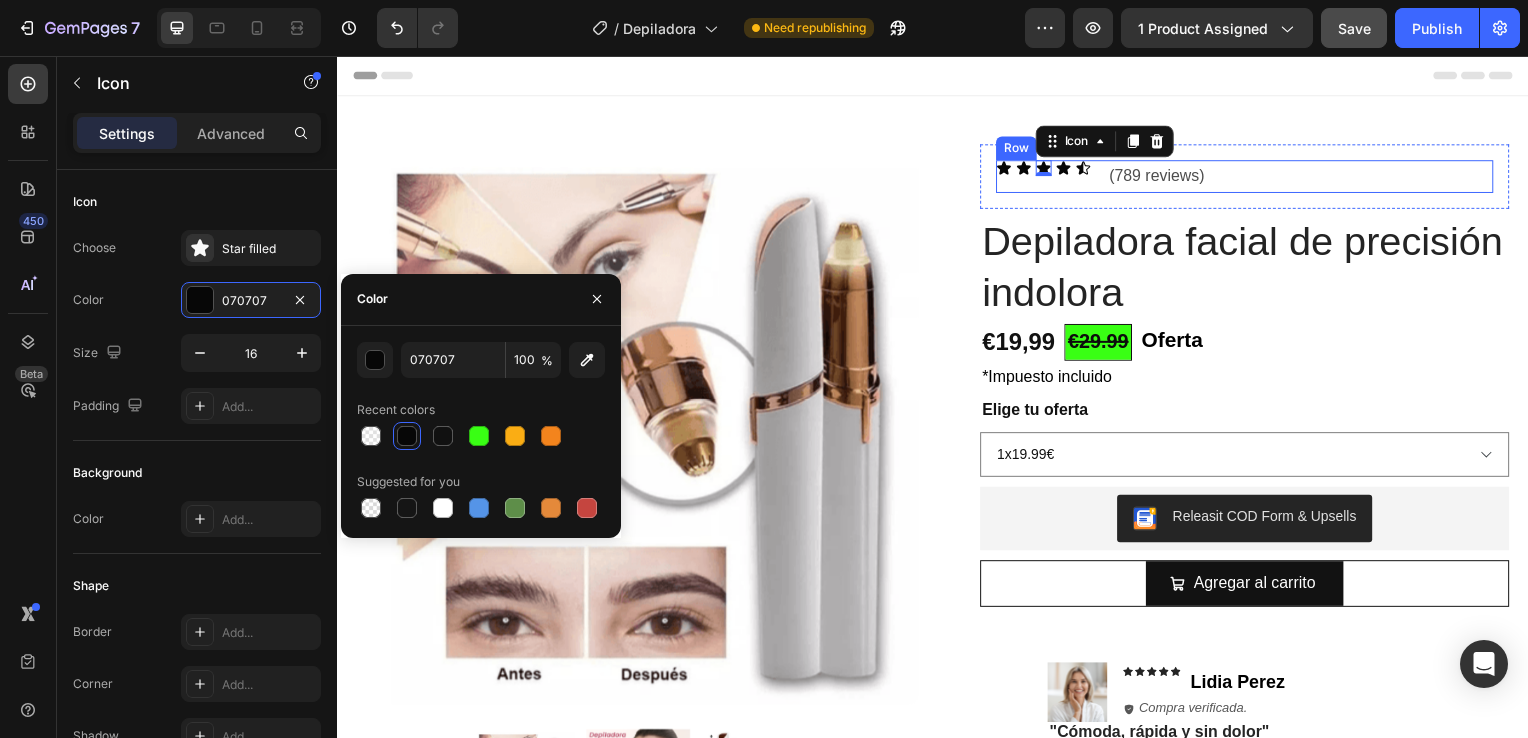 click on "Icon Icon Icon   0 Icon Icon Icon List (789 reviews) Text Block Row" at bounding box center (1250, 177) 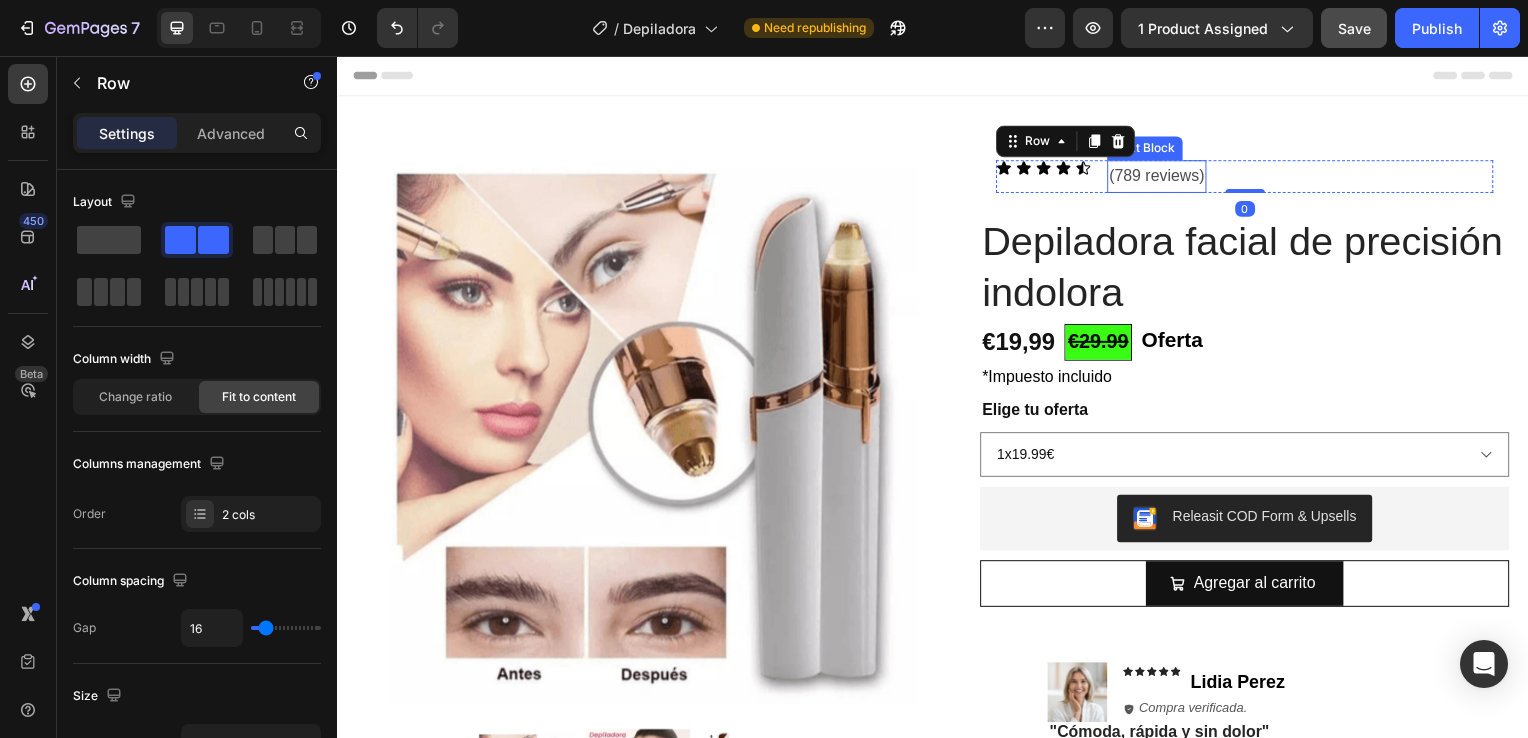 click on "(789 reviews)" at bounding box center [1162, 177] 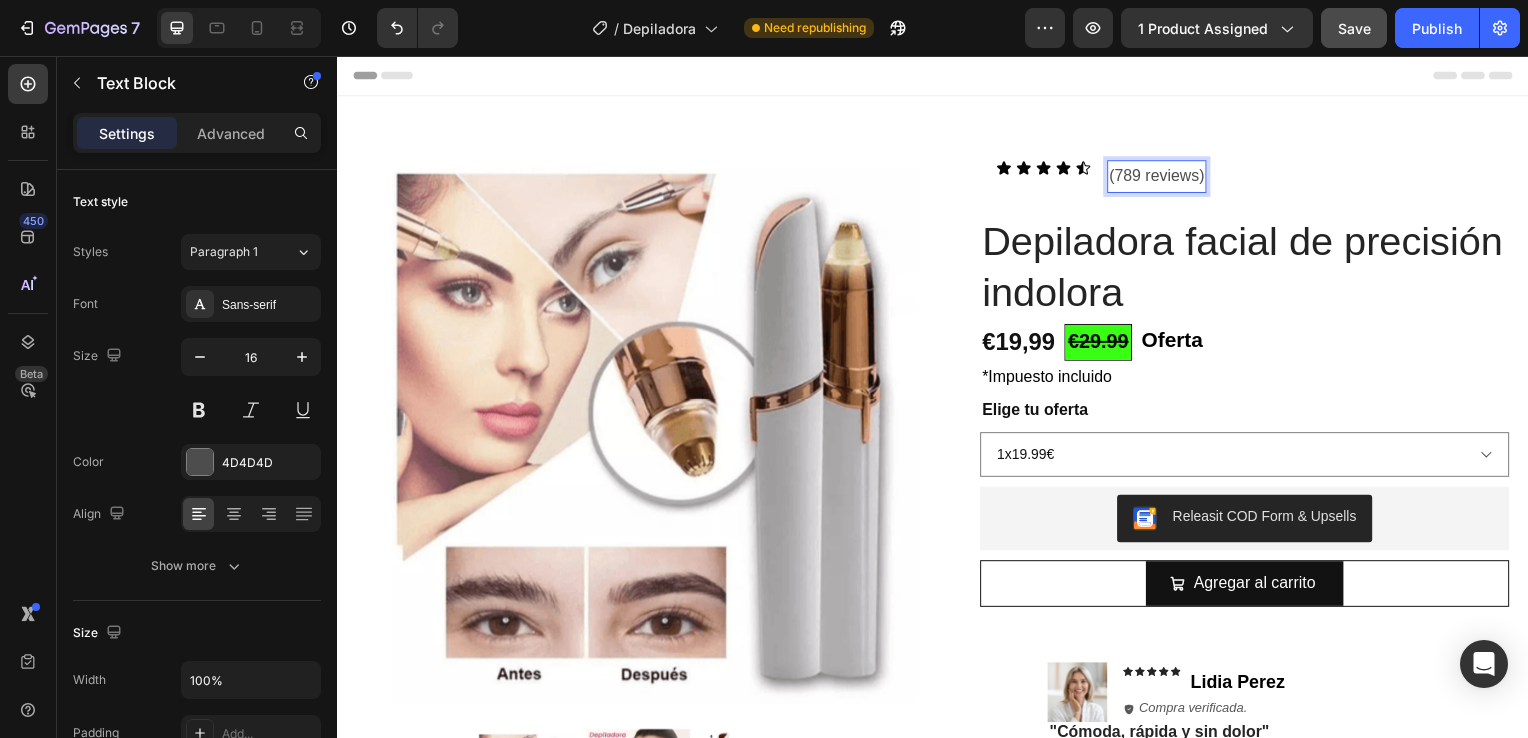 drag, startPoint x: 1113, startPoint y: 173, endPoint x: 1139, endPoint y: 174, distance: 26.019224 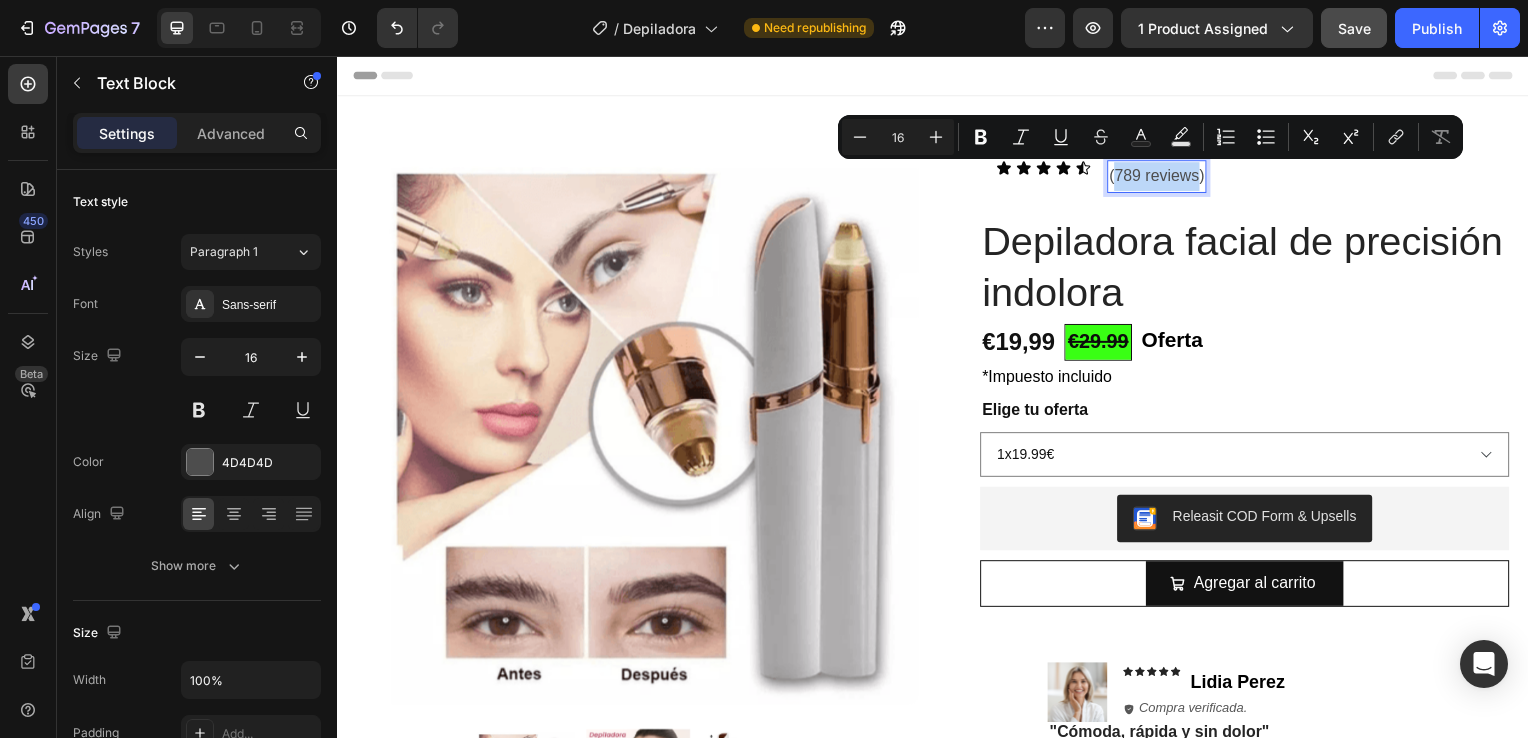 drag, startPoint x: 1114, startPoint y: 180, endPoint x: 1196, endPoint y: 177, distance: 82.05486 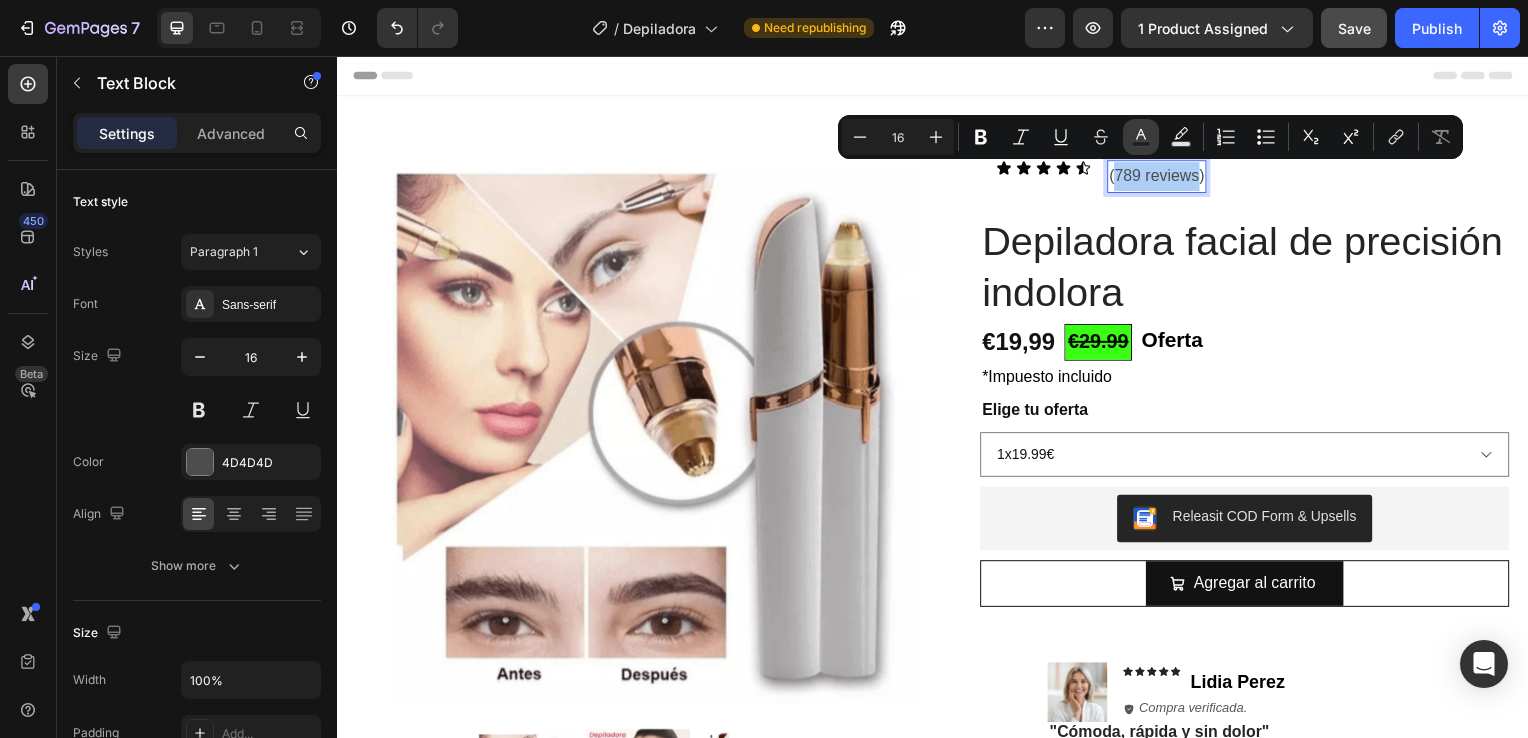 click 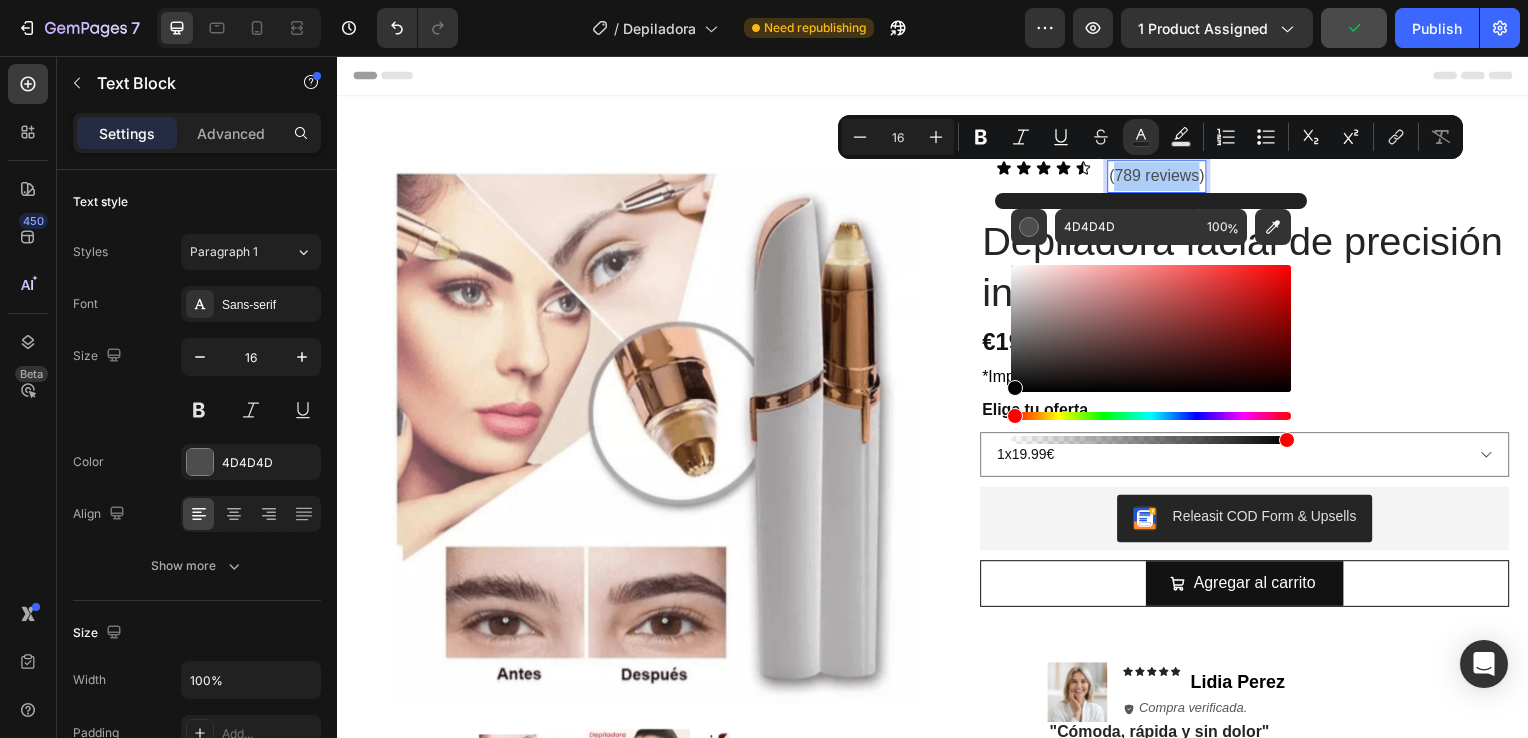drag, startPoint x: 1015, startPoint y: 357, endPoint x: 997, endPoint y: 419, distance: 64.56005 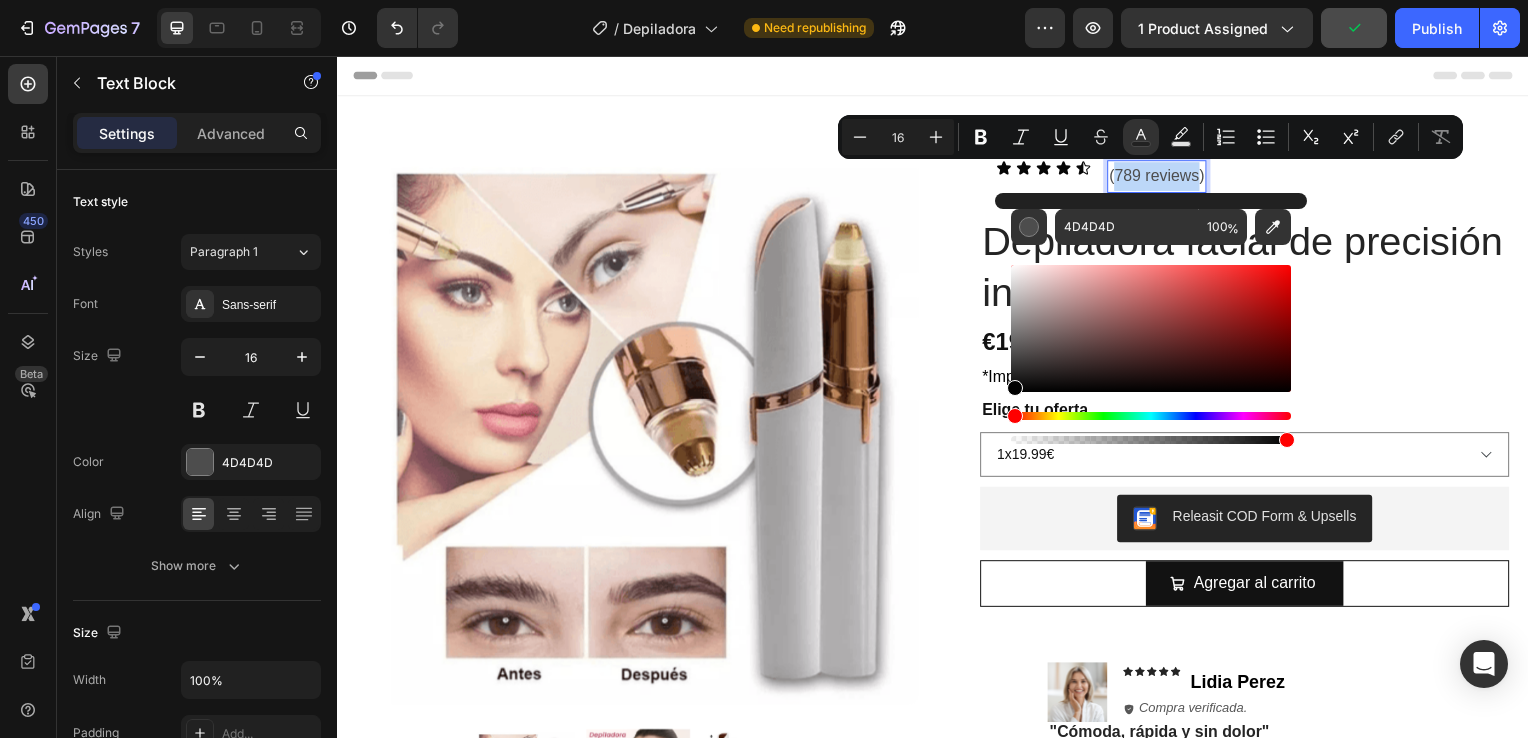 type on "000000" 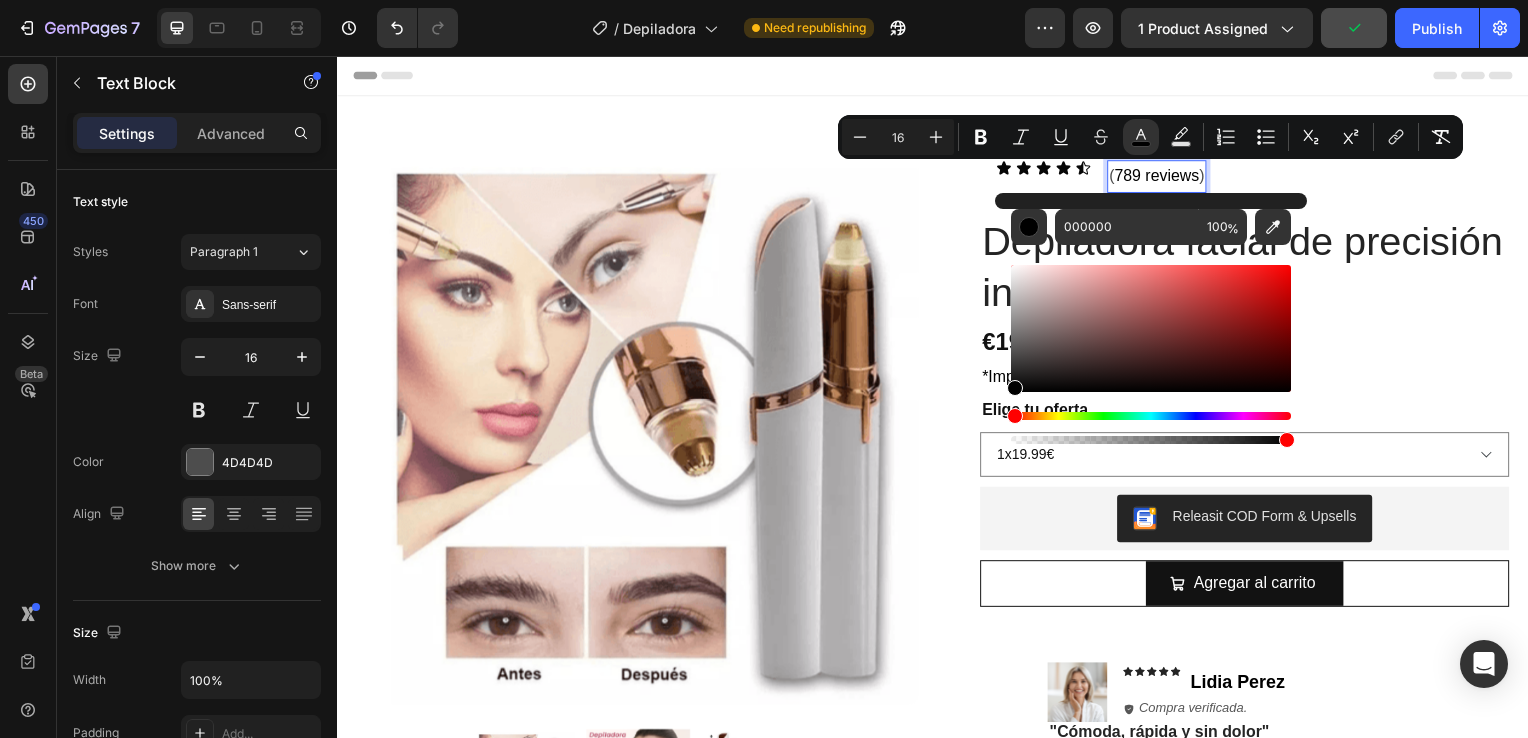 click on "Depiladora facial de precisión indolora" at bounding box center [1250, 268] 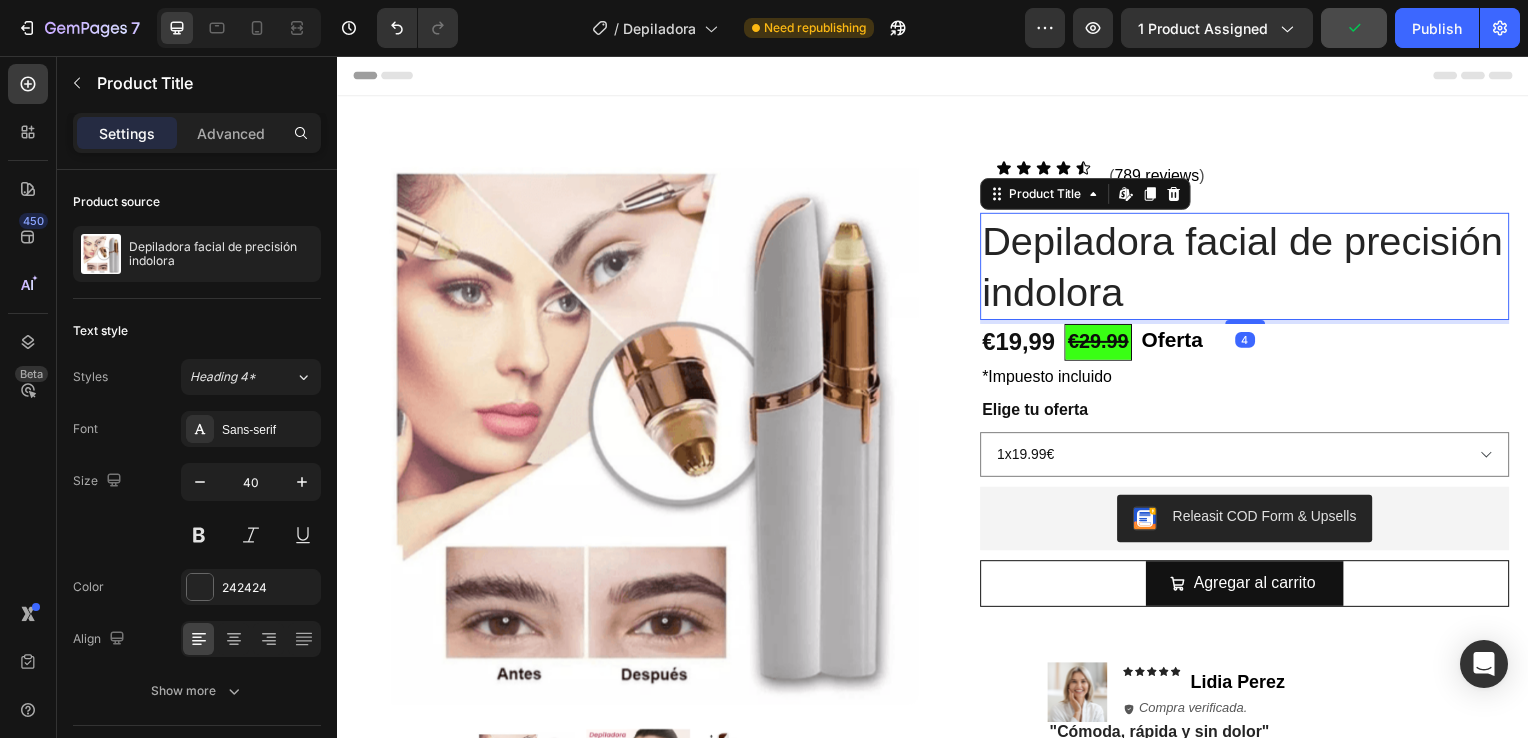 click on "Icon Icon Icon Icon Icon Icon List ( 789 reviews ) Text Block Row Row" at bounding box center (1250, 177) 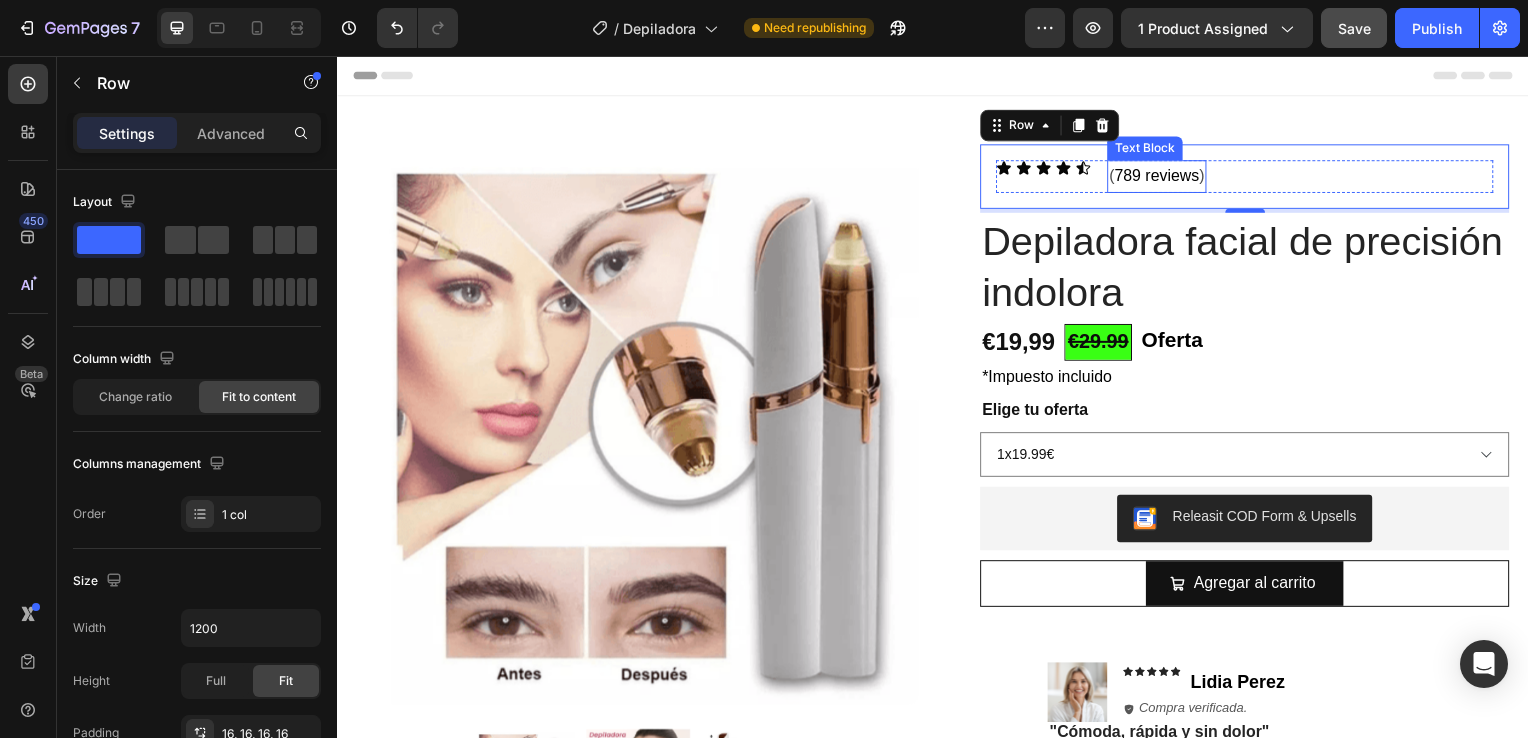 click on "789 reviews" at bounding box center [1161, 176] 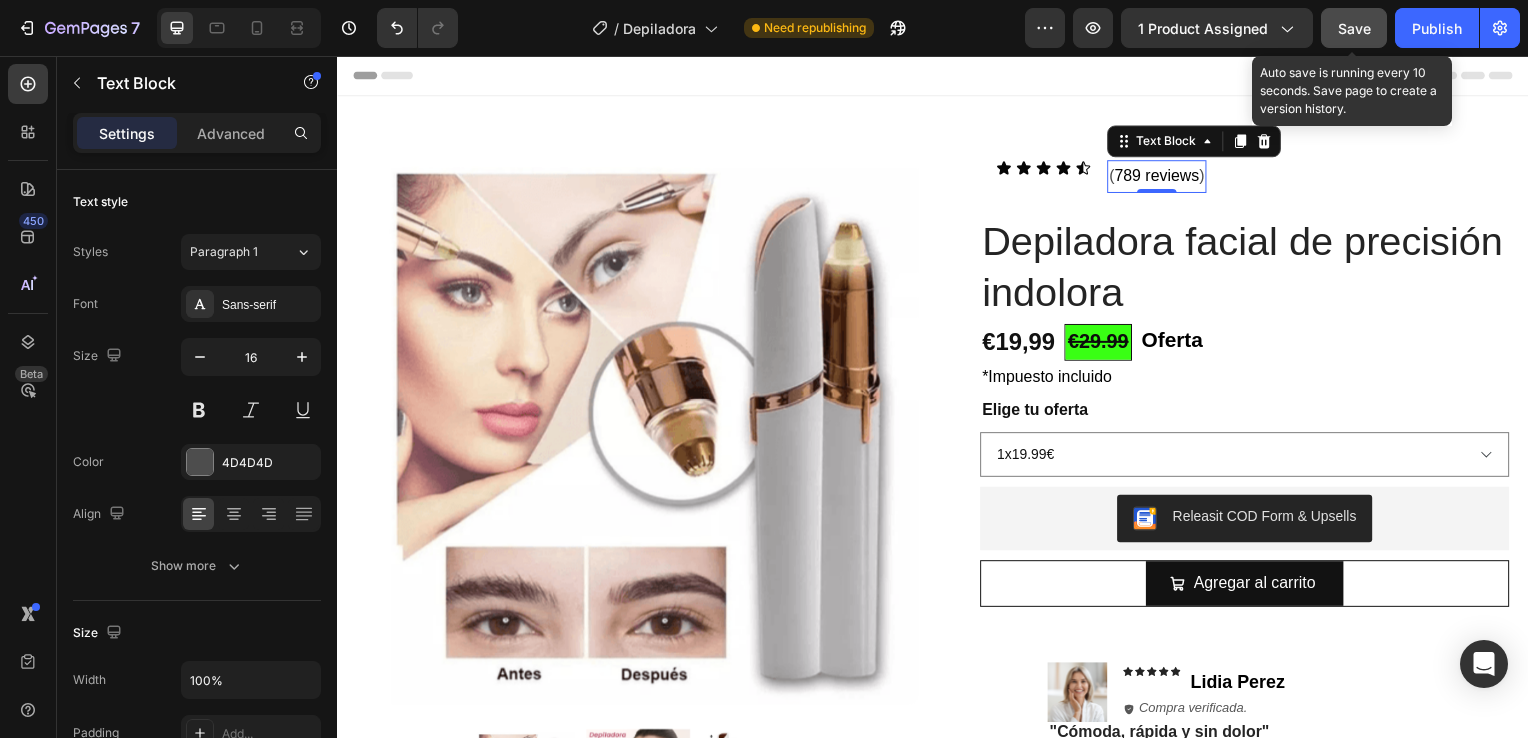 click on "Save" at bounding box center (1354, 28) 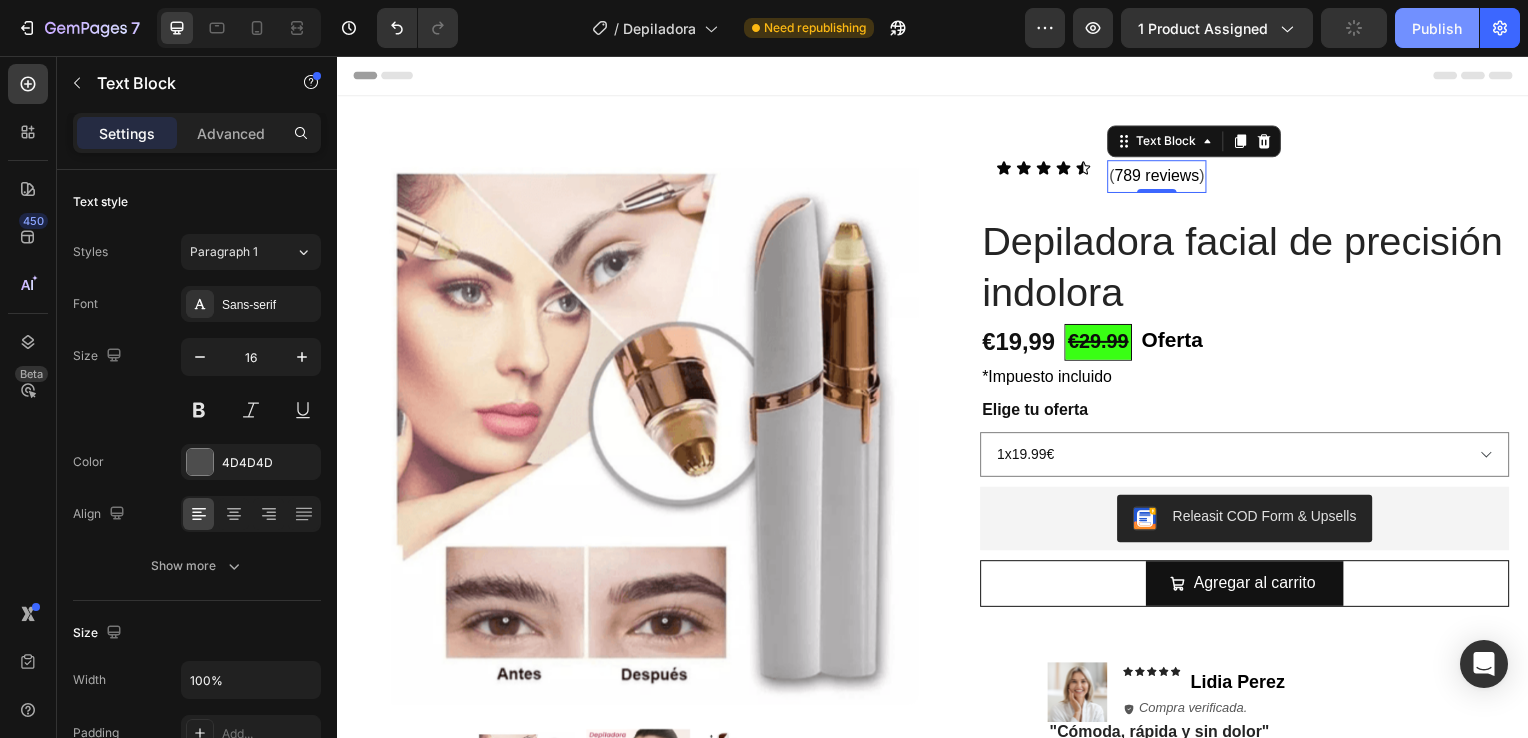 click on "Publish" at bounding box center [1437, 28] 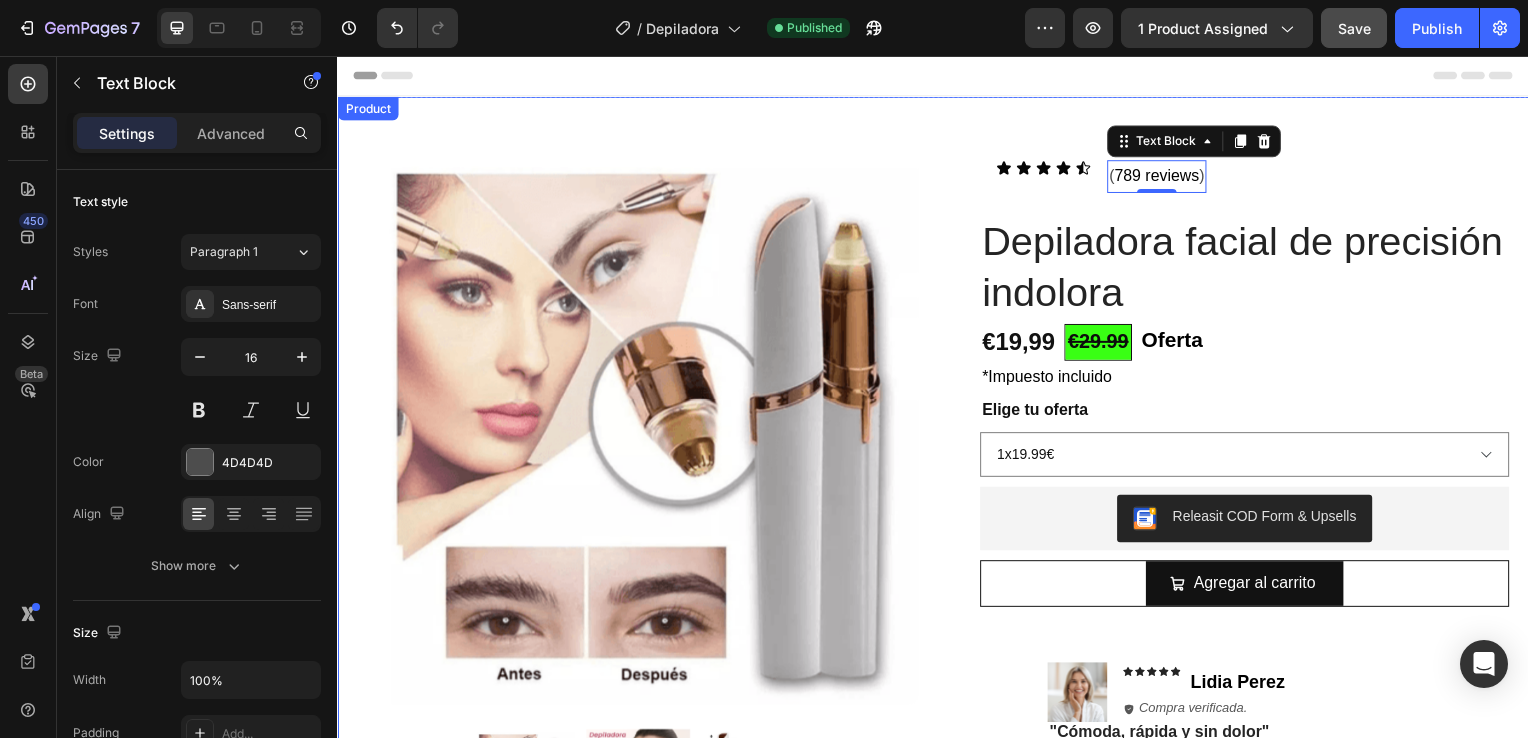 click on "Icon Icon Icon Icon Icon Icon List Lidia Perez Text Block Row Row
Icon Compra verificada. Text Block Row Row "Cómoda, rápida y sin dolor" En menos de 2 minutos tengo la cara perfecta. Antes iba al centro de estética, pero con esta depiladora me ahorro tiempo y dinero. ¡Una compra 100% recomendada!     Text Block DEPILACIÓN FACIAL RÁPIDA, SUAVE Y SIN SUFRIMIENTO Text Block Row Ligera, moderna y poderosa : esta depiladora facial es tu aliada ideal para una piel suave y radiante. Elimina el vello al instante  sin dolor ,   sin enrojecimiento Perfecta para ti , estés donde estés! ," at bounding box center (937, 848) 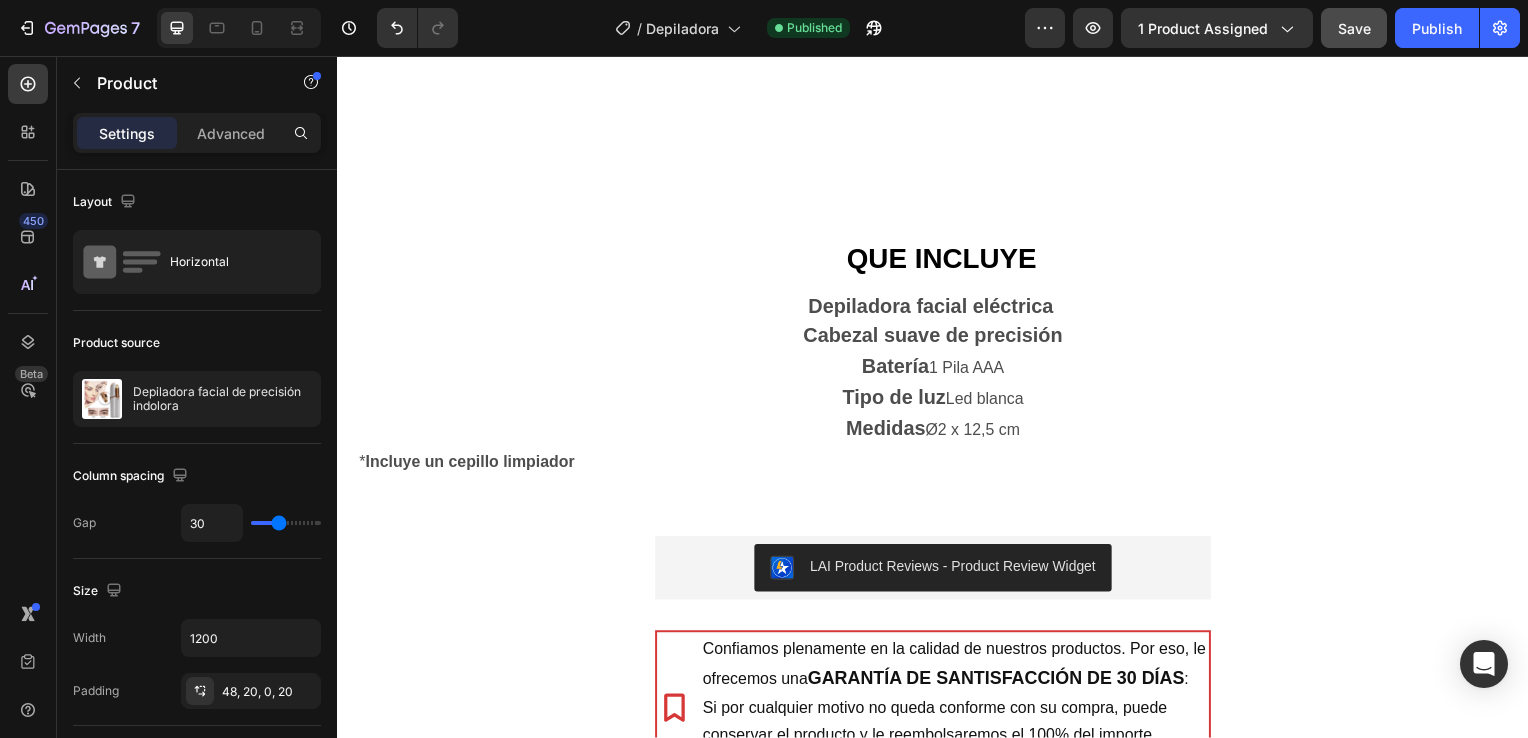 scroll, scrollTop: 3831, scrollLeft: 0, axis: vertical 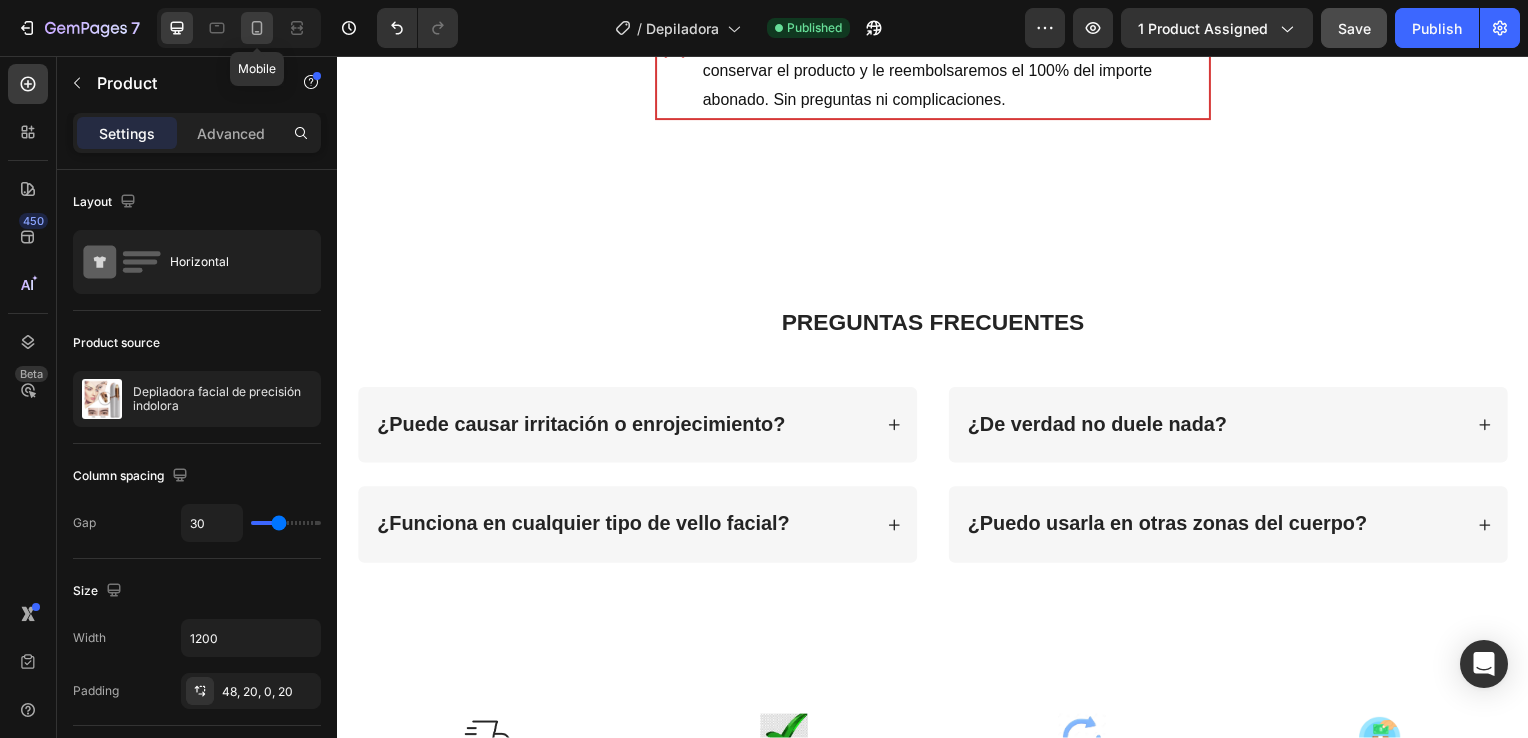 click 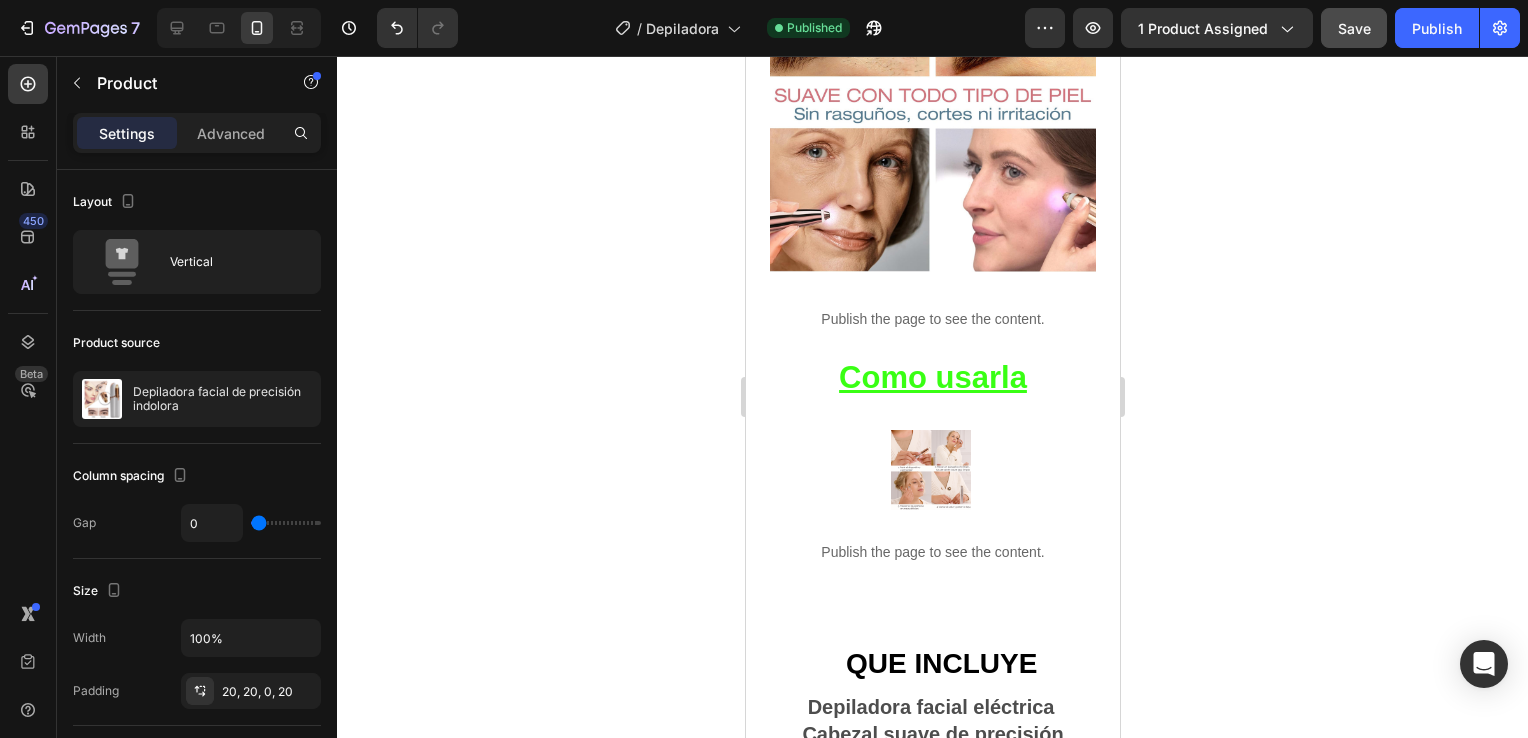 scroll, scrollTop: 2429, scrollLeft: 0, axis: vertical 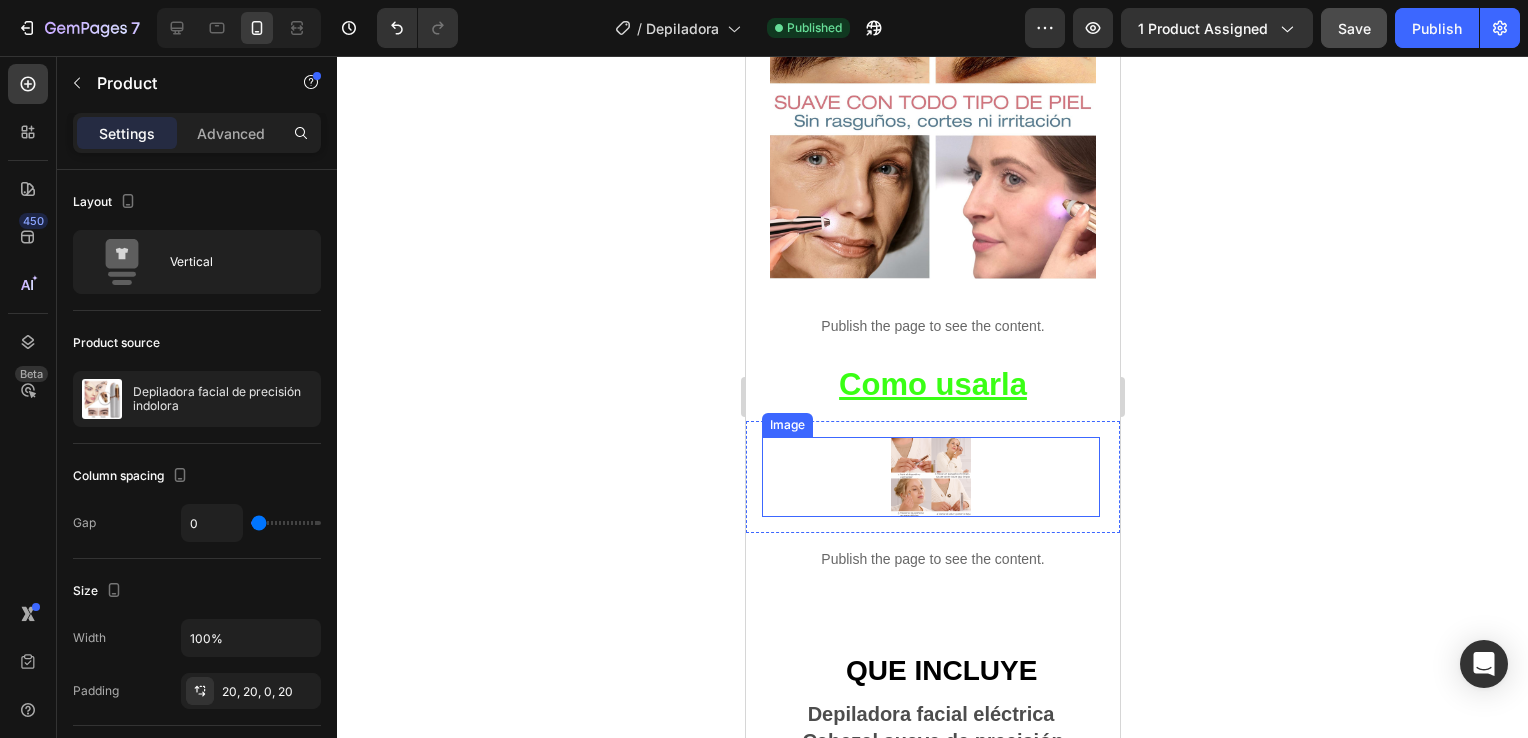 click at bounding box center [930, 477] 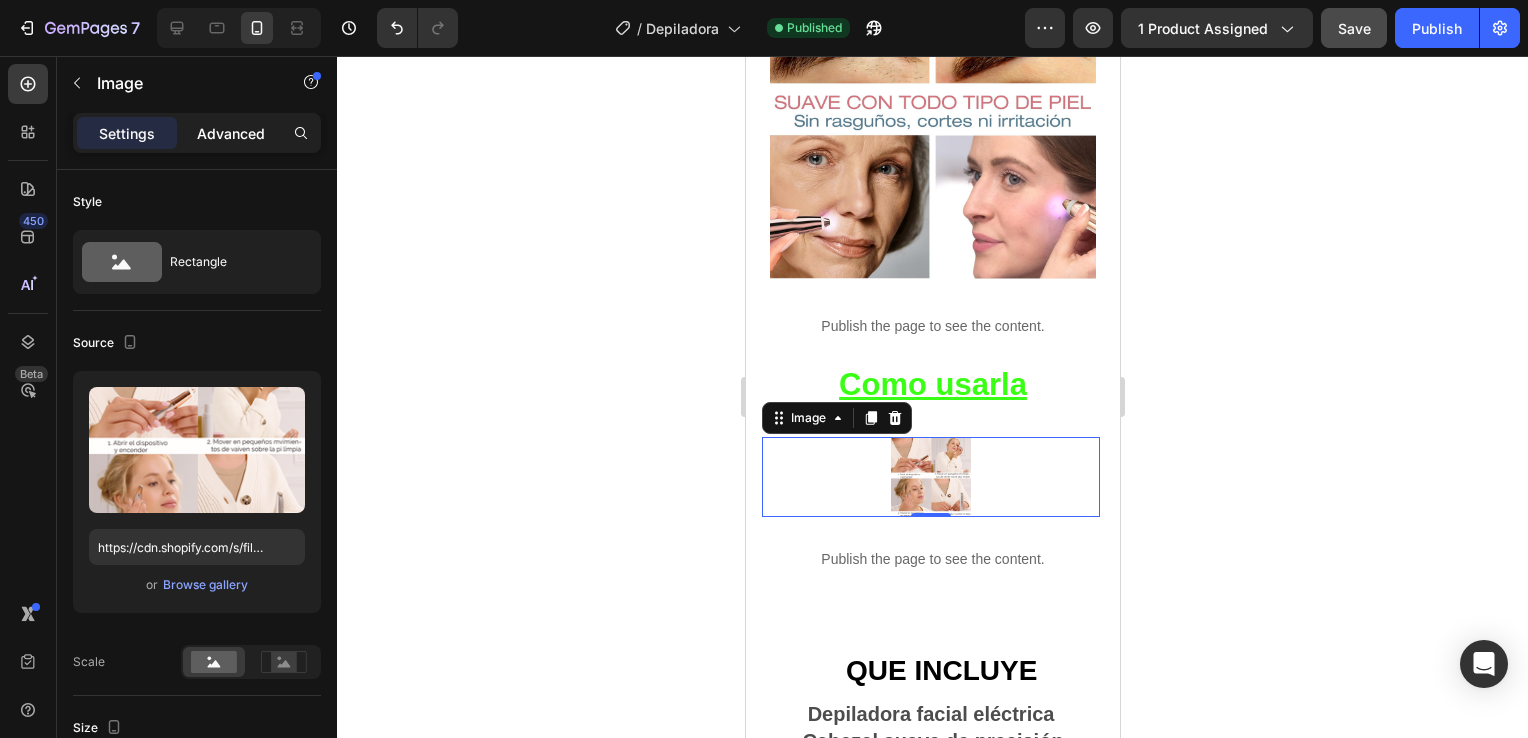 click on "Advanced" at bounding box center (231, 133) 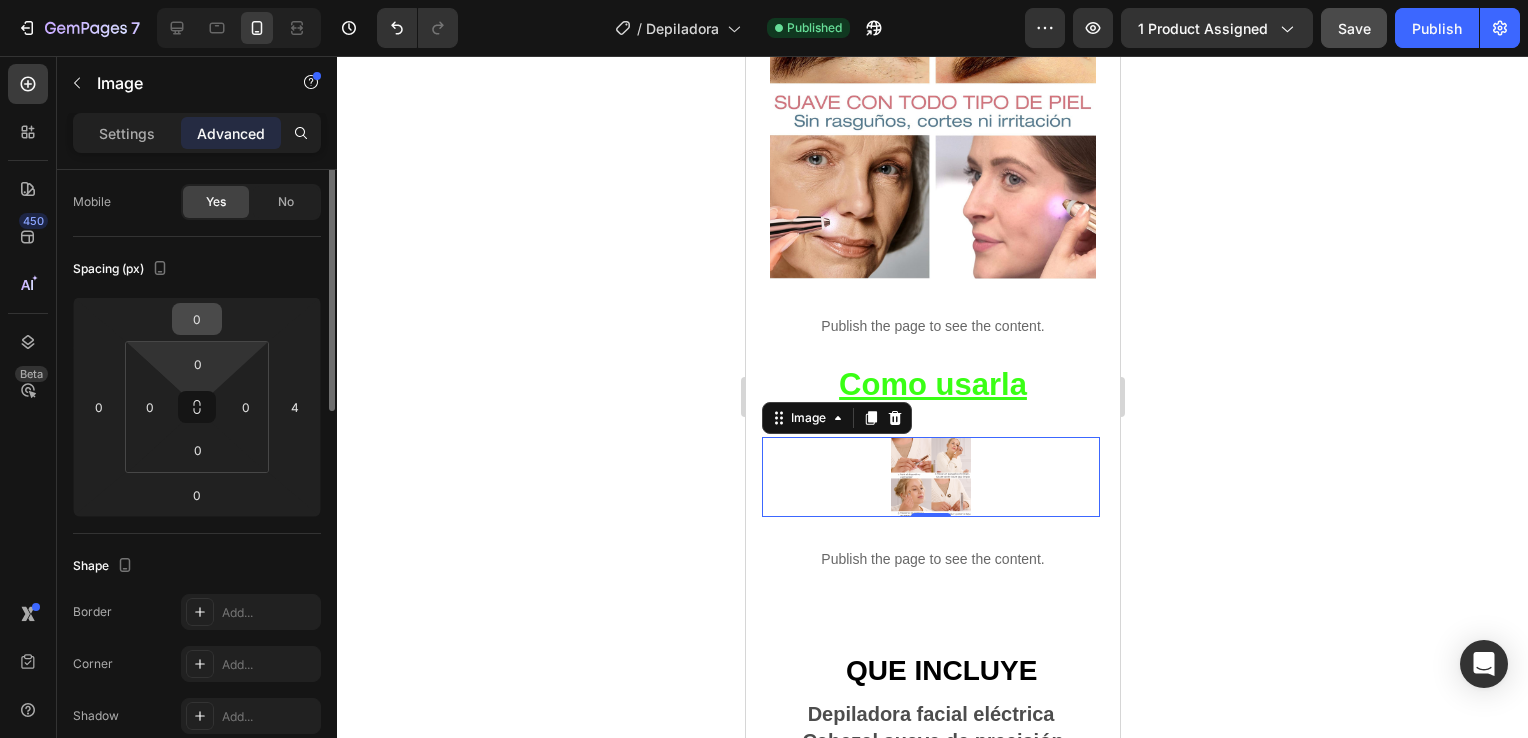 scroll, scrollTop: 0, scrollLeft: 0, axis: both 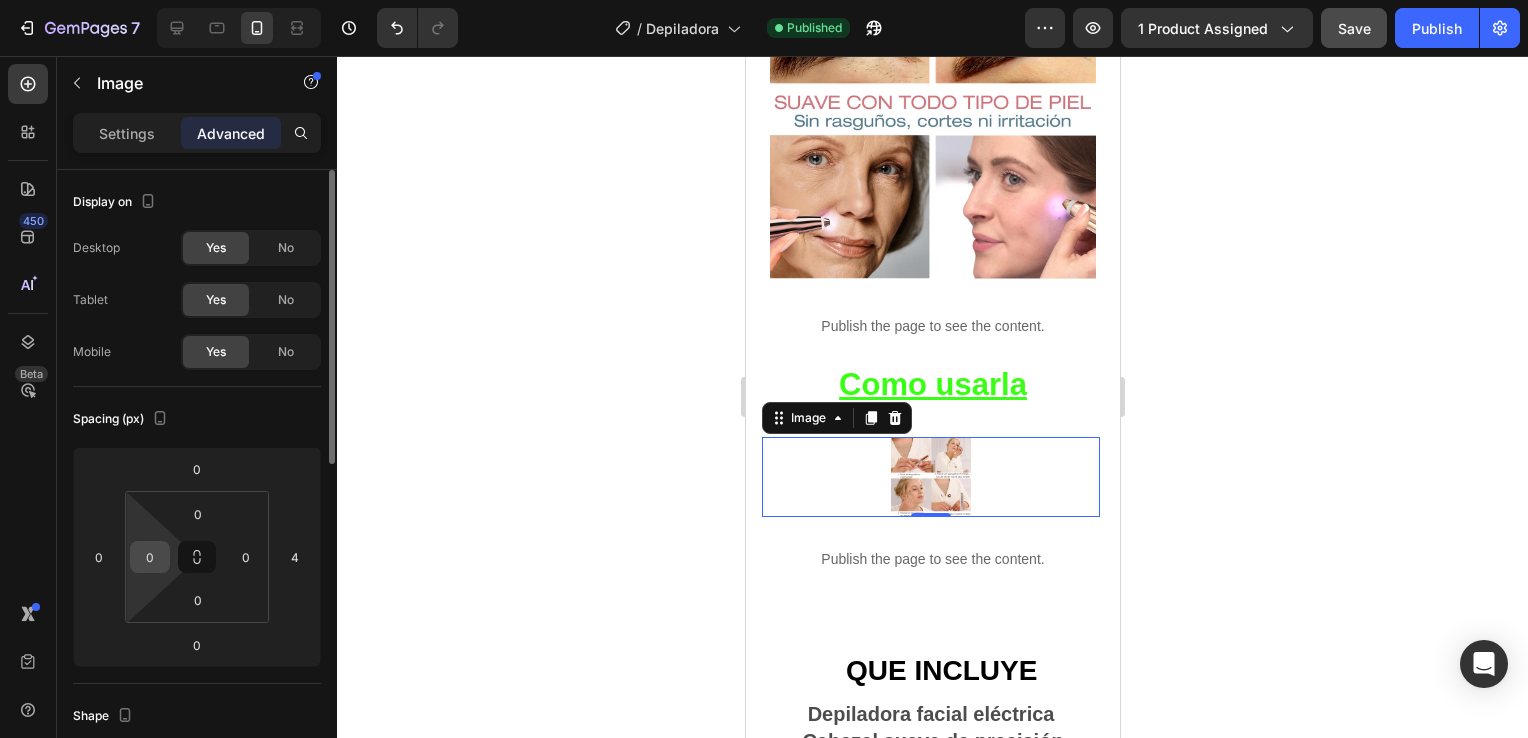 click on "0" at bounding box center [150, 557] 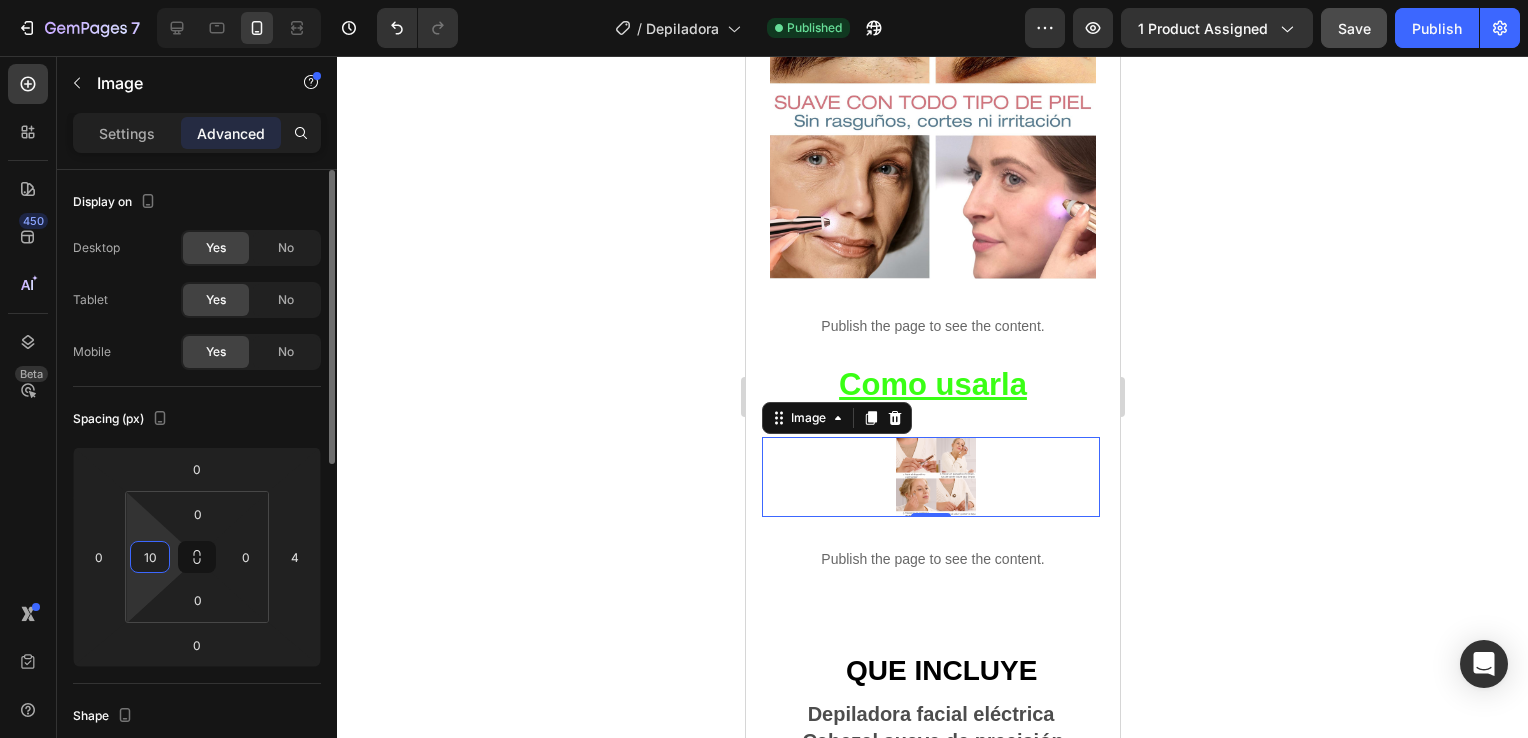 type on "1" 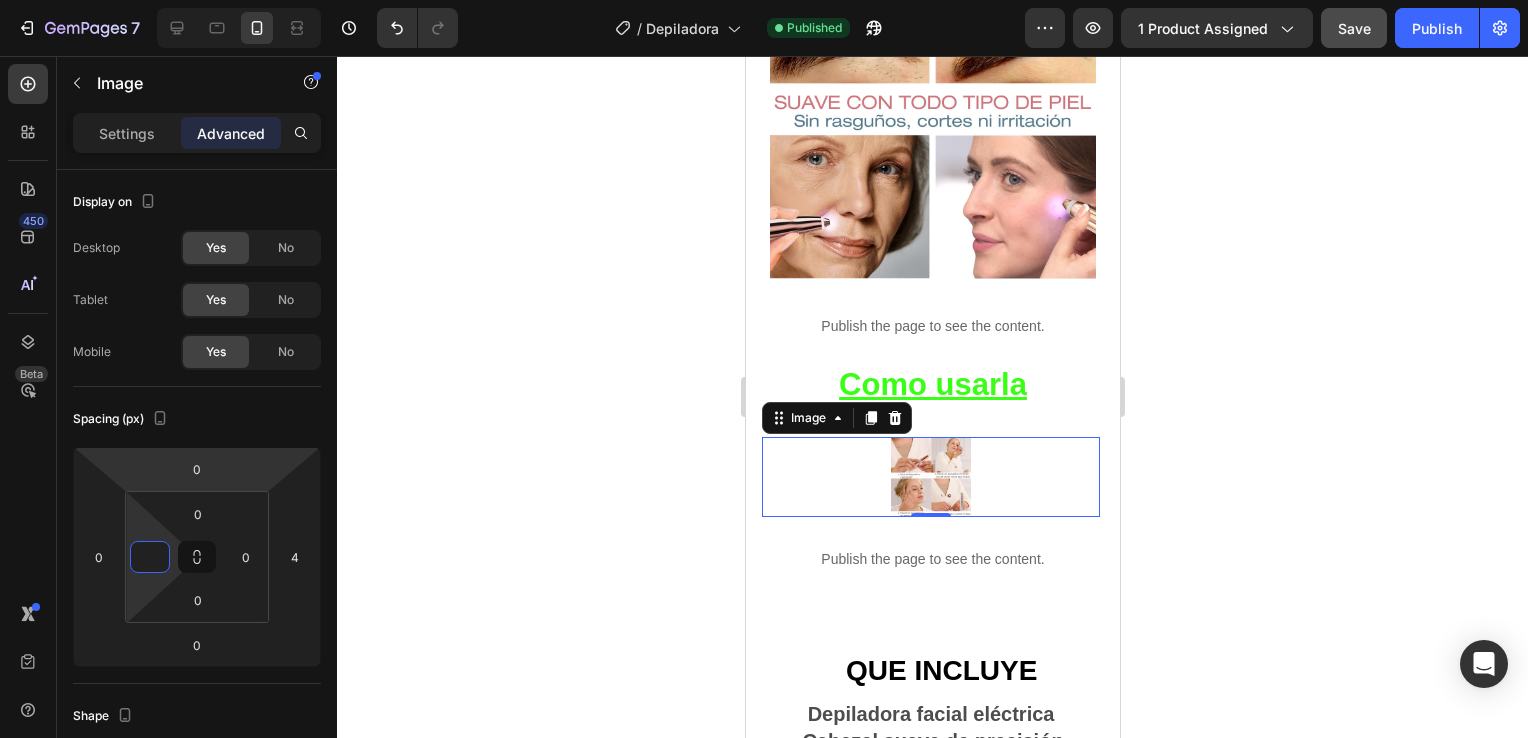 click at bounding box center (930, 477) 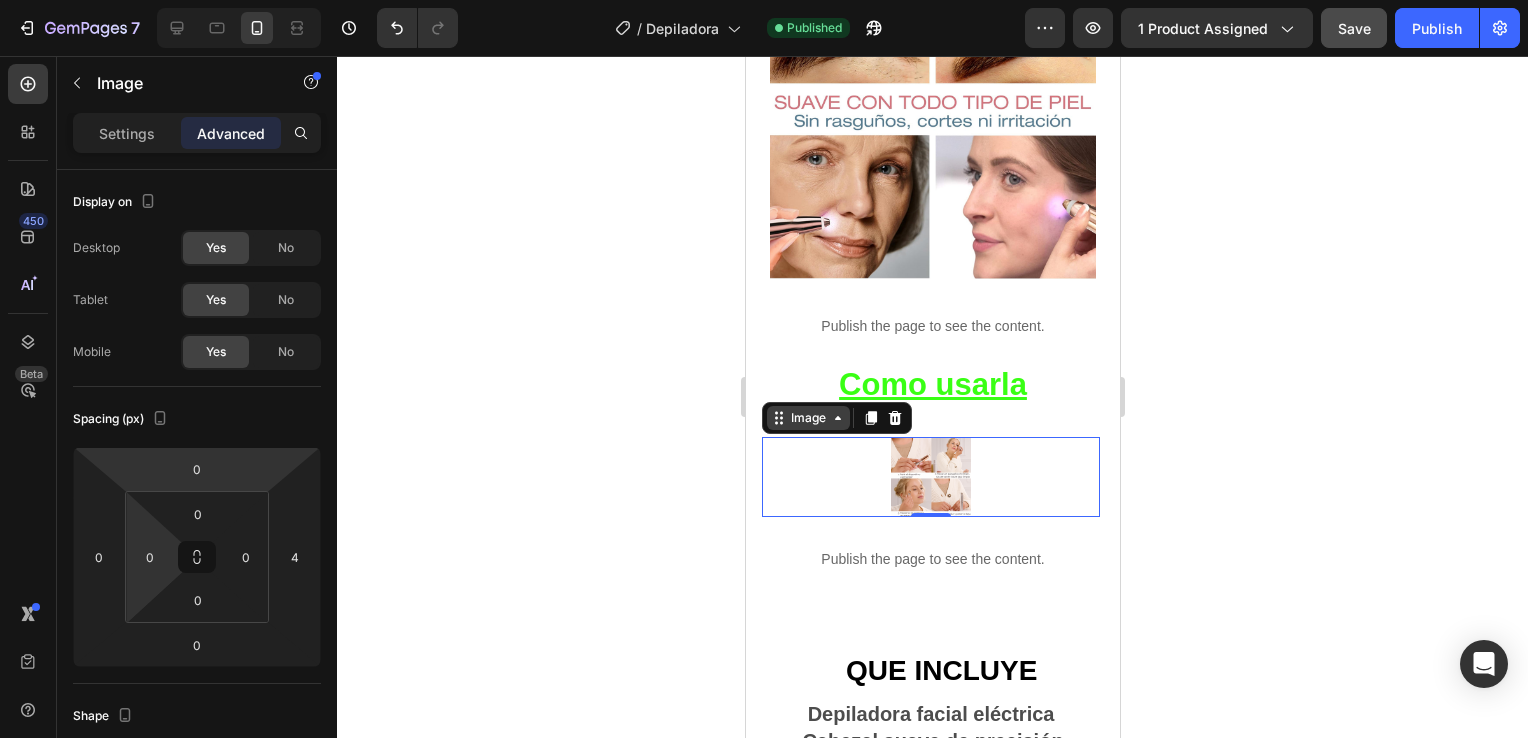 click on "Image" at bounding box center [807, 418] 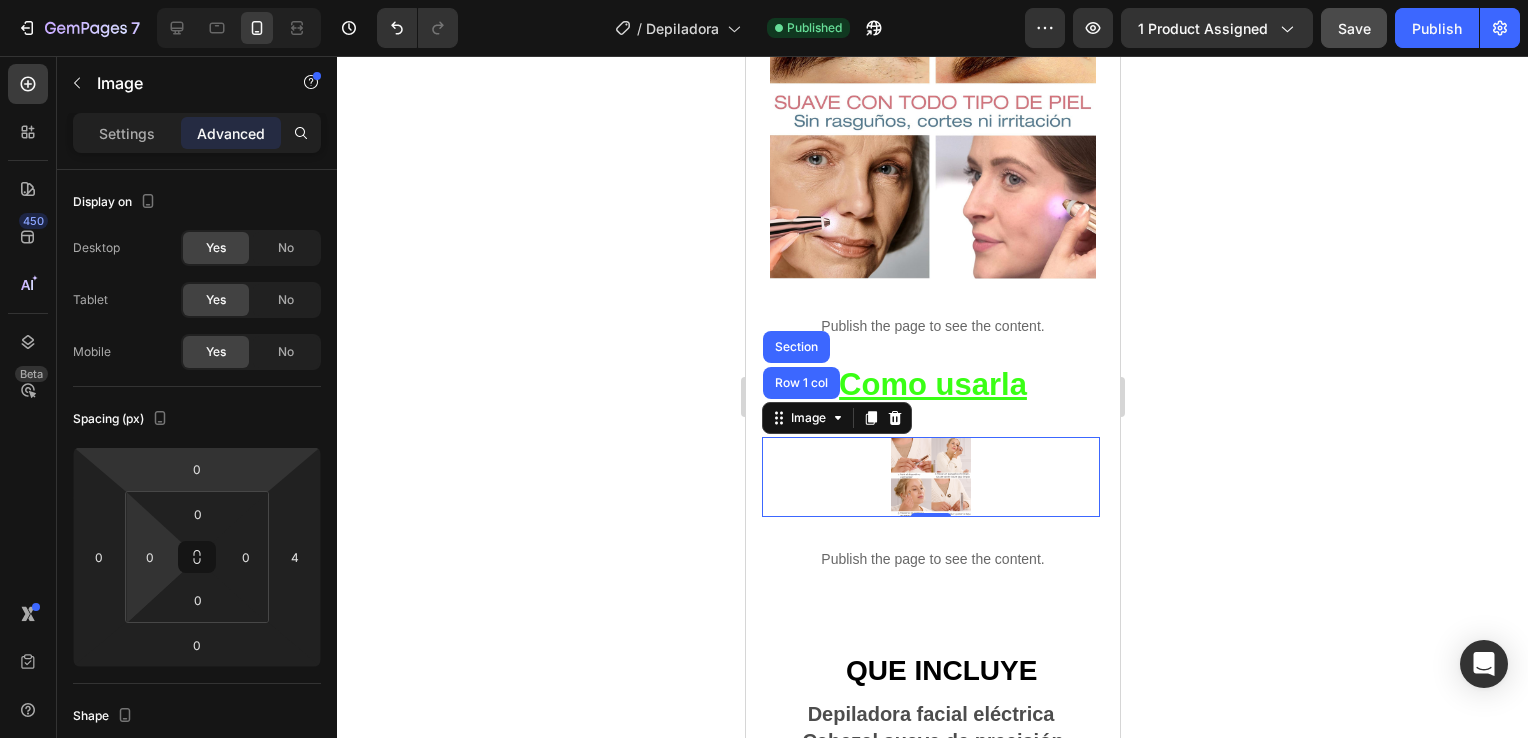 click at bounding box center [930, 477] 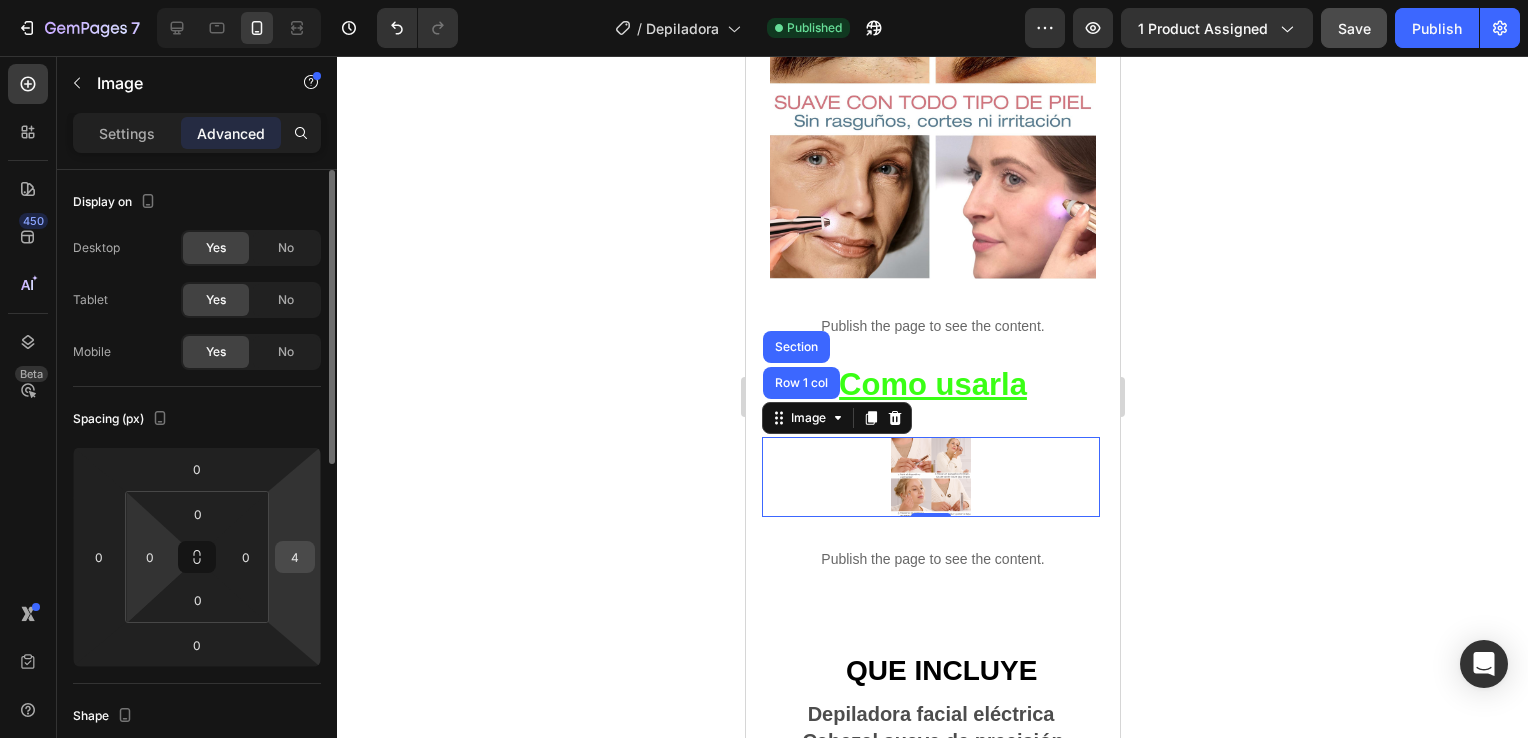 click on "4" at bounding box center [295, 557] 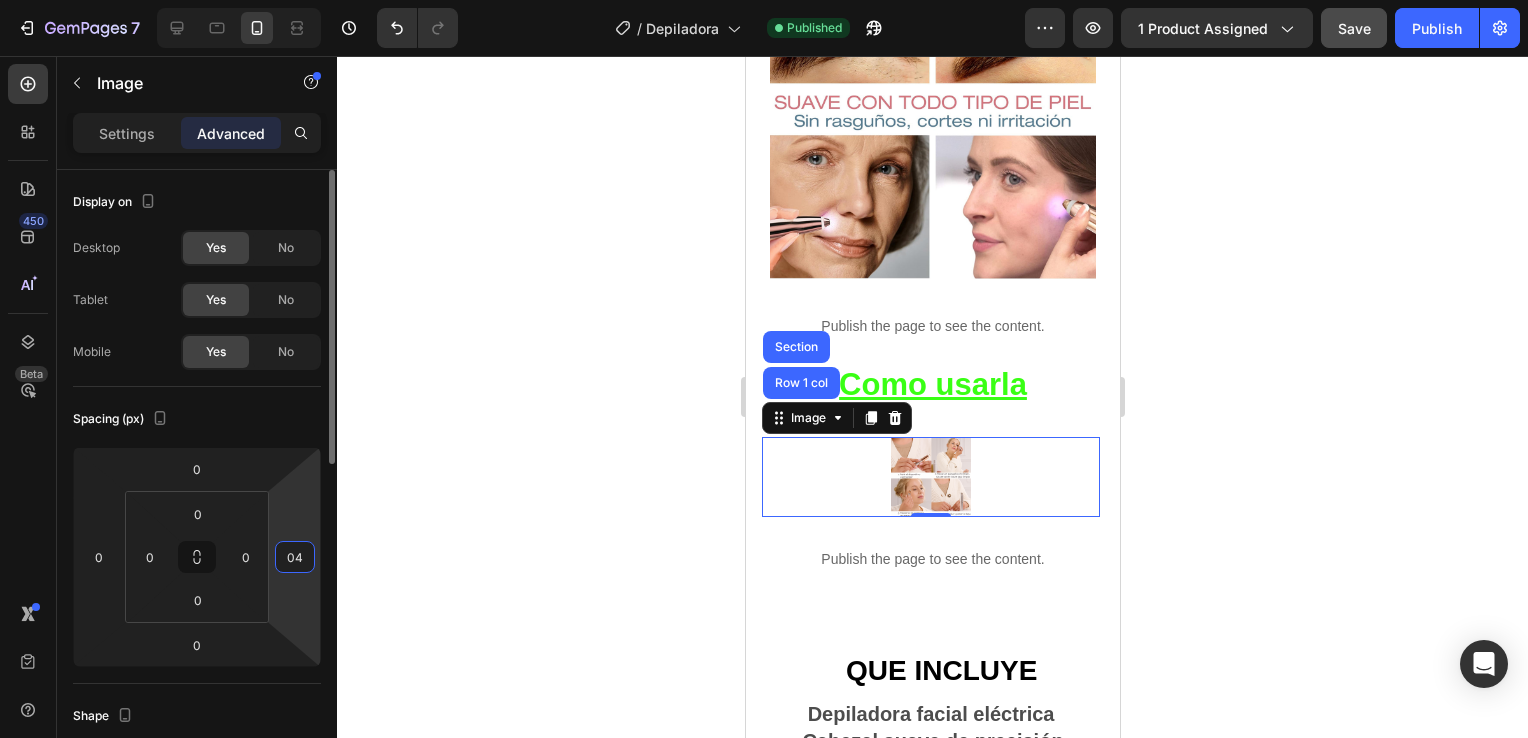 type on "0" 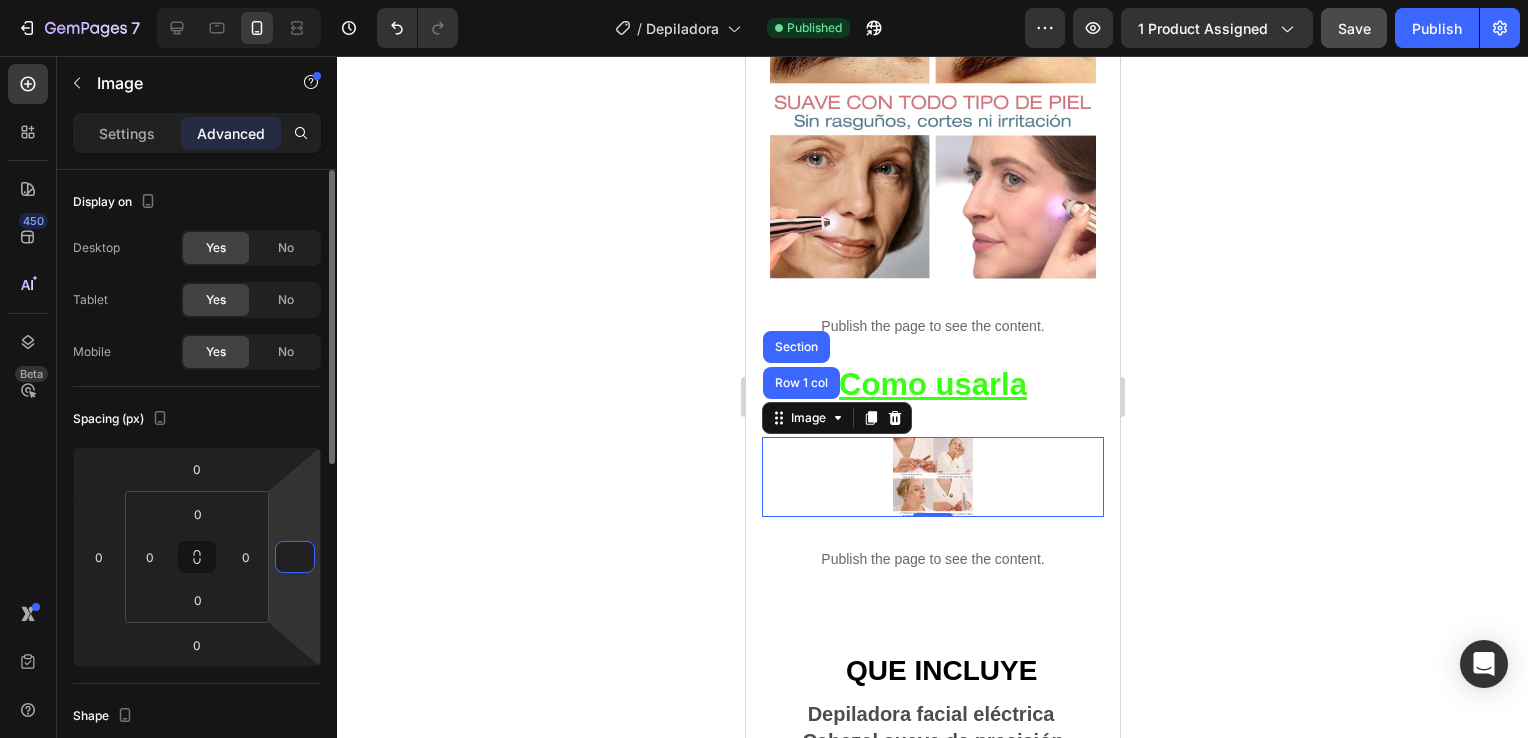 type on "4" 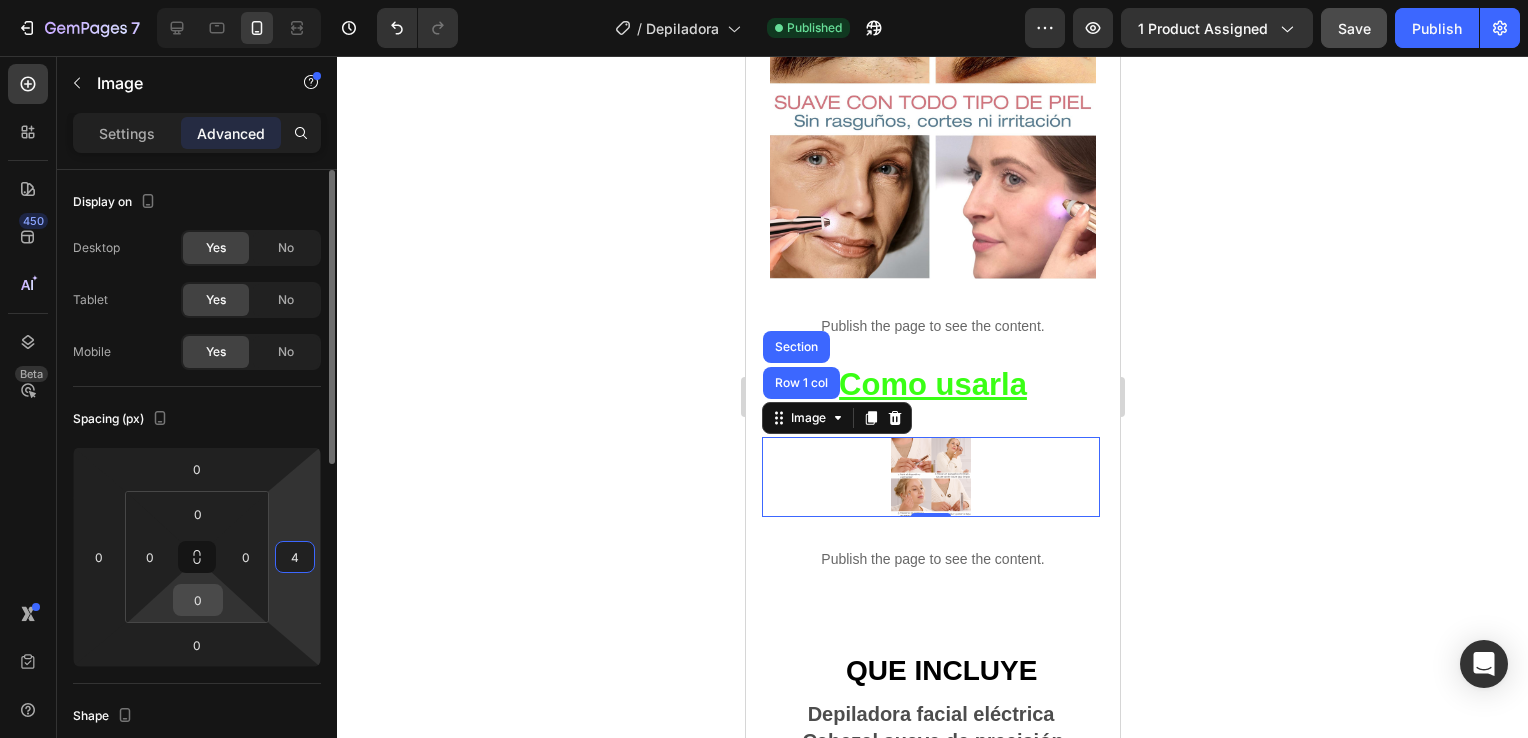 click on "0" at bounding box center (198, 600) 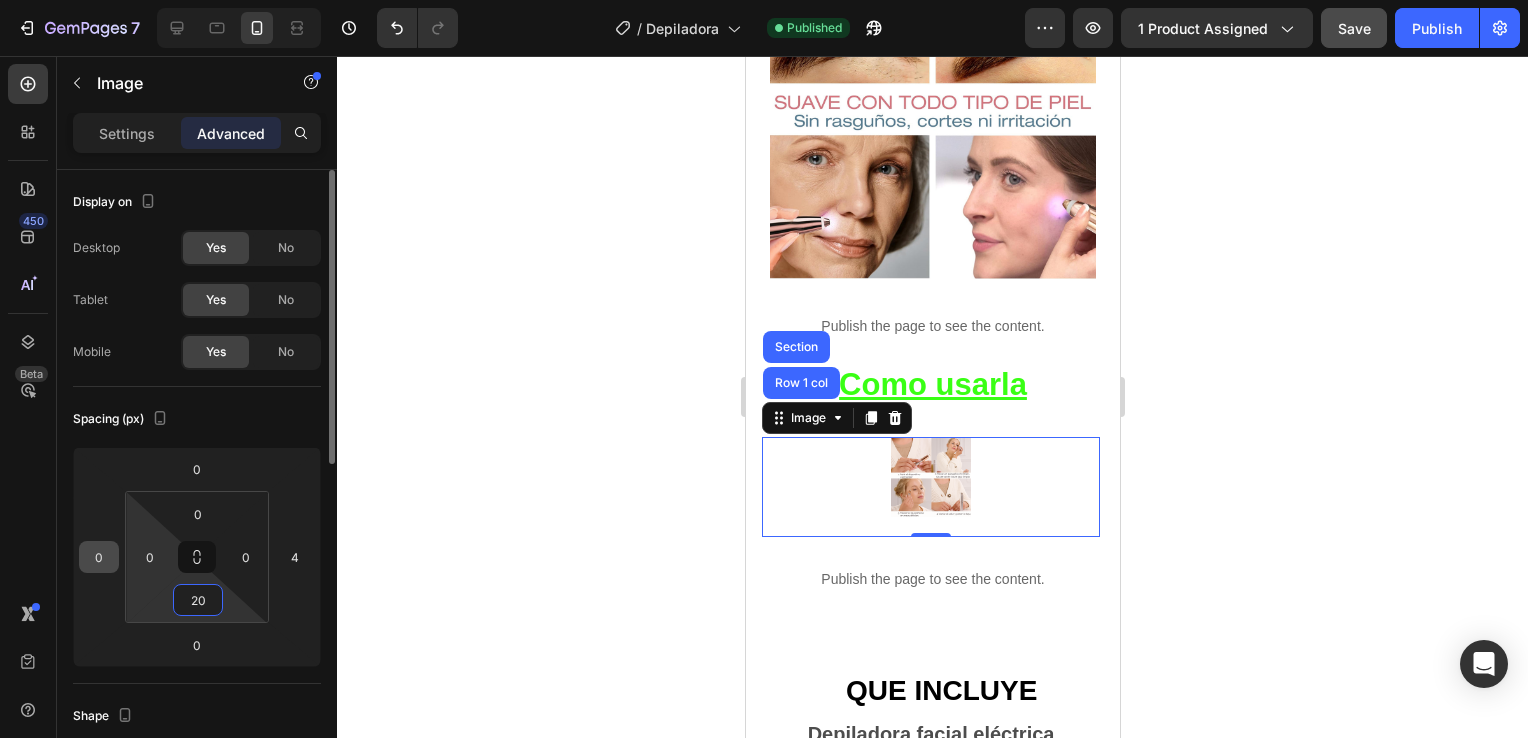 type on "20" 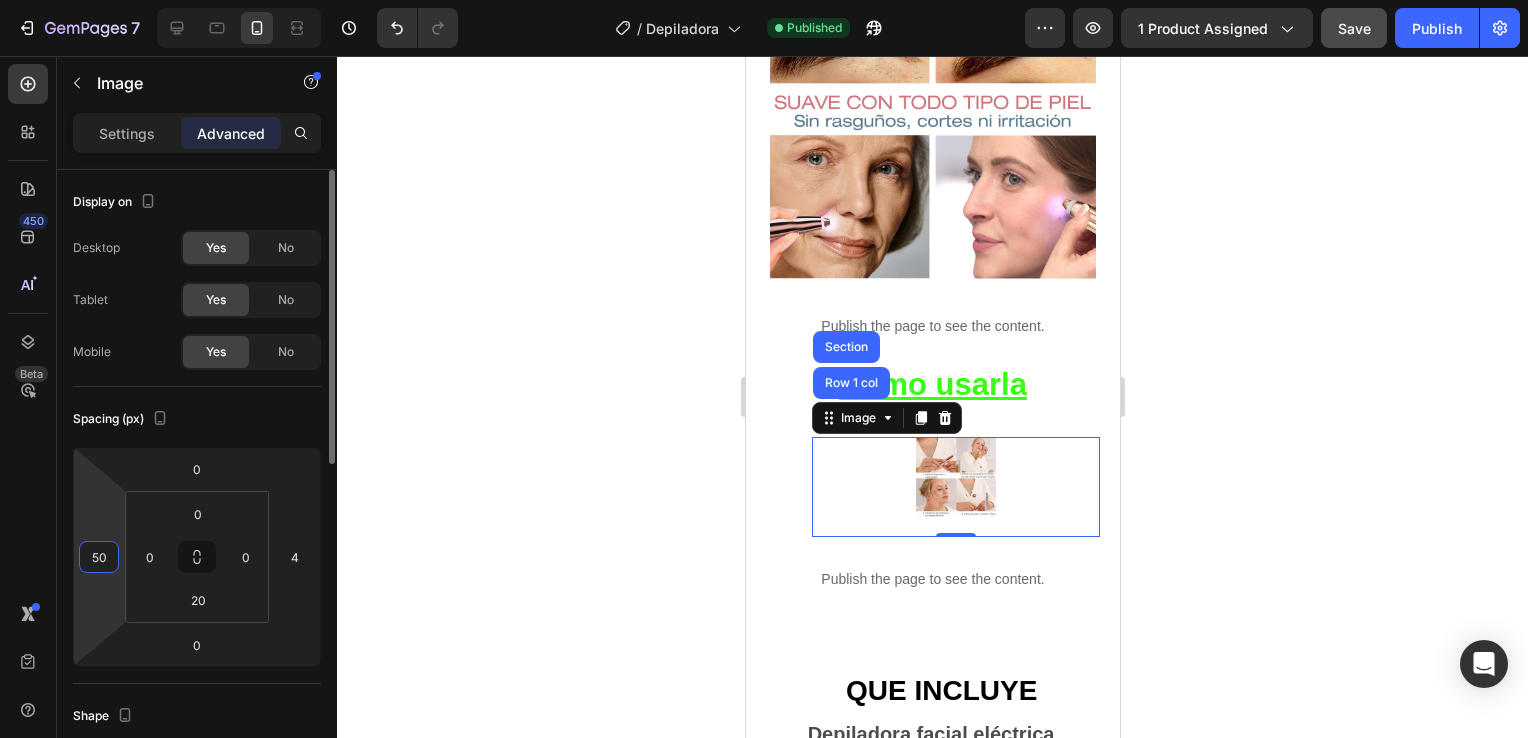 type on "5" 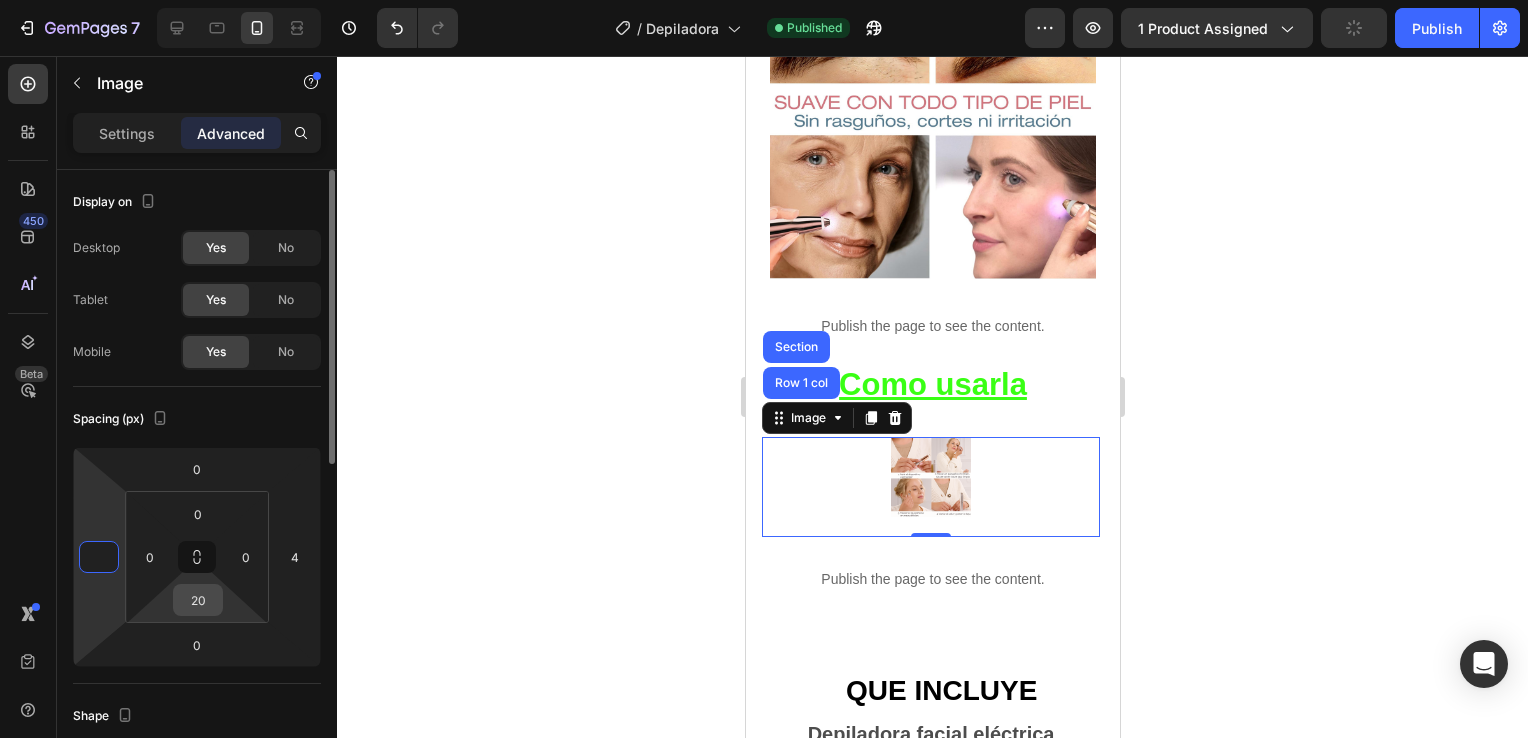 click on "20" at bounding box center (198, 600) 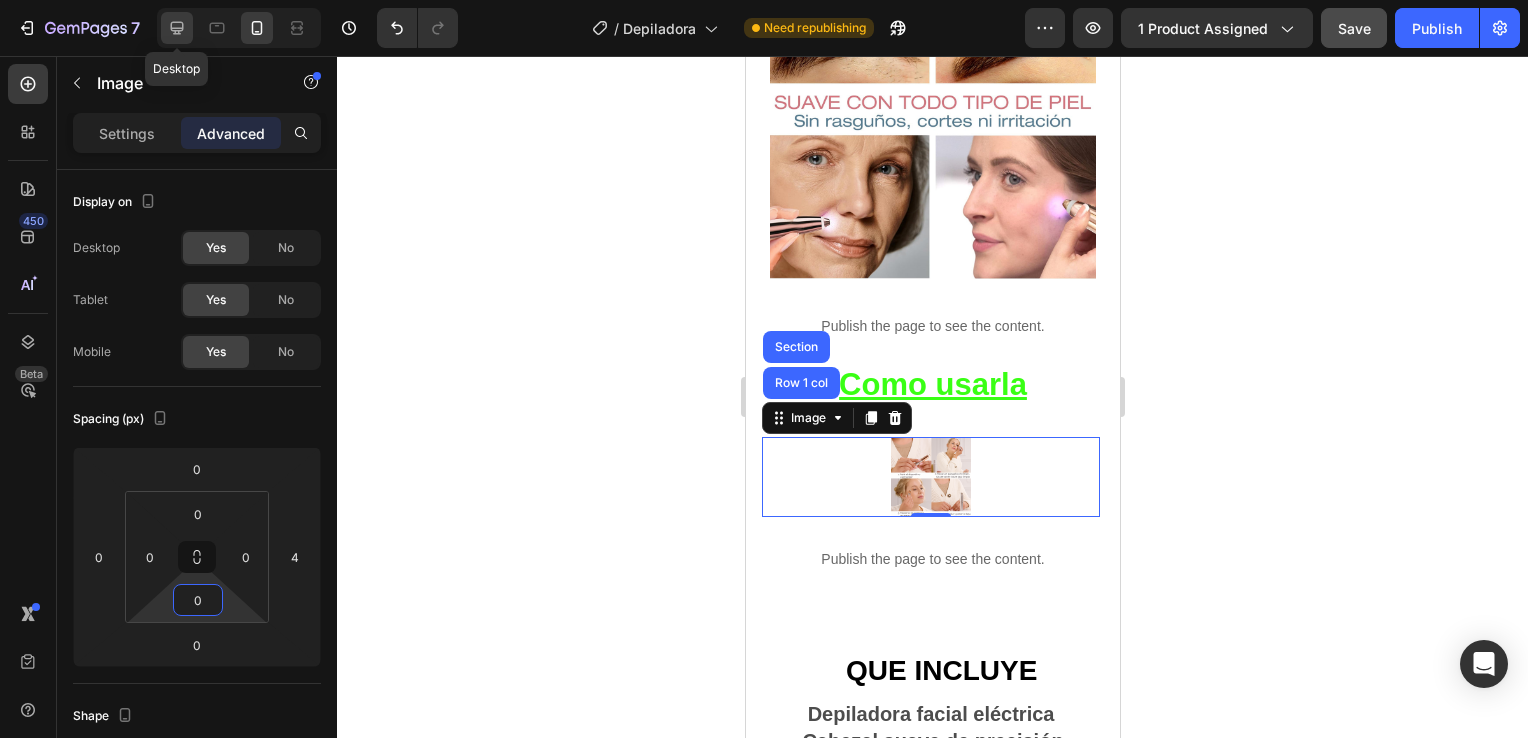 type on "0" 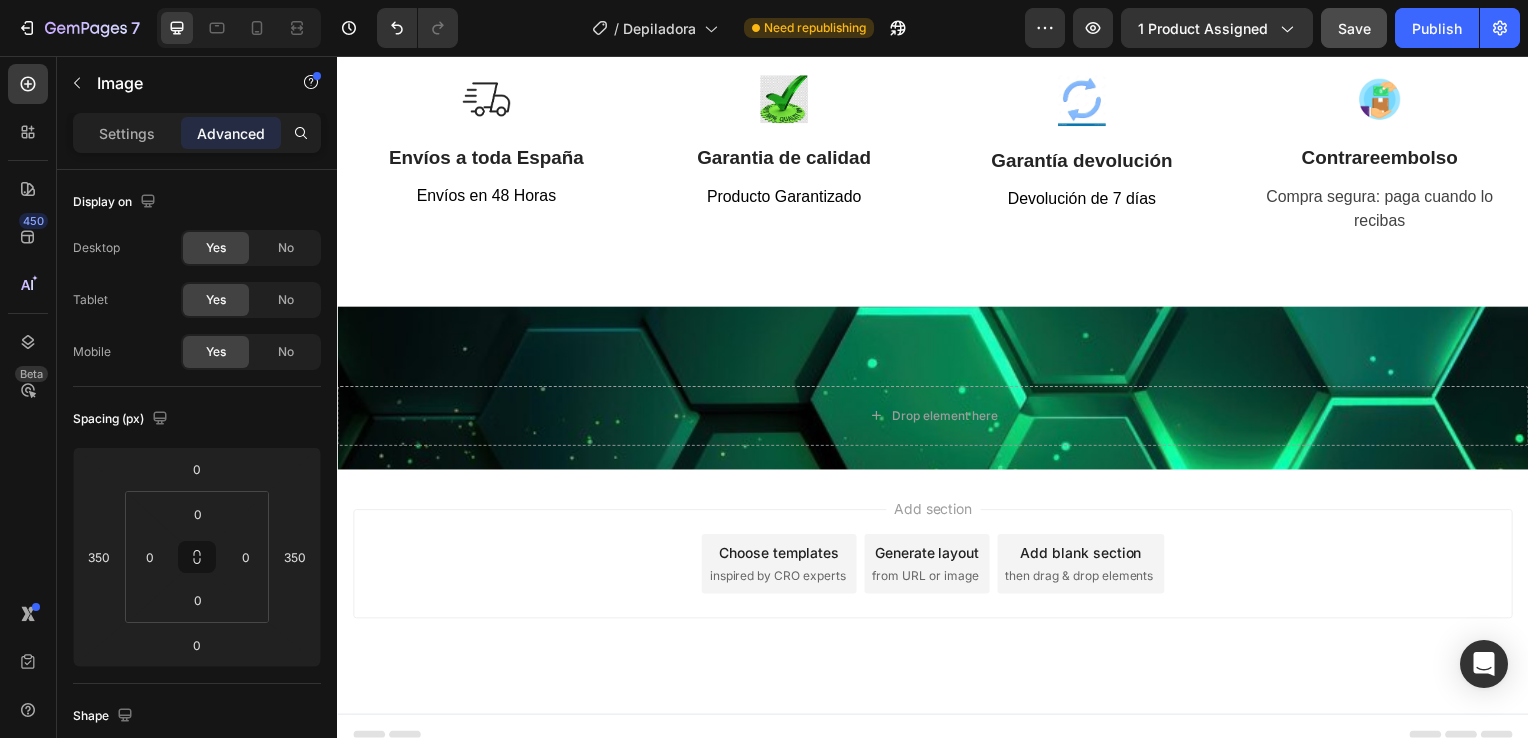 scroll, scrollTop: 4483, scrollLeft: 0, axis: vertical 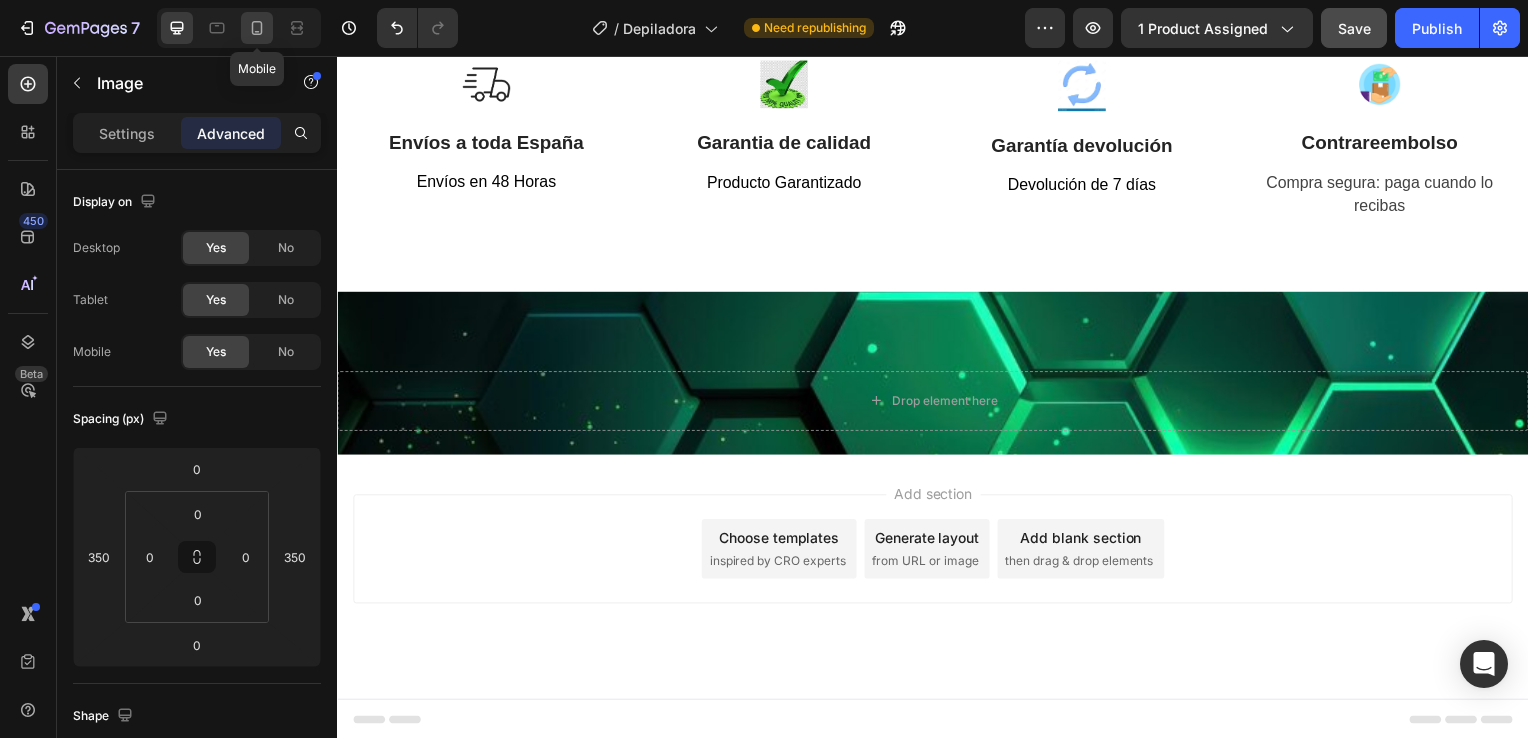 click 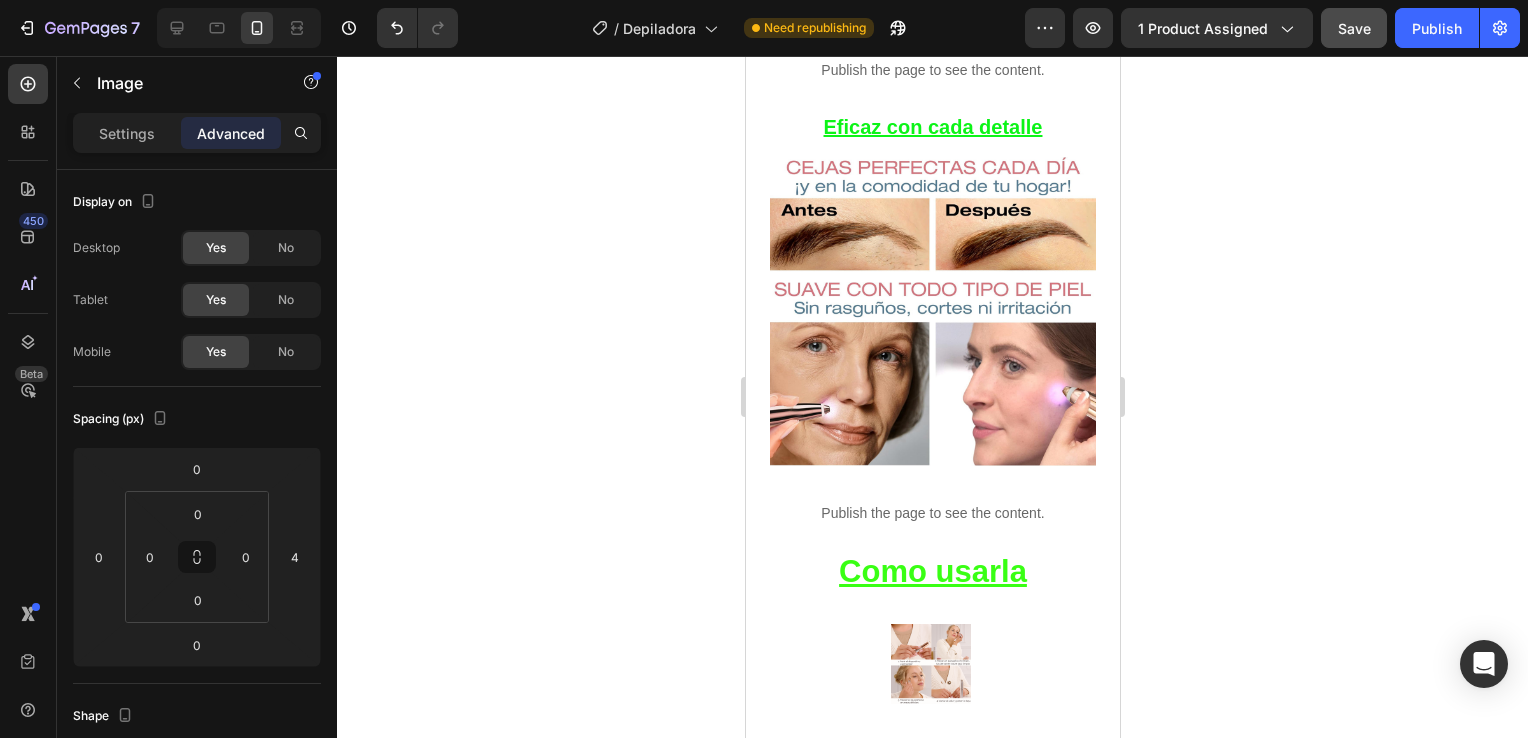scroll, scrollTop: 2490, scrollLeft: 0, axis: vertical 